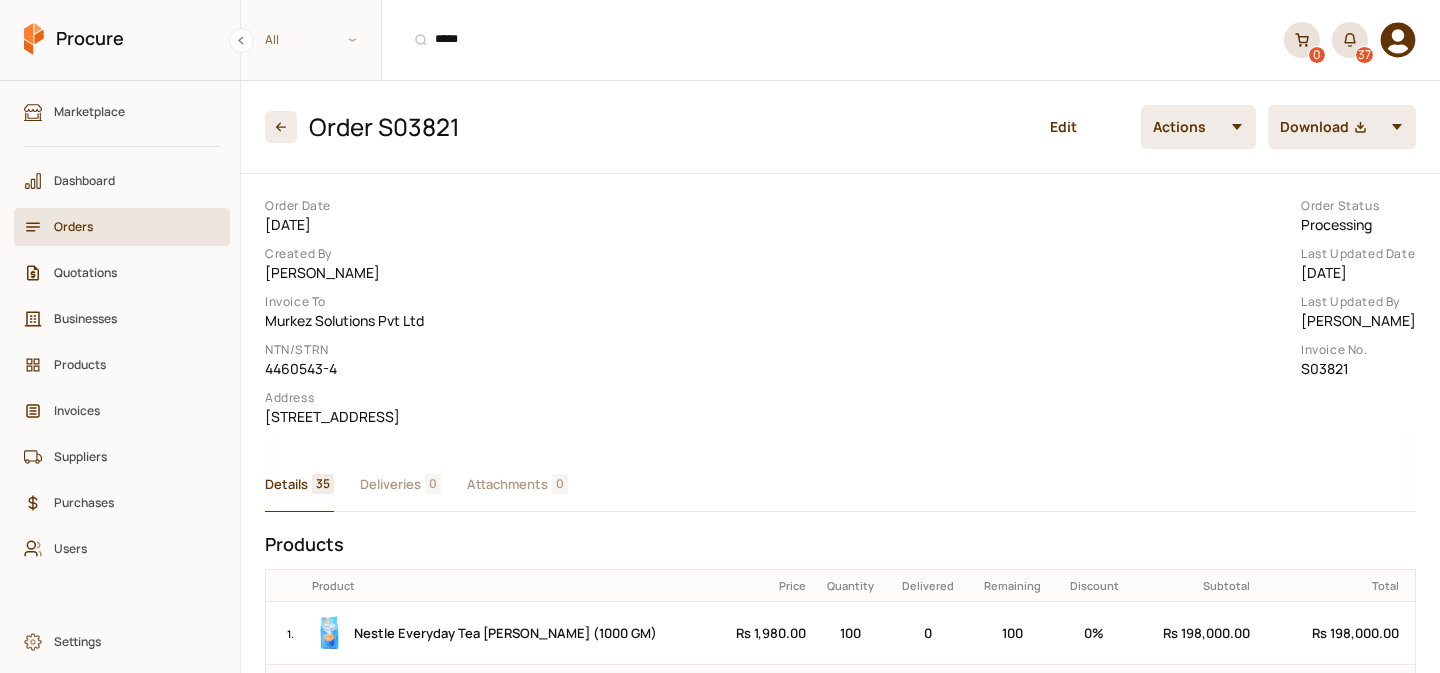 scroll, scrollTop: 0, scrollLeft: 0, axis: both 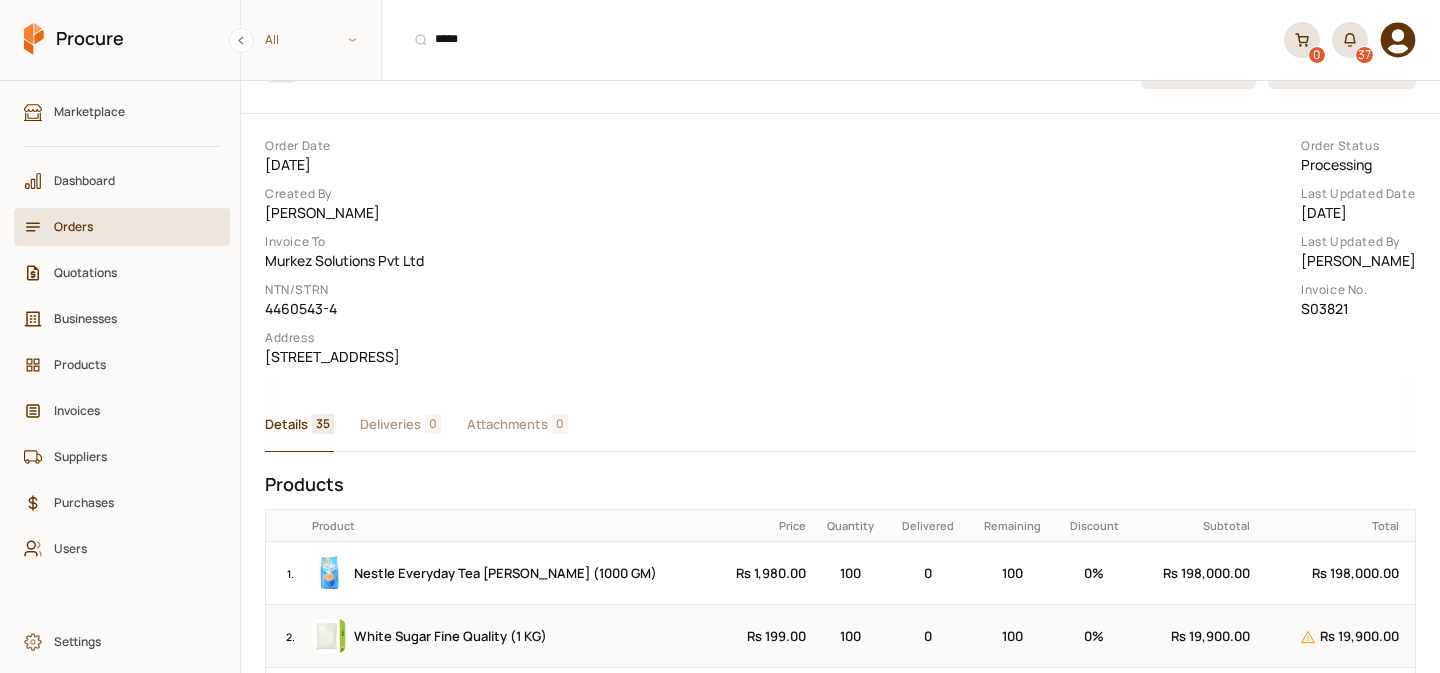 click on "Orders" at bounding box center (129, 226) 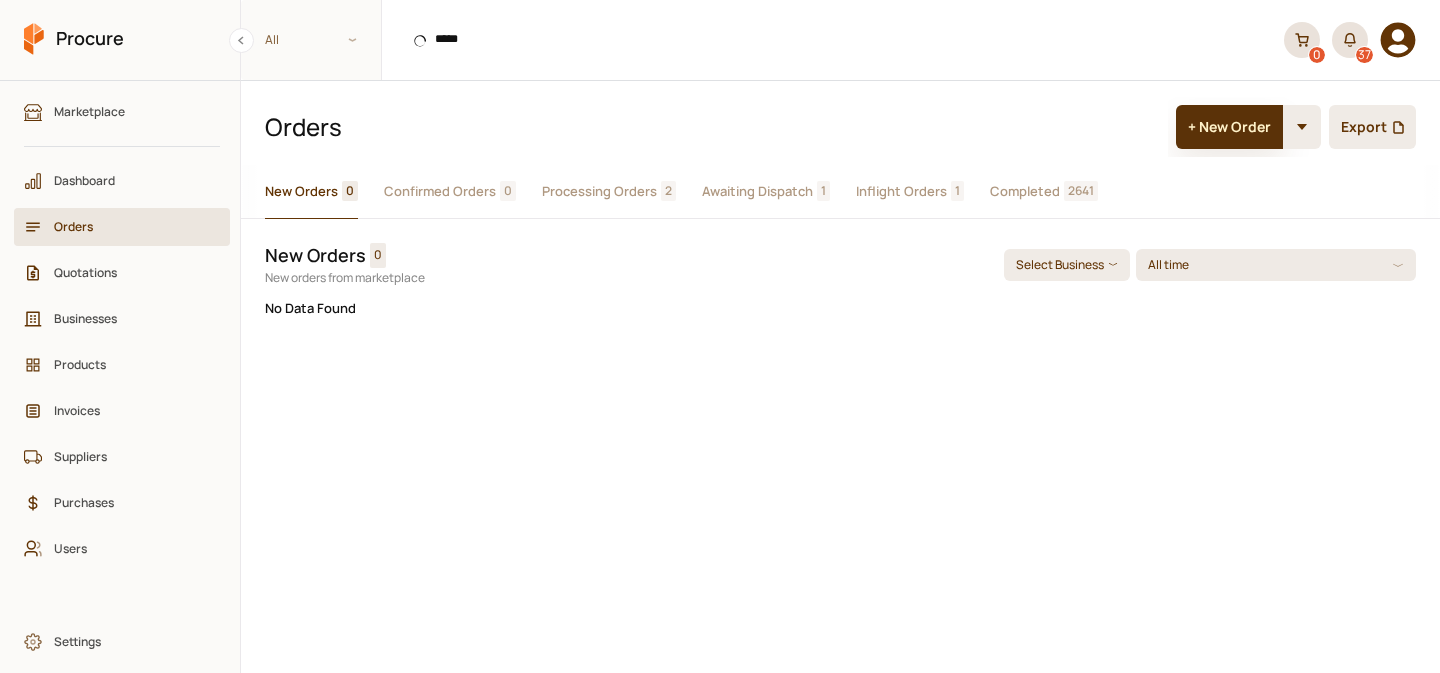 click on "+ New Order" at bounding box center (1229, 127) 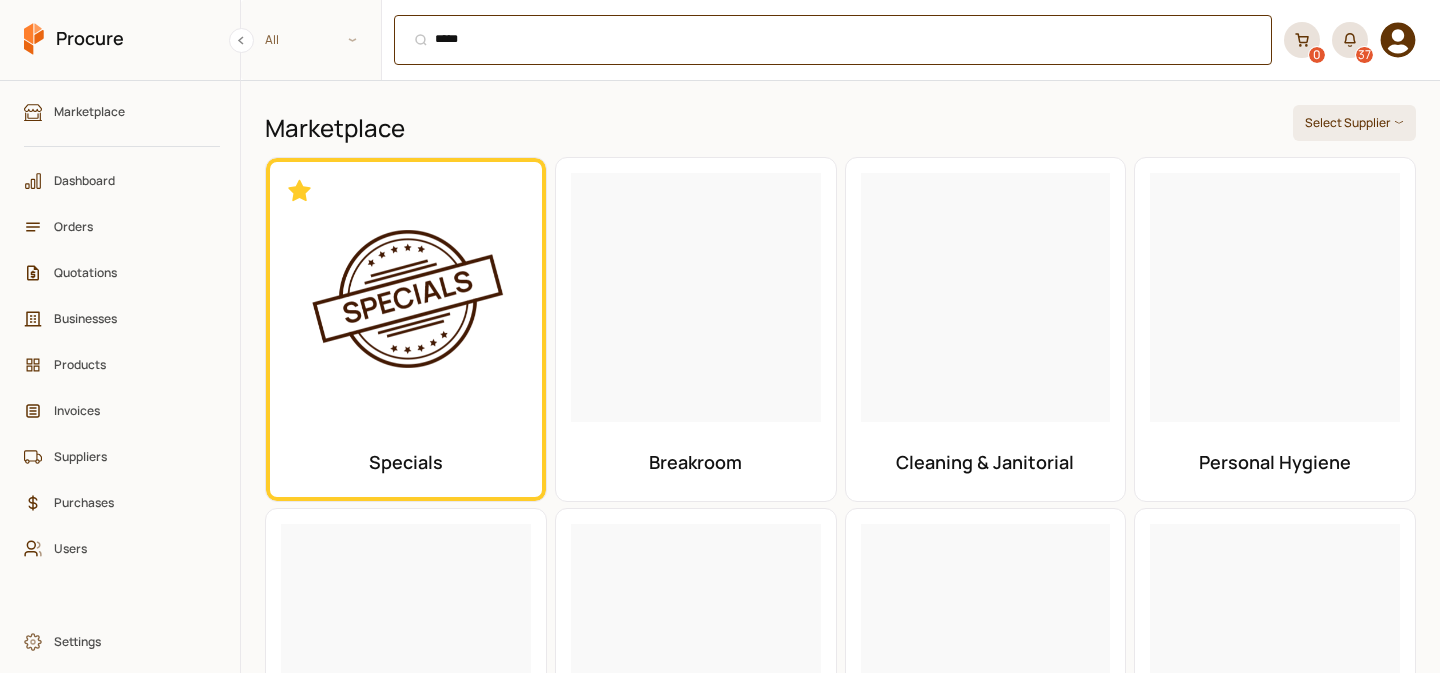 click on "***** ⌘  + K" at bounding box center [833, 40] 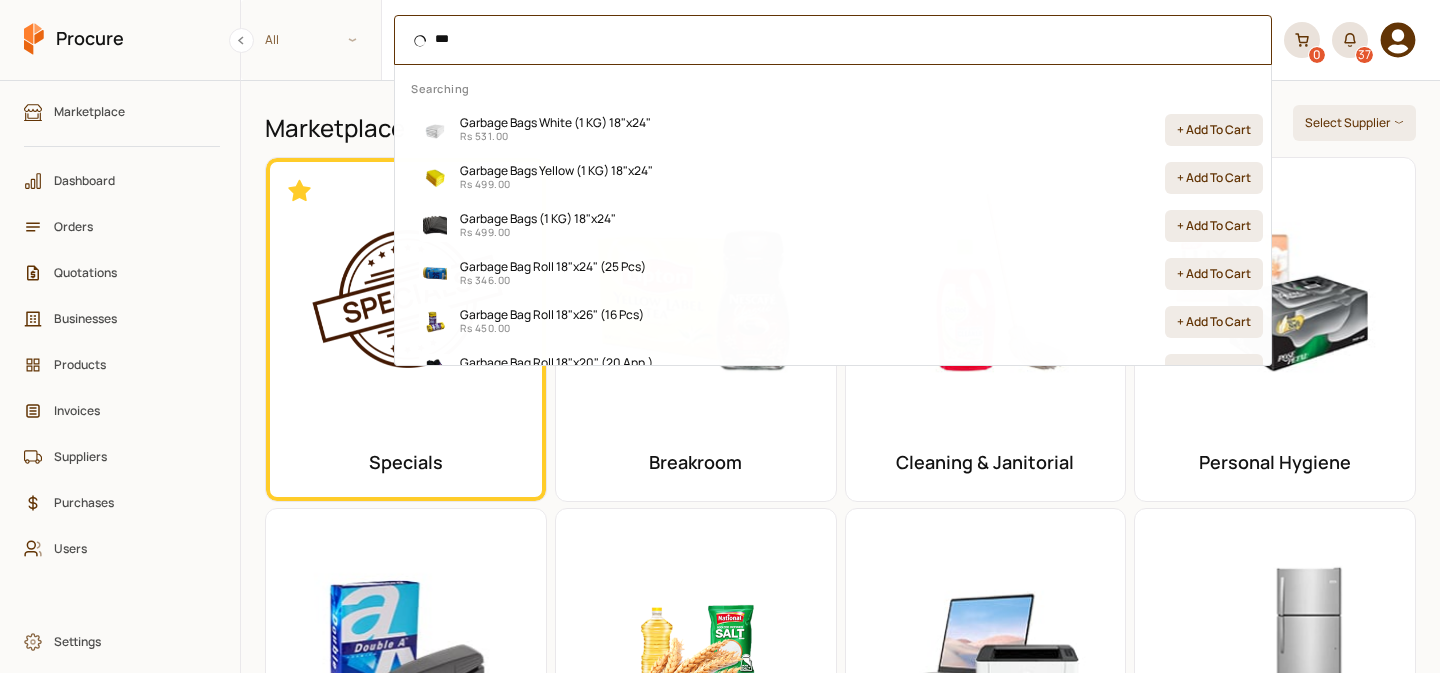 type on "****" 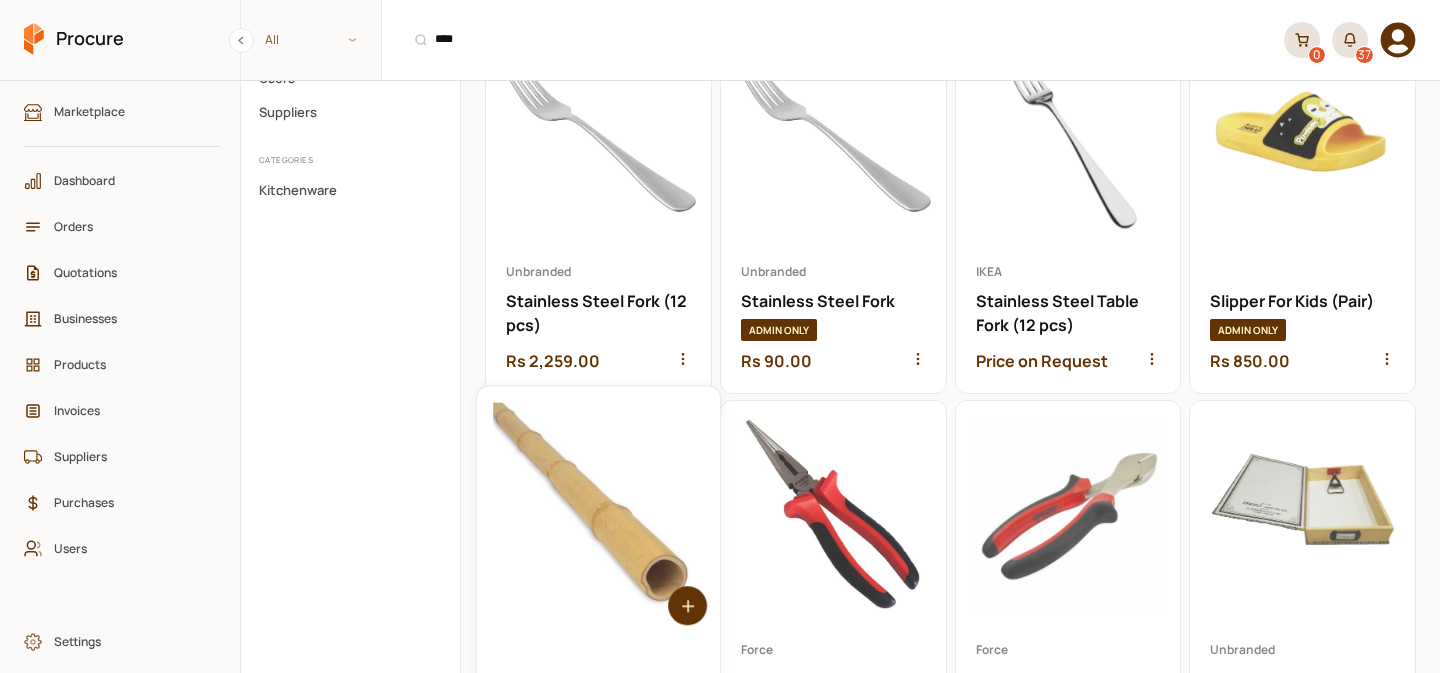 scroll, scrollTop: 0, scrollLeft: 0, axis: both 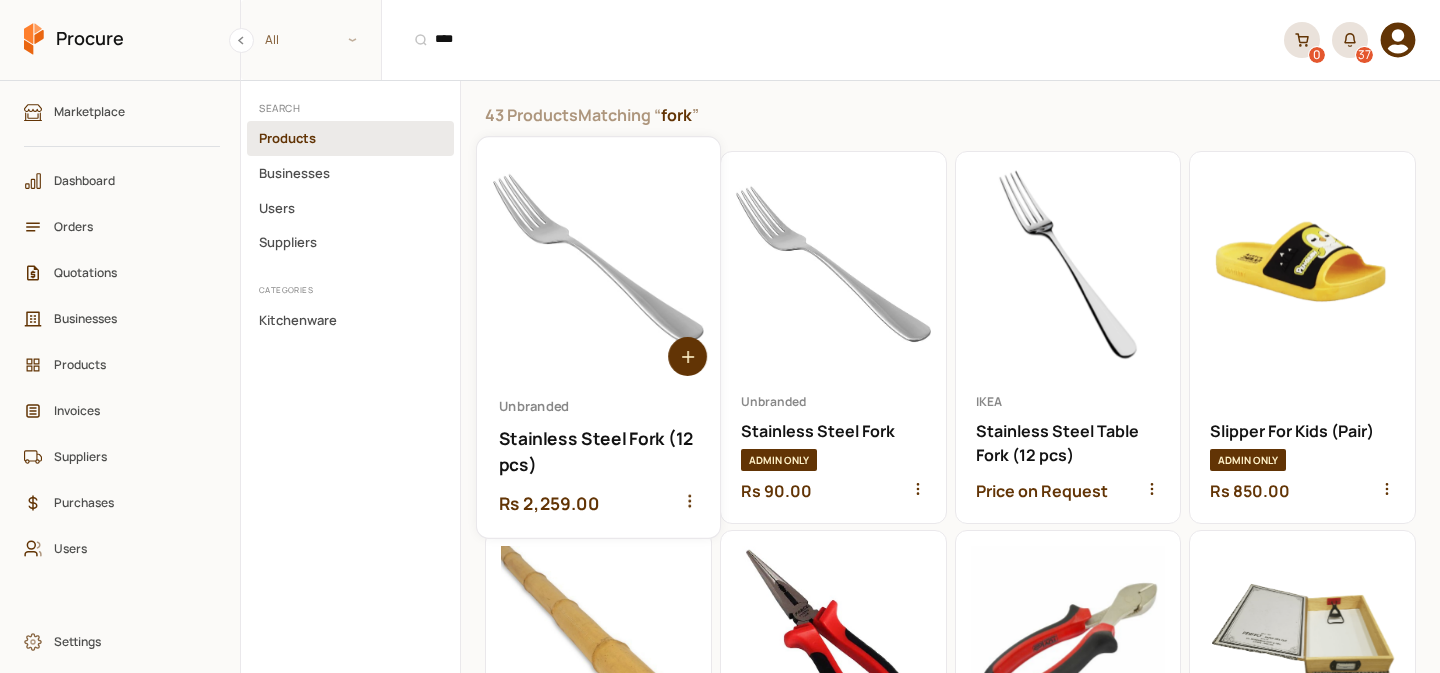 click 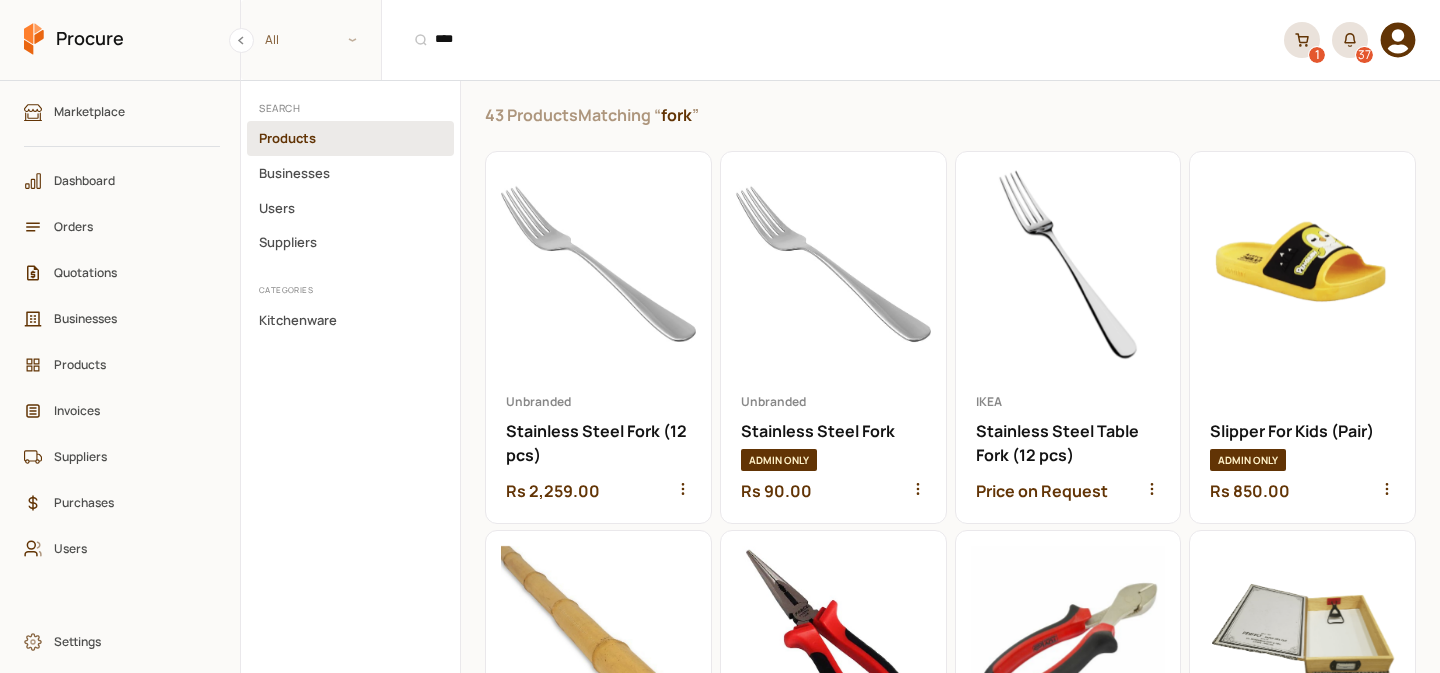 click 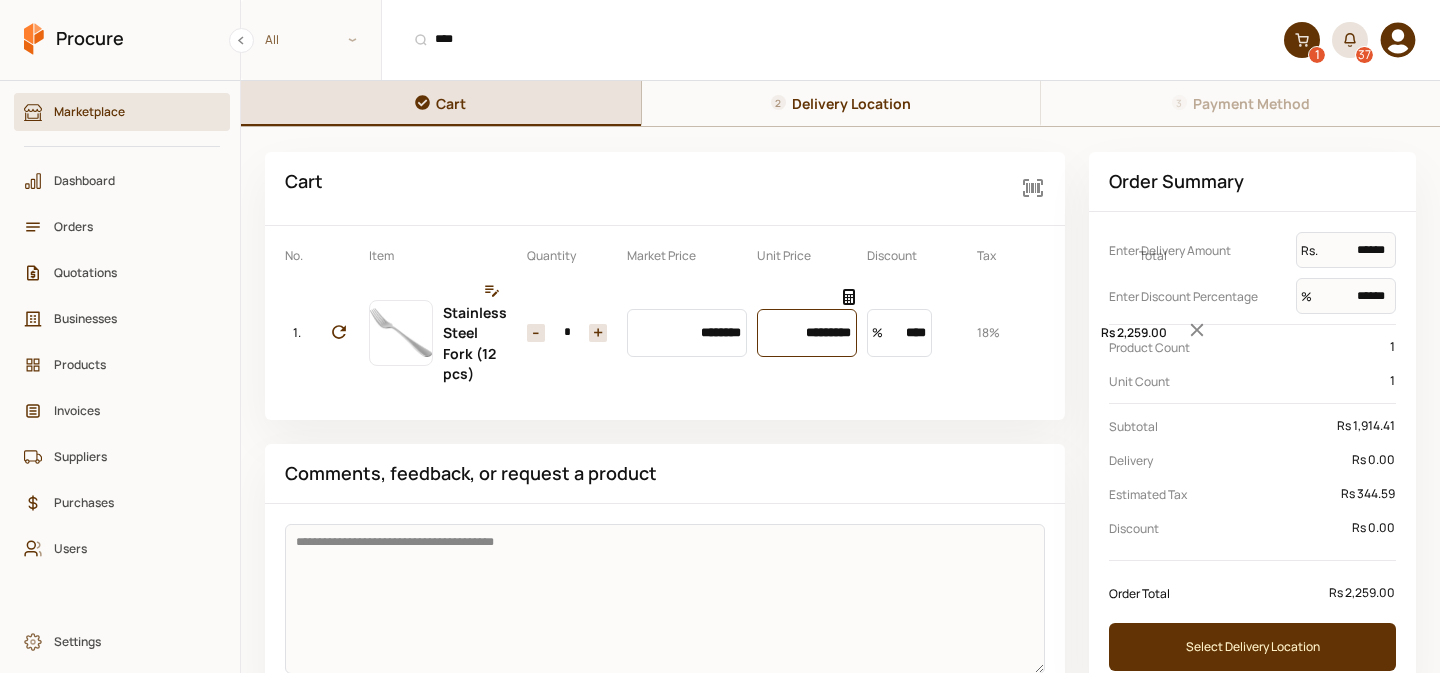 click on "*********" at bounding box center [807, 333] 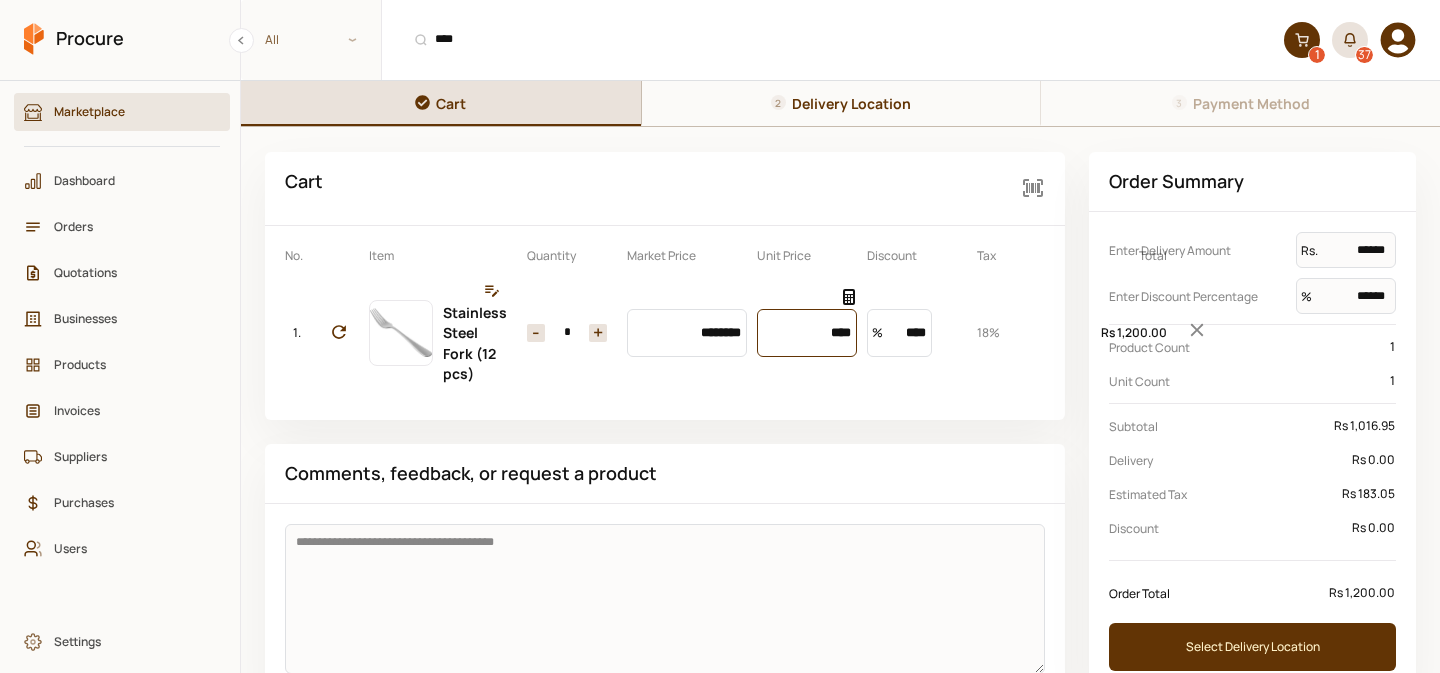 type on "****" 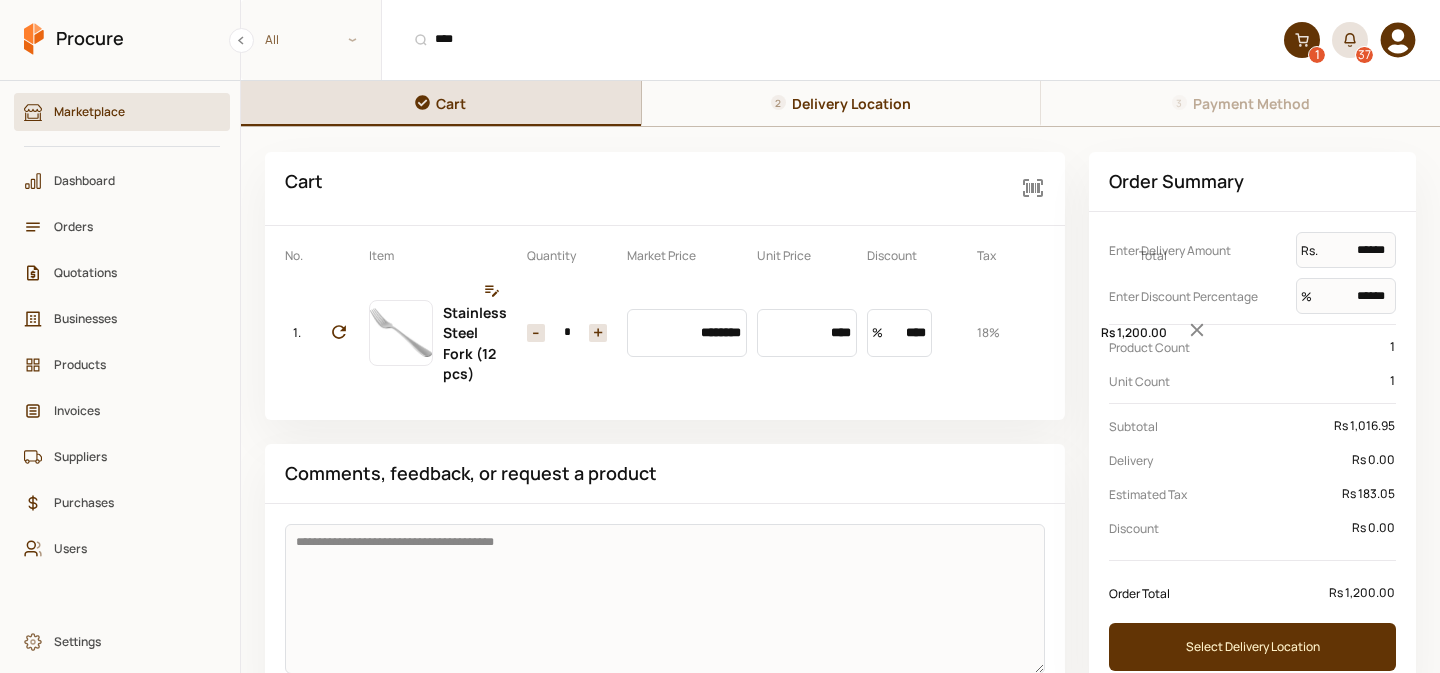 click on "+" at bounding box center [598, 333] 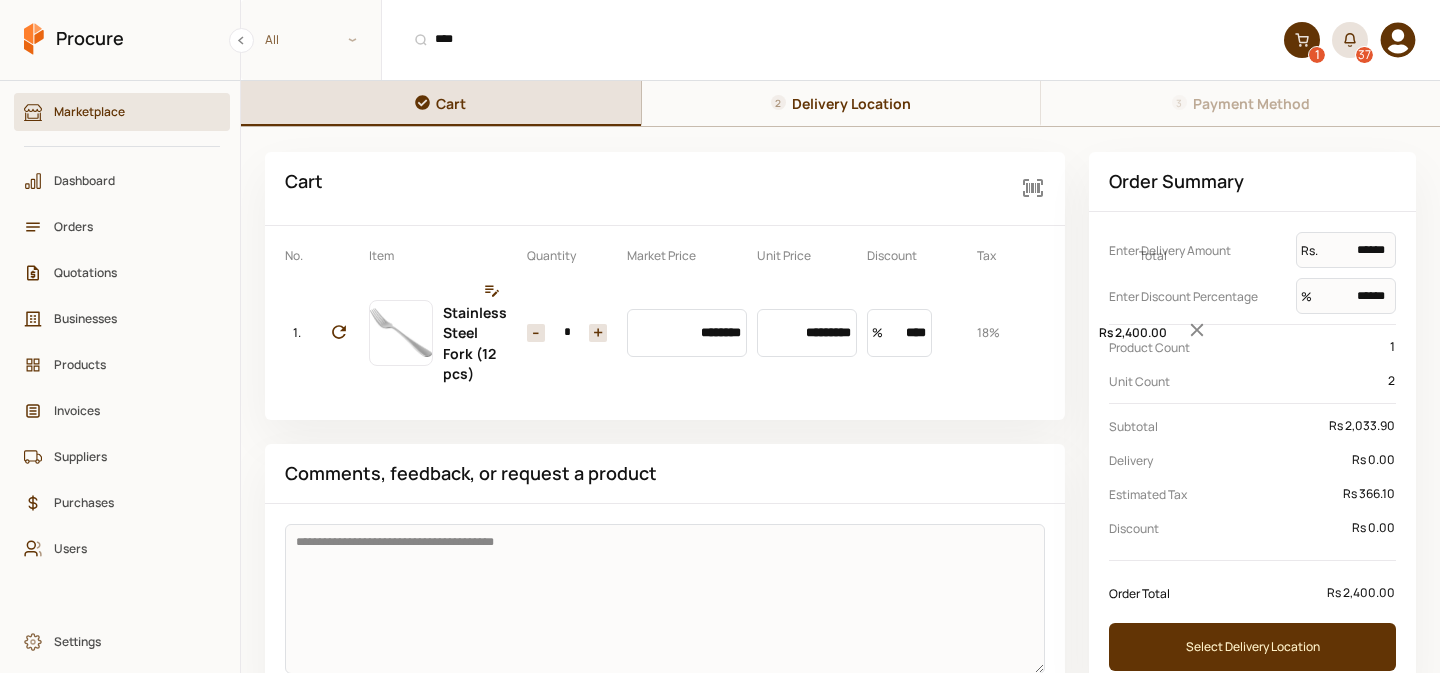 click on "+" at bounding box center [598, 333] 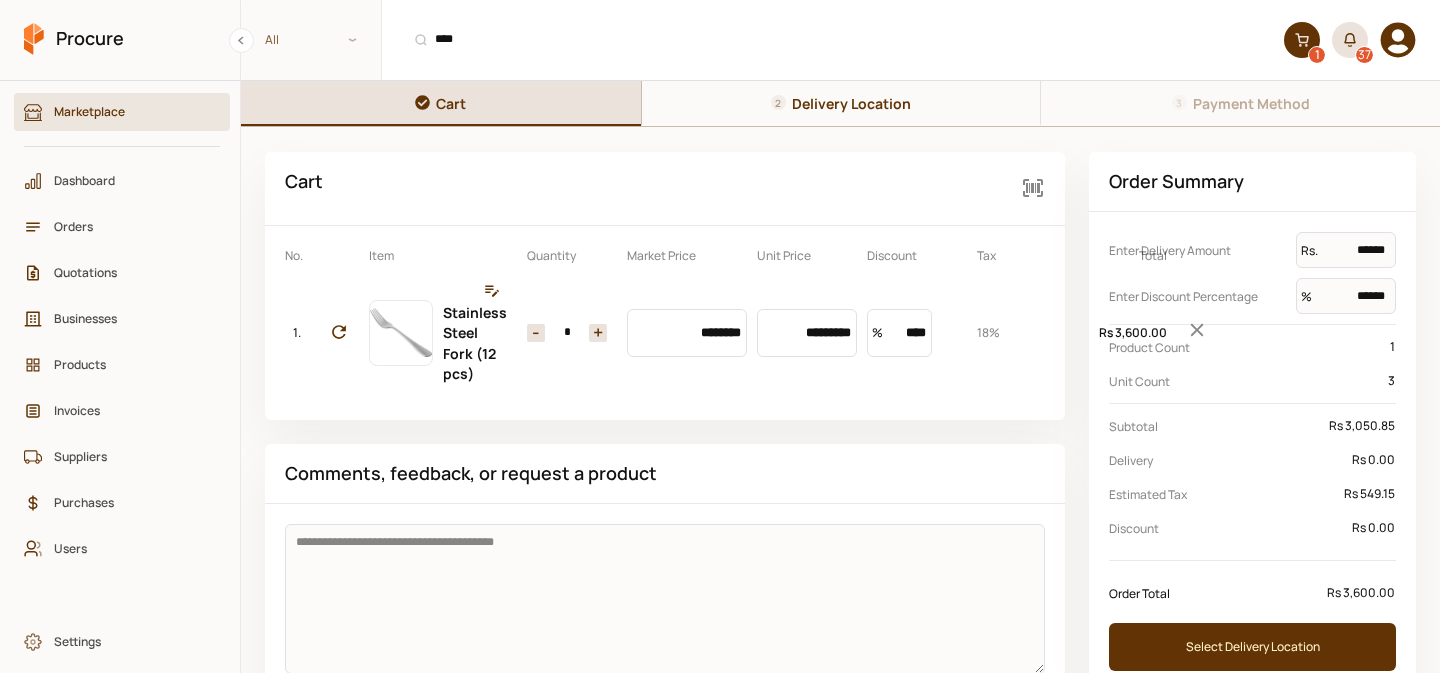 scroll, scrollTop: 51, scrollLeft: 0, axis: vertical 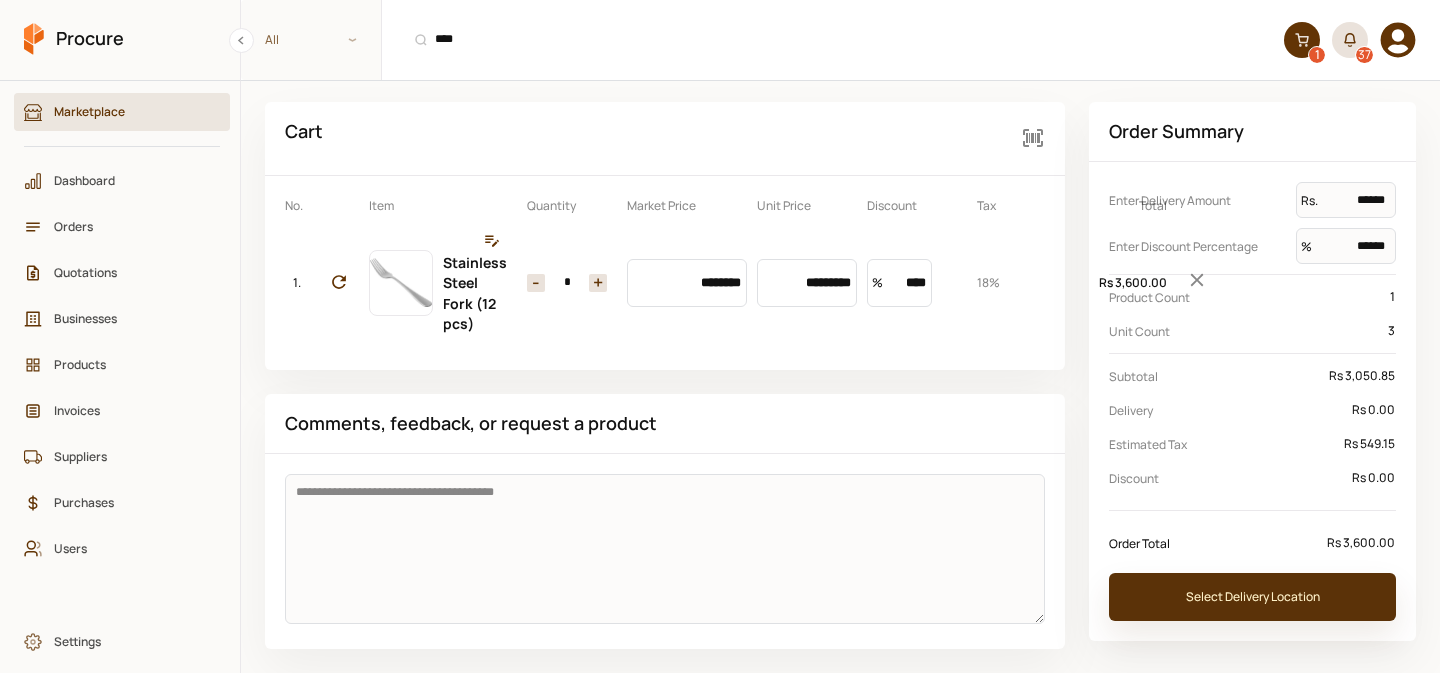 click on "Select Delivery Location" at bounding box center [1252, 597] 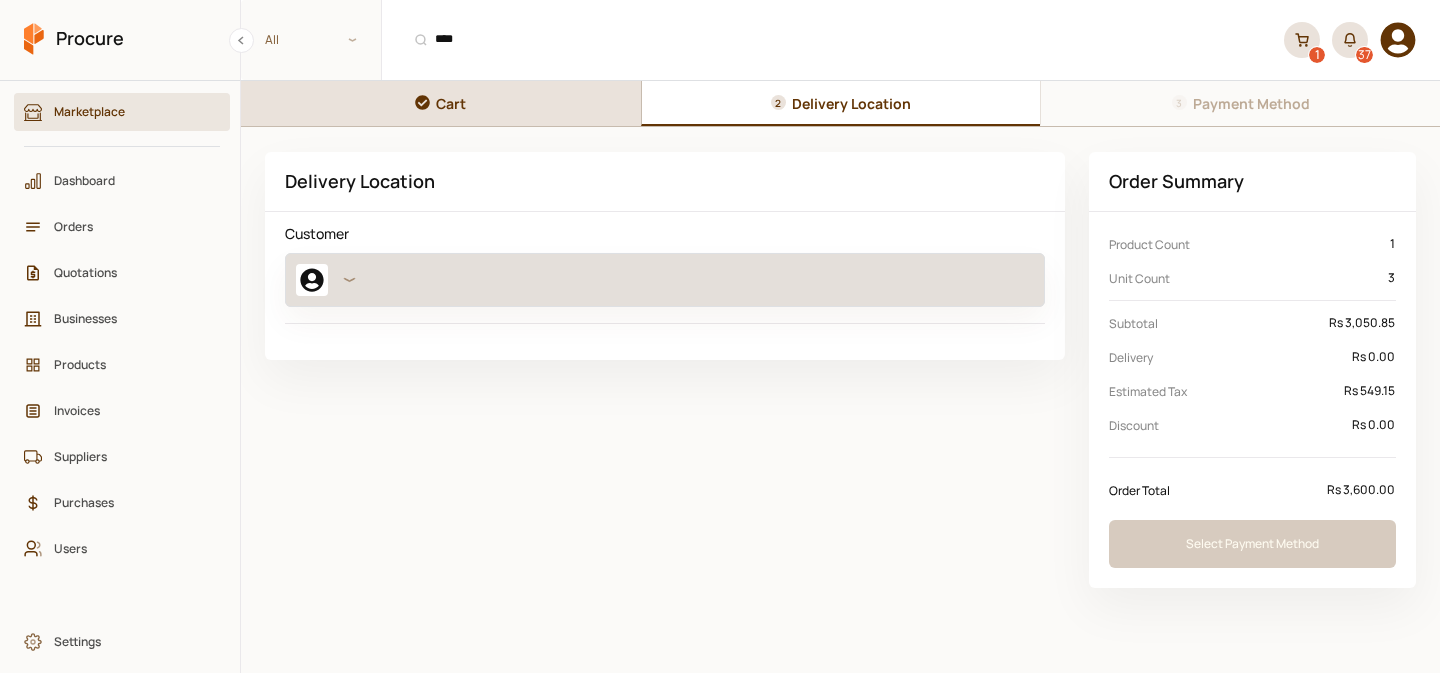 click at bounding box center [665, 280] 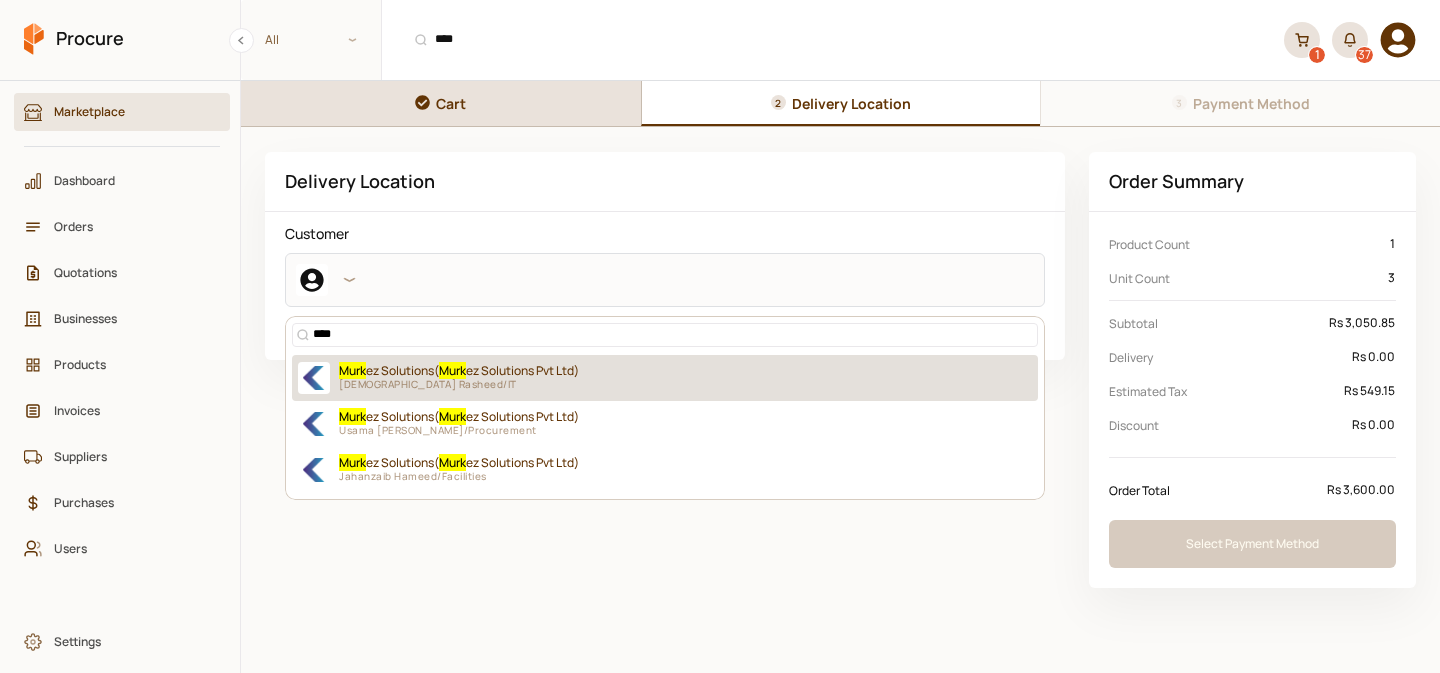 type on "****" 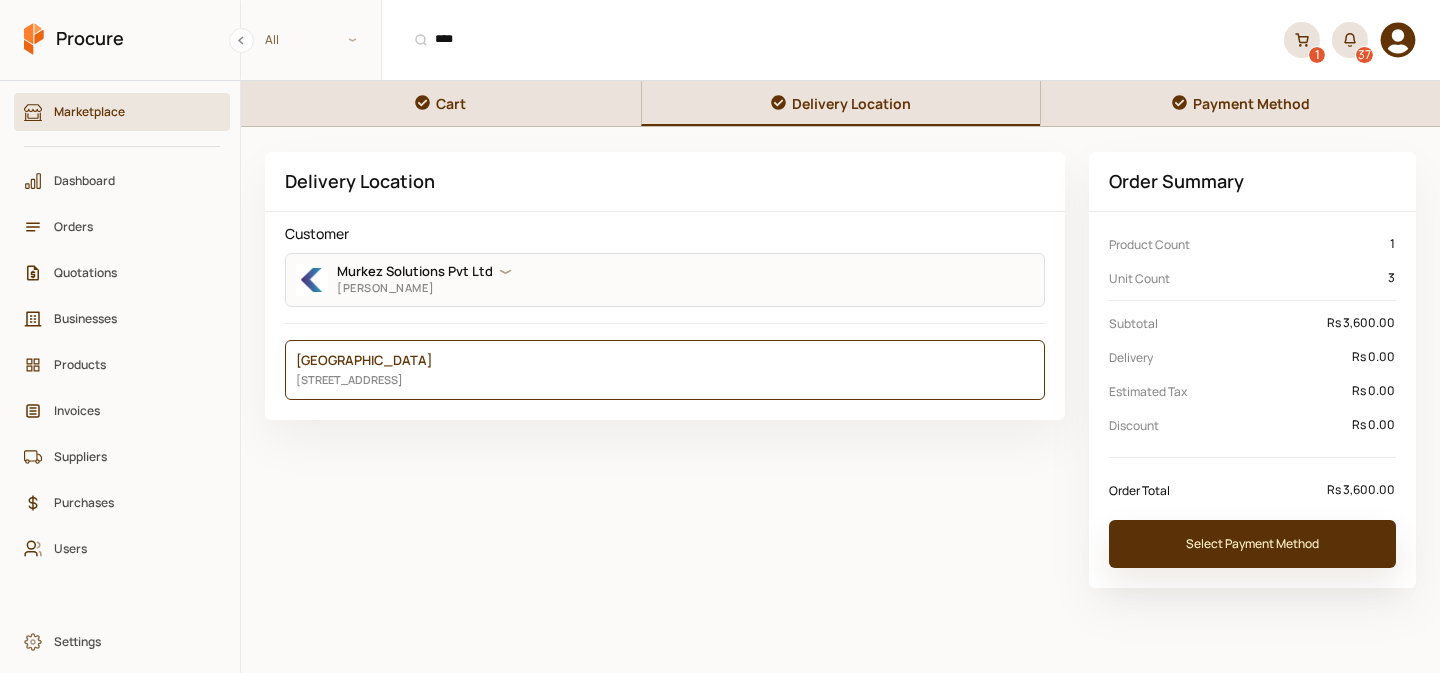 click on "Select Payment Method" at bounding box center [1252, 544] 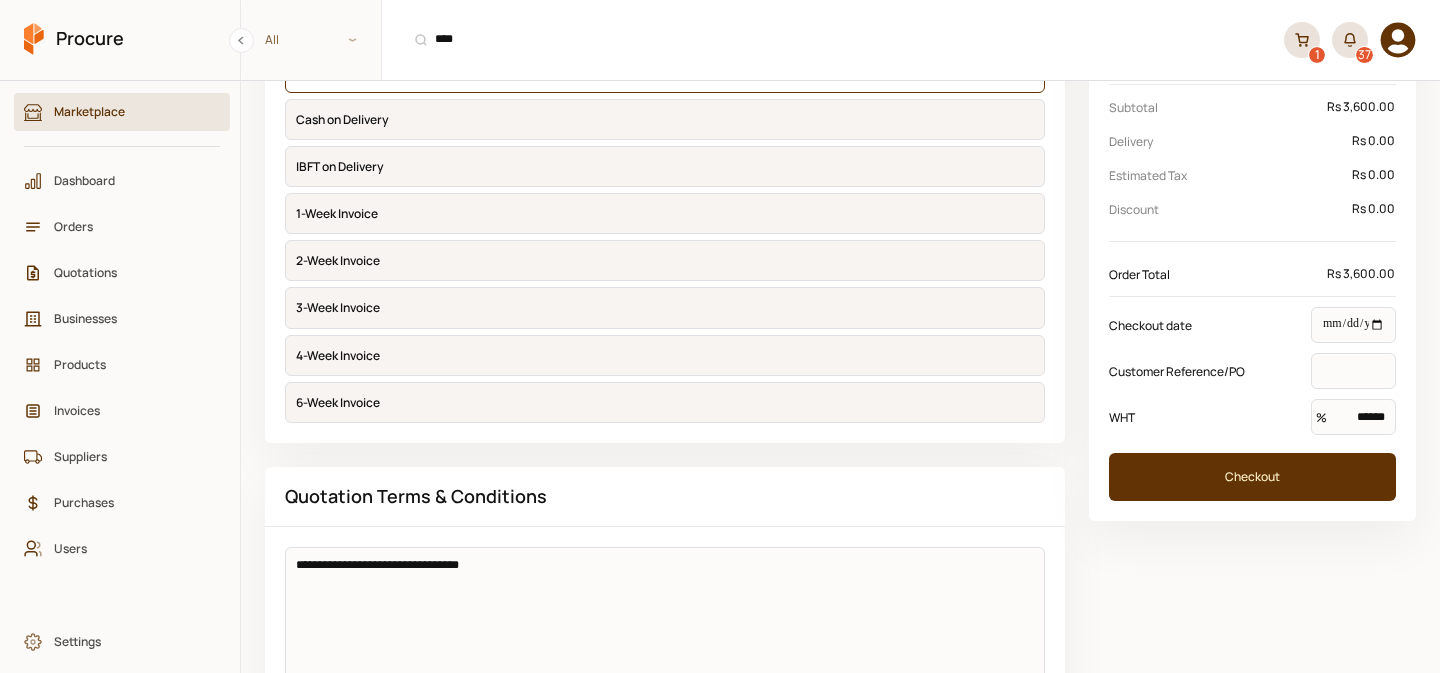 scroll, scrollTop: 223, scrollLeft: 0, axis: vertical 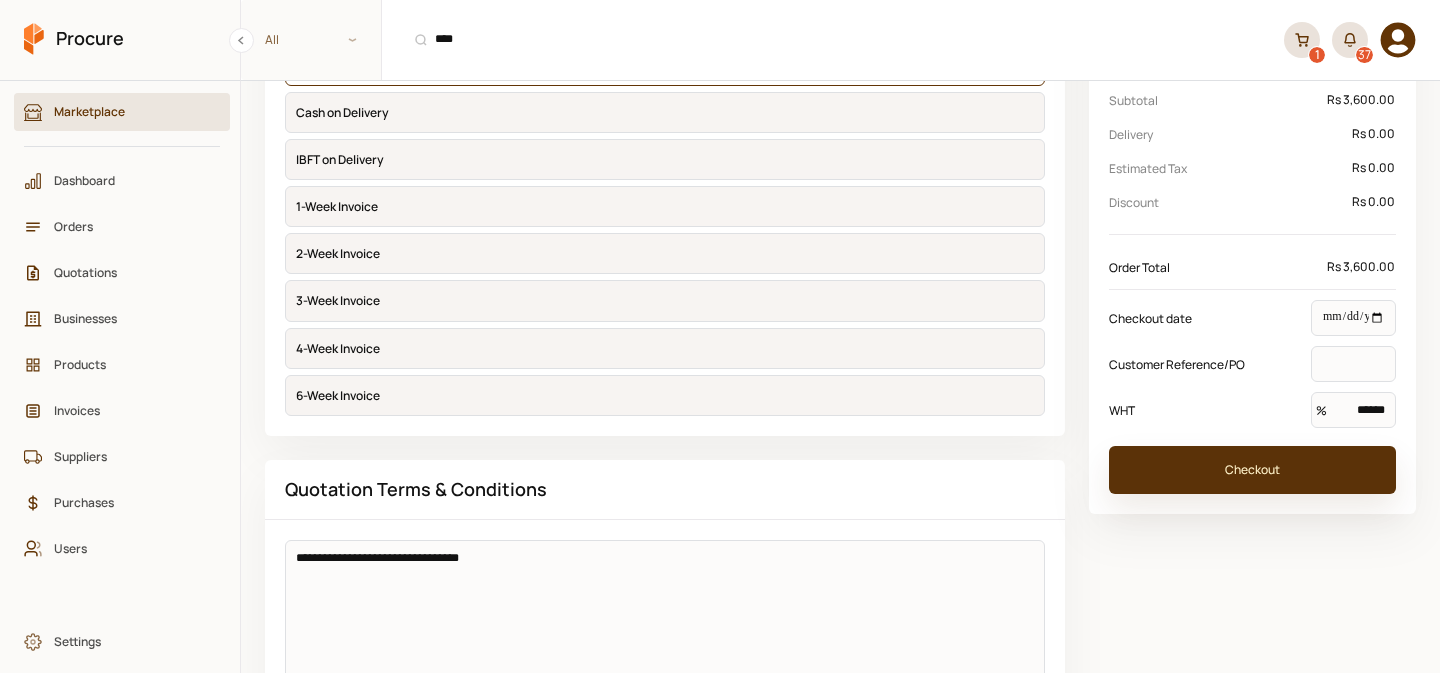 click on "Checkout" at bounding box center [1252, 470] 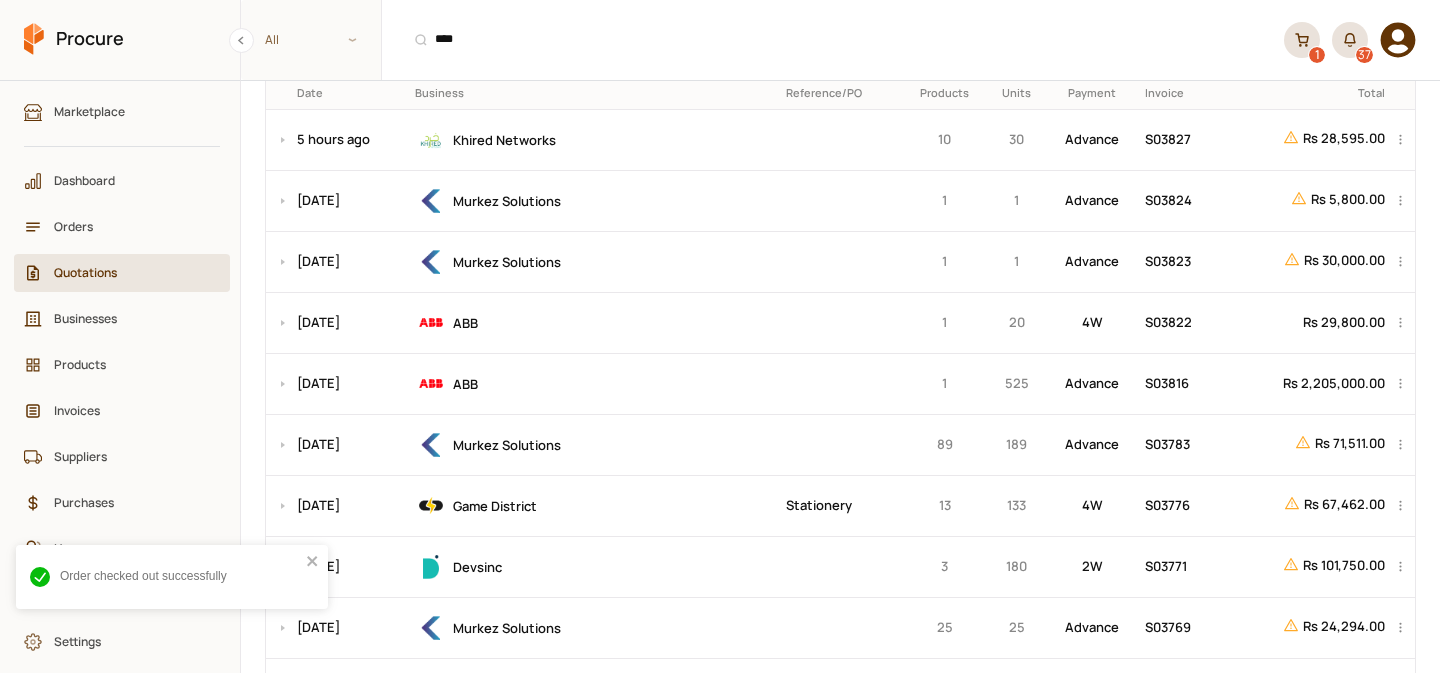 scroll, scrollTop: 0, scrollLeft: 0, axis: both 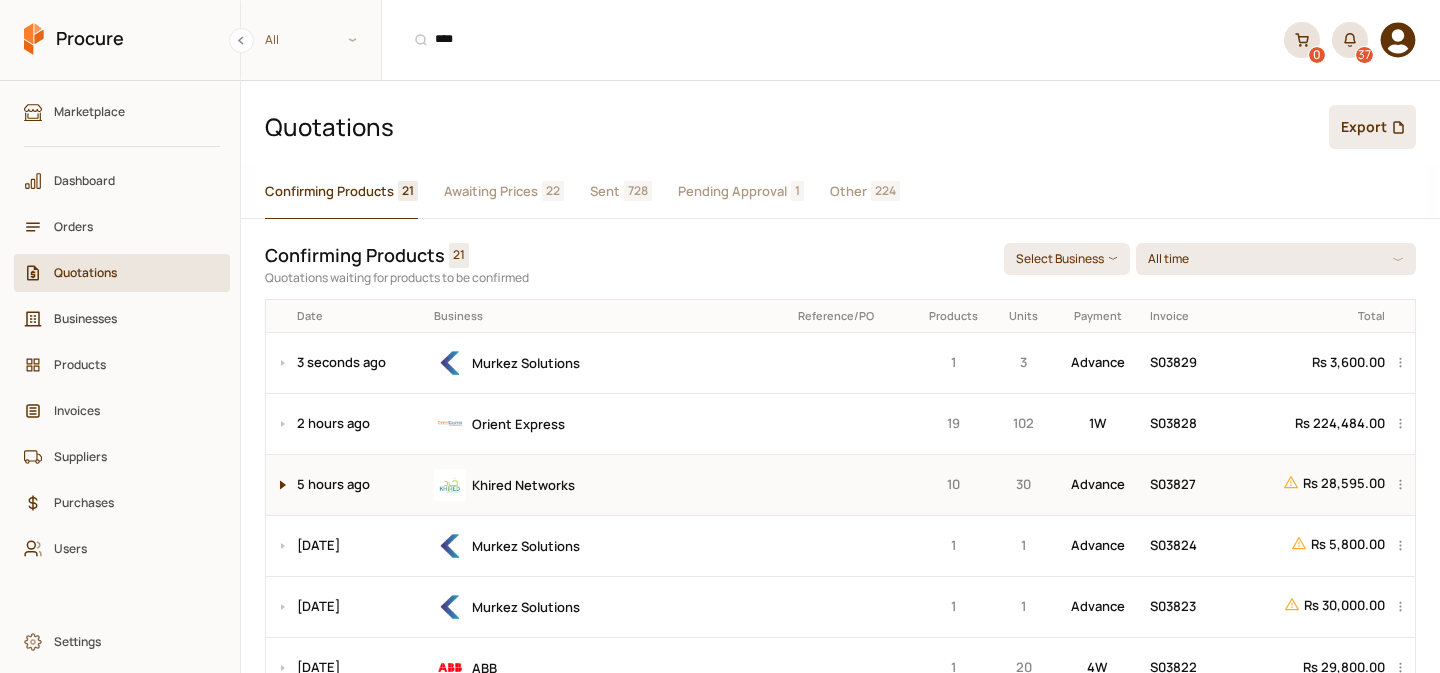 click at bounding box center [278, 485] 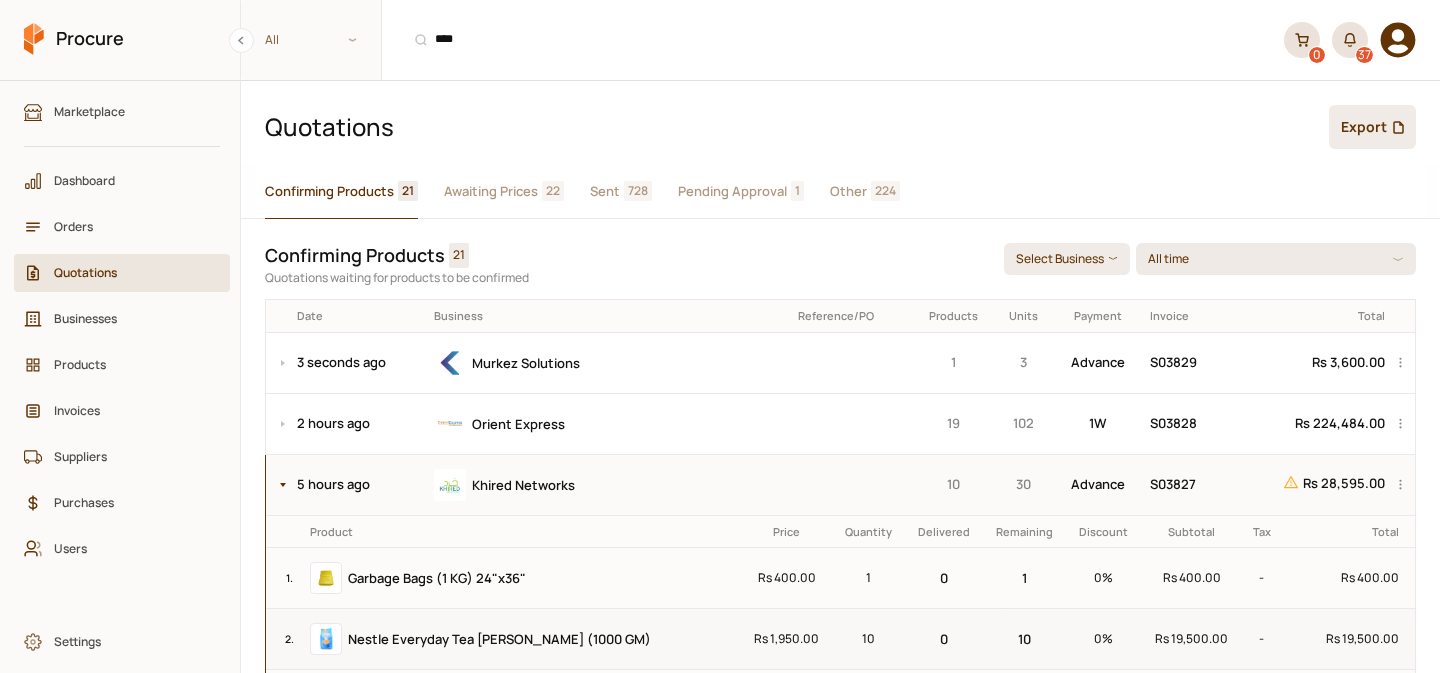 click on "Khired Networks" at bounding box center (609, 485) 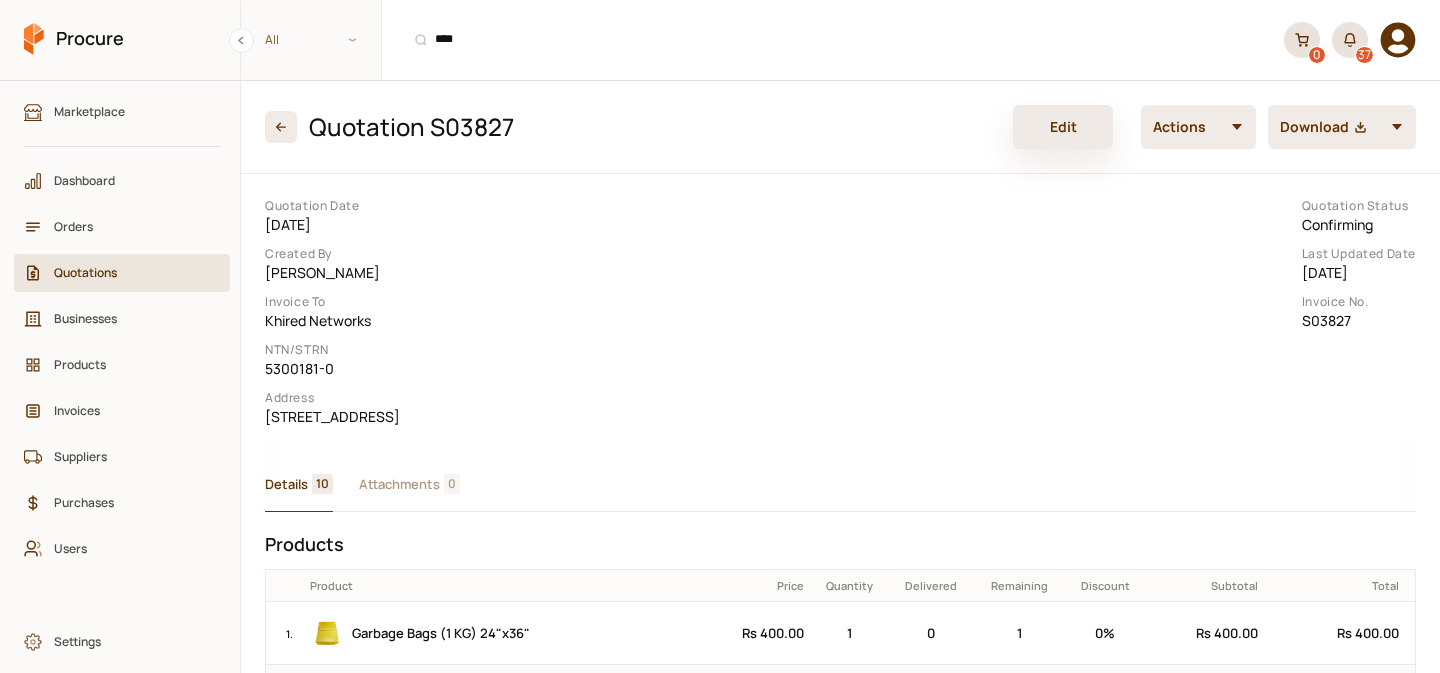 click on "Edit" at bounding box center [1063, 127] 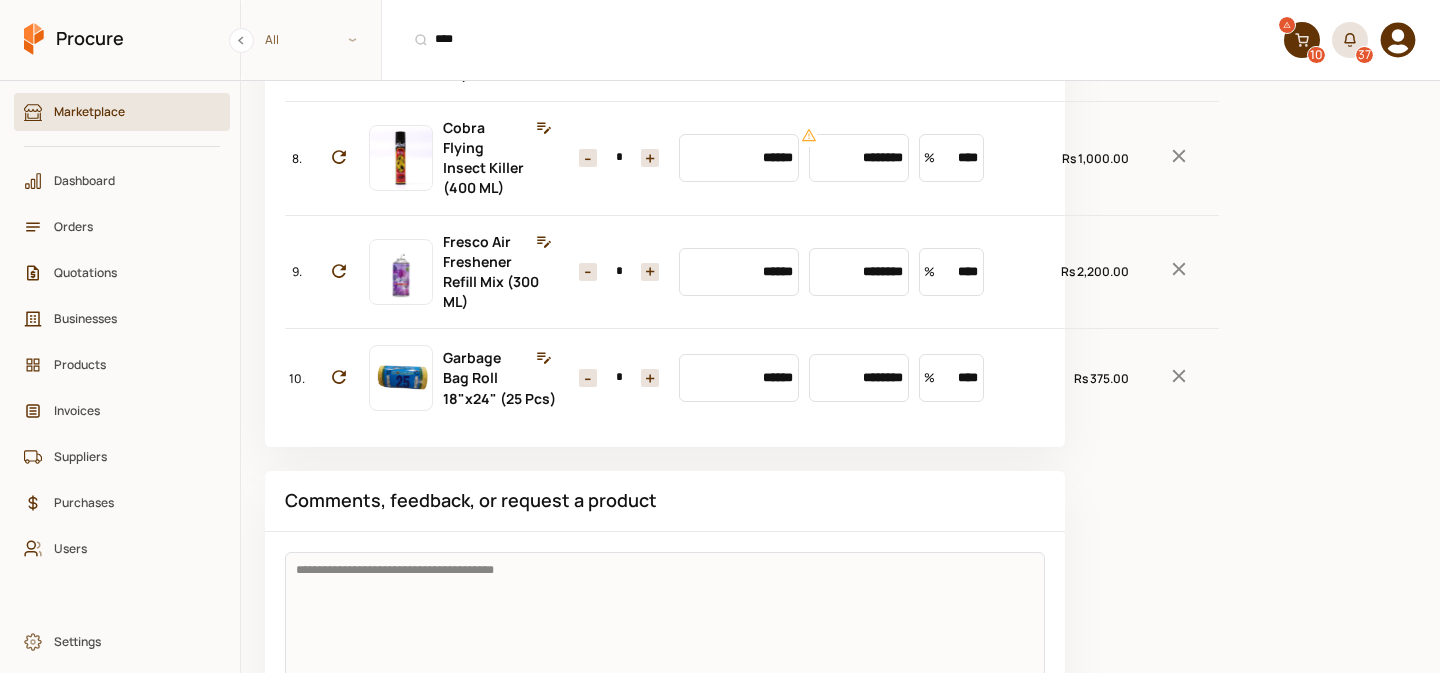 scroll, scrollTop: 922, scrollLeft: 0, axis: vertical 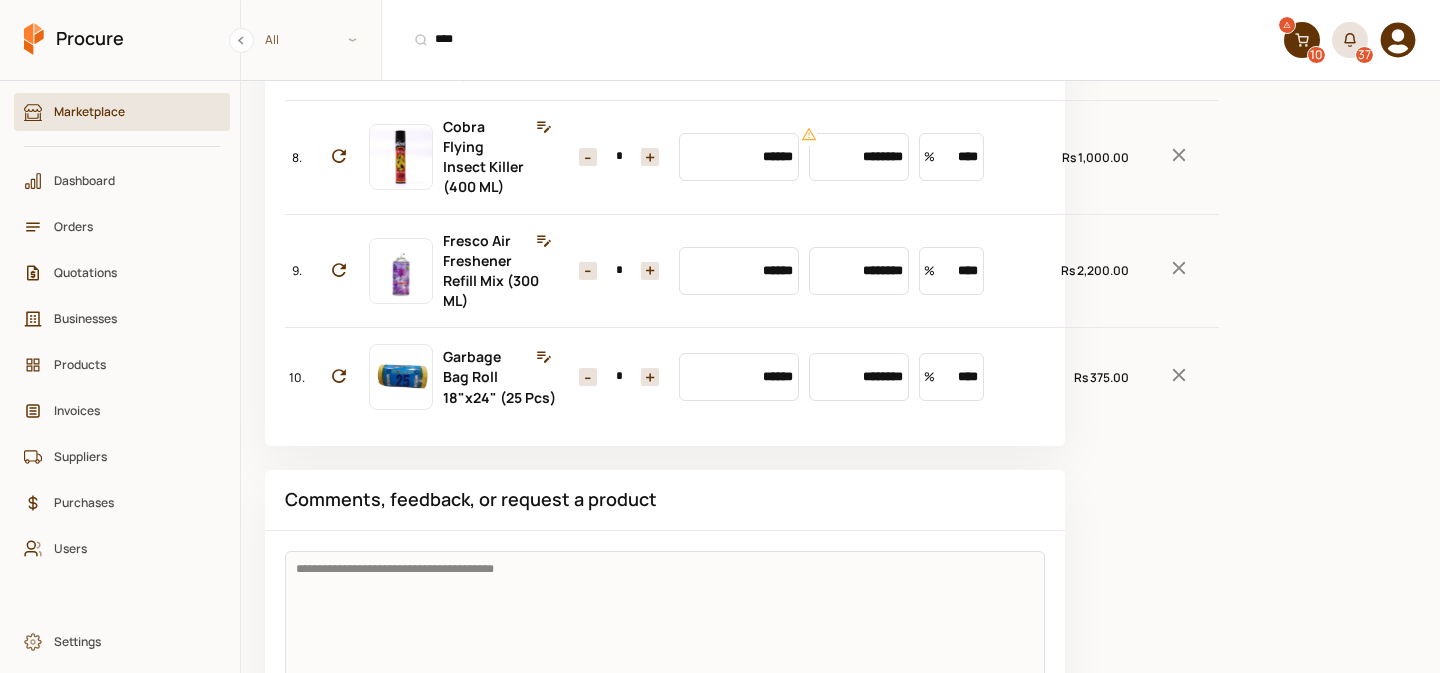 click 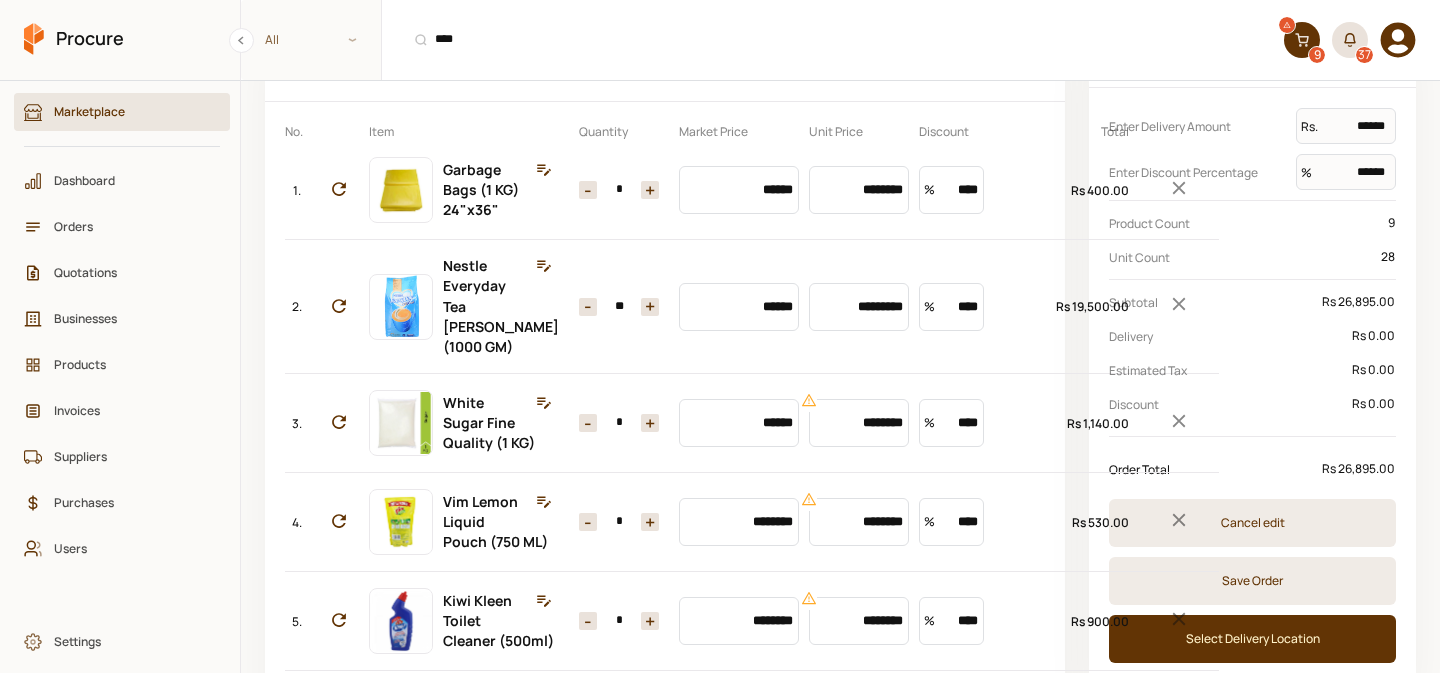 scroll, scrollTop: 283, scrollLeft: 0, axis: vertical 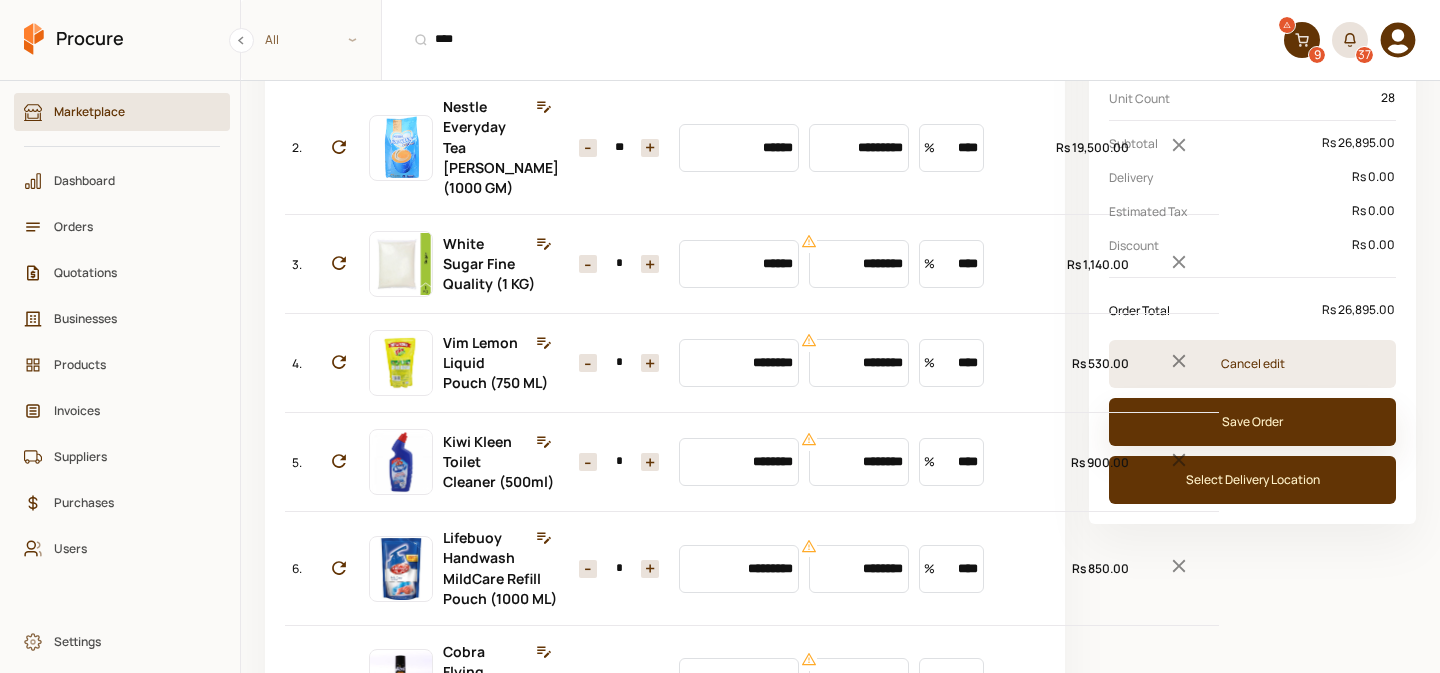click on "Save Order" at bounding box center [1252, 422] 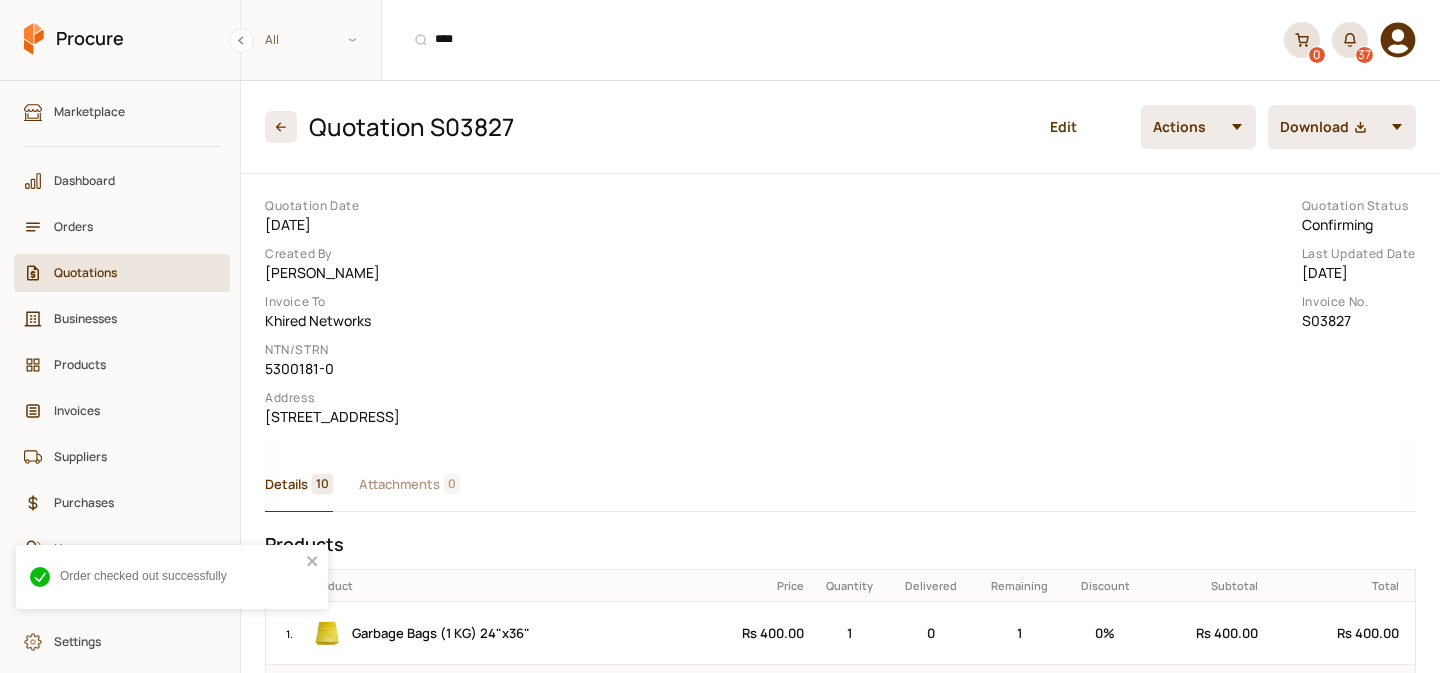 scroll, scrollTop: 0, scrollLeft: 0, axis: both 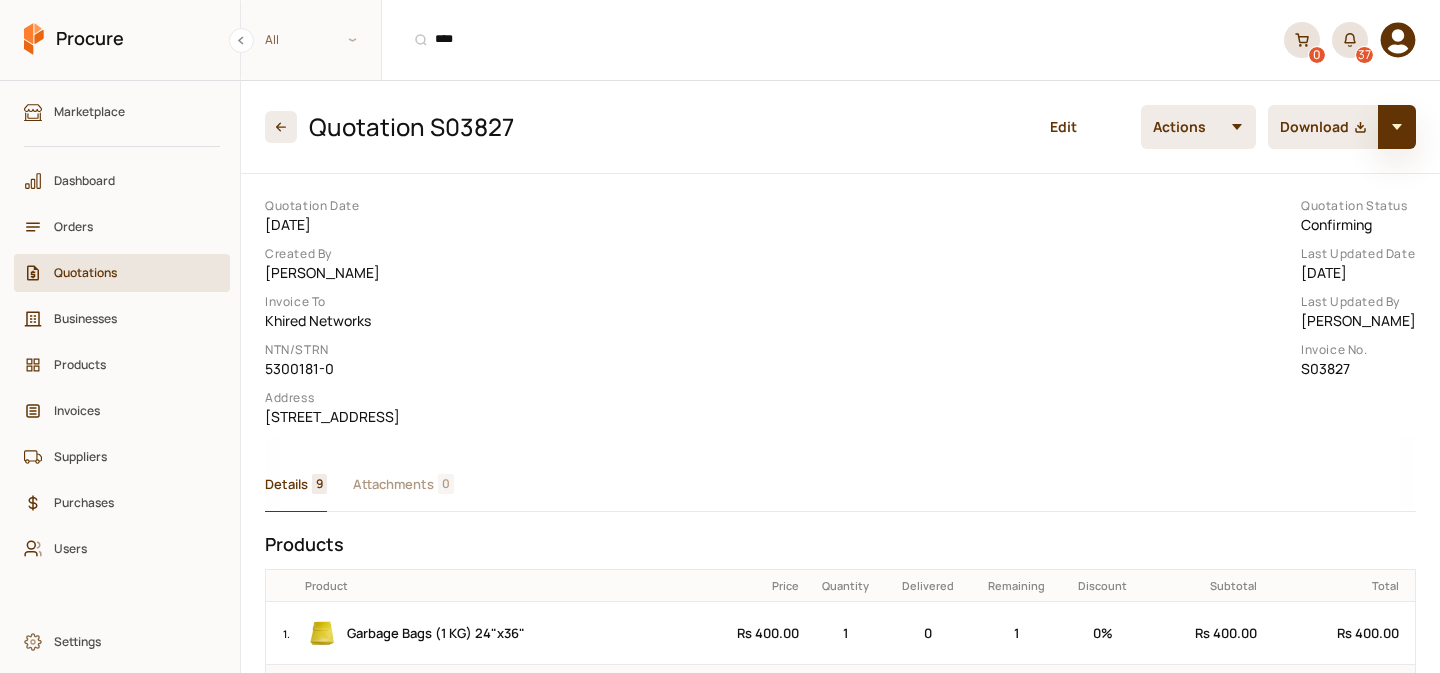 click at bounding box center (1397, 127) 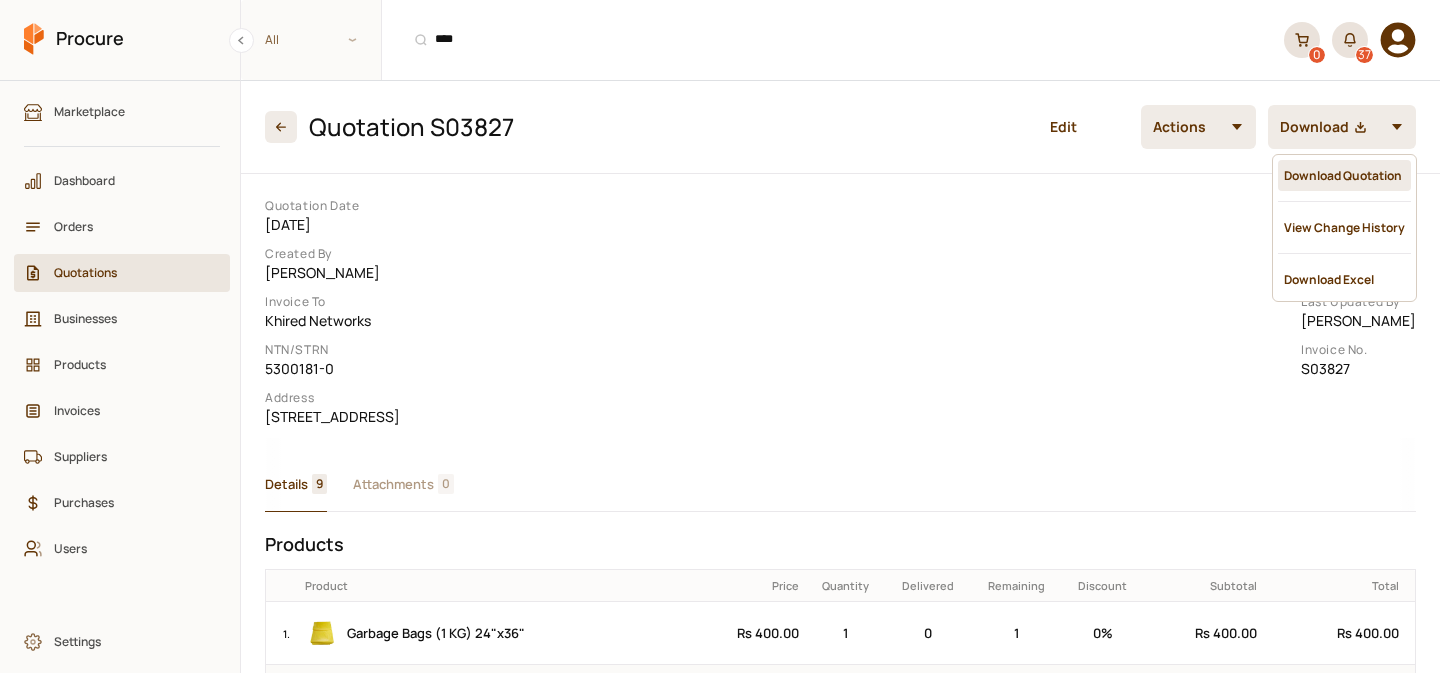 click on "Download Quotation" at bounding box center [1344, 175] 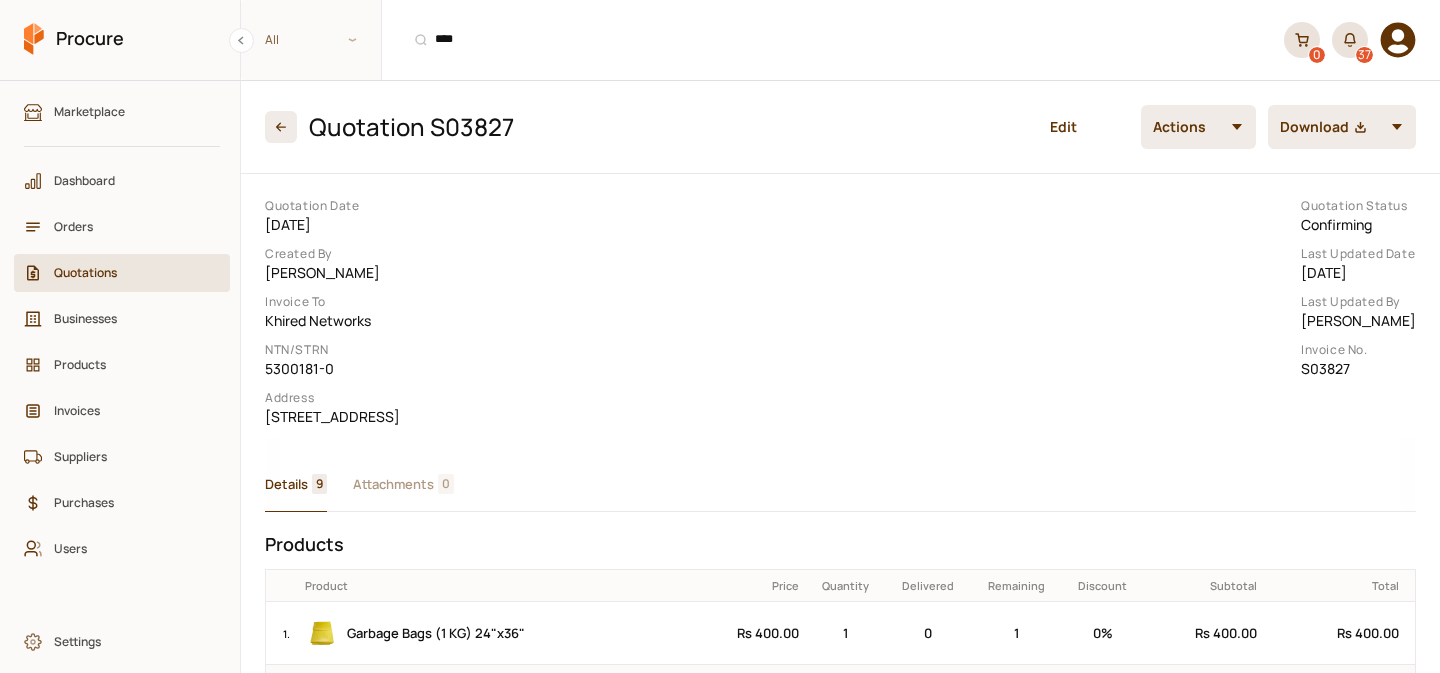 click on "Quotations" at bounding box center (129, 272) 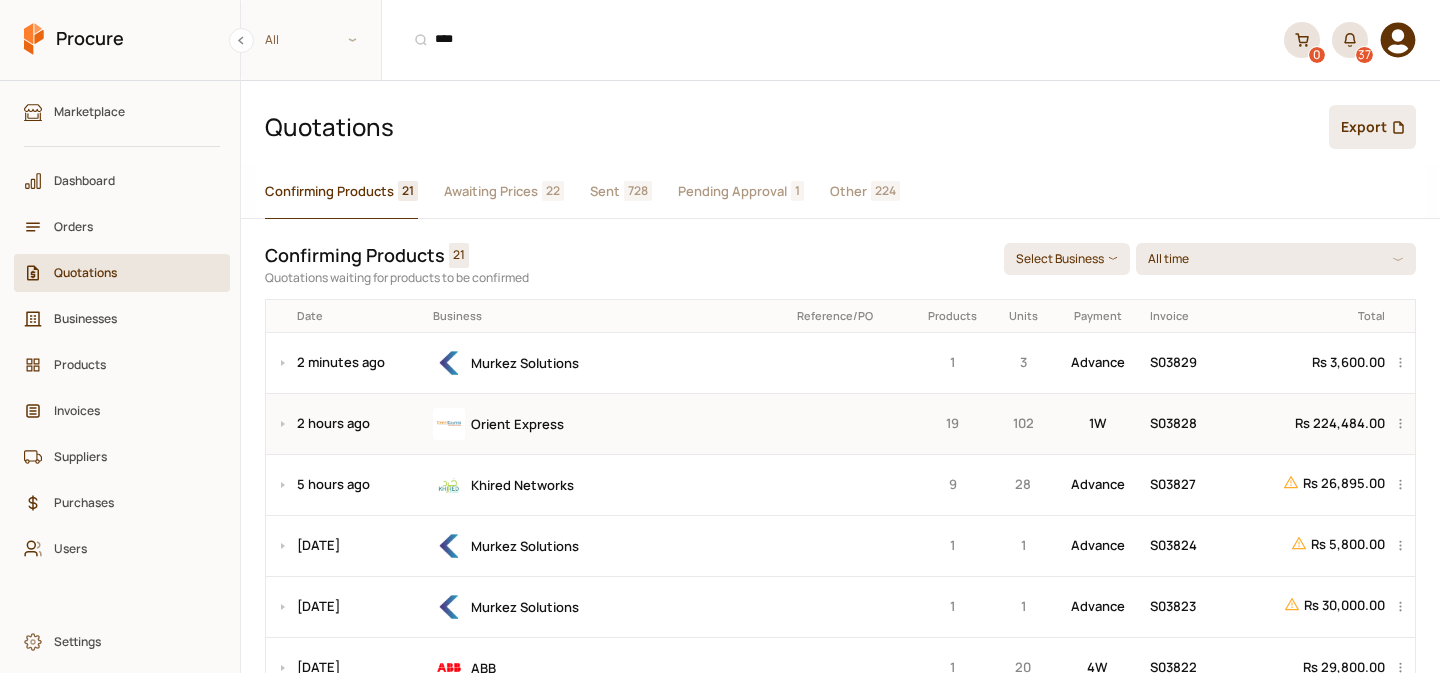 click on "Orient Express" at bounding box center [608, 424] 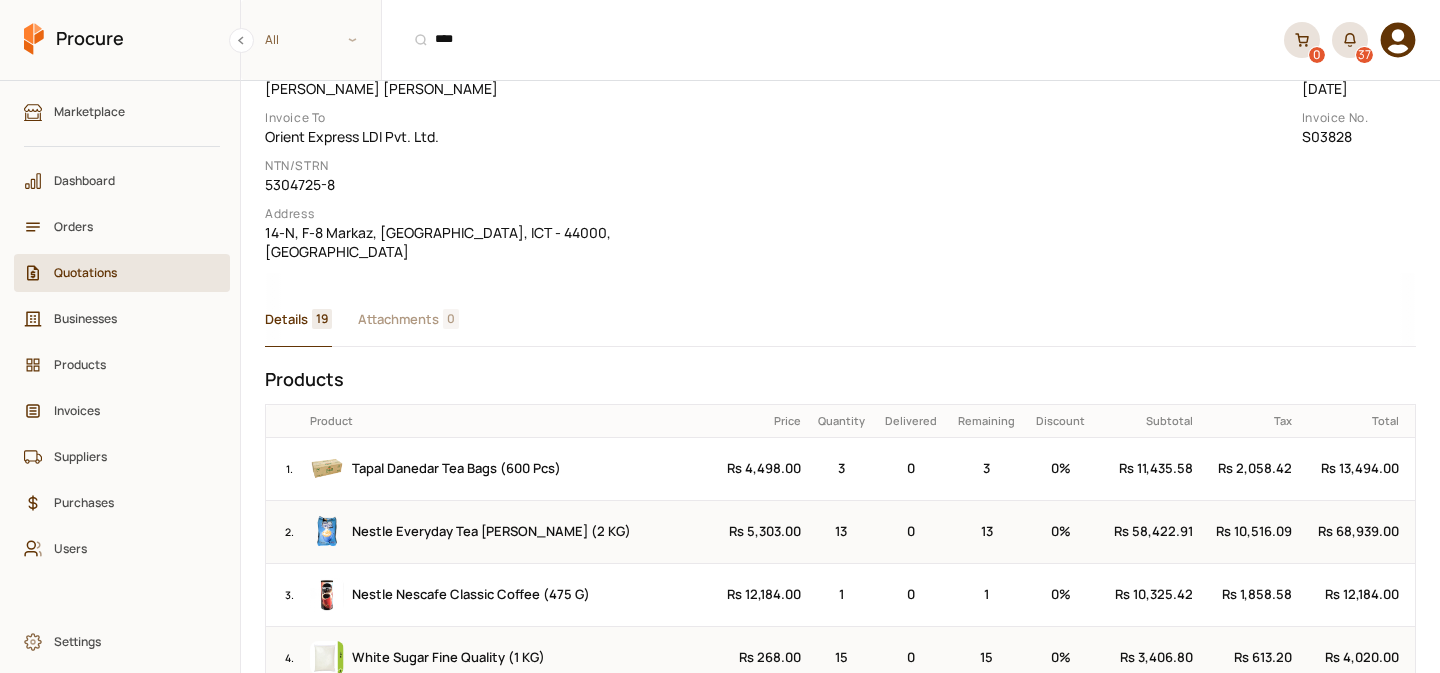 scroll, scrollTop: 0, scrollLeft: 0, axis: both 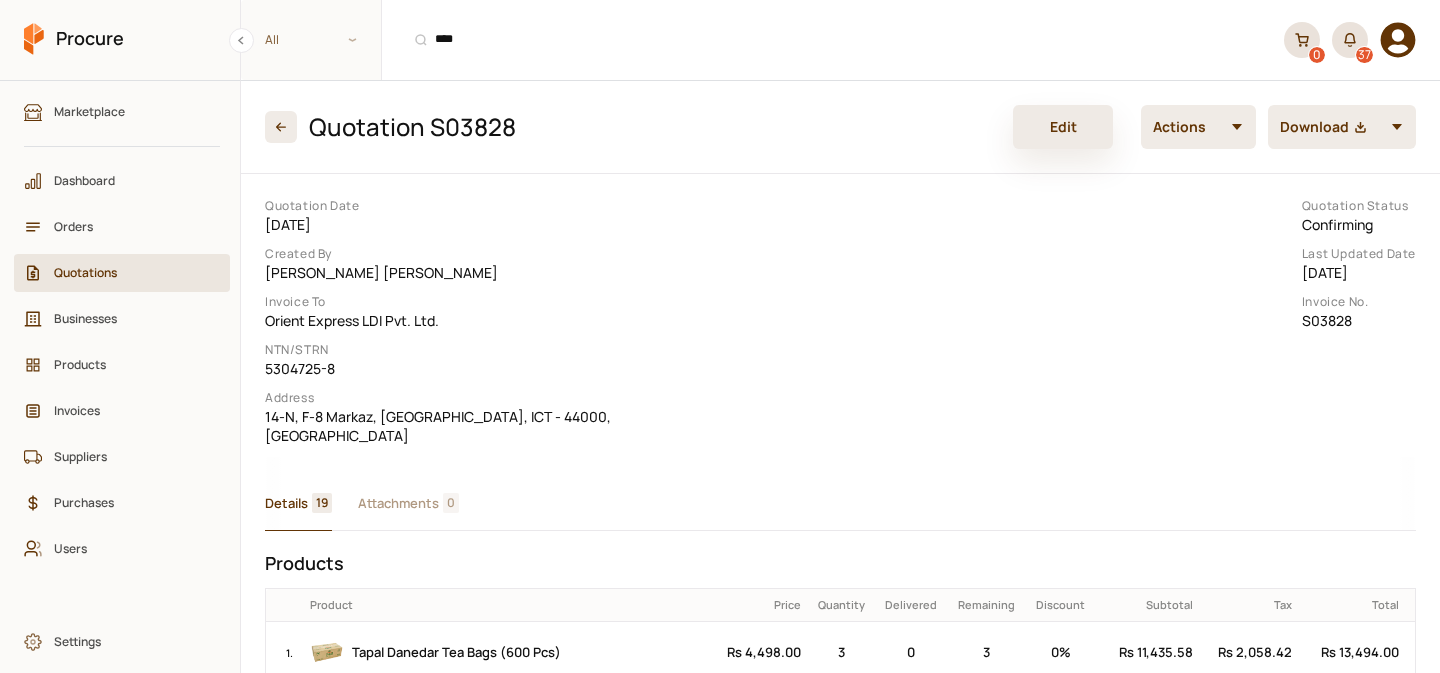 click on "Edit" at bounding box center [1063, 127] 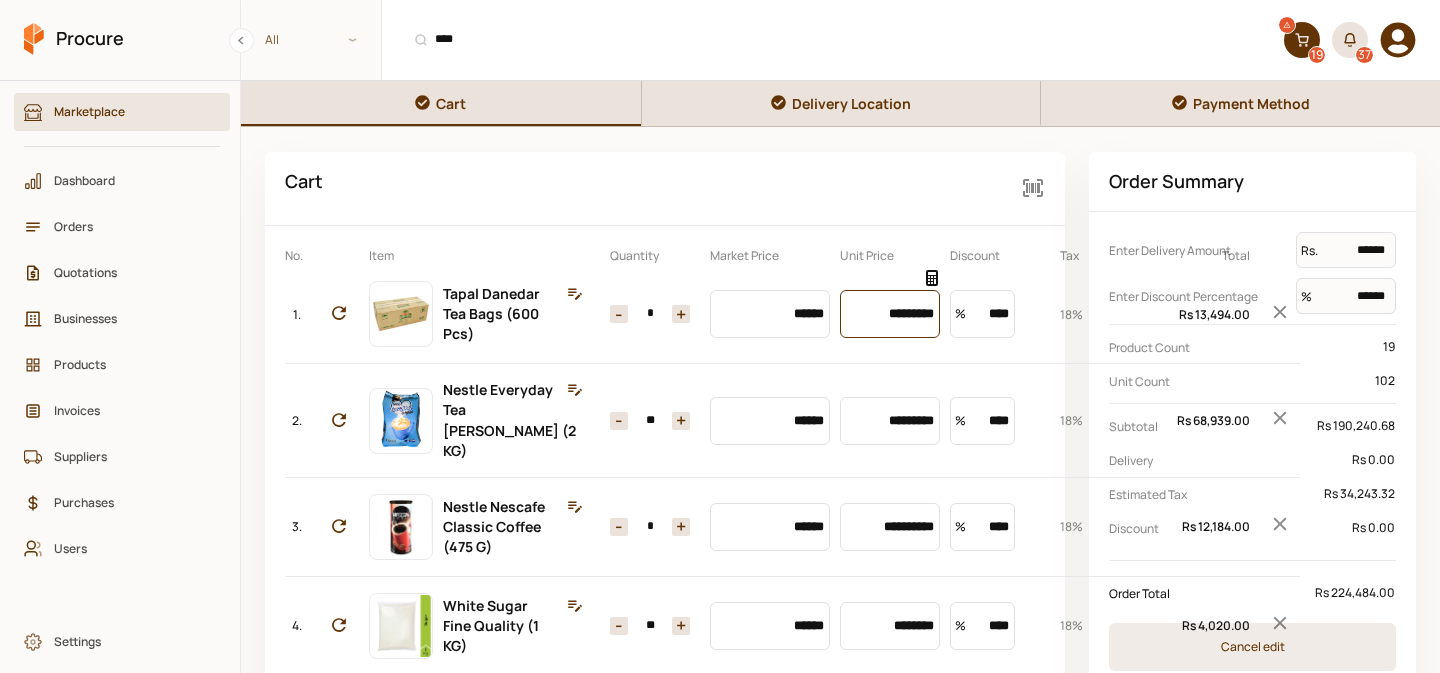 click on "*********" at bounding box center [890, 314] 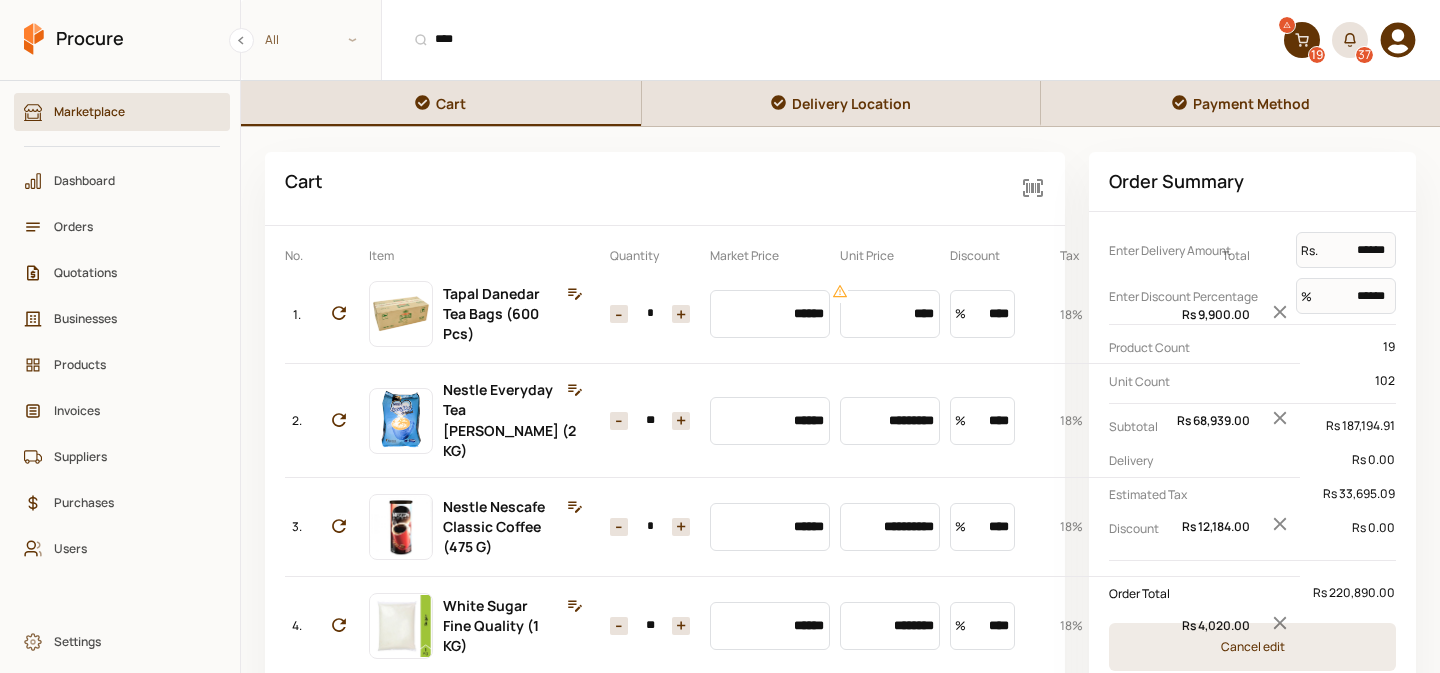 type on "*********" 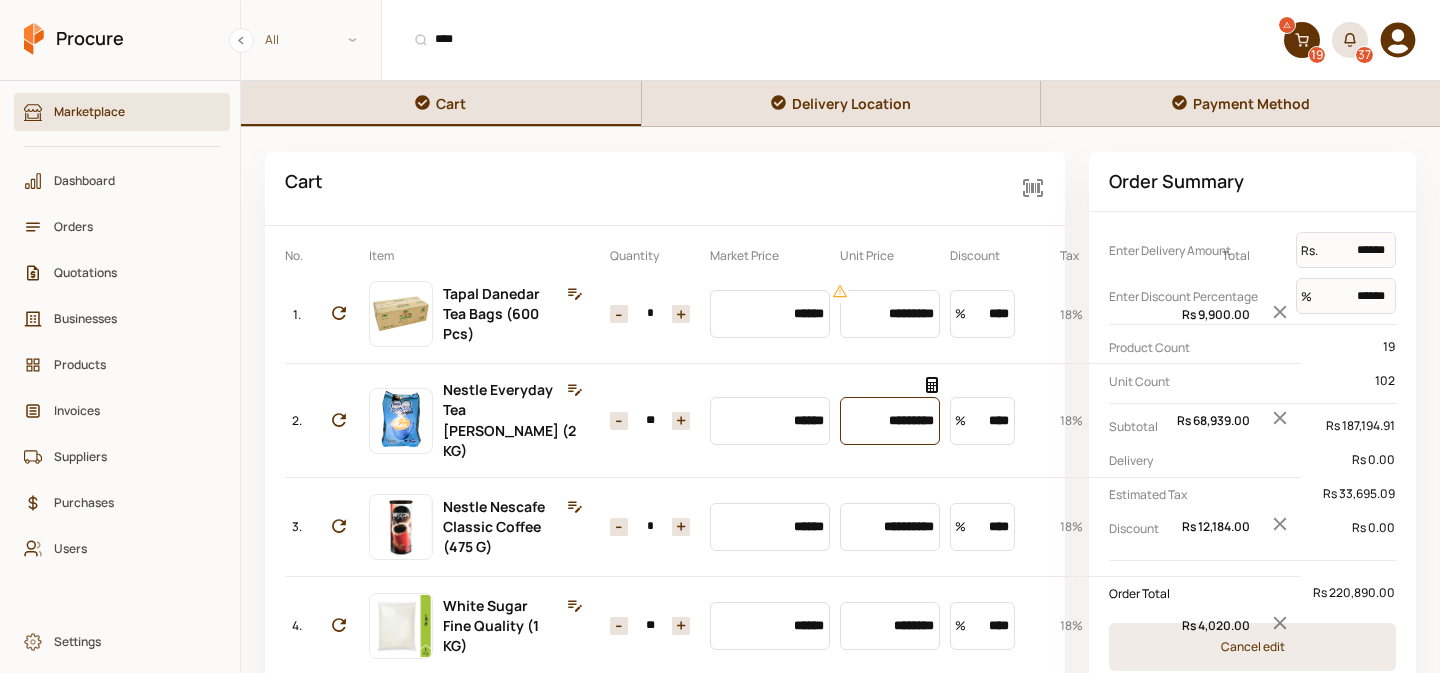 click on "*********" at bounding box center [890, 421] 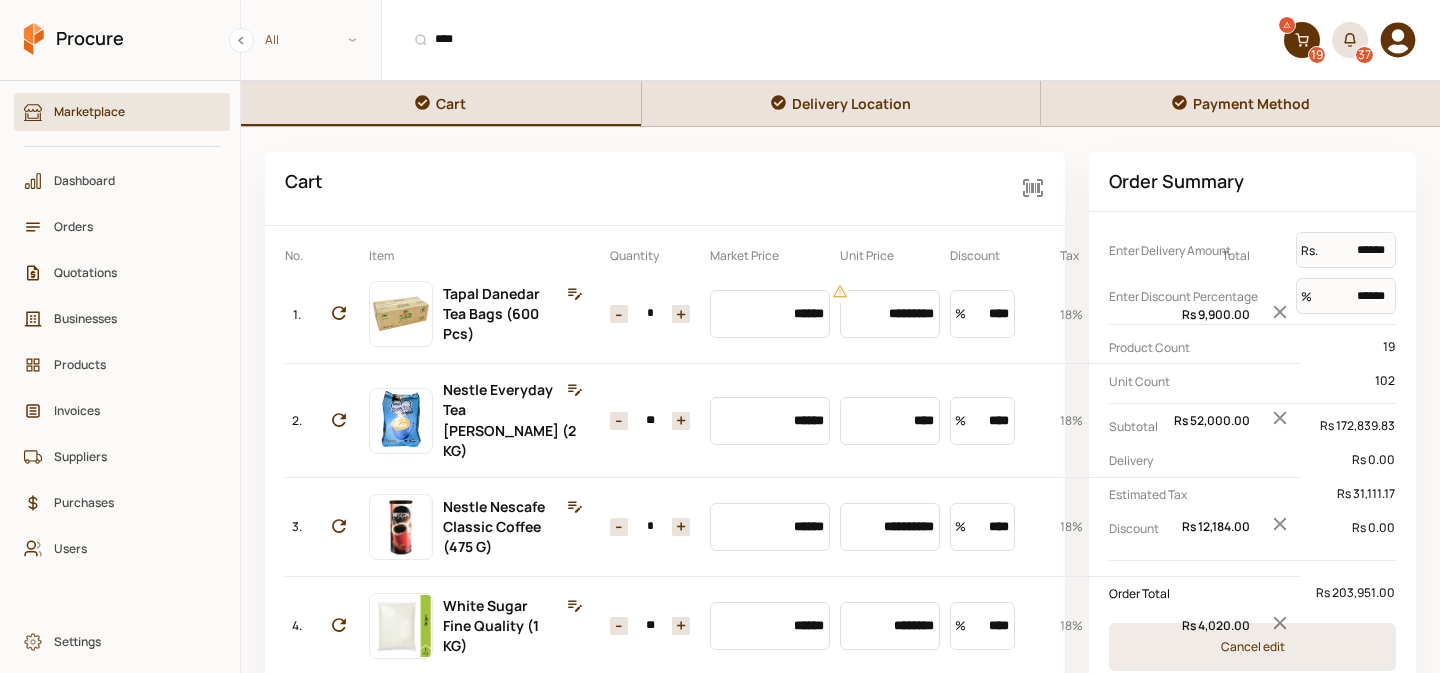 type on "*********" 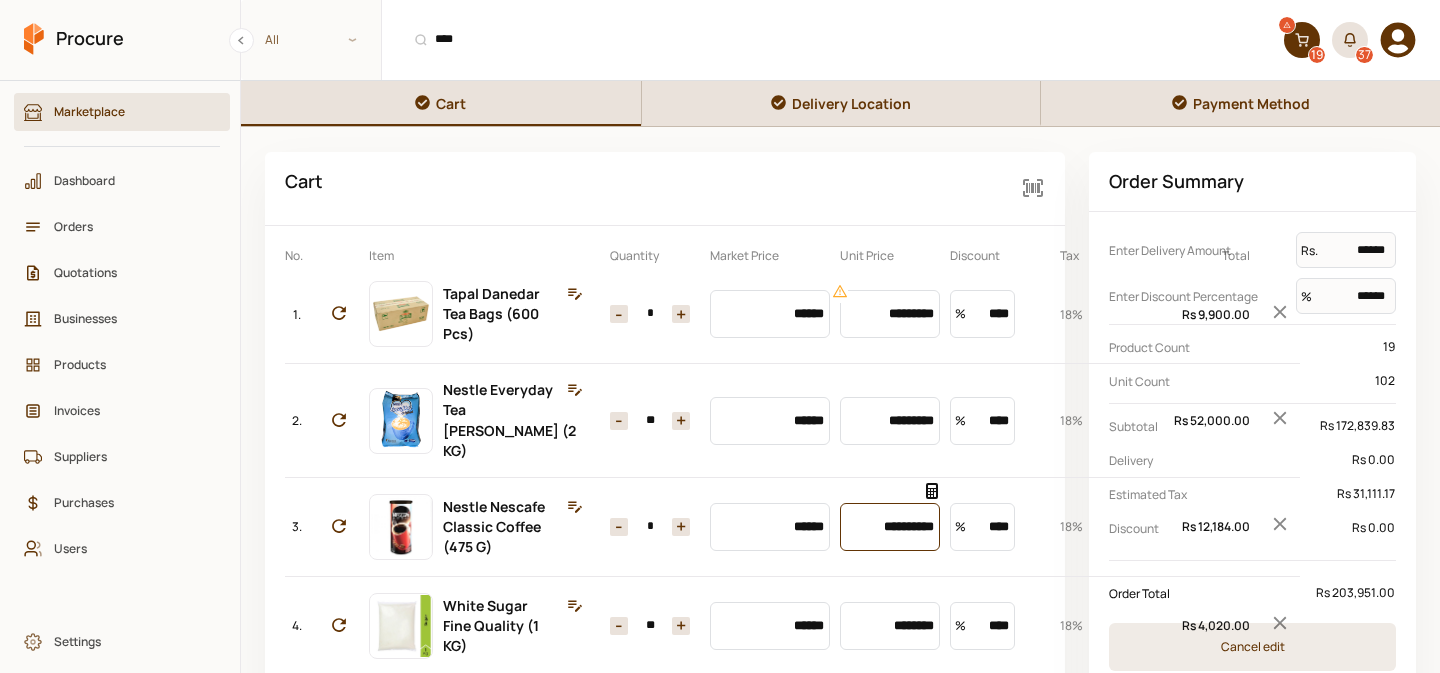 click on "**********" at bounding box center (890, 527) 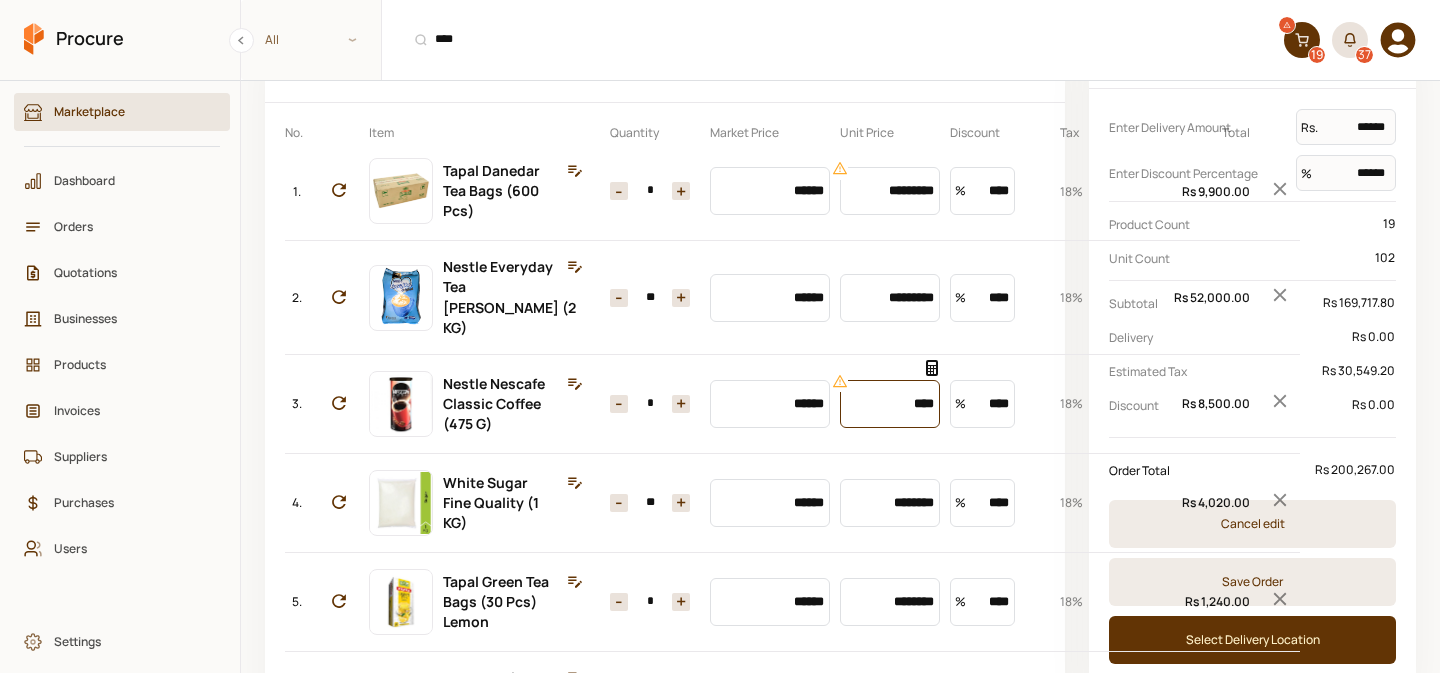 scroll, scrollTop: 158, scrollLeft: 0, axis: vertical 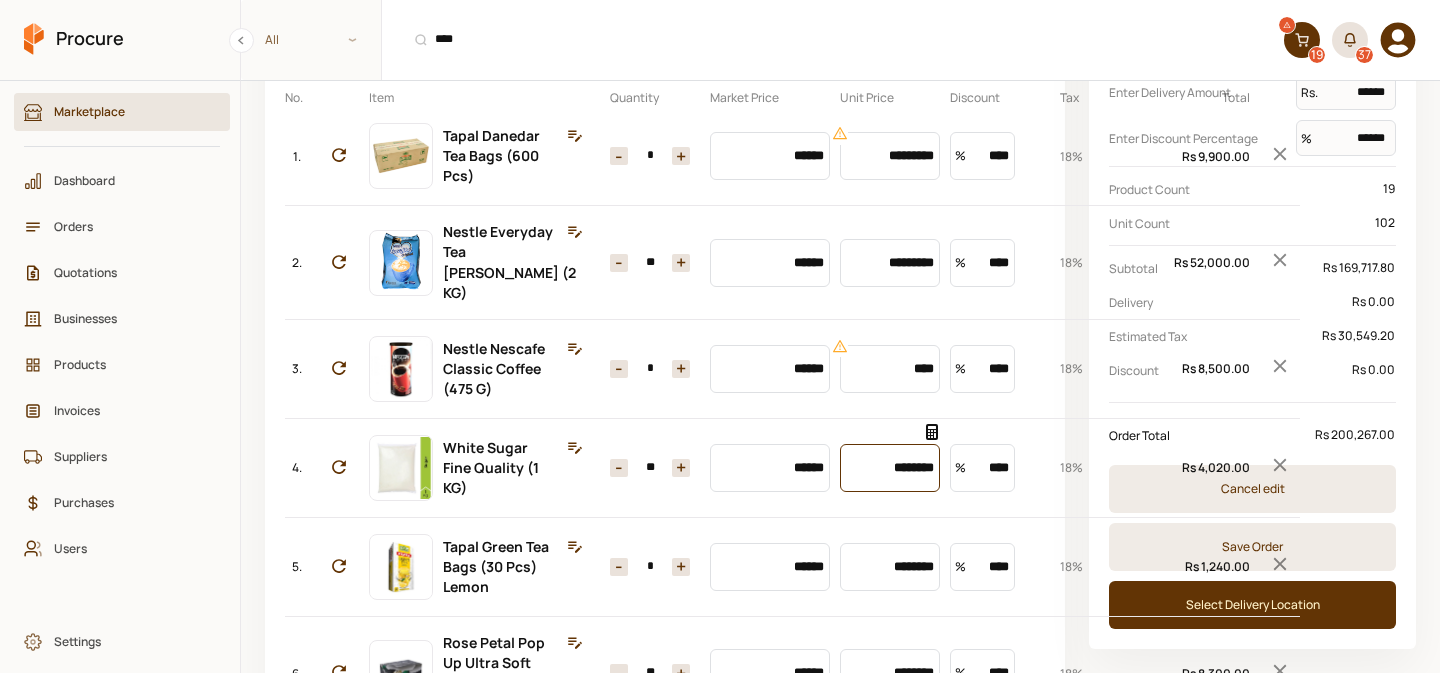 click on "********" at bounding box center (890, 468) 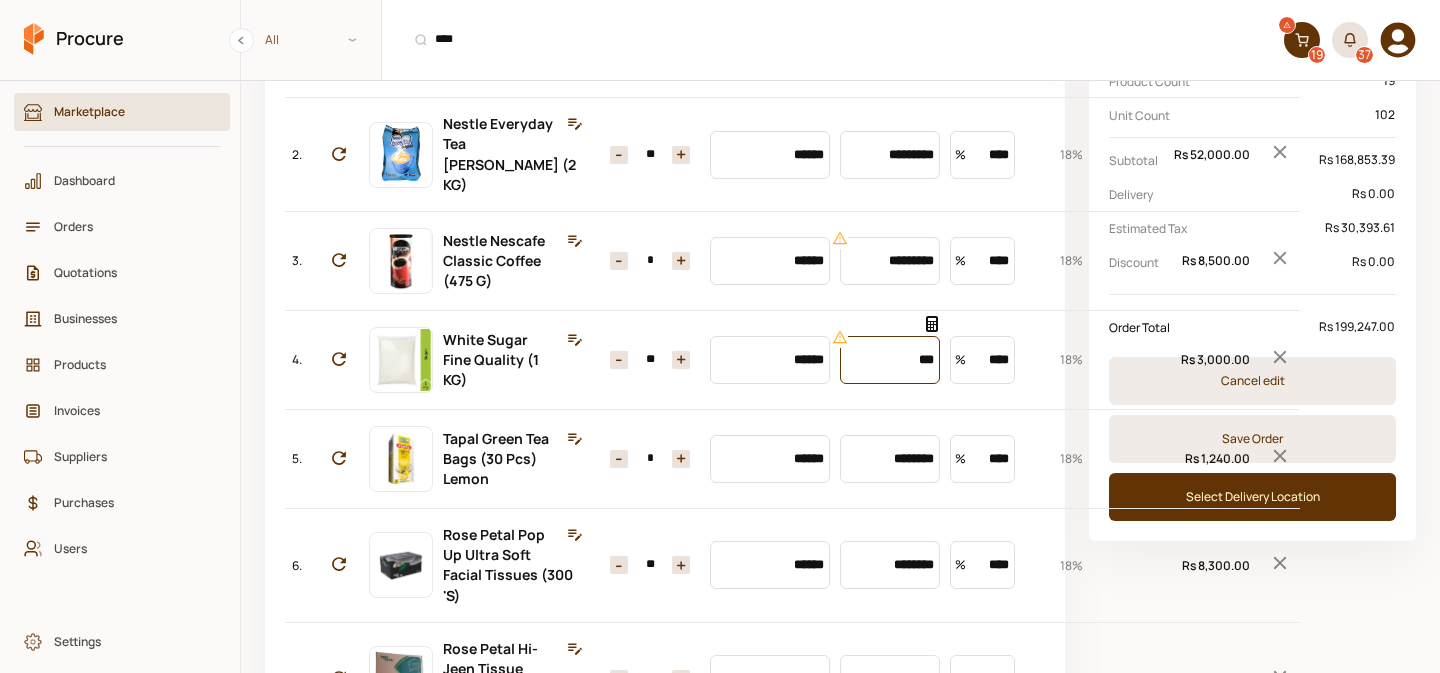 scroll, scrollTop: 267, scrollLeft: 0, axis: vertical 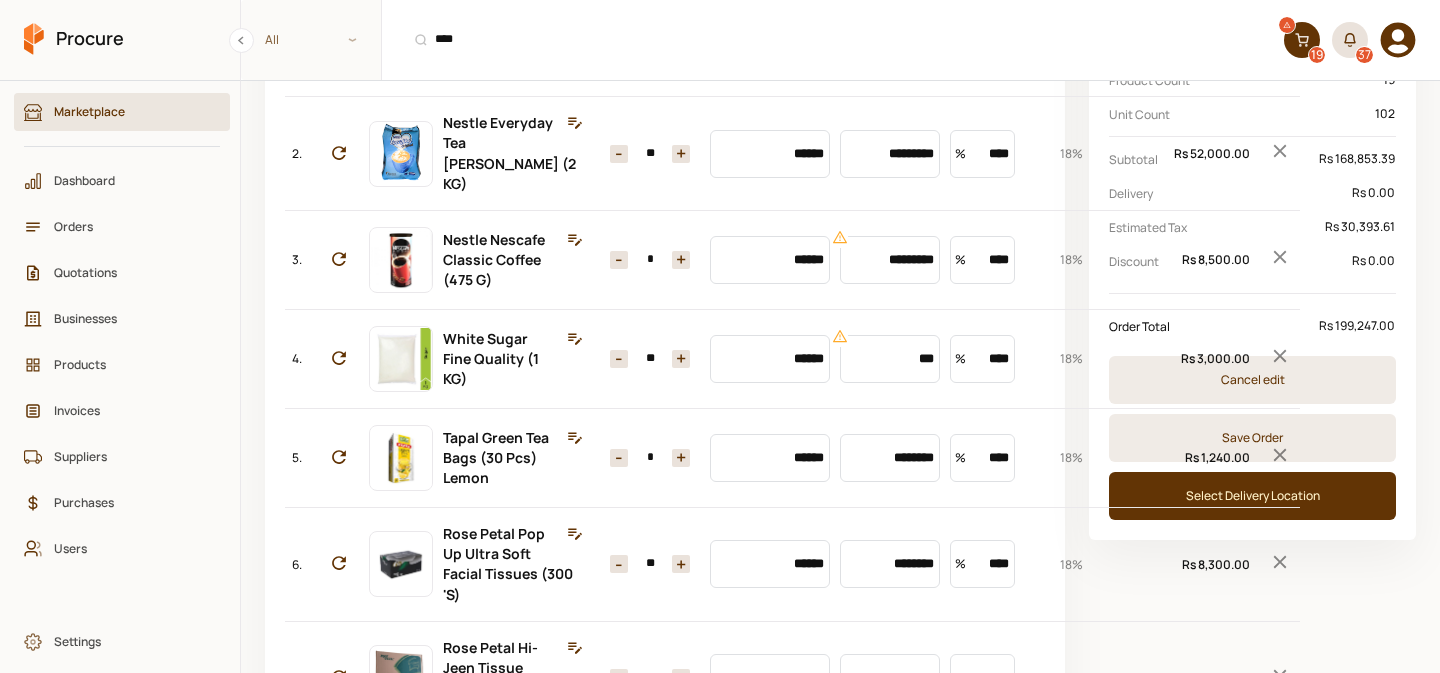 type on "********" 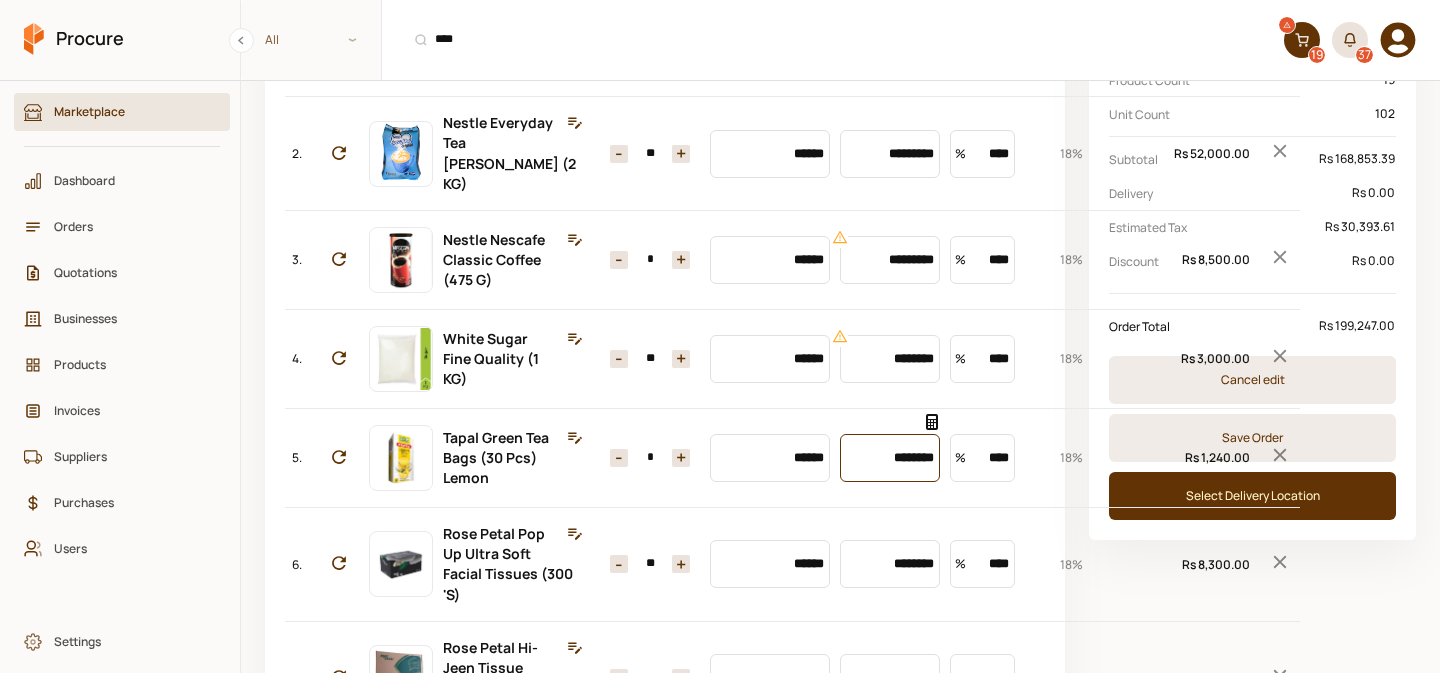 click on "********" at bounding box center [890, 458] 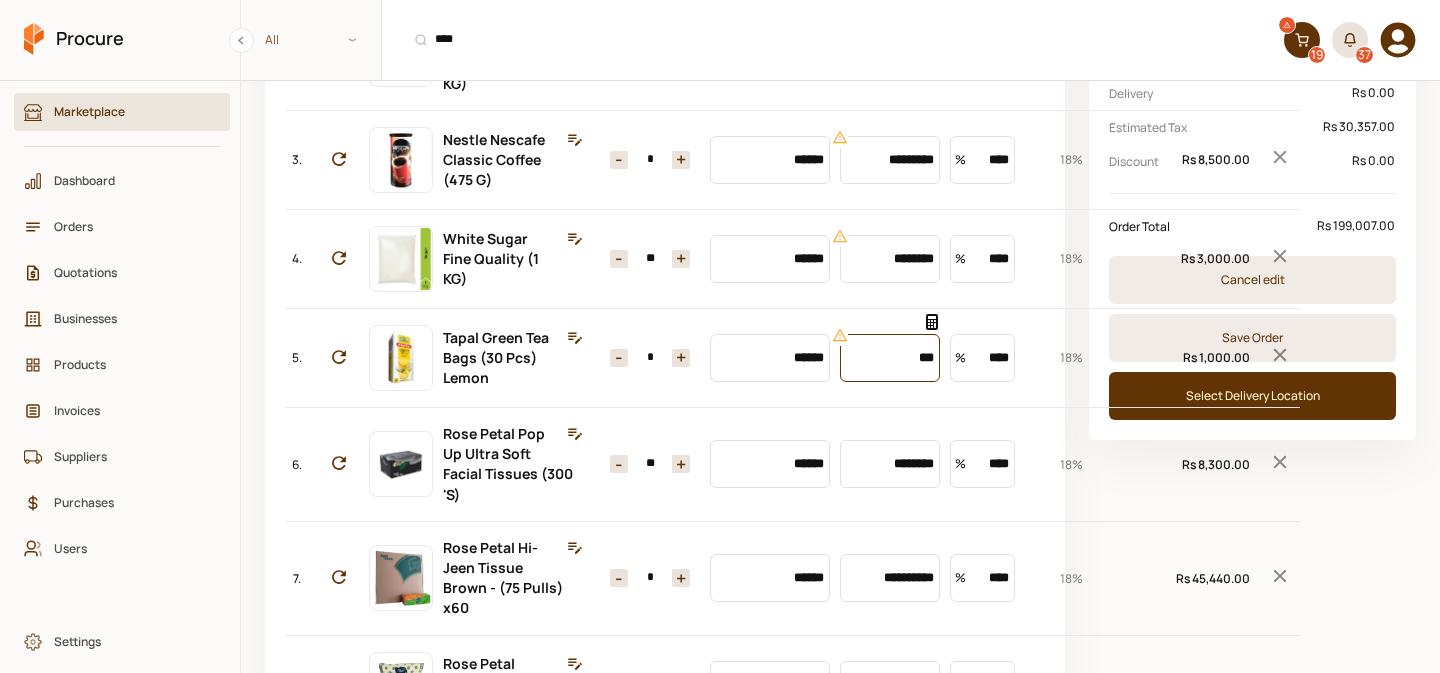 scroll, scrollTop: 376, scrollLeft: 0, axis: vertical 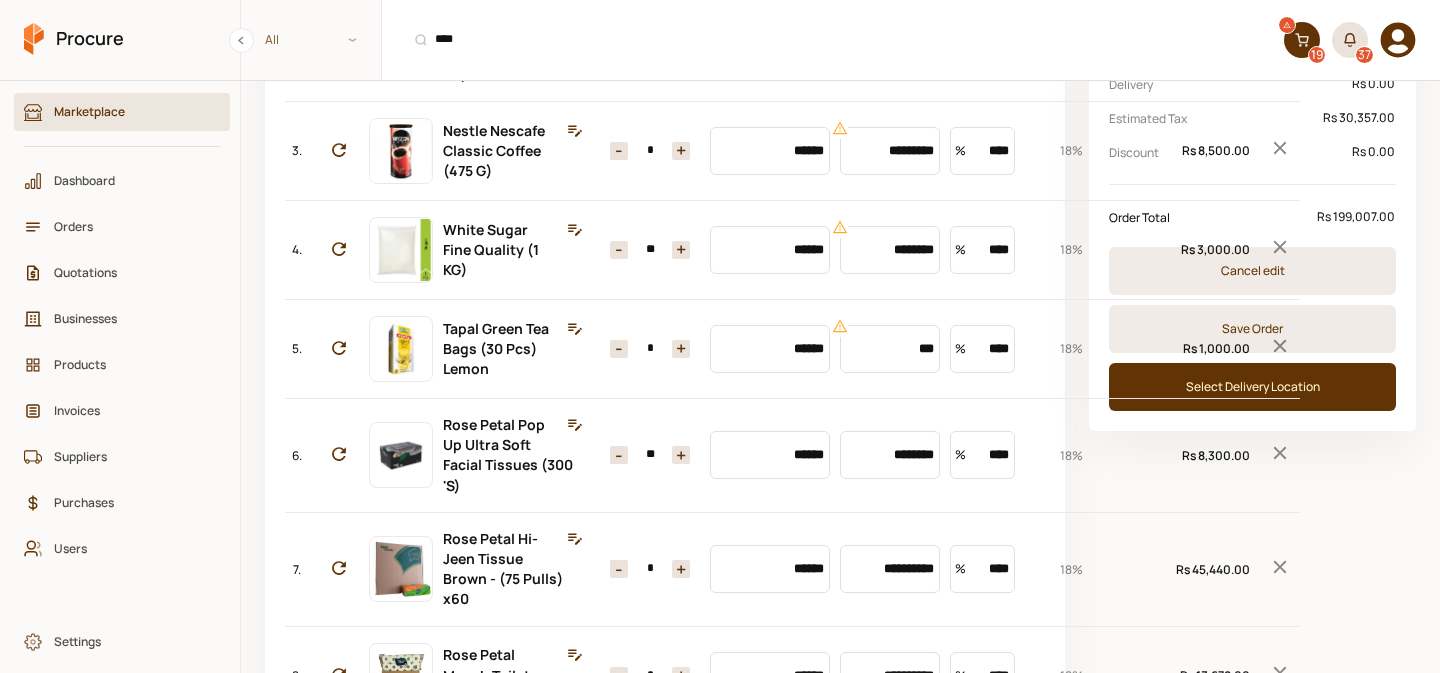 type on "********" 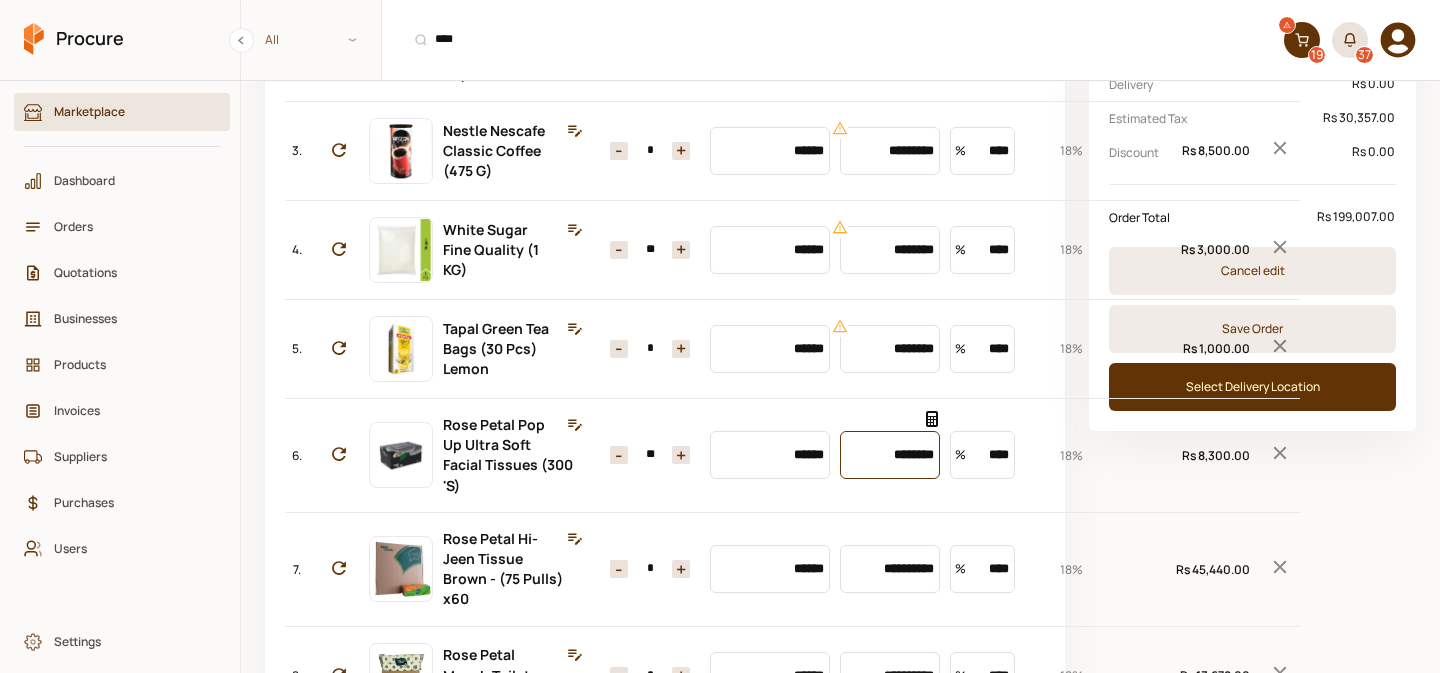 click on "********" at bounding box center [890, 455] 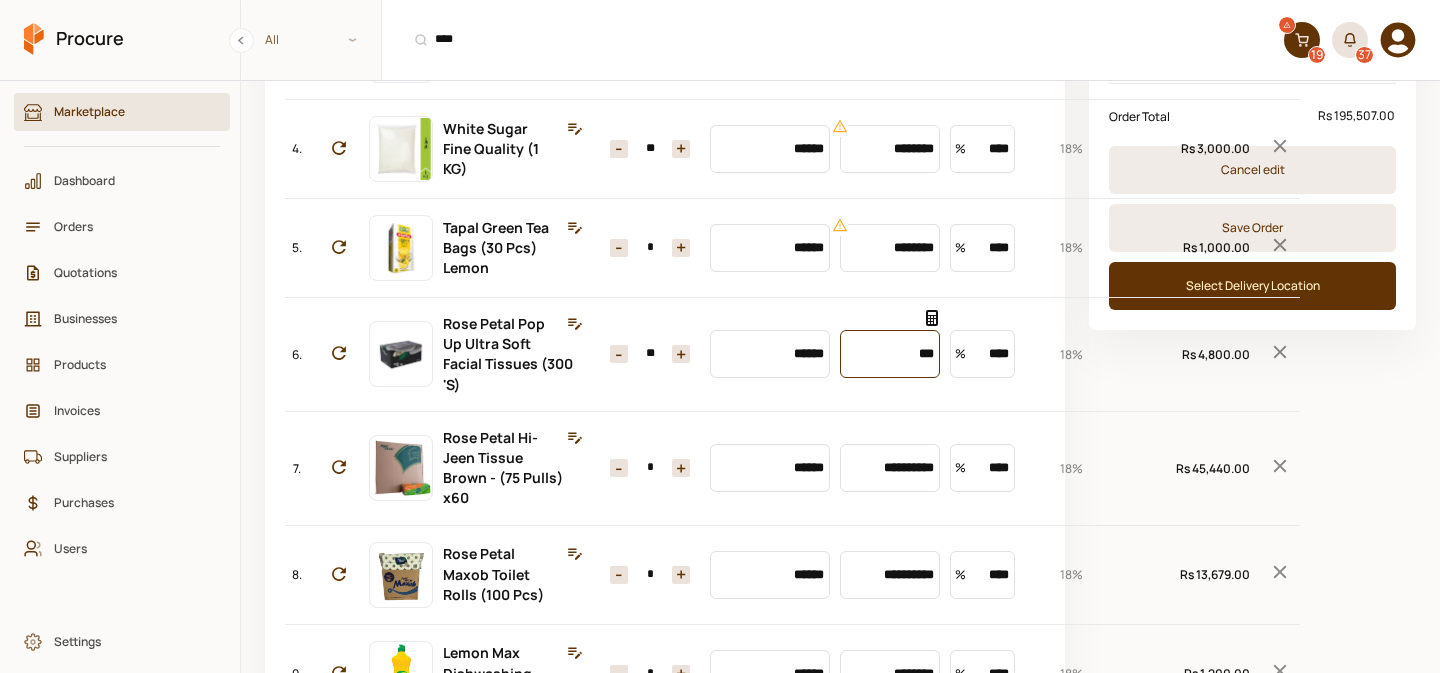 scroll, scrollTop: 498, scrollLeft: 0, axis: vertical 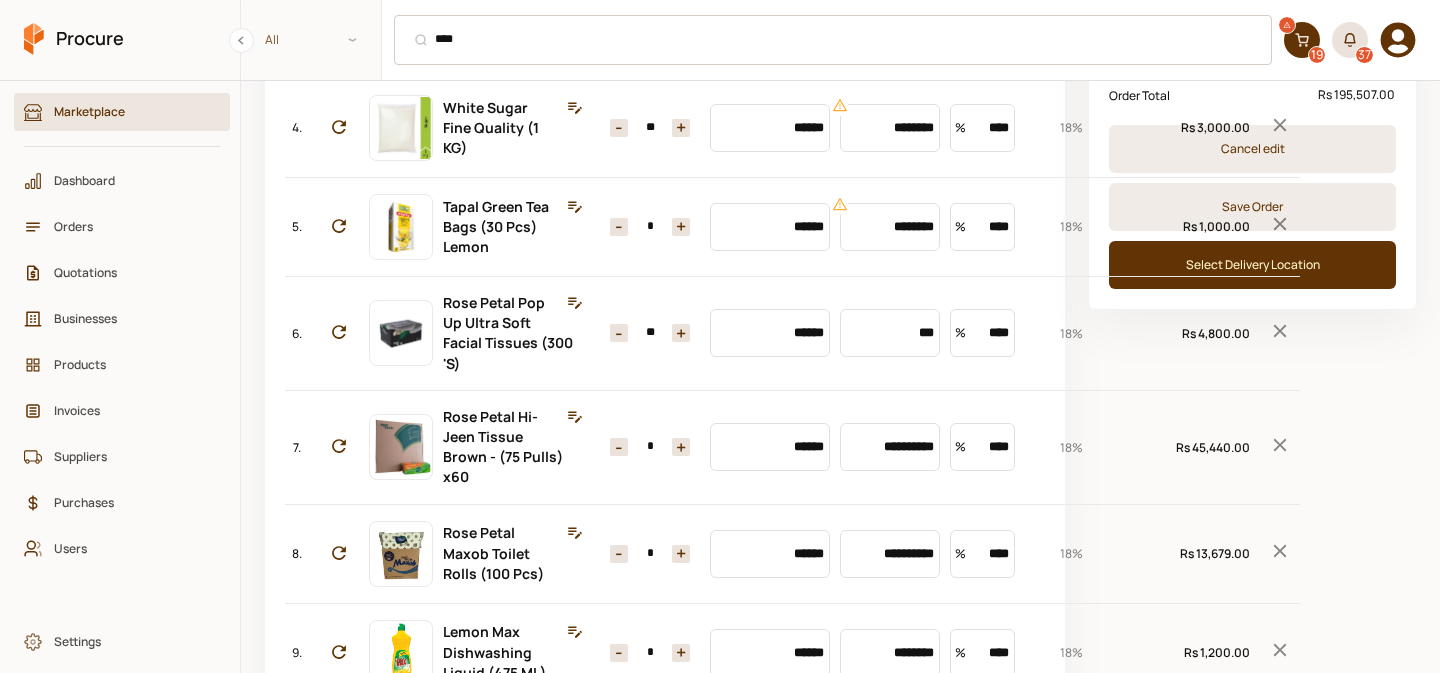 type on "********" 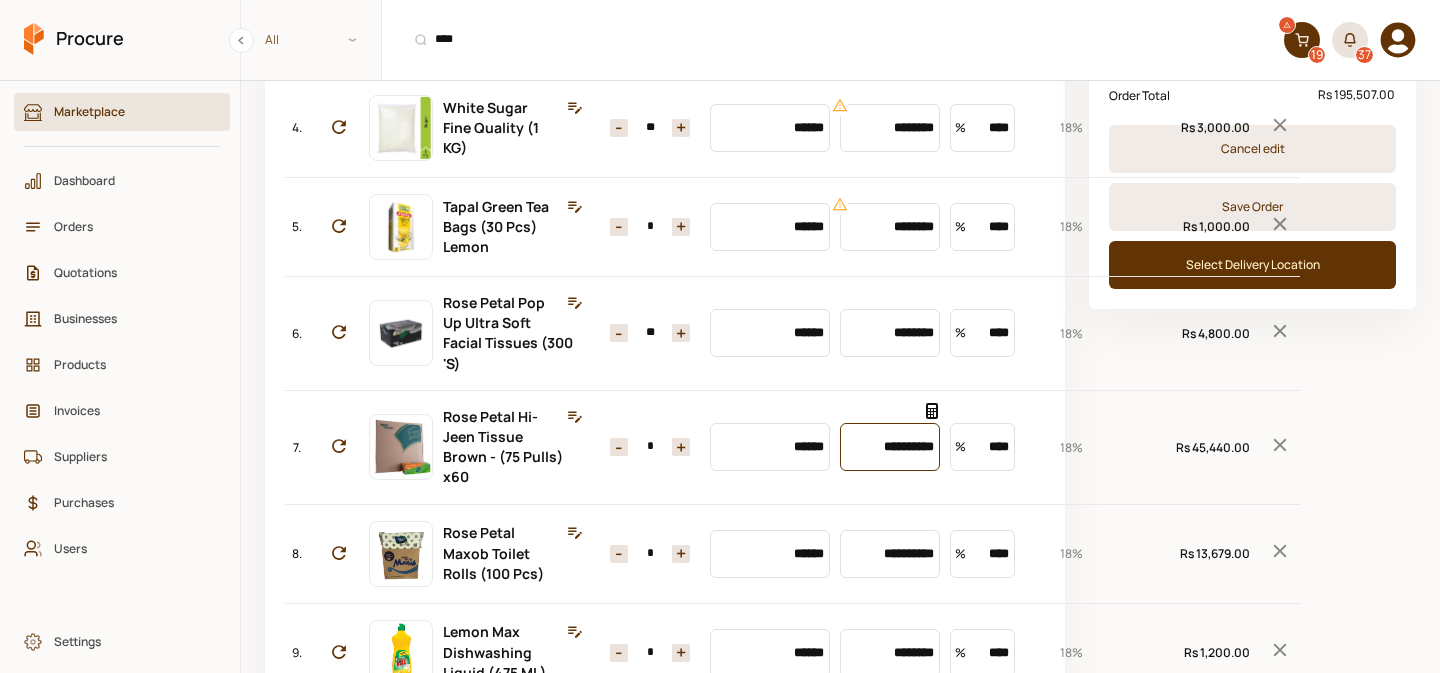 click on "**********" at bounding box center [890, 447] 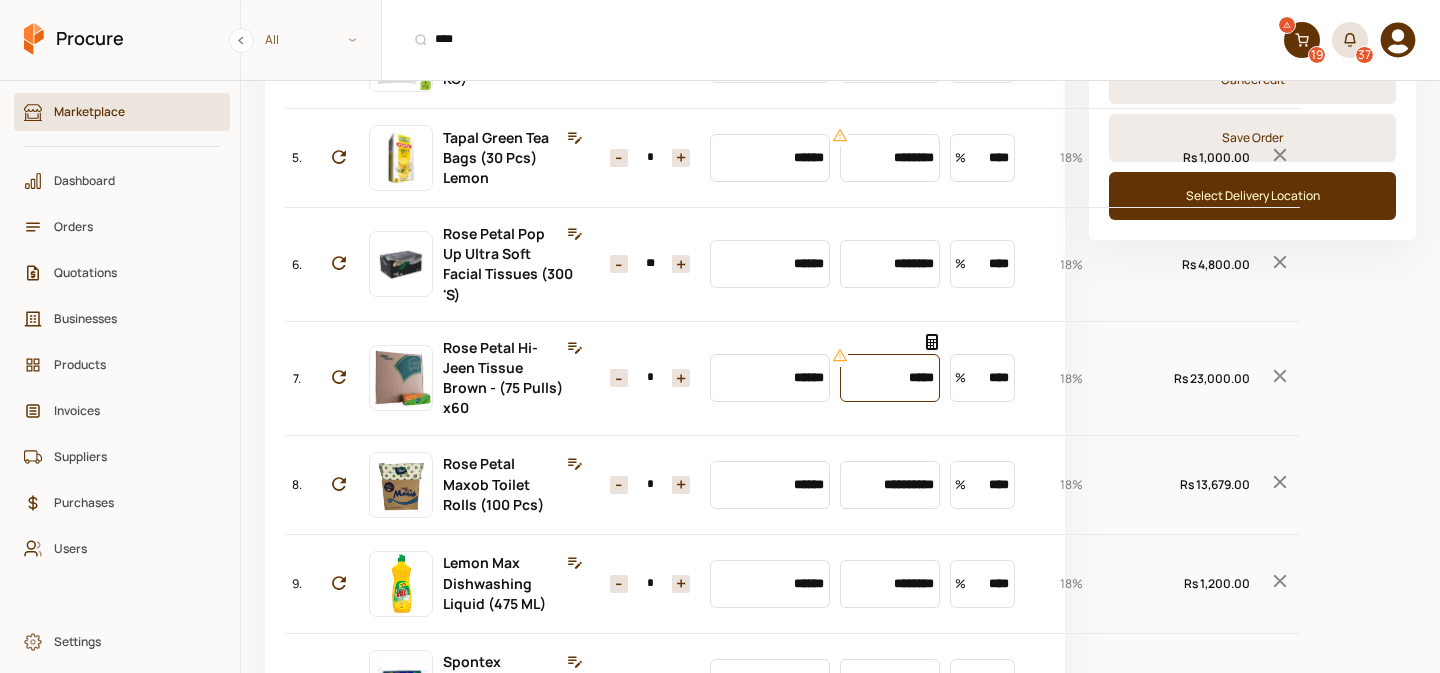 scroll, scrollTop: 572, scrollLeft: 0, axis: vertical 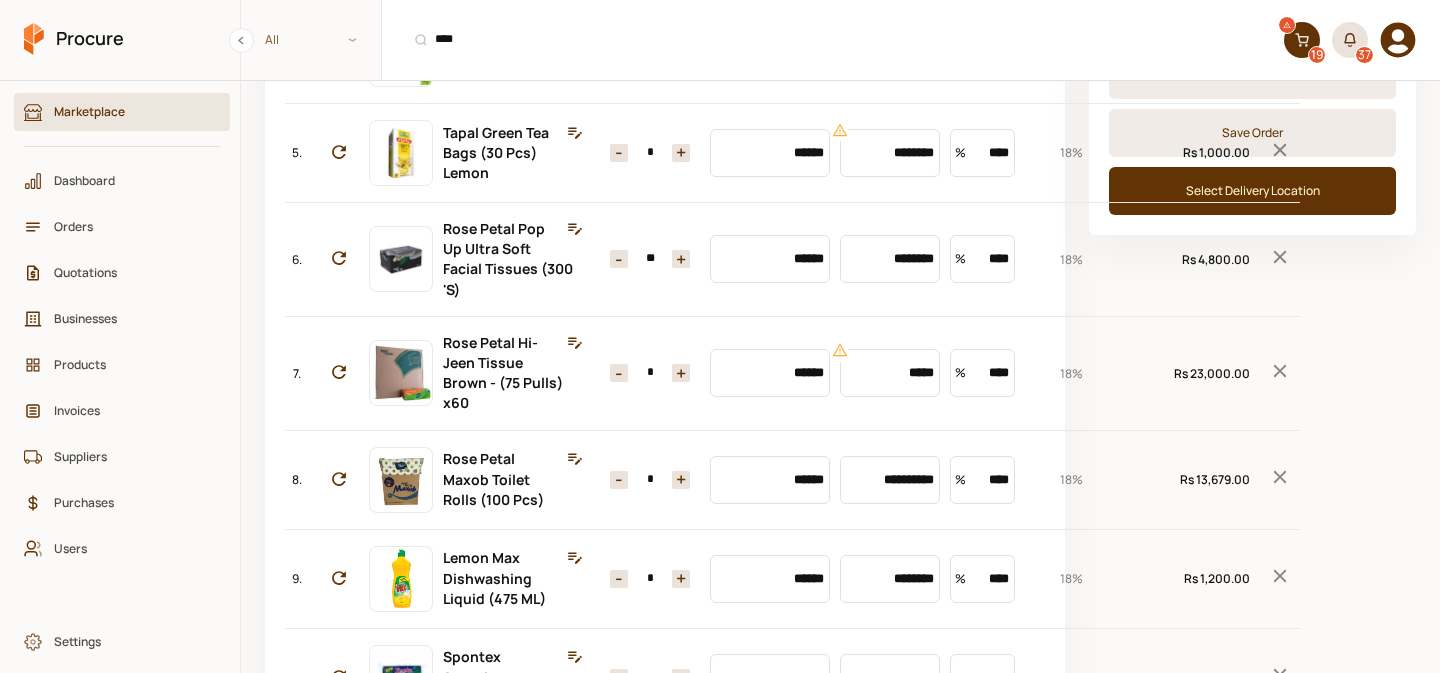 type on "**********" 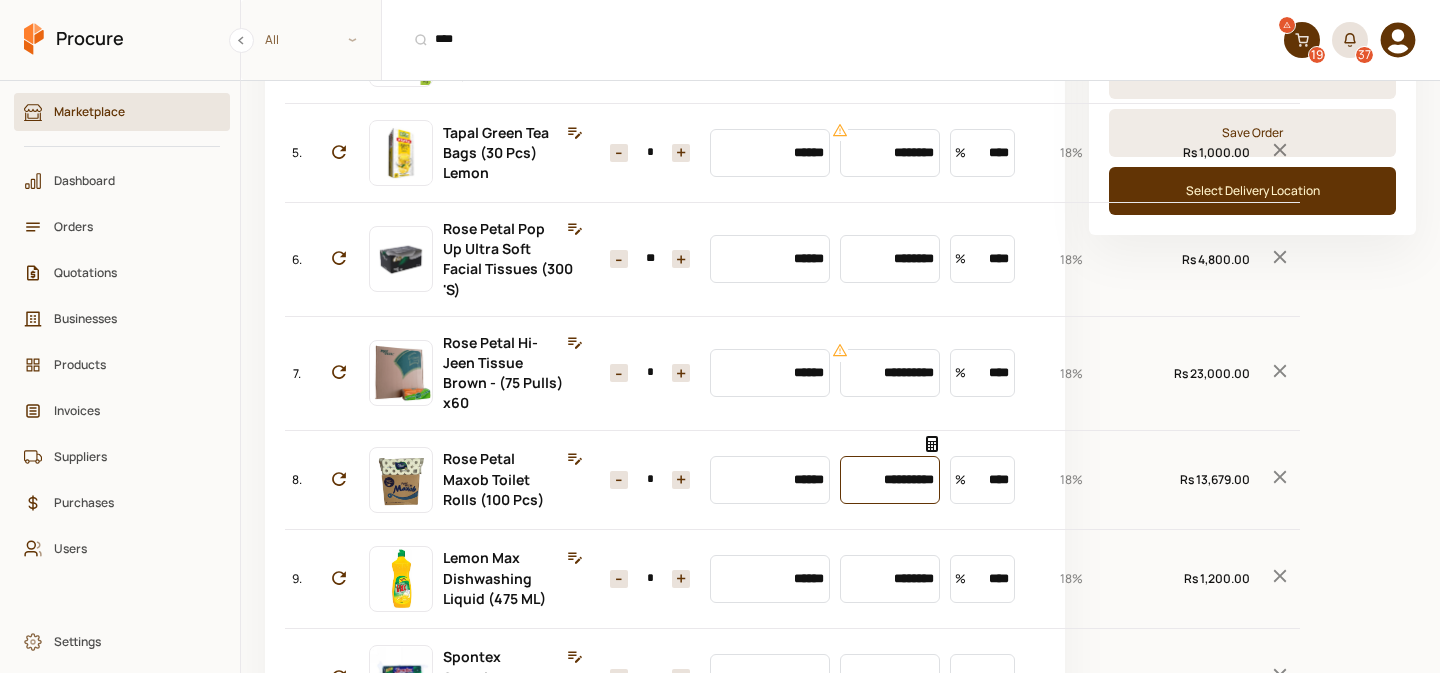 click on "**********" at bounding box center [890, 480] 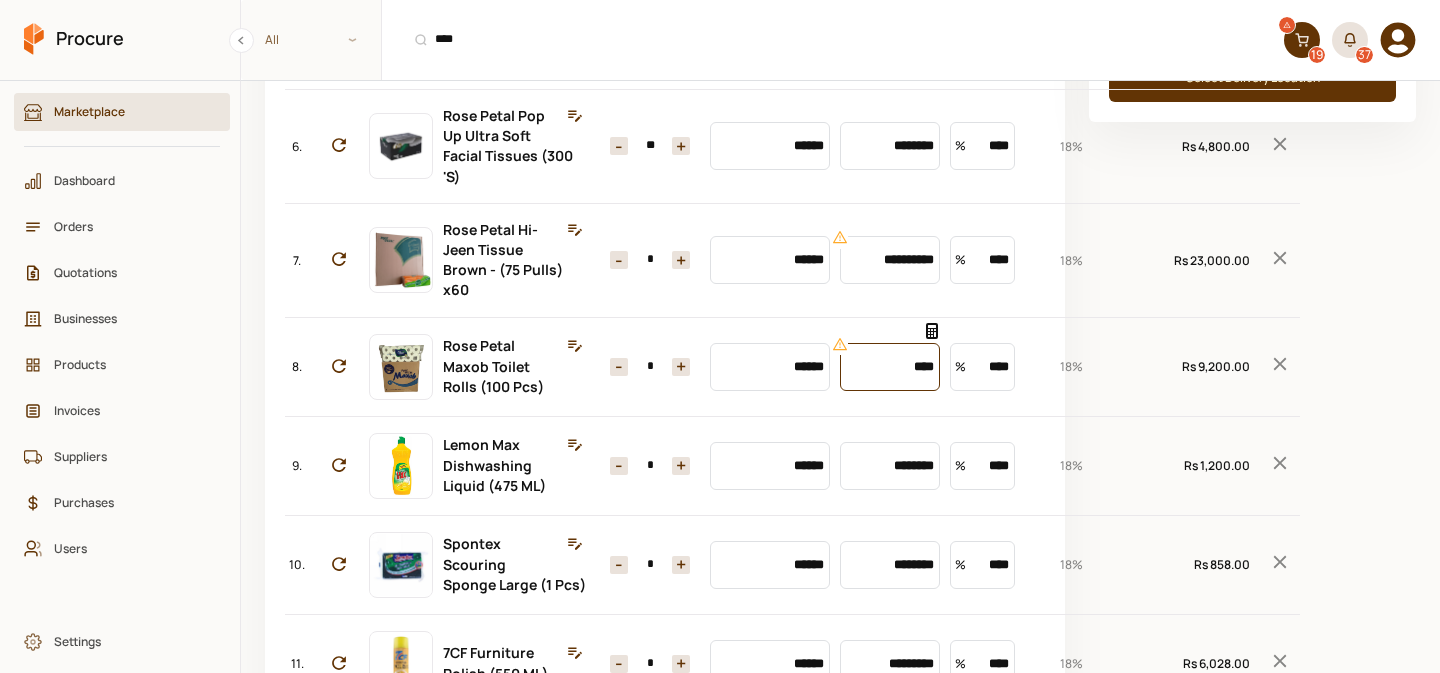 scroll, scrollTop: 689, scrollLeft: 0, axis: vertical 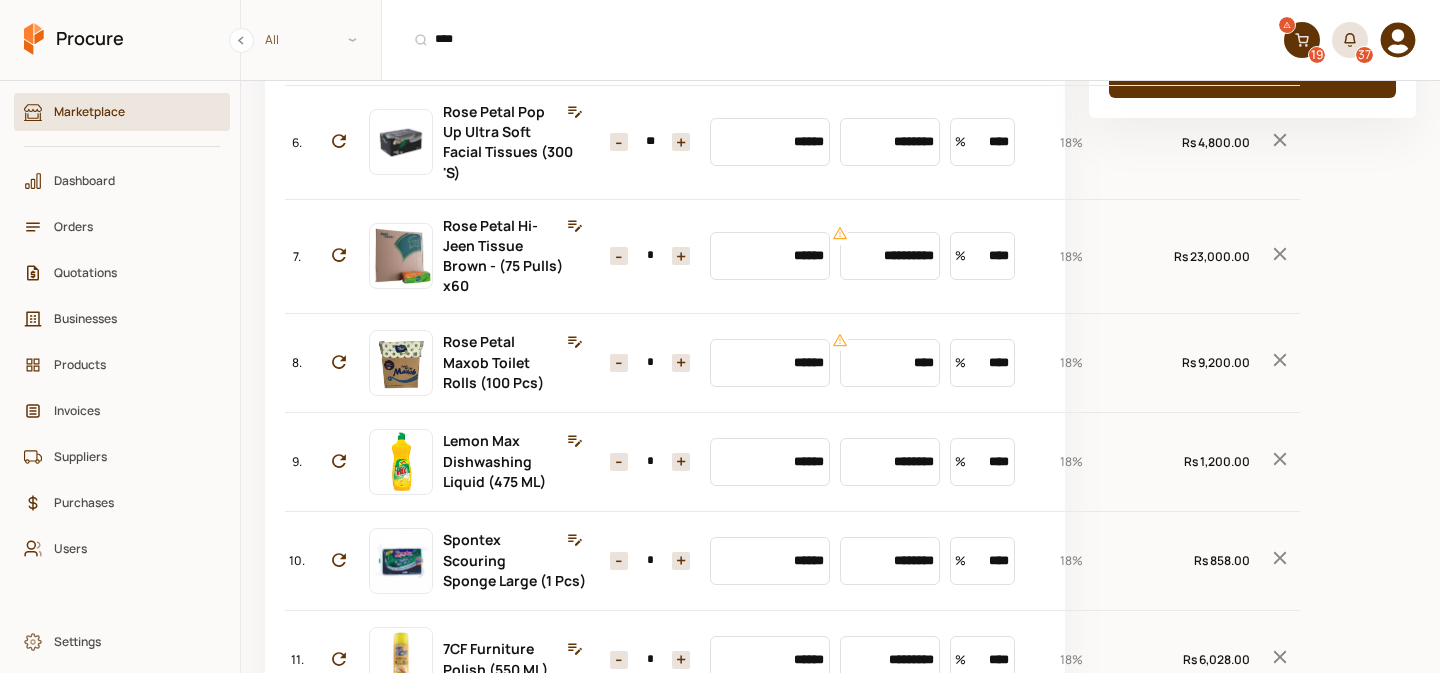 type on "*********" 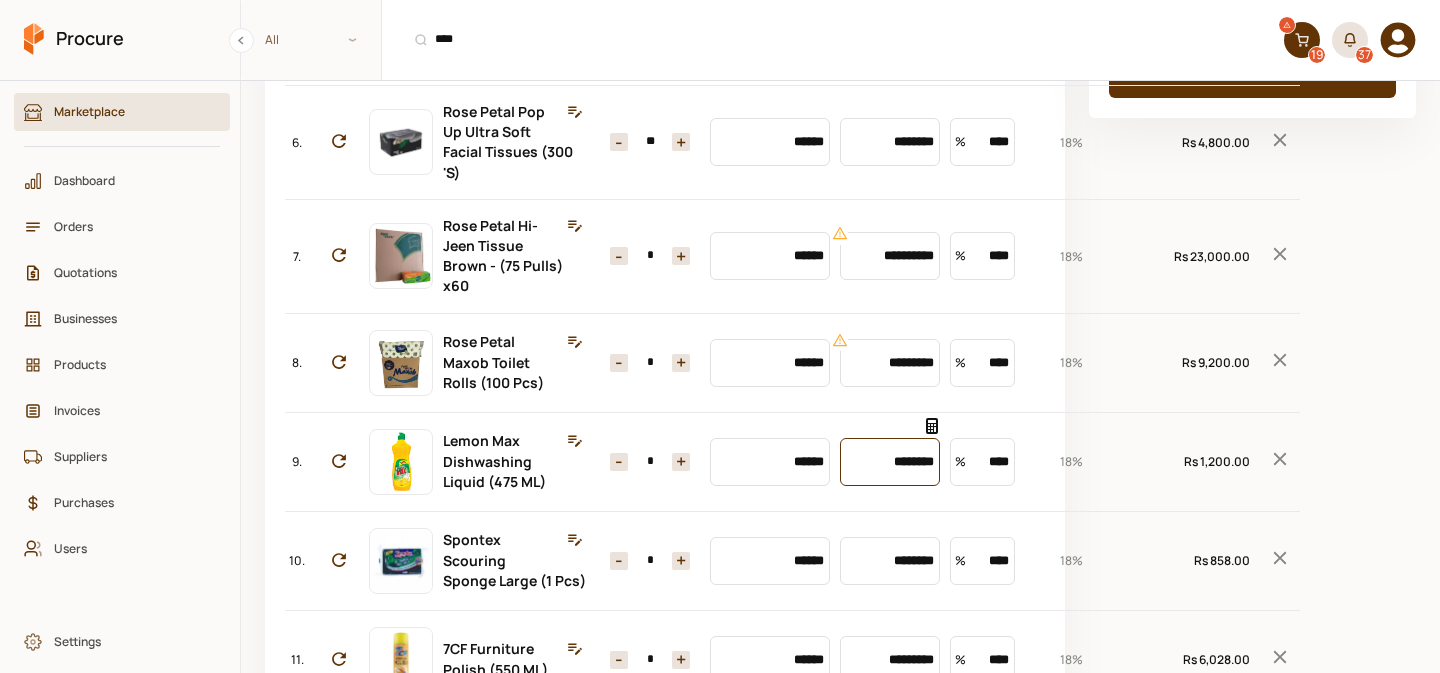 click on "********" at bounding box center (890, 462) 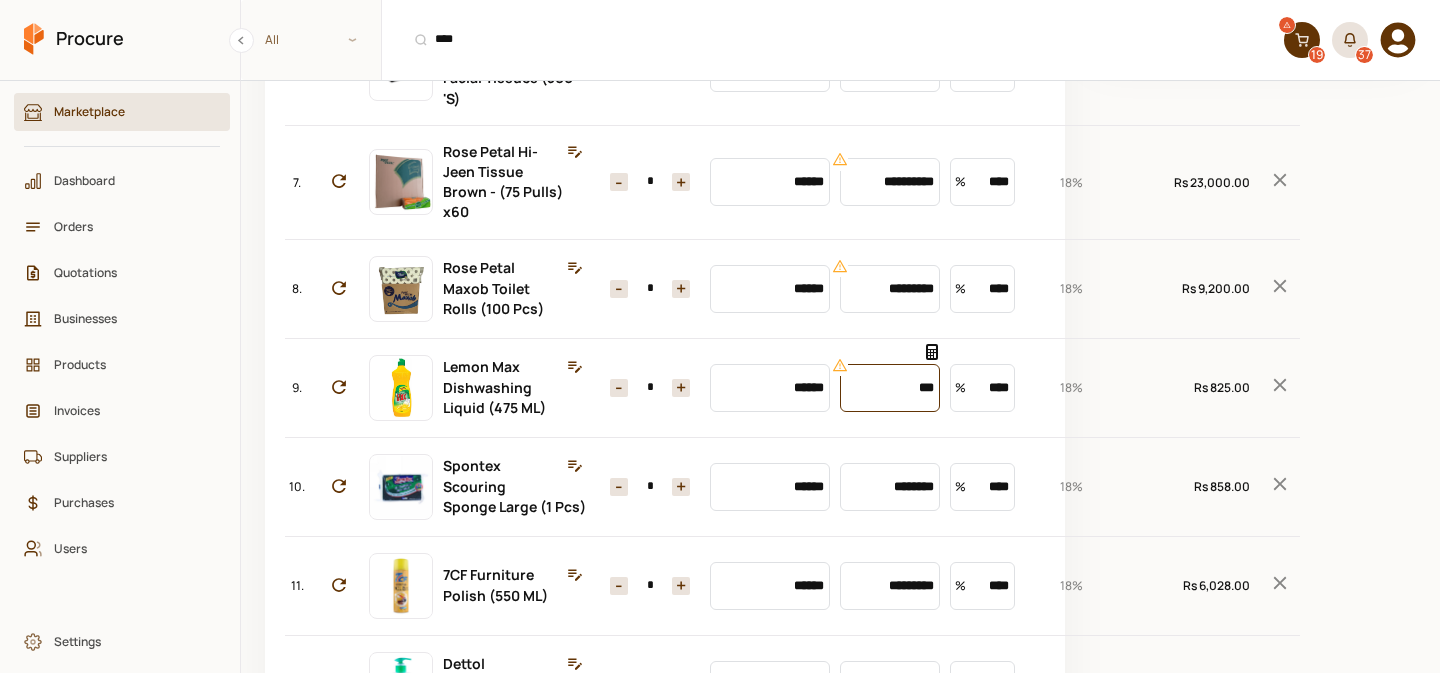scroll, scrollTop: 778, scrollLeft: 0, axis: vertical 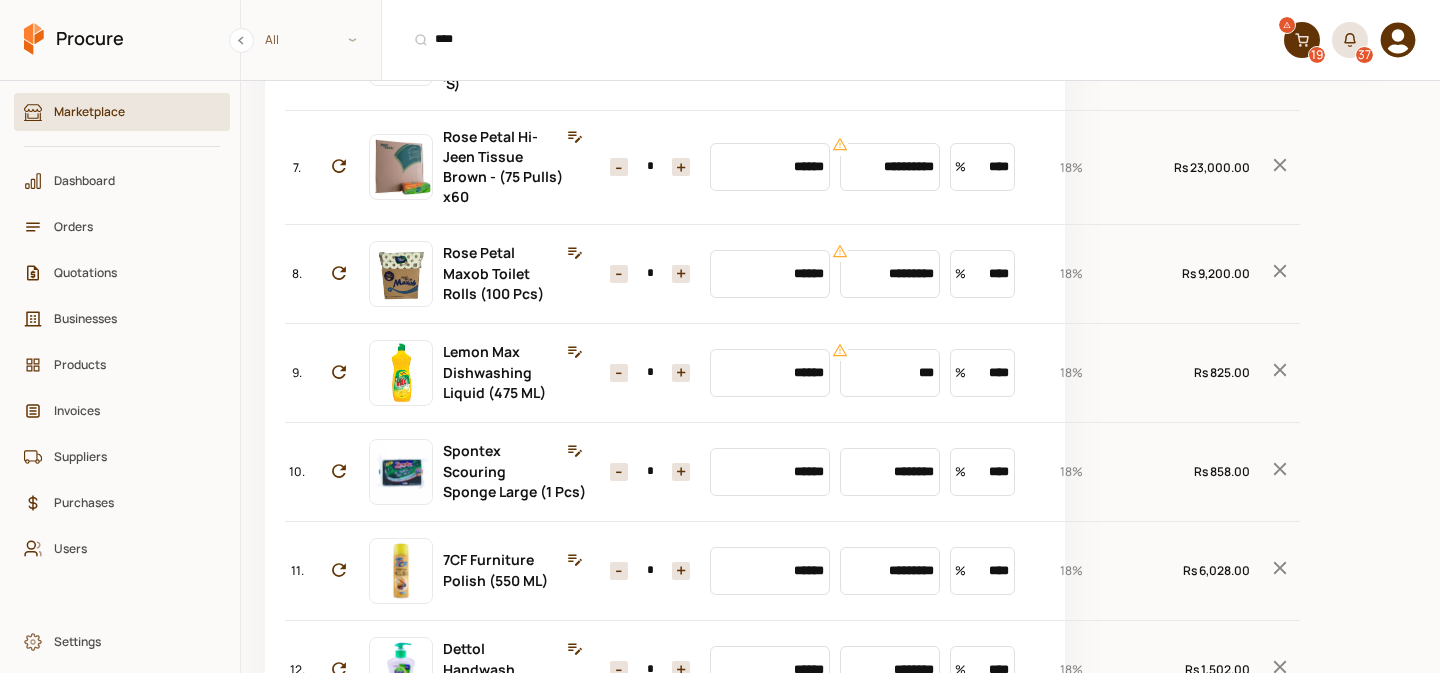 type on "********" 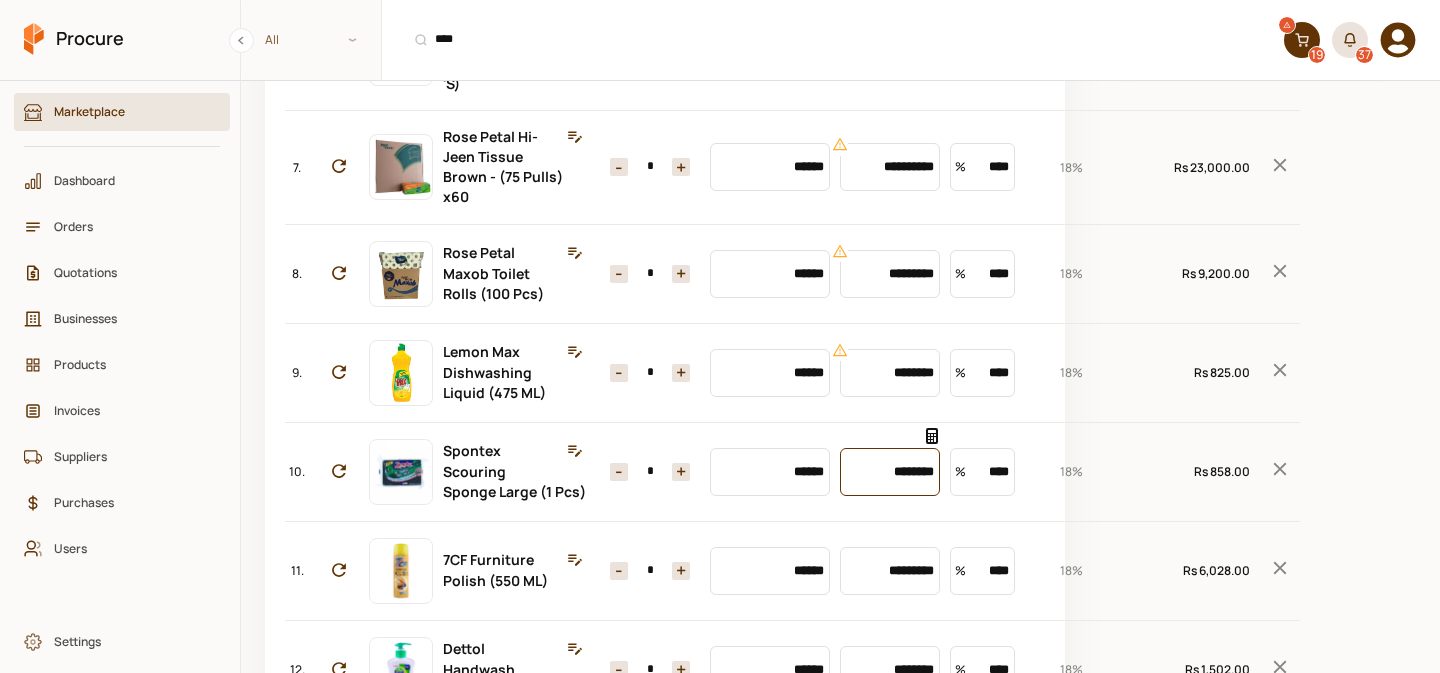 click on "********" at bounding box center [890, 472] 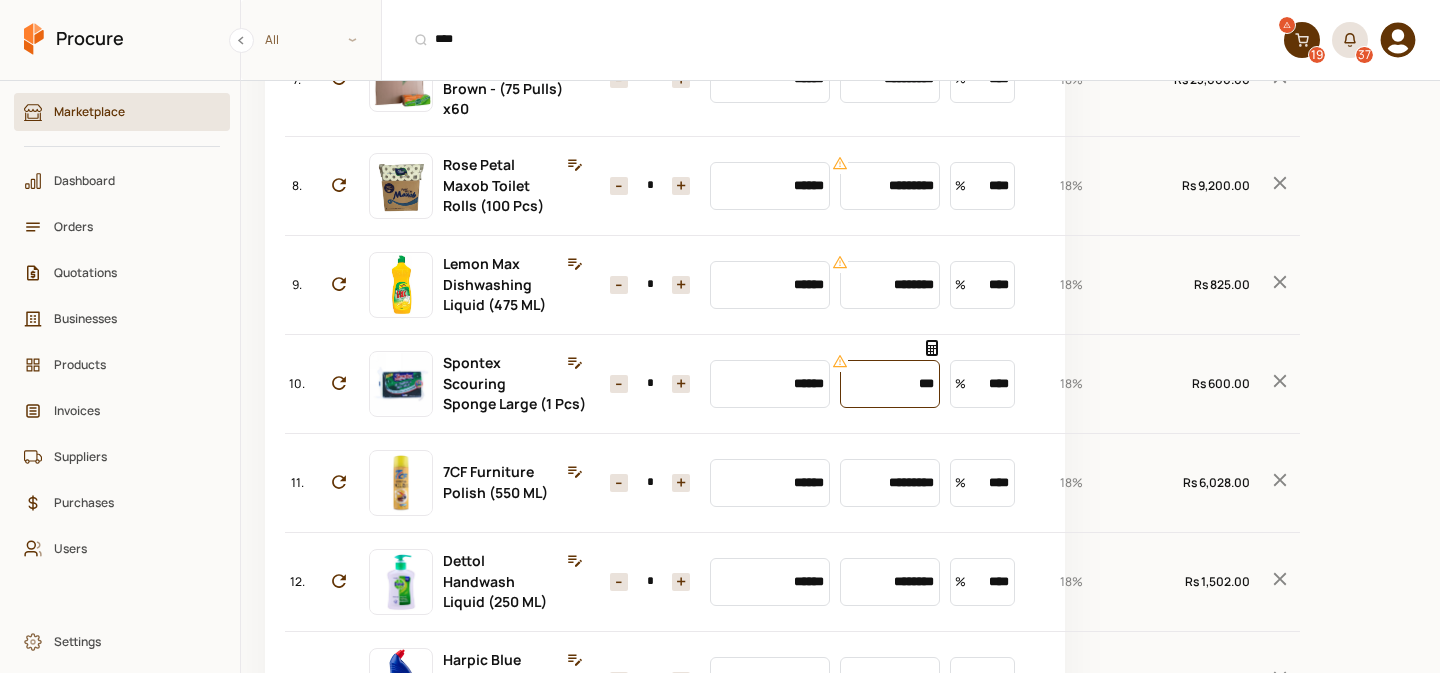 scroll, scrollTop: 864, scrollLeft: 0, axis: vertical 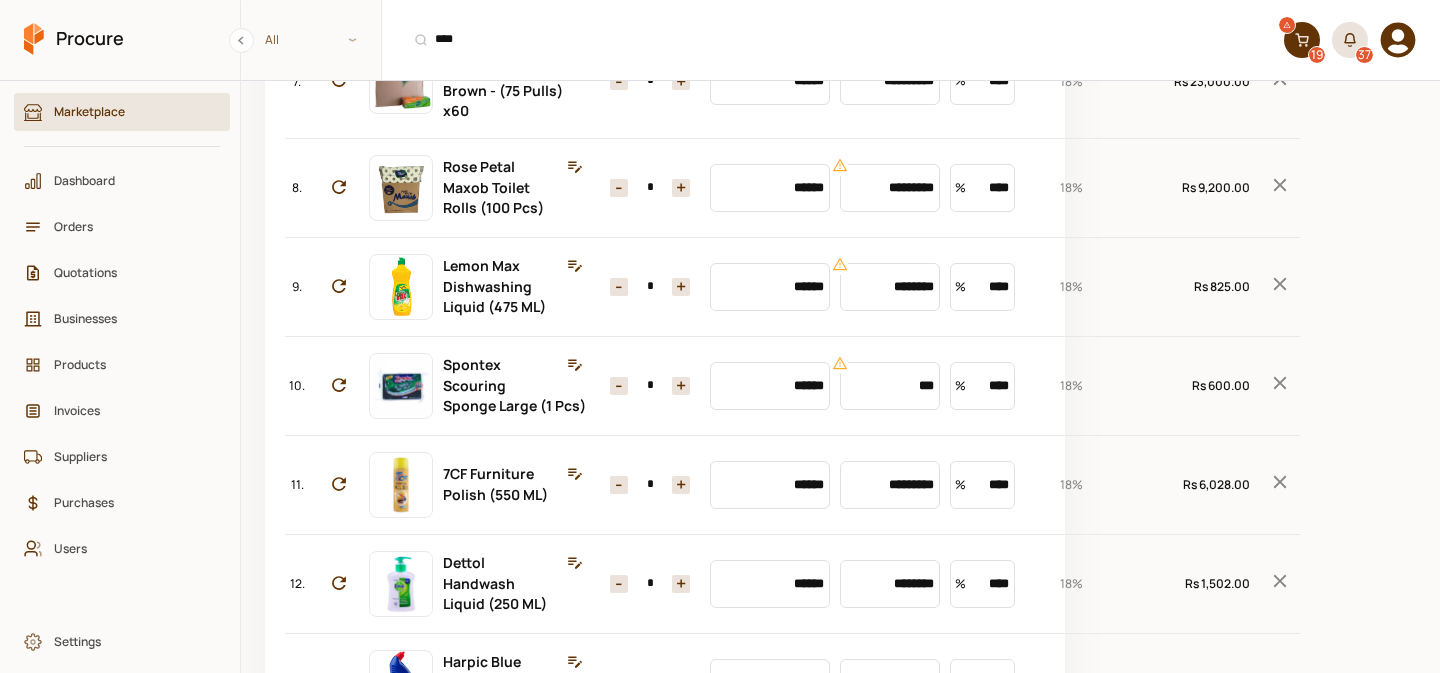 type on "********" 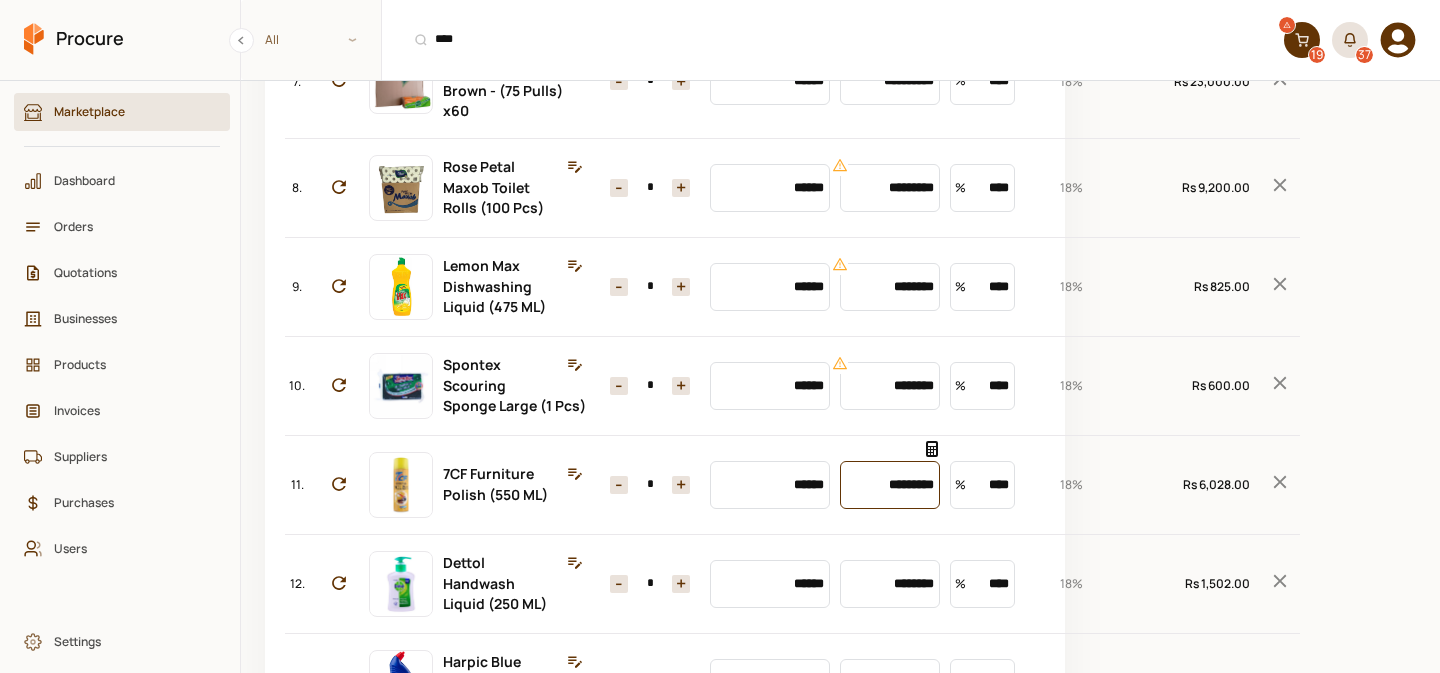 click on "*********" at bounding box center (890, 485) 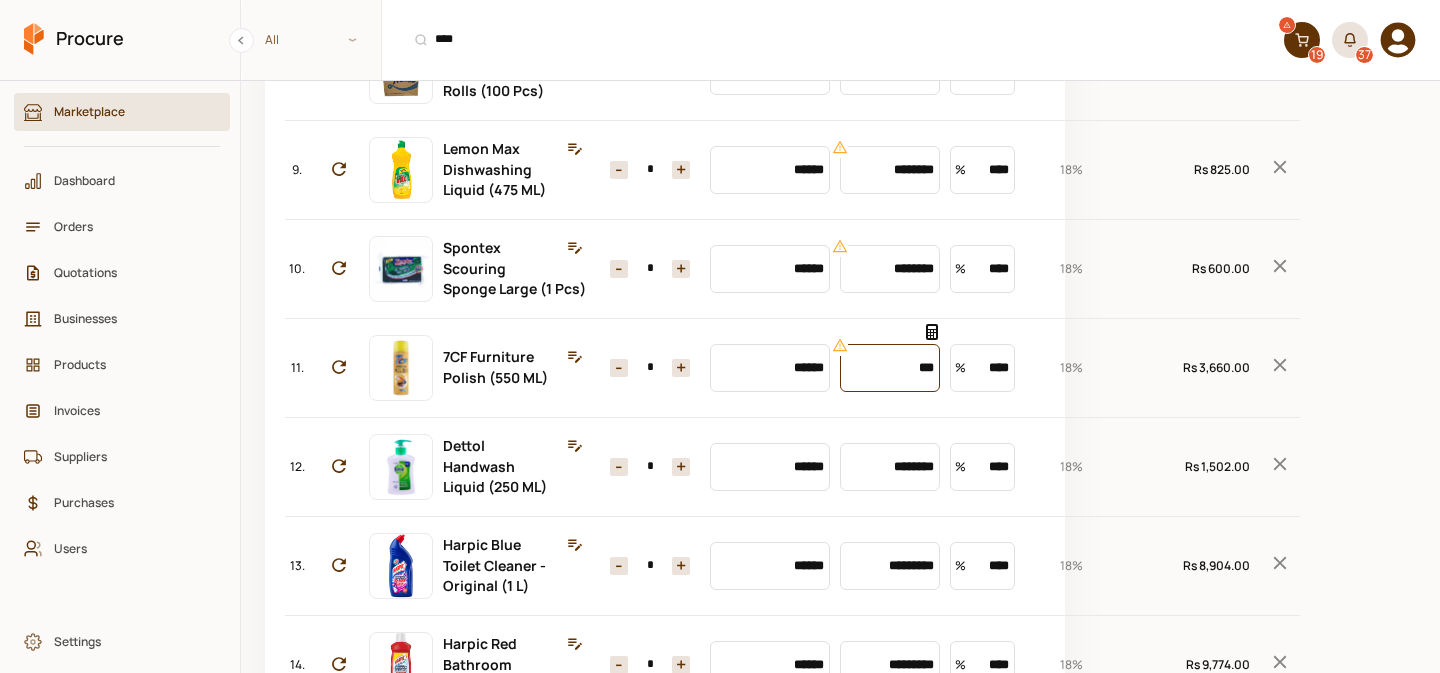 scroll, scrollTop: 1020, scrollLeft: 0, axis: vertical 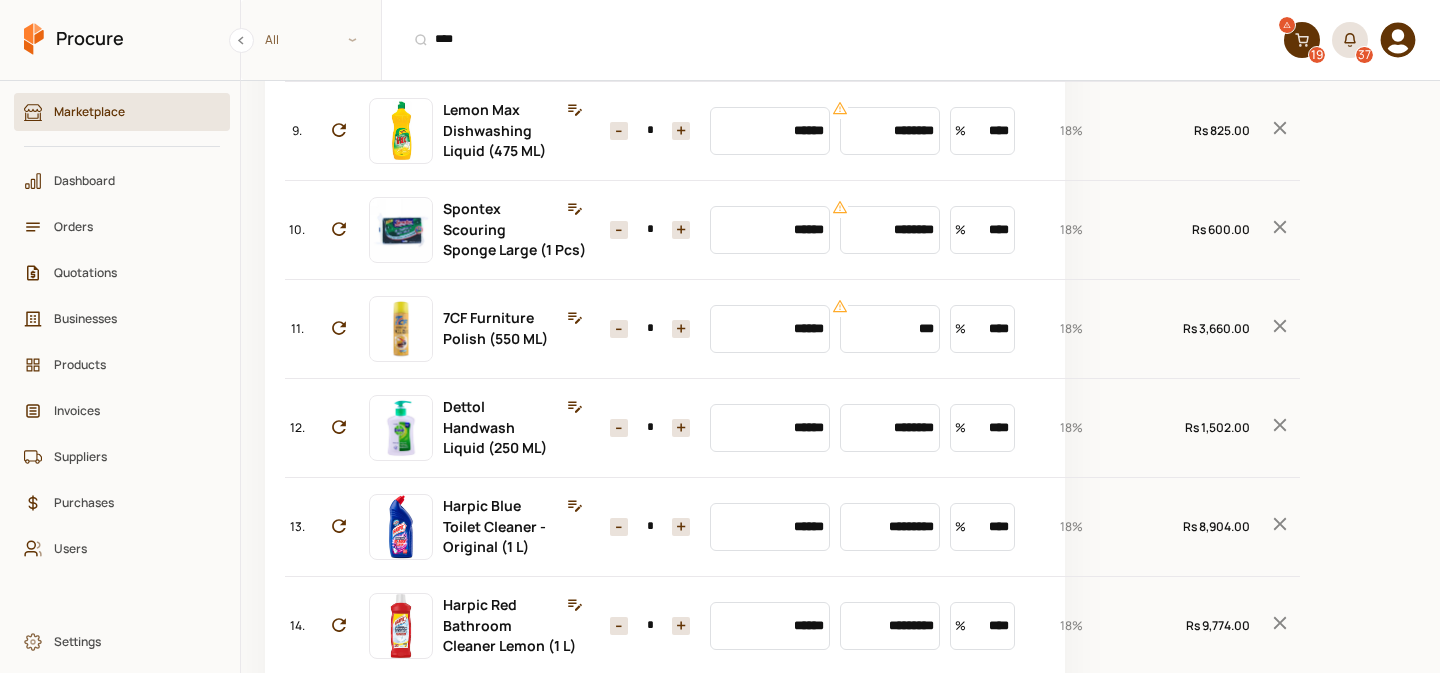 type on "********" 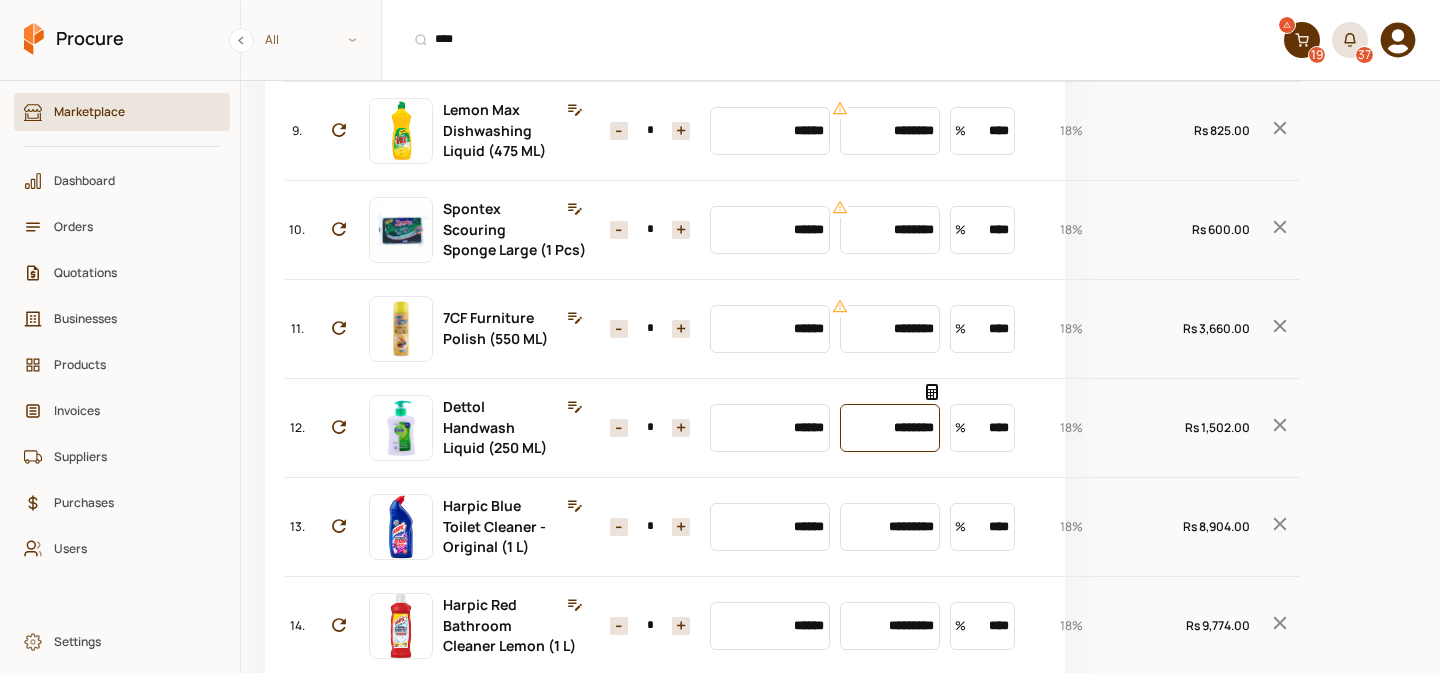 click on "********" at bounding box center (890, 428) 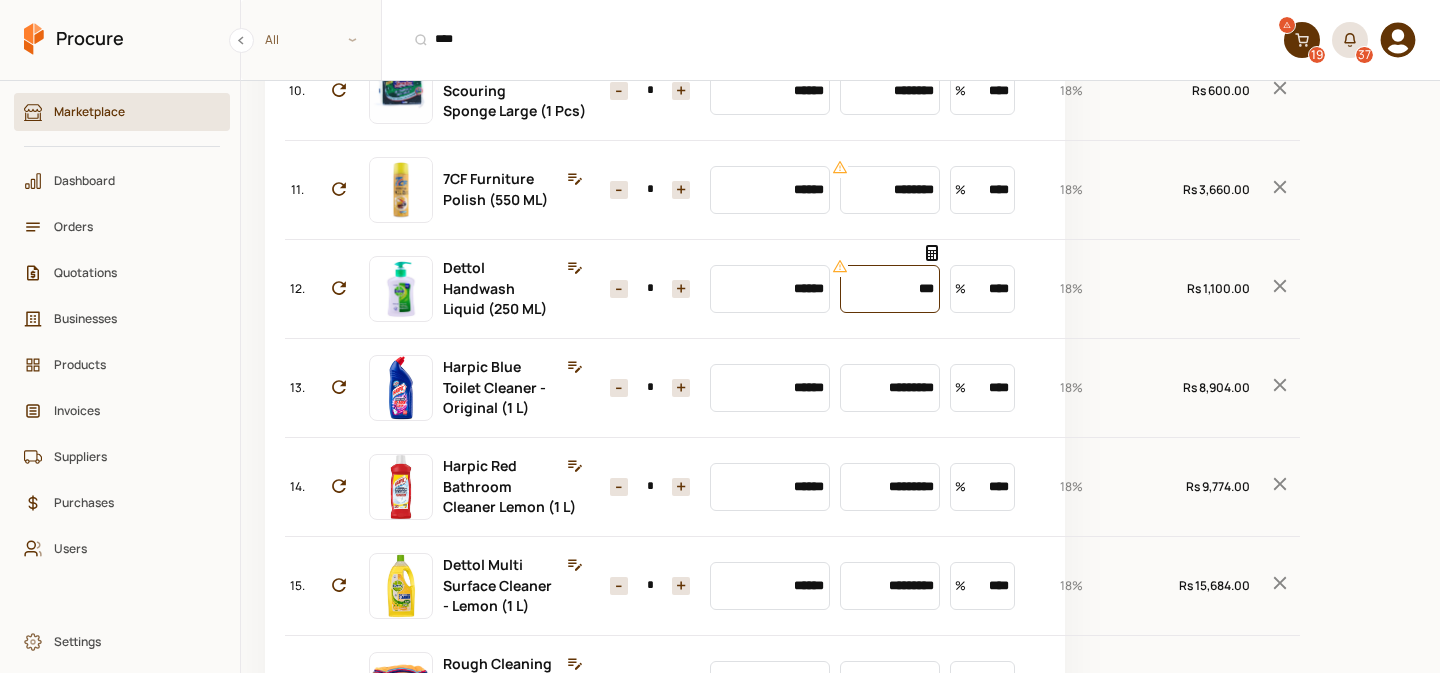 scroll, scrollTop: 1162, scrollLeft: 0, axis: vertical 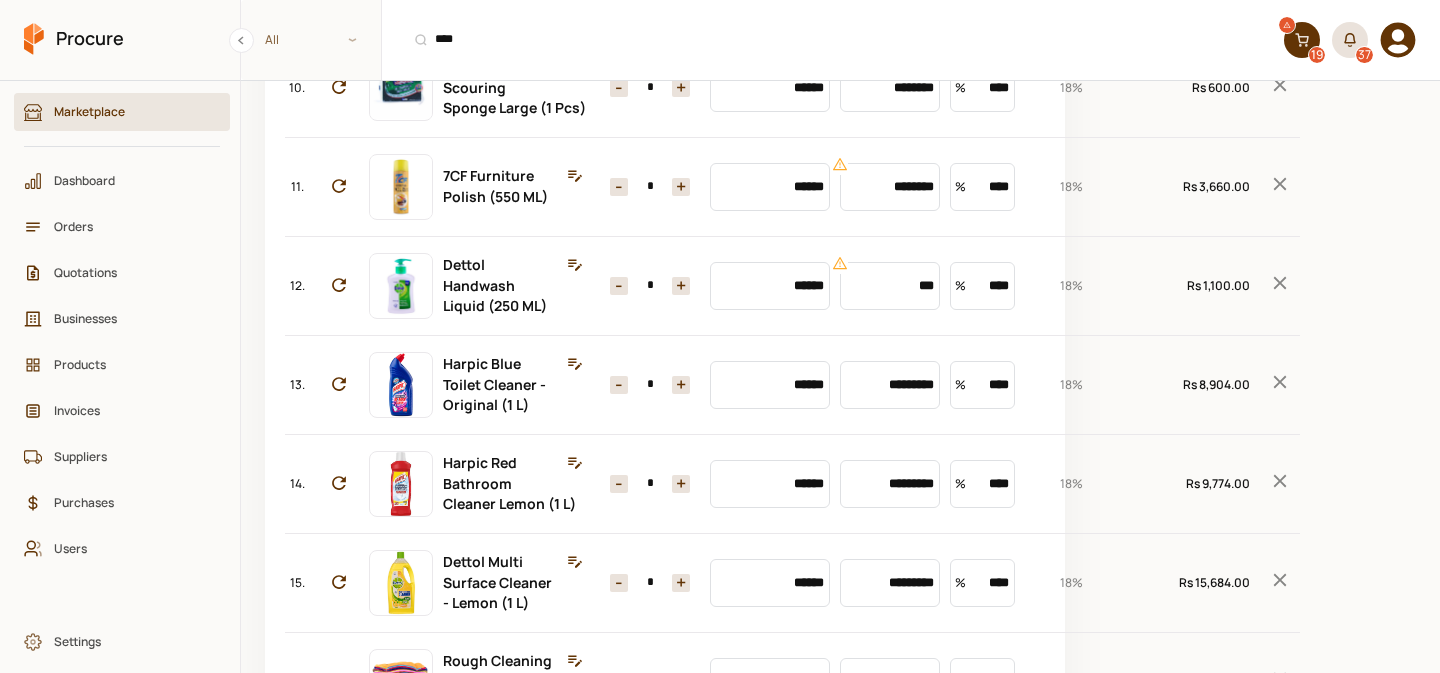type on "********" 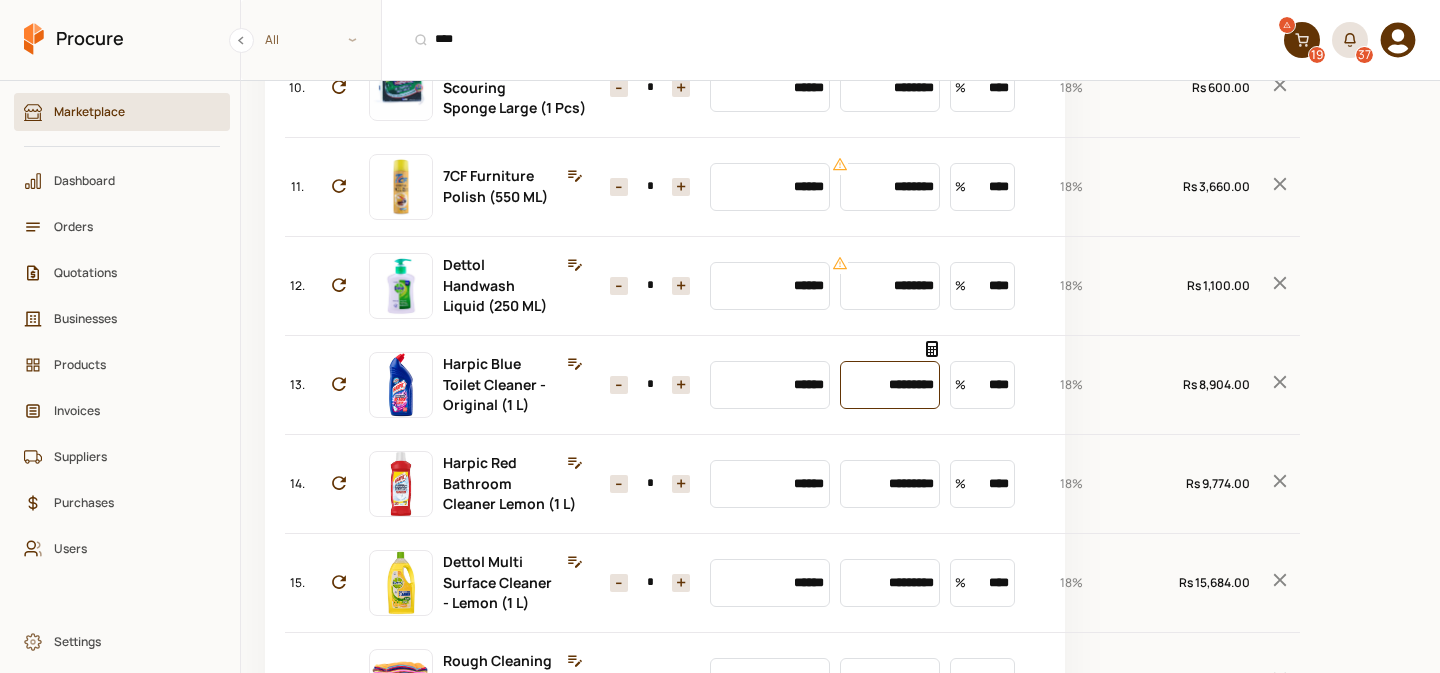 click on "*********" at bounding box center (890, 385) 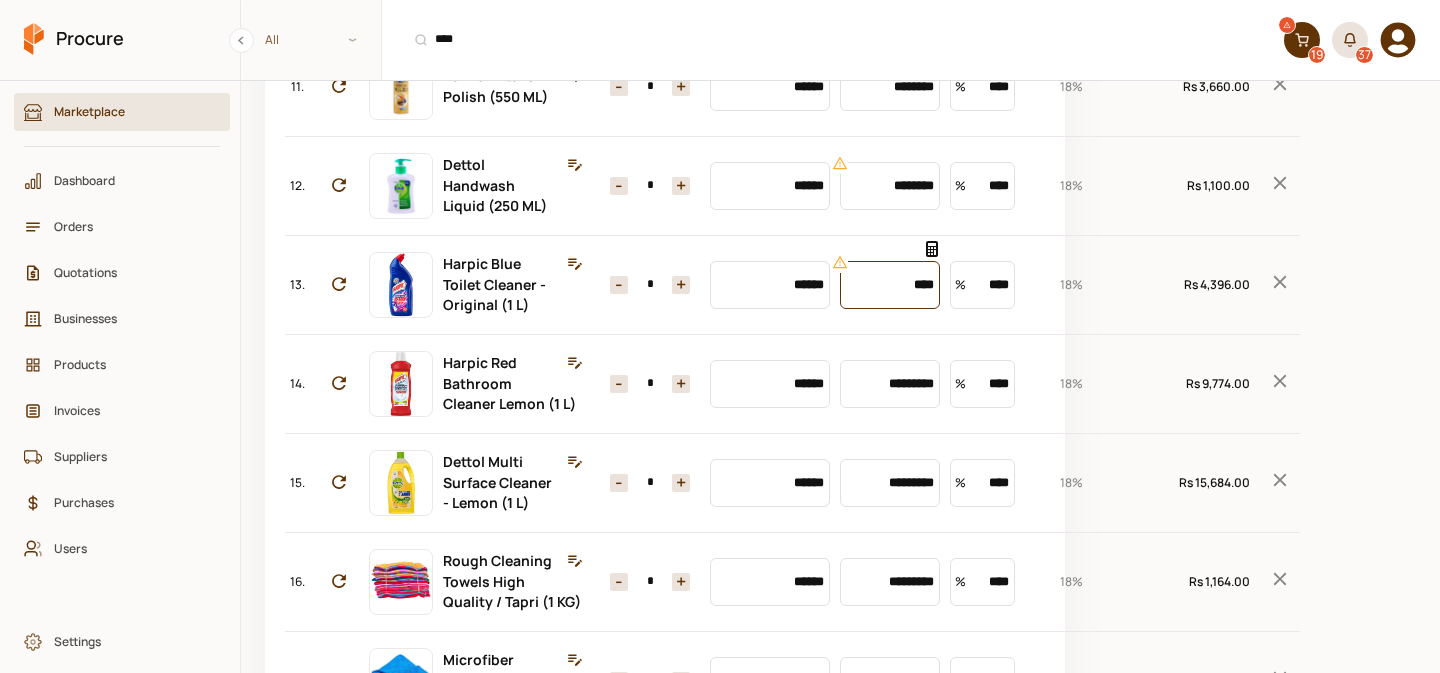 scroll, scrollTop: 1263, scrollLeft: 0, axis: vertical 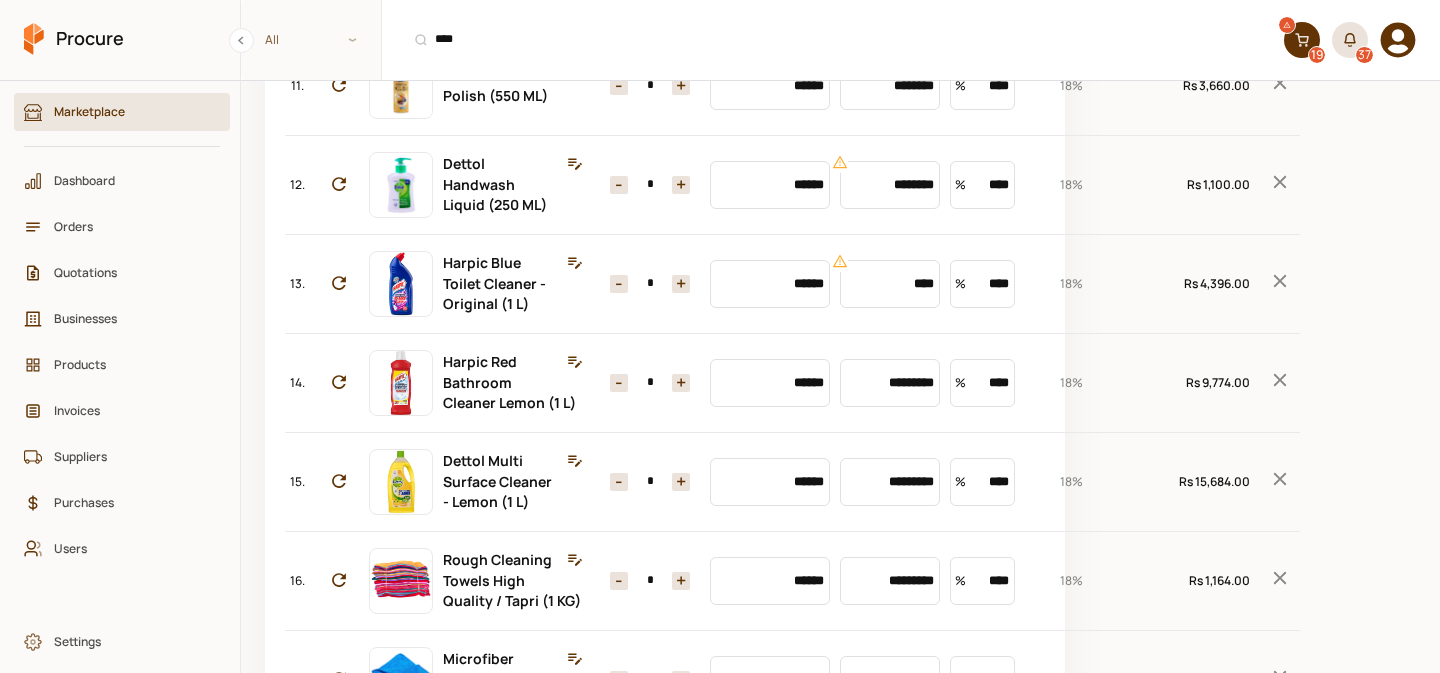 type on "*********" 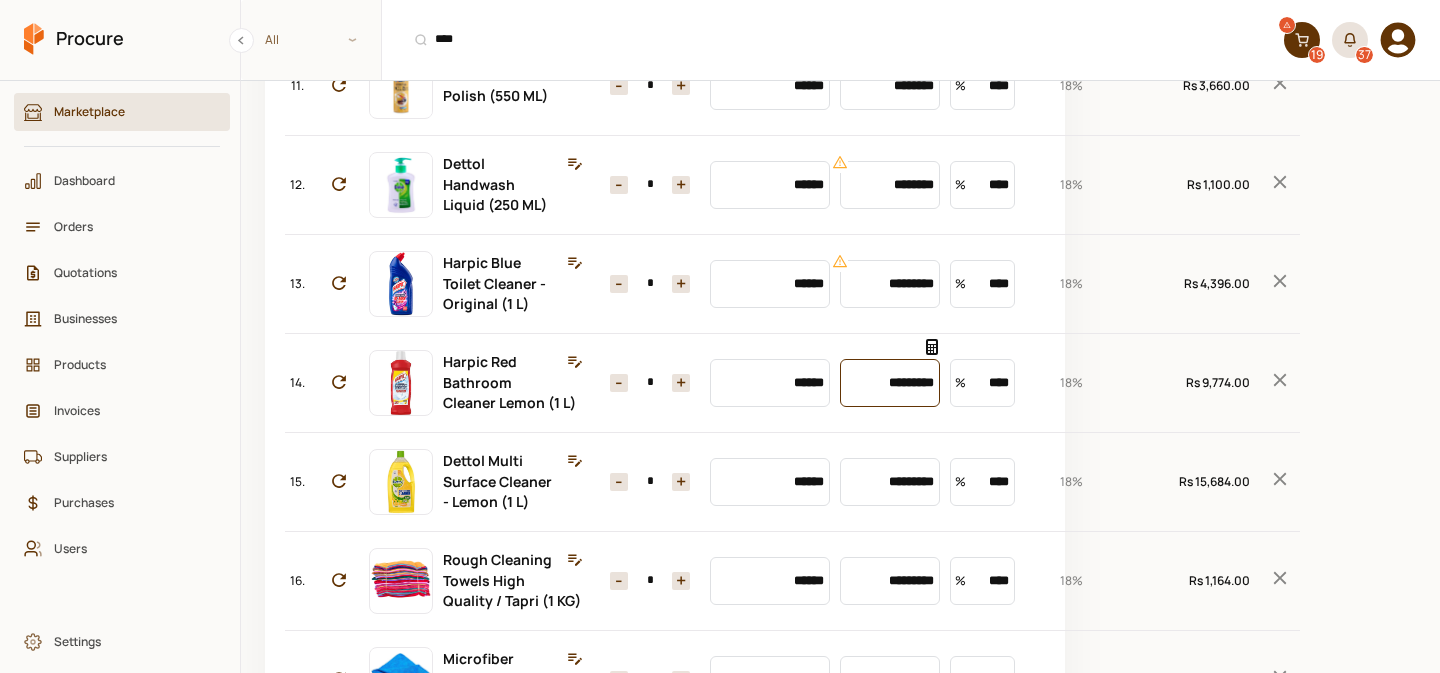 click on "*********" at bounding box center (890, 383) 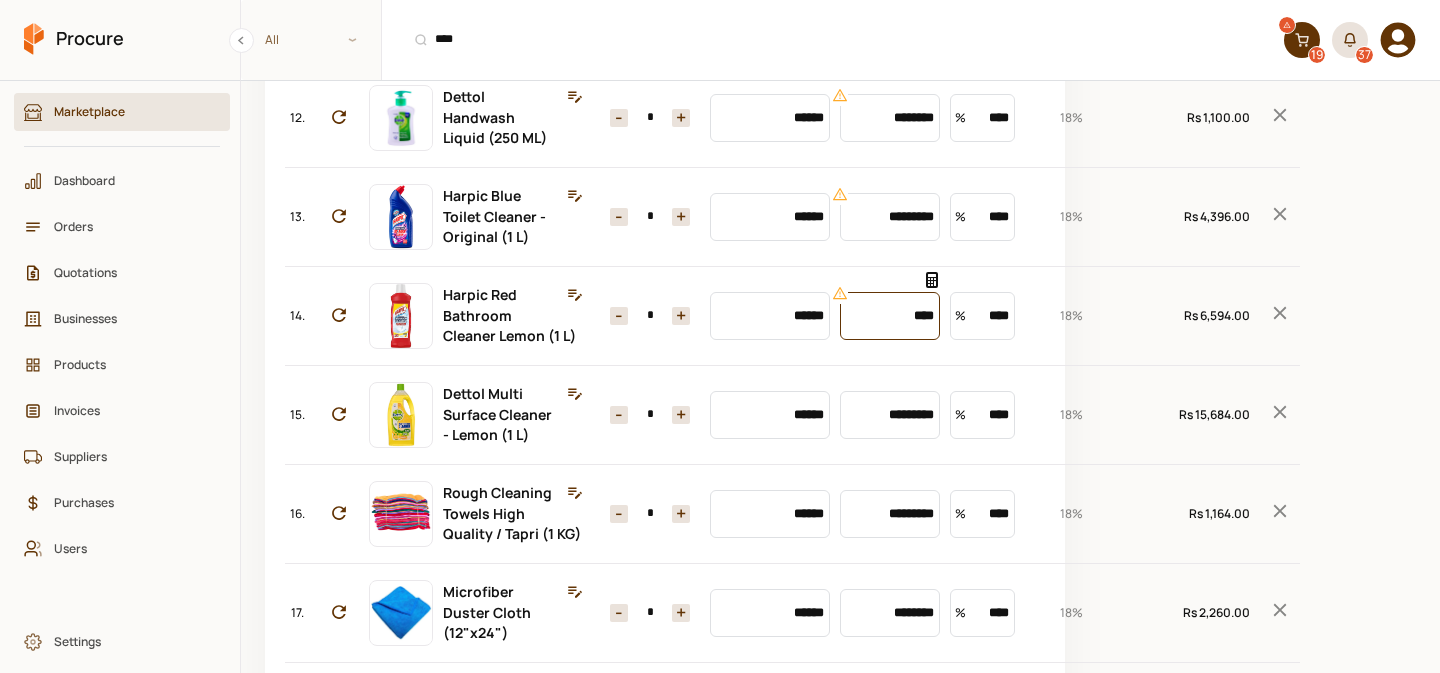 scroll, scrollTop: 1331, scrollLeft: 0, axis: vertical 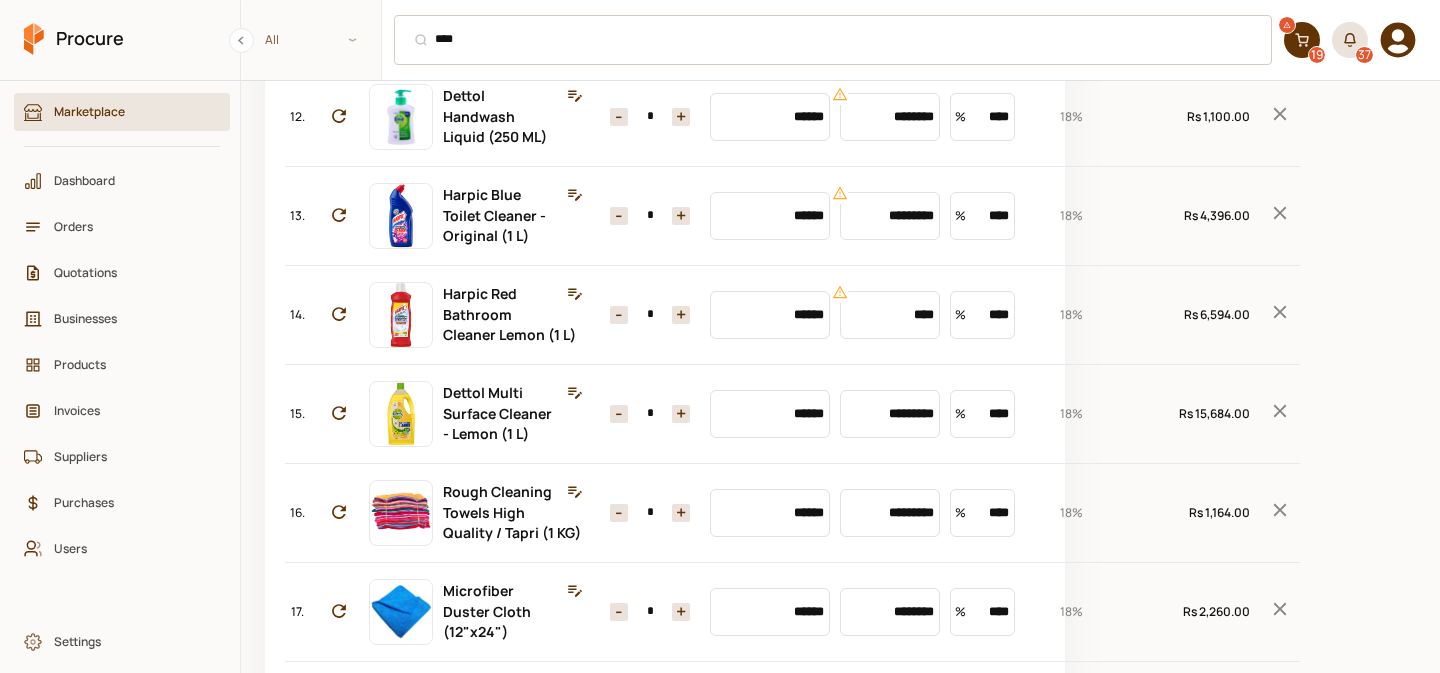 type on "*********" 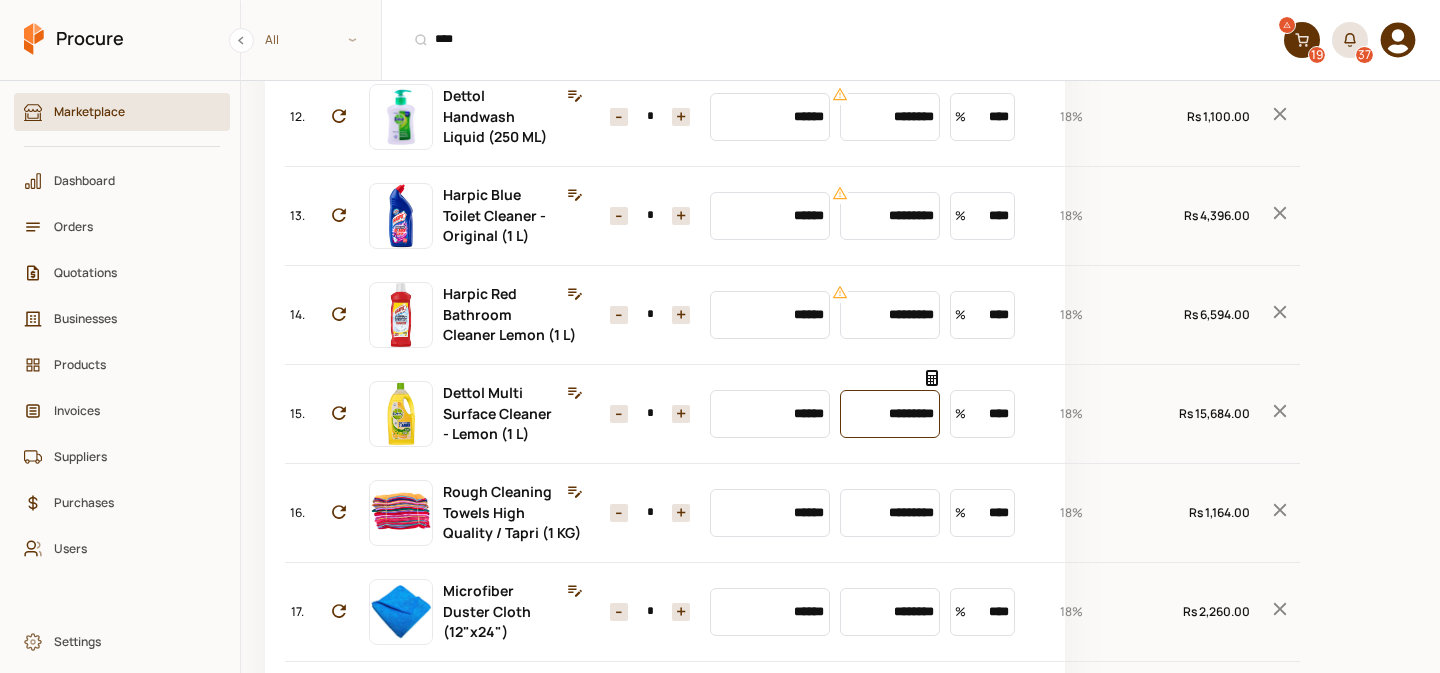 click on "*********" at bounding box center (890, 414) 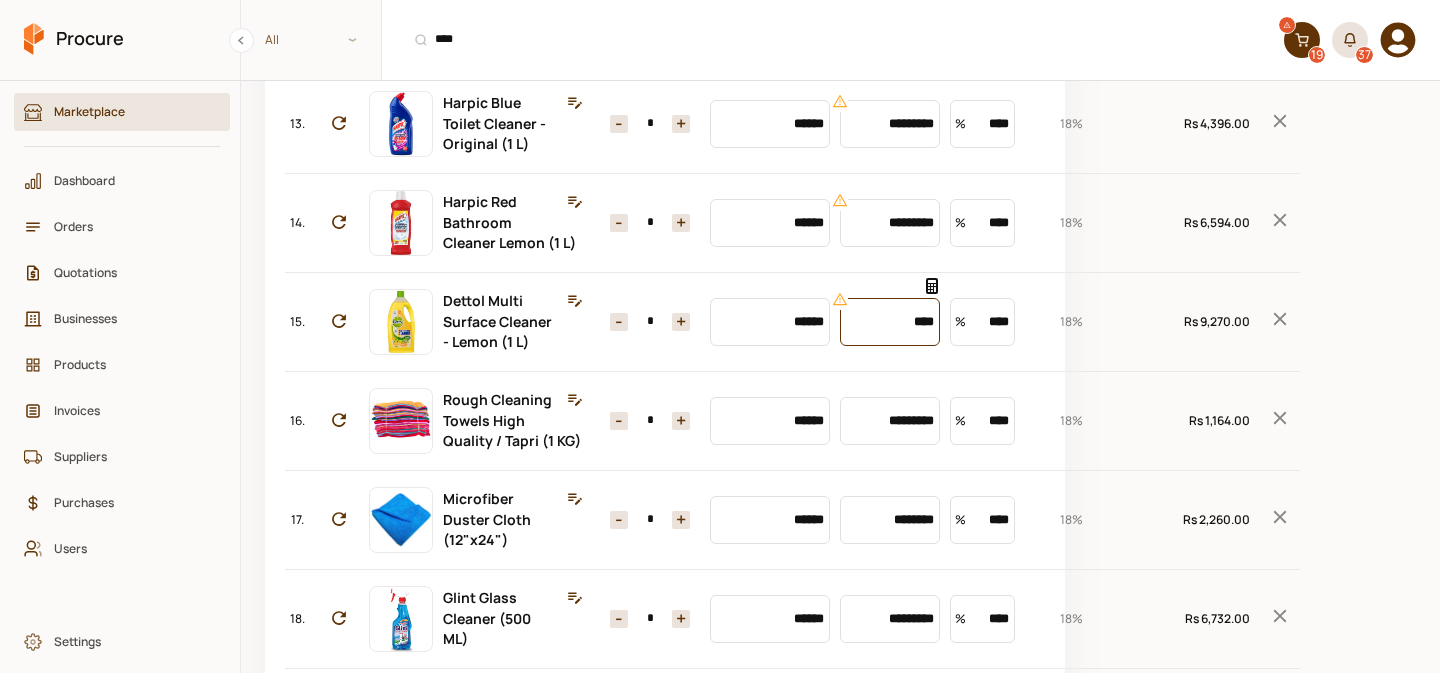 scroll, scrollTop: 1429, scrollLeft: 0, axis: vertical 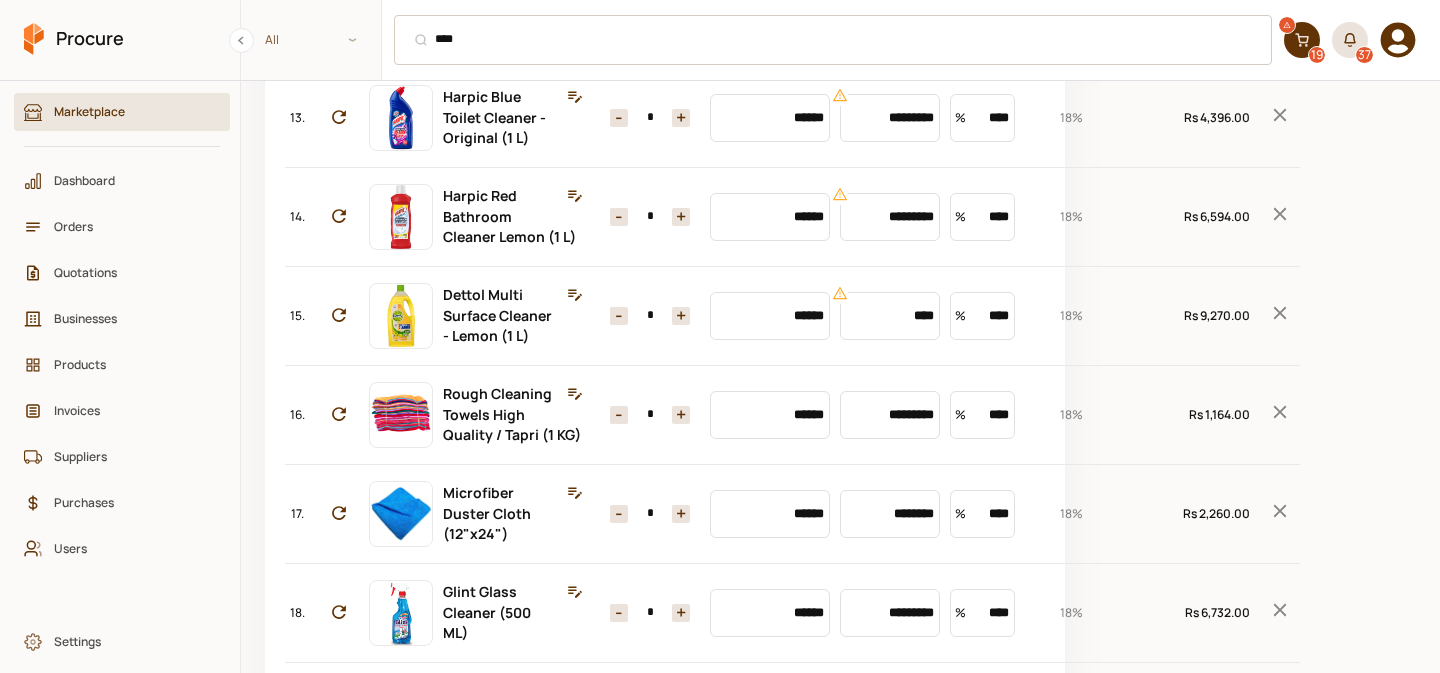 type on "*********" 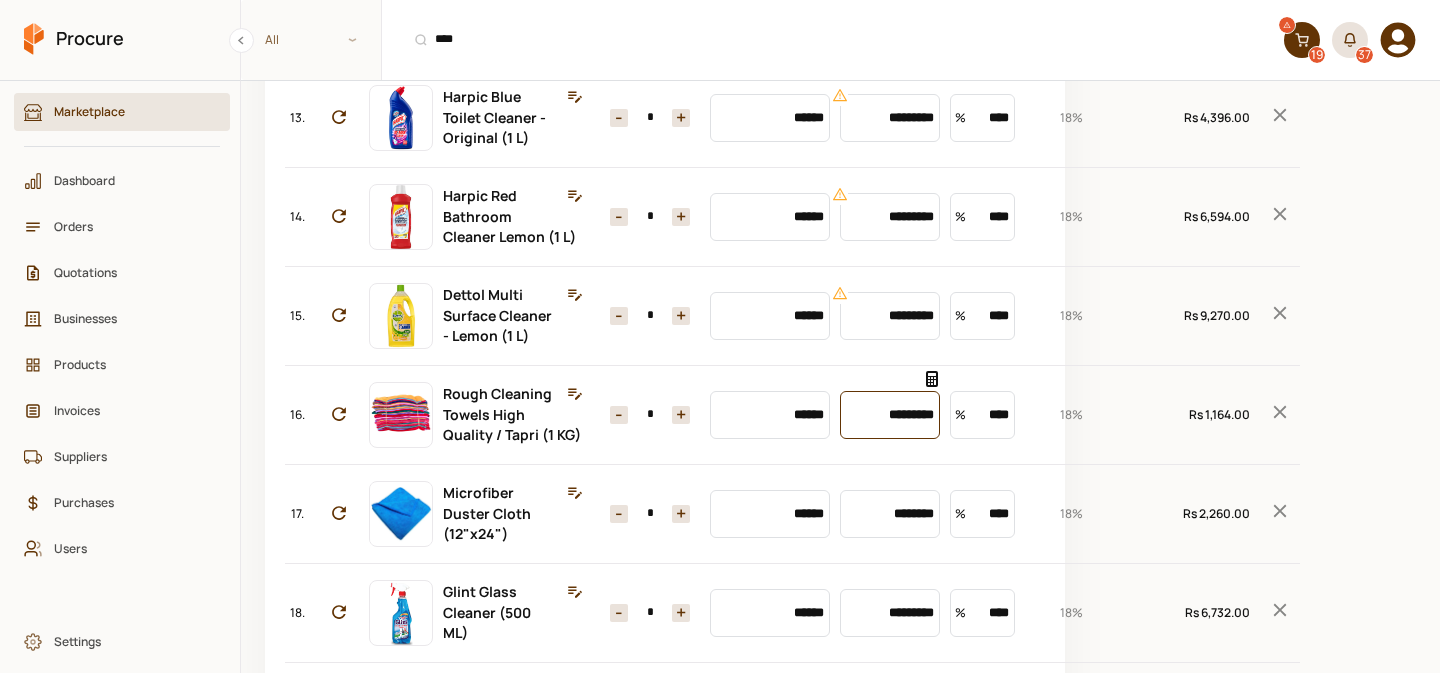 click on "*********" at bounding box center [890, 415] 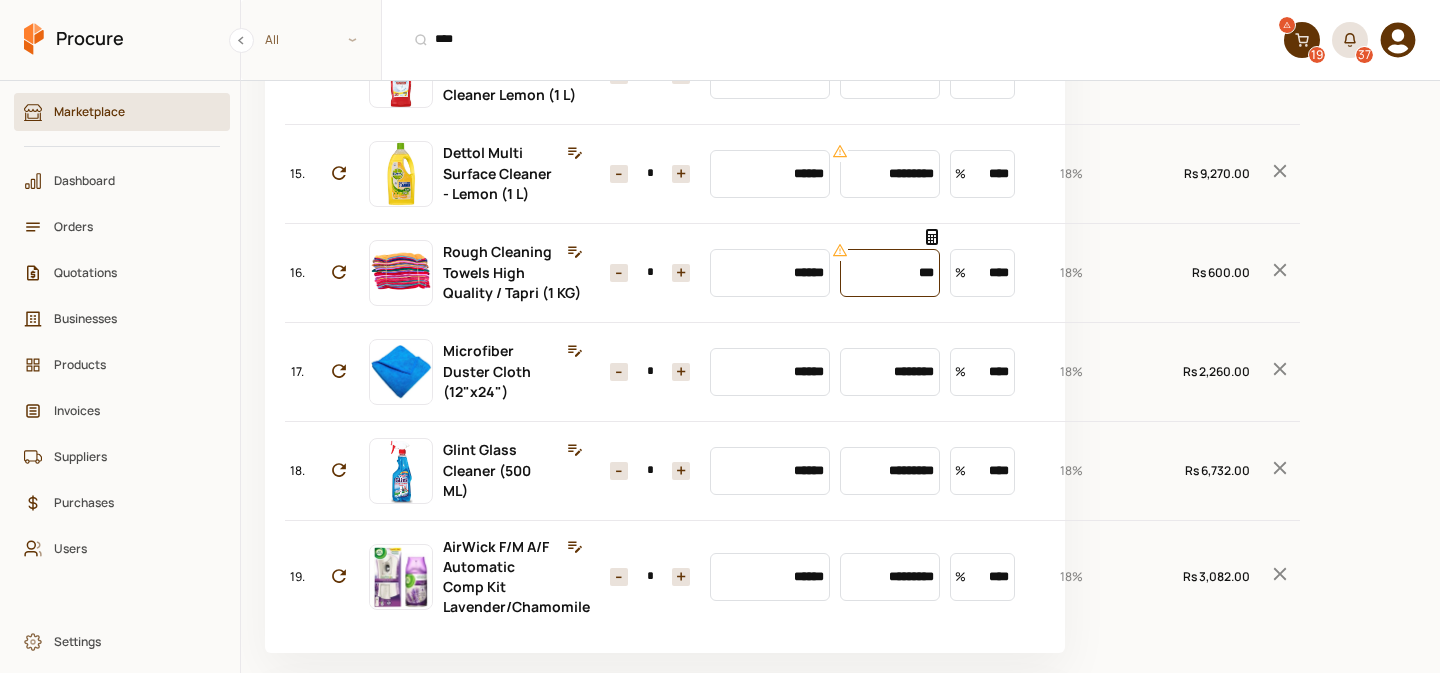 scroll, scrollTop: 1578, scrollLeft: 0, axis: vertical 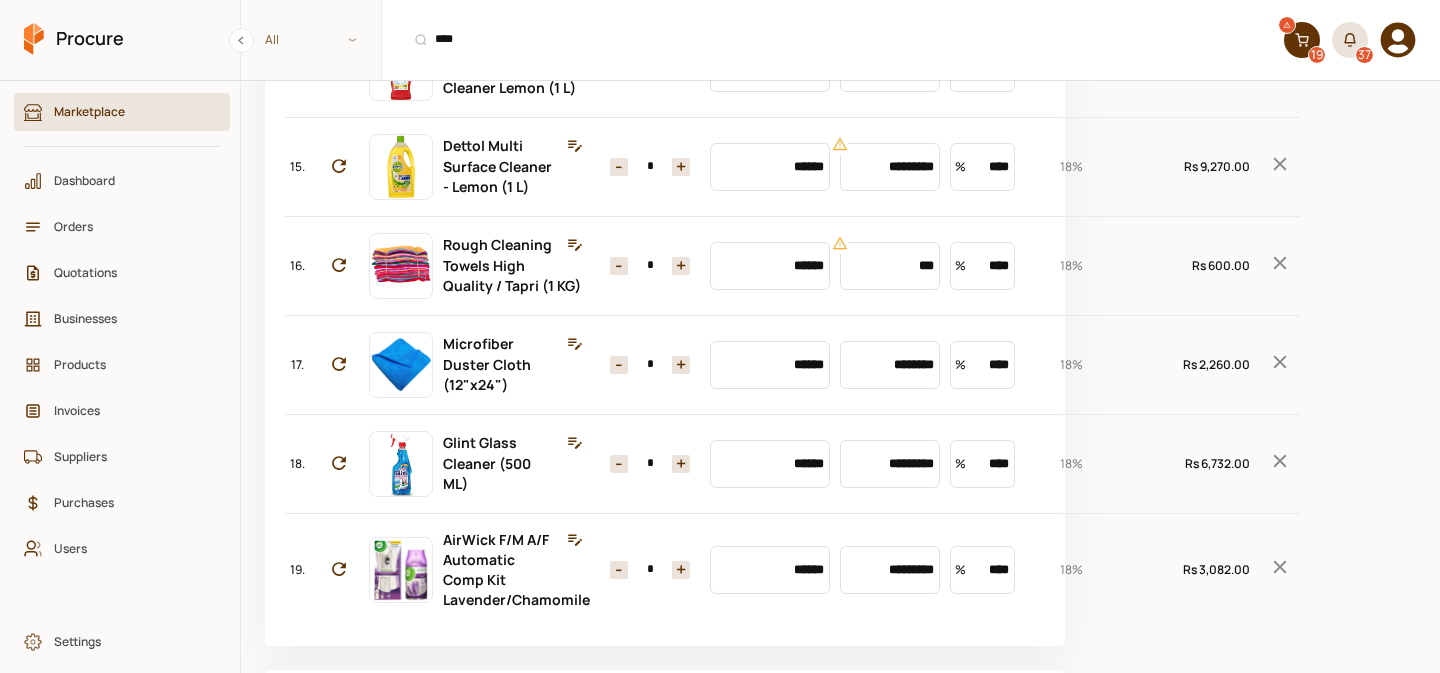 type on "********" 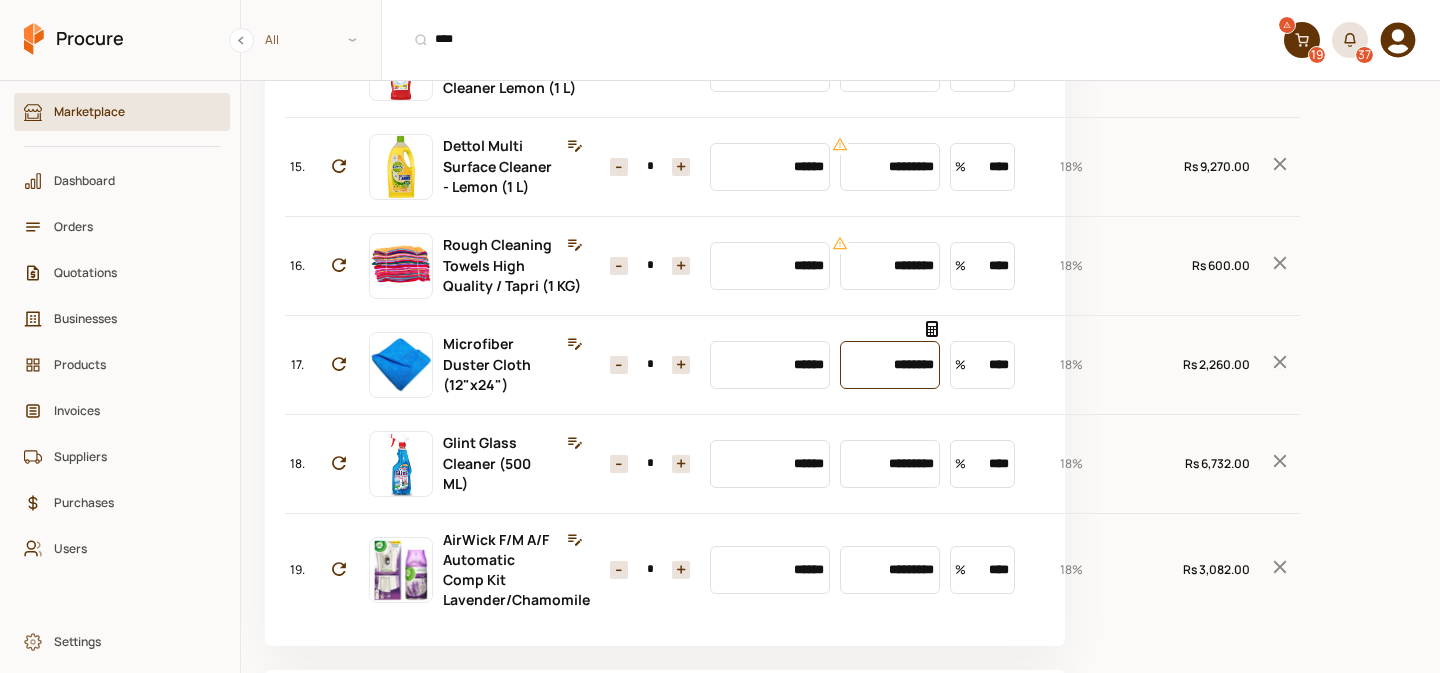 click on "********" at bounding box center [890, 365] 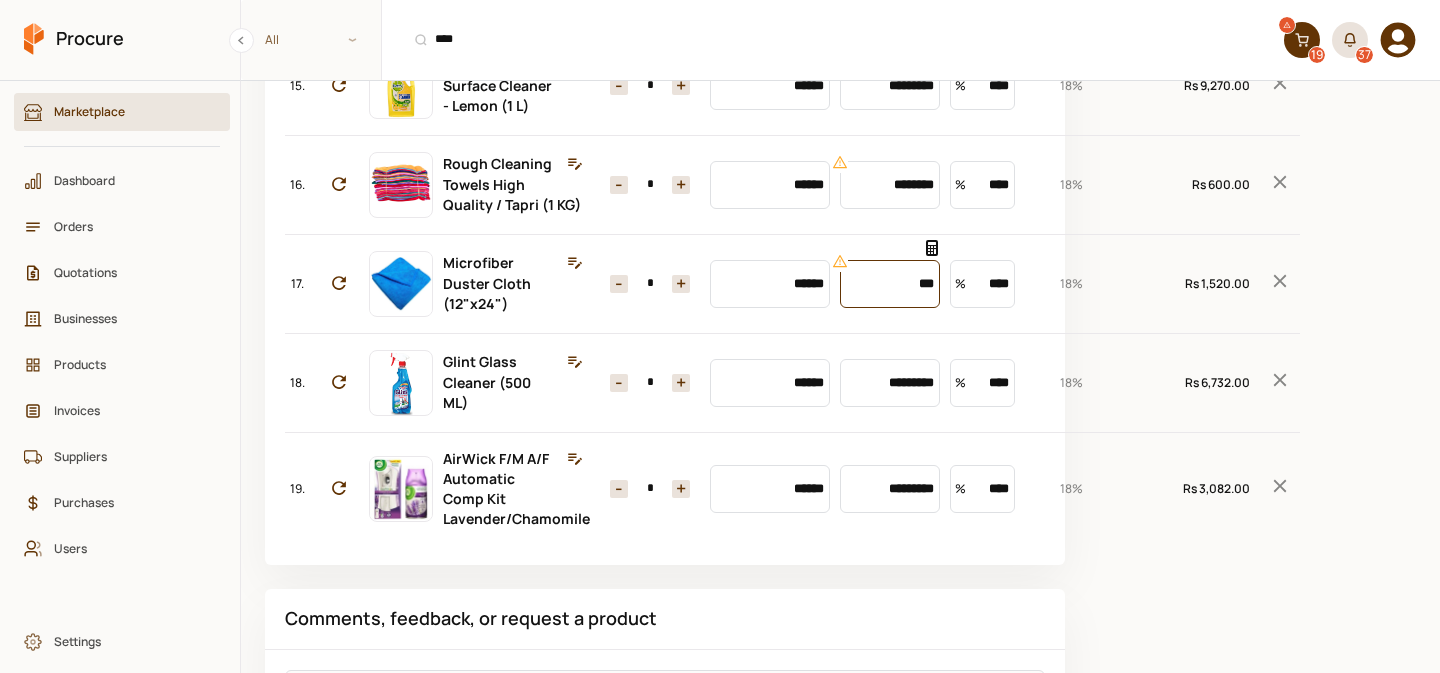 scroll, scrollTop: 1673, scrollLeft: 0, axis: vertical 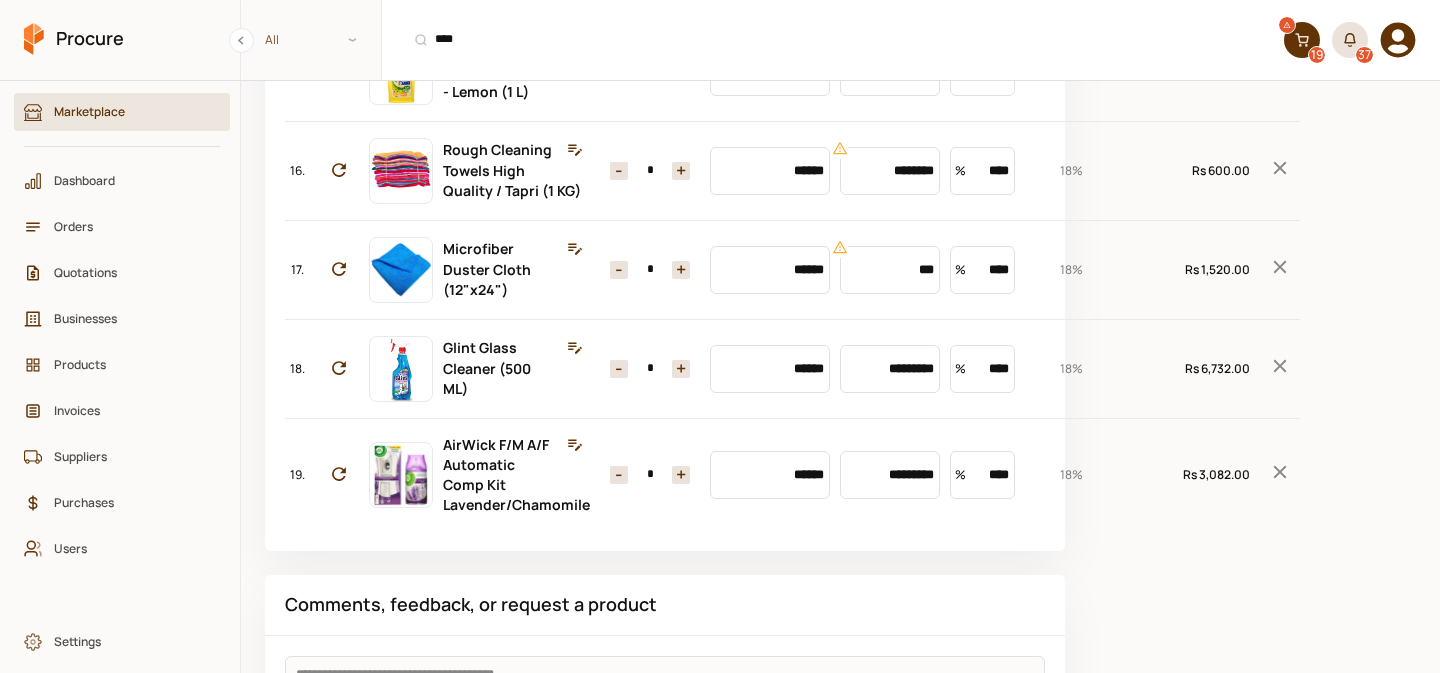 type on "********" 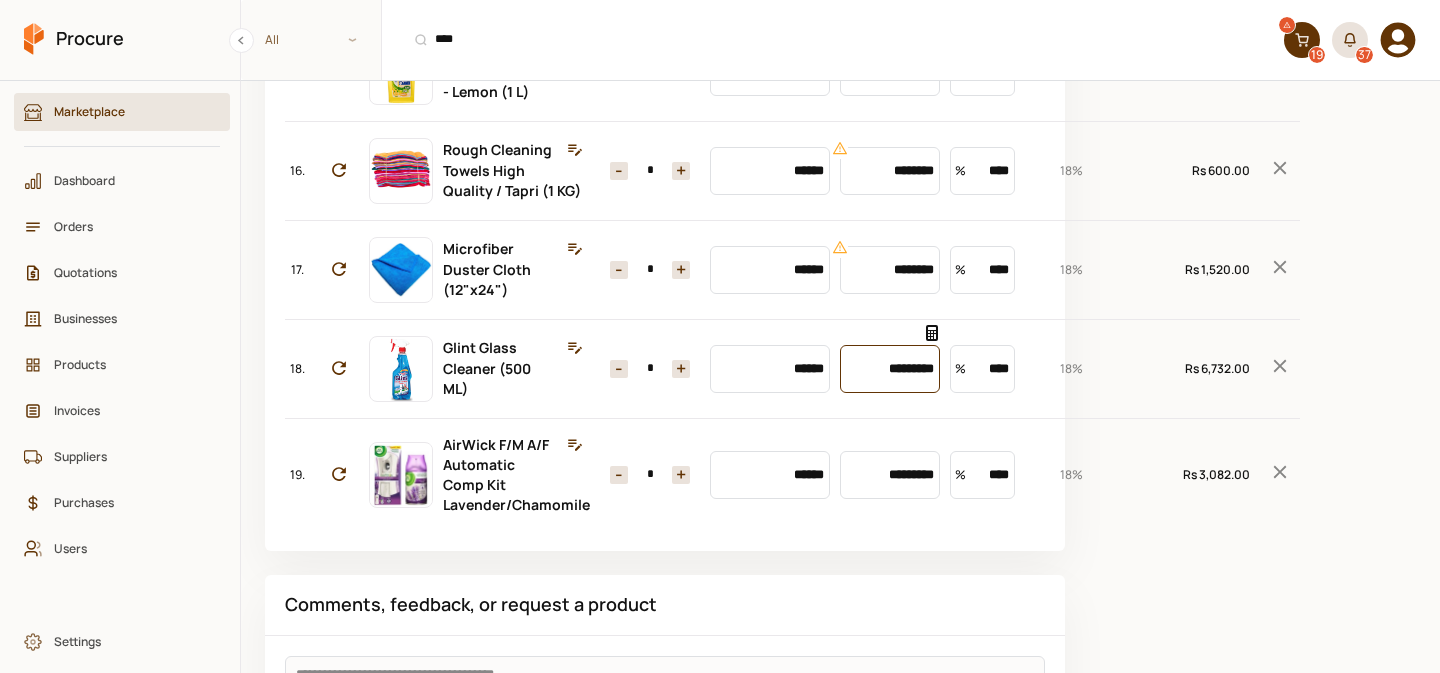 click on "*********" at bounding box center (890, 369) 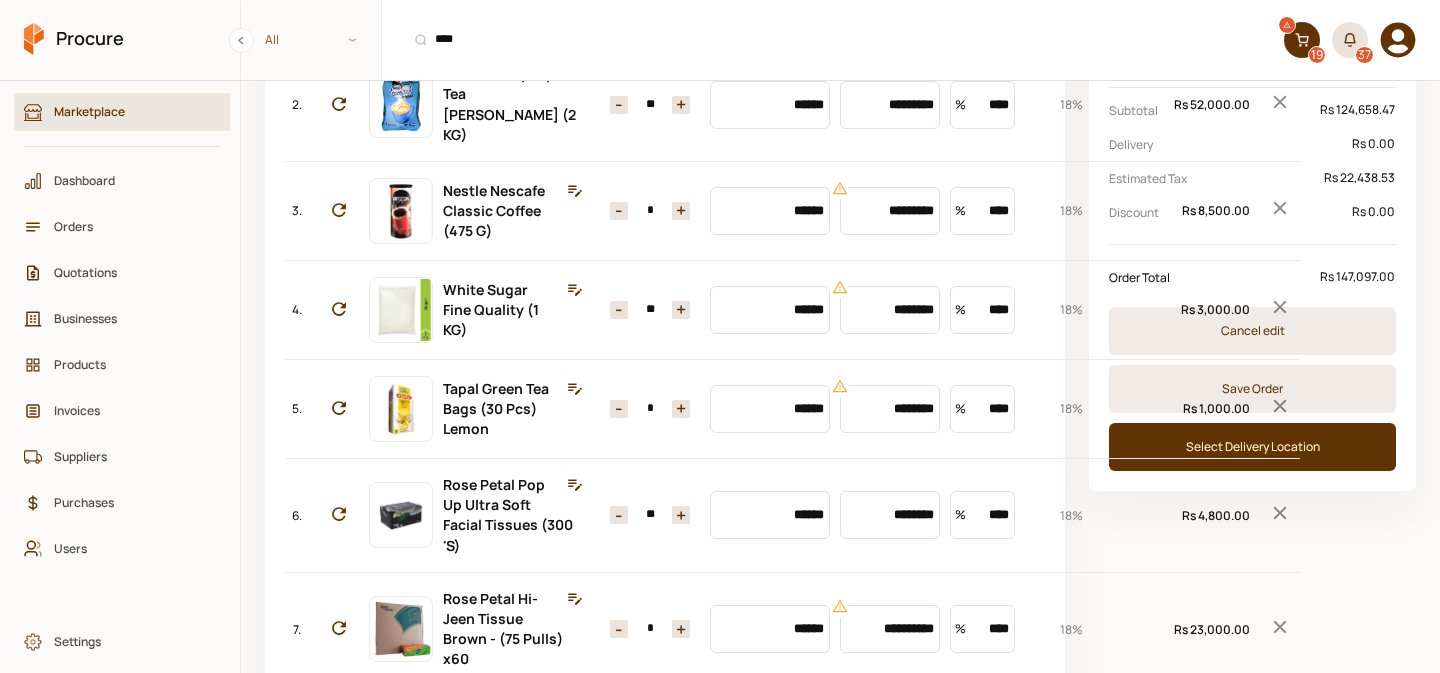 scroll, scrollTop: 307, scrollLeft: 0, axis: vertical 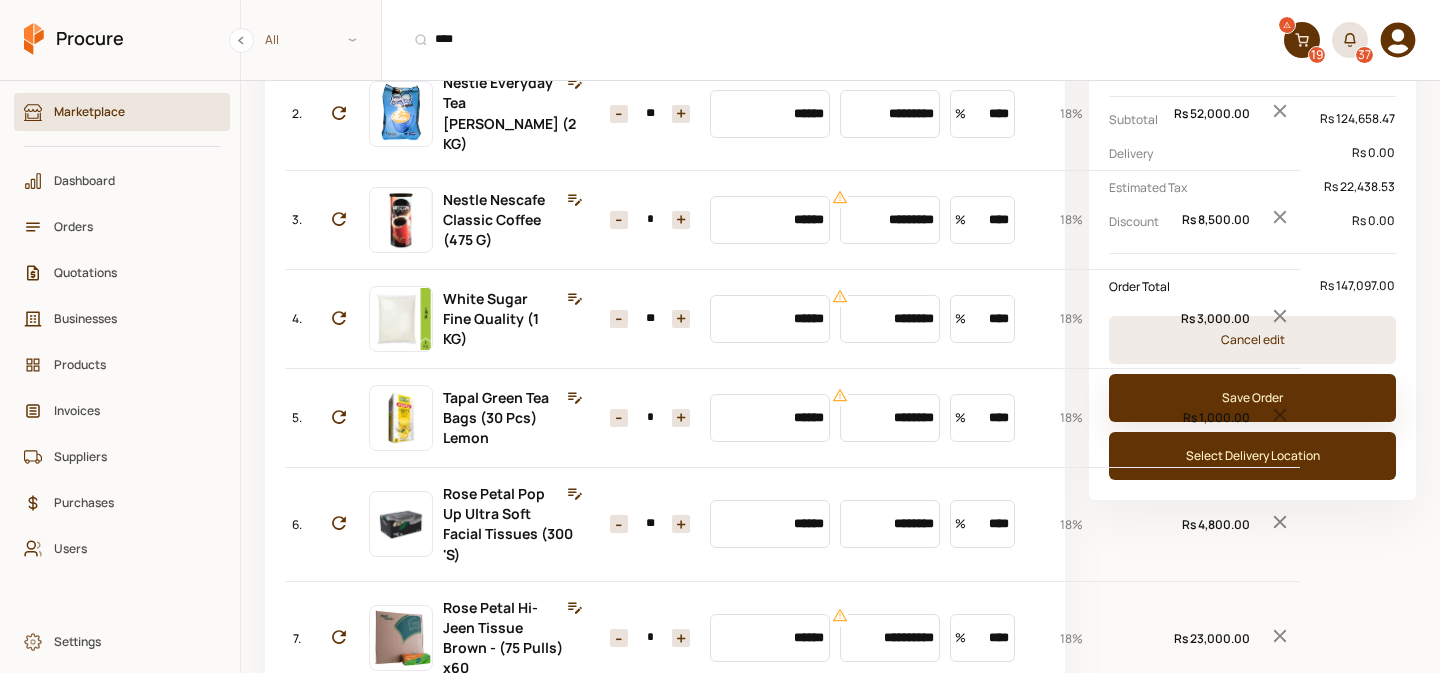 click on "Save Order" at bounding box center [1252, 398] 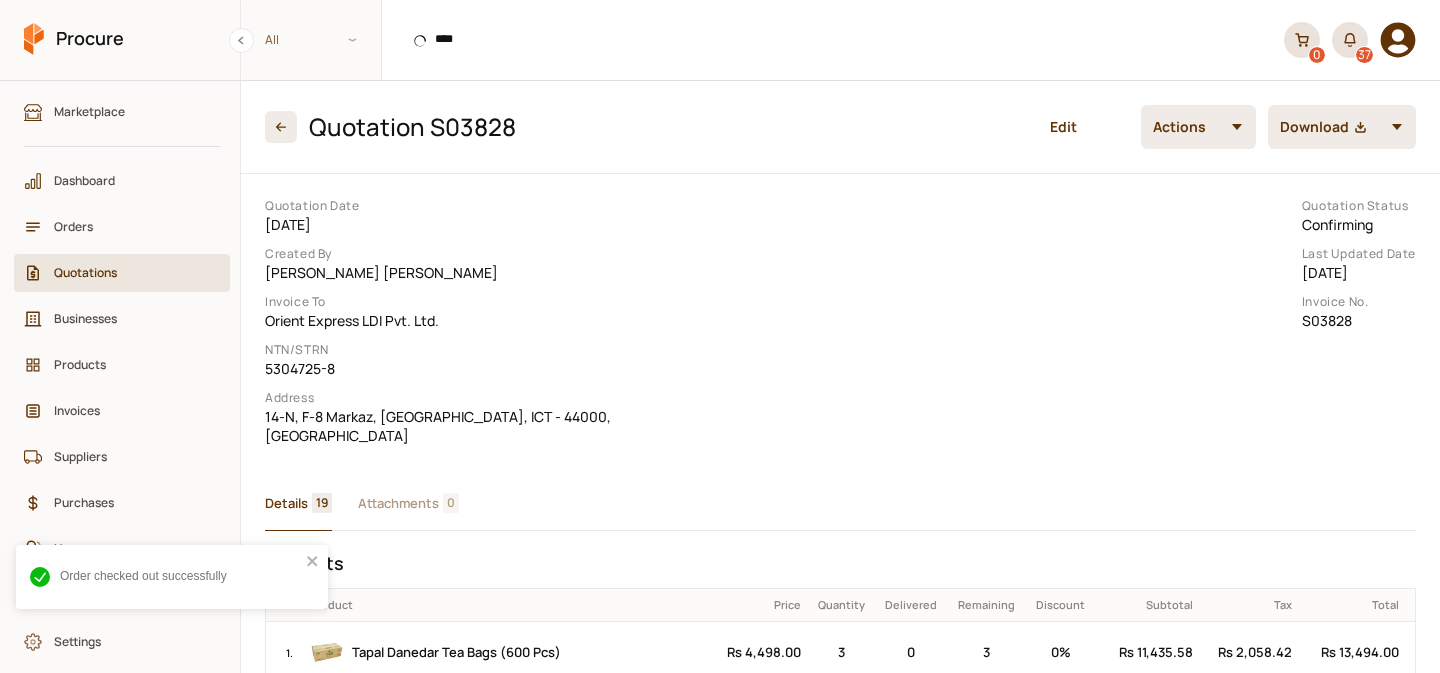 scroll, scrollTop: 0, scrollLeft: 0, axis: both 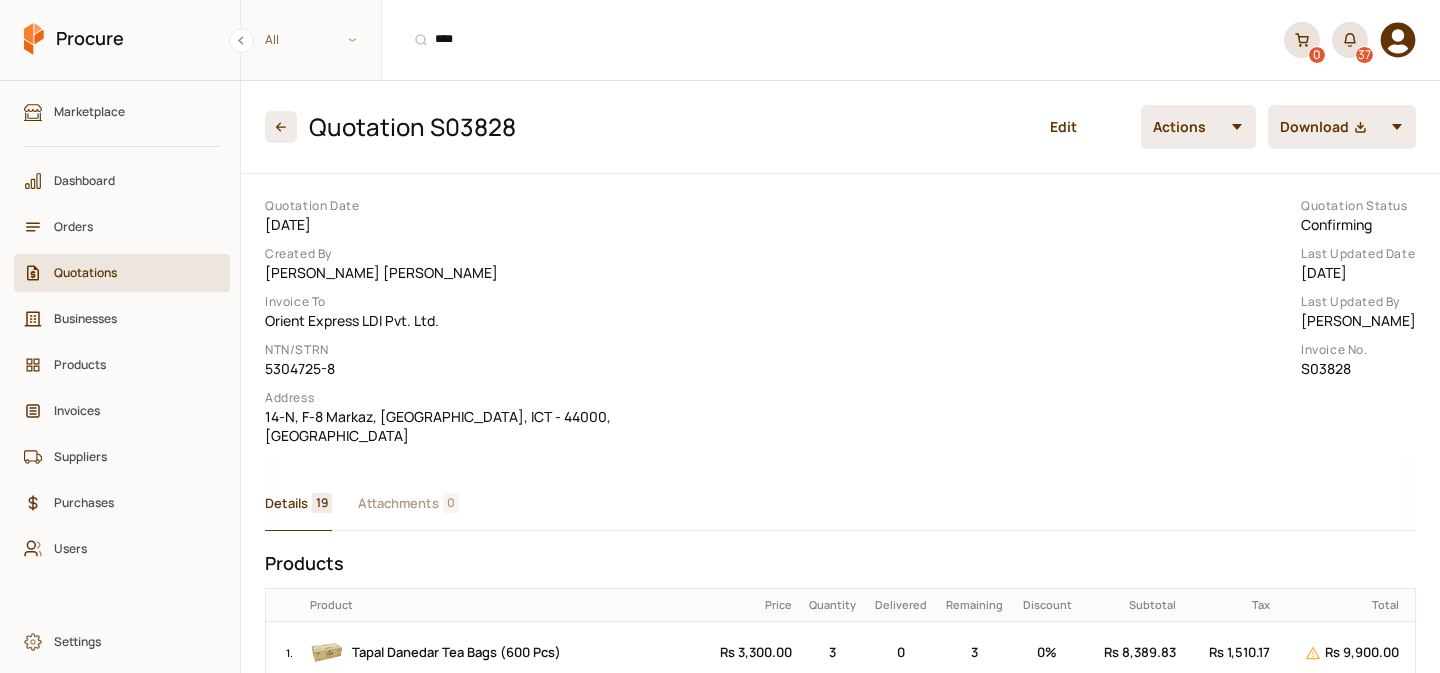 click on "Quotations" at bounding box center [129, 272] 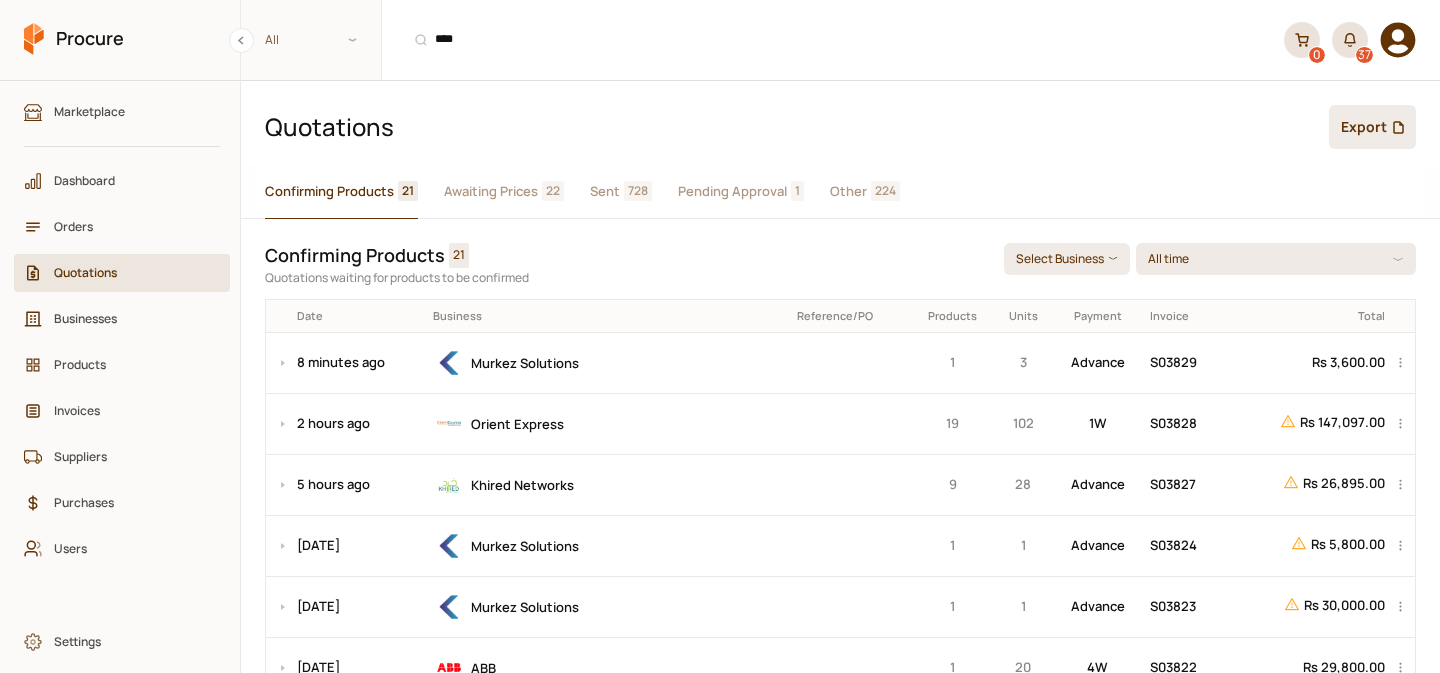 click on "Awaiting Prices" at bounding box center [491, 191] 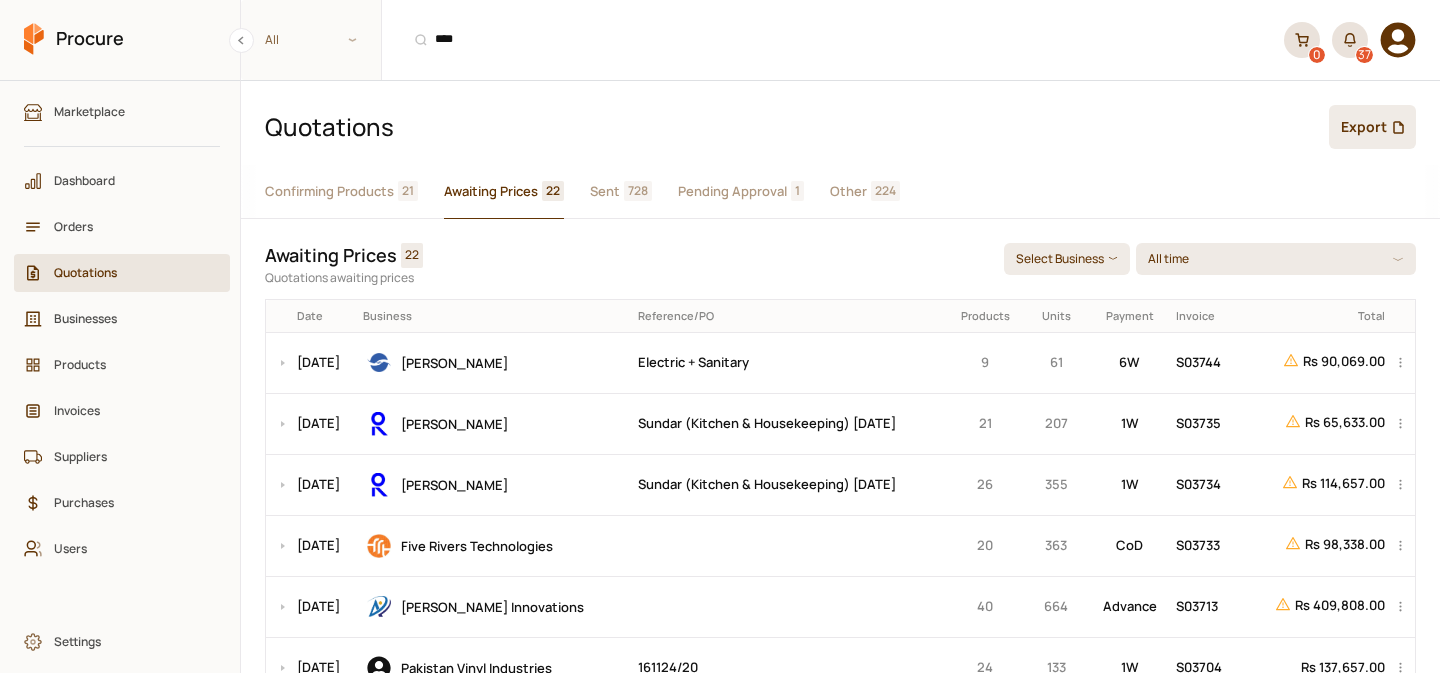 click on "Sent" at bounding box center (605, 191) 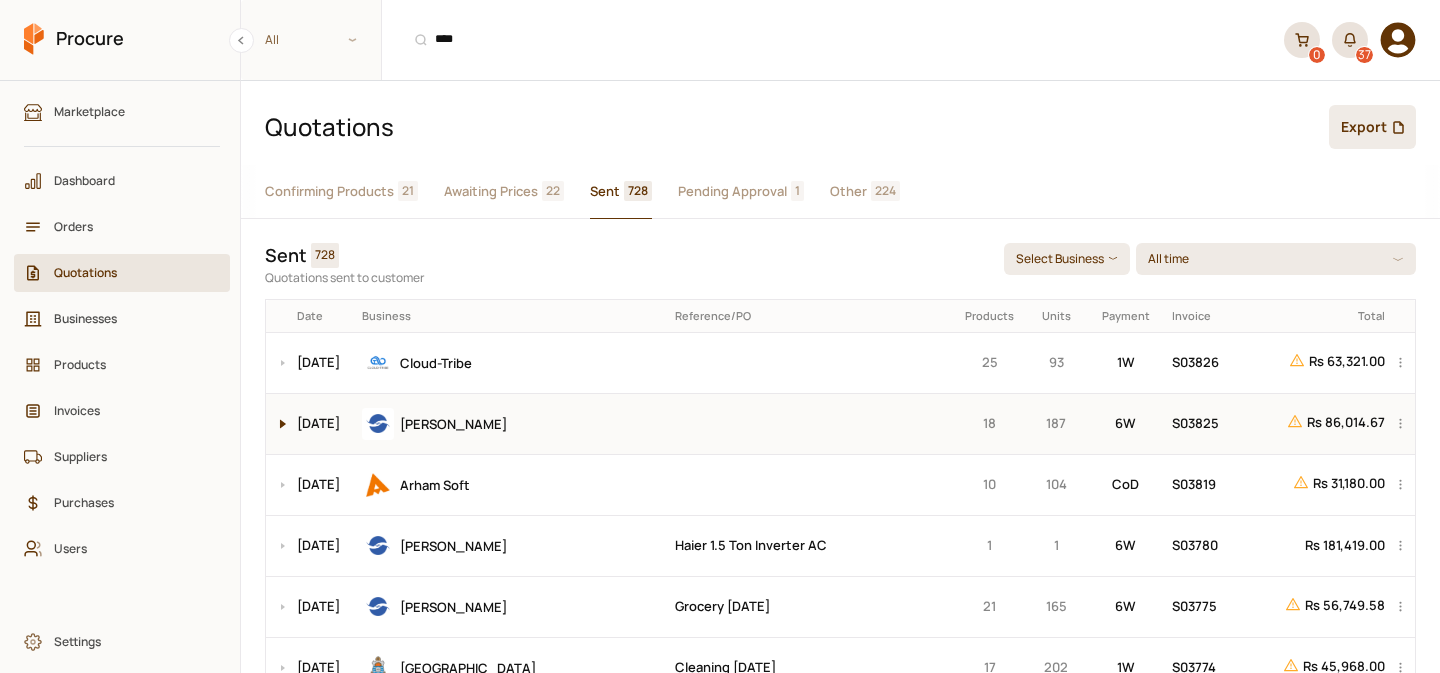 click at bounding box center [278, 424] 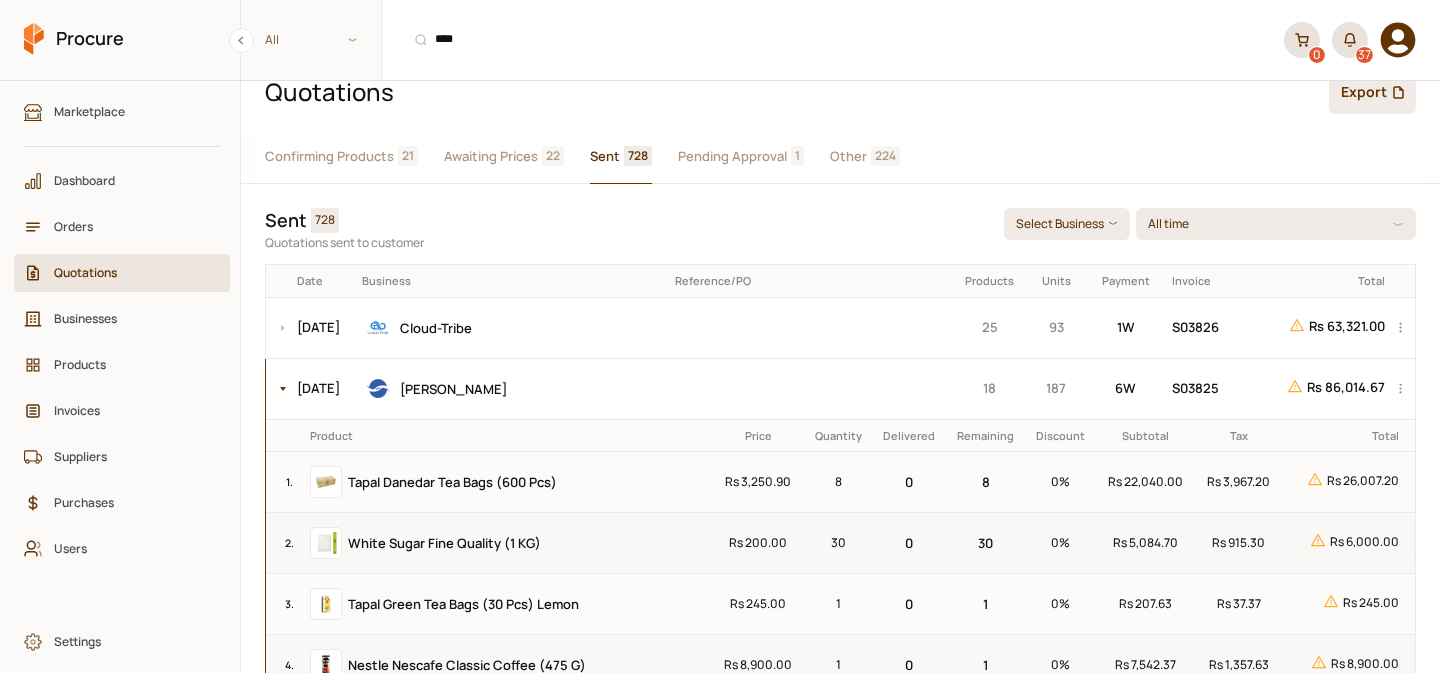 scroll, scrollTop: 32, scrollLeft: 0, axis: vertical 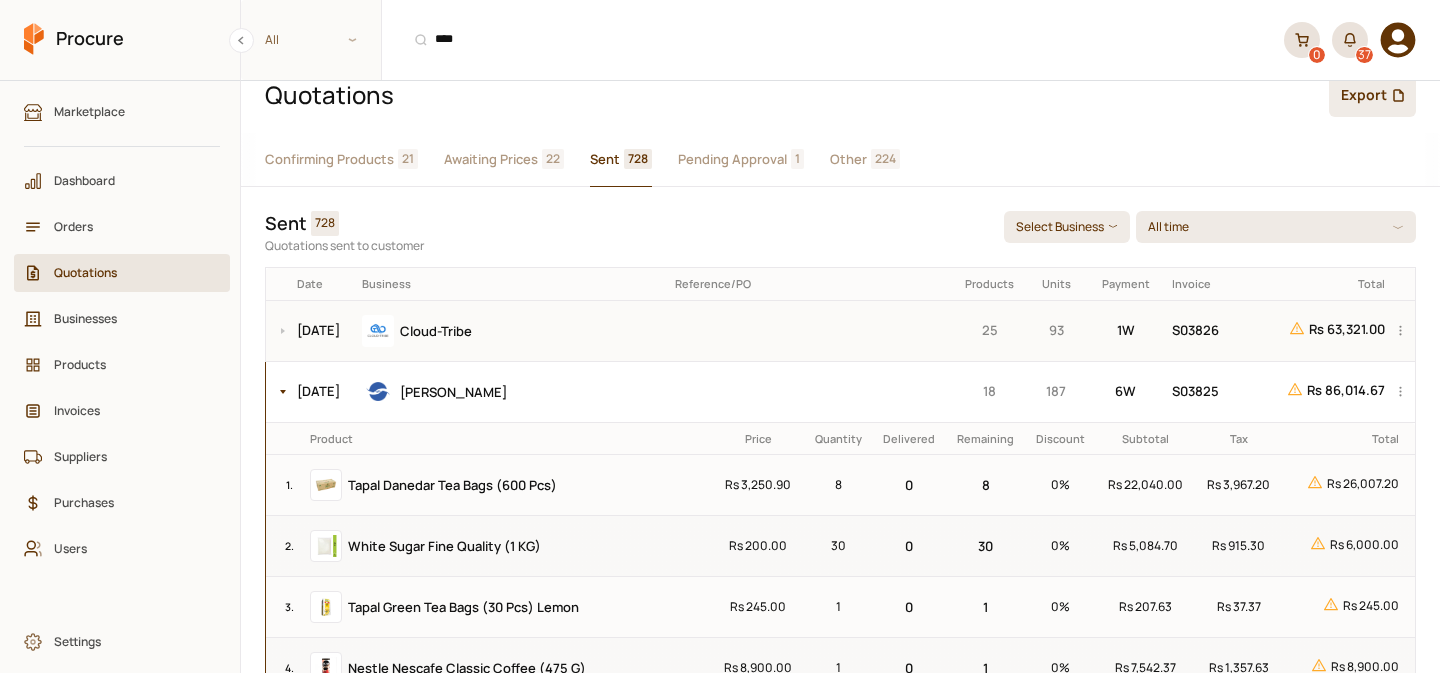 click on "Cloud-Tribe" at bounding box center (511, 331) 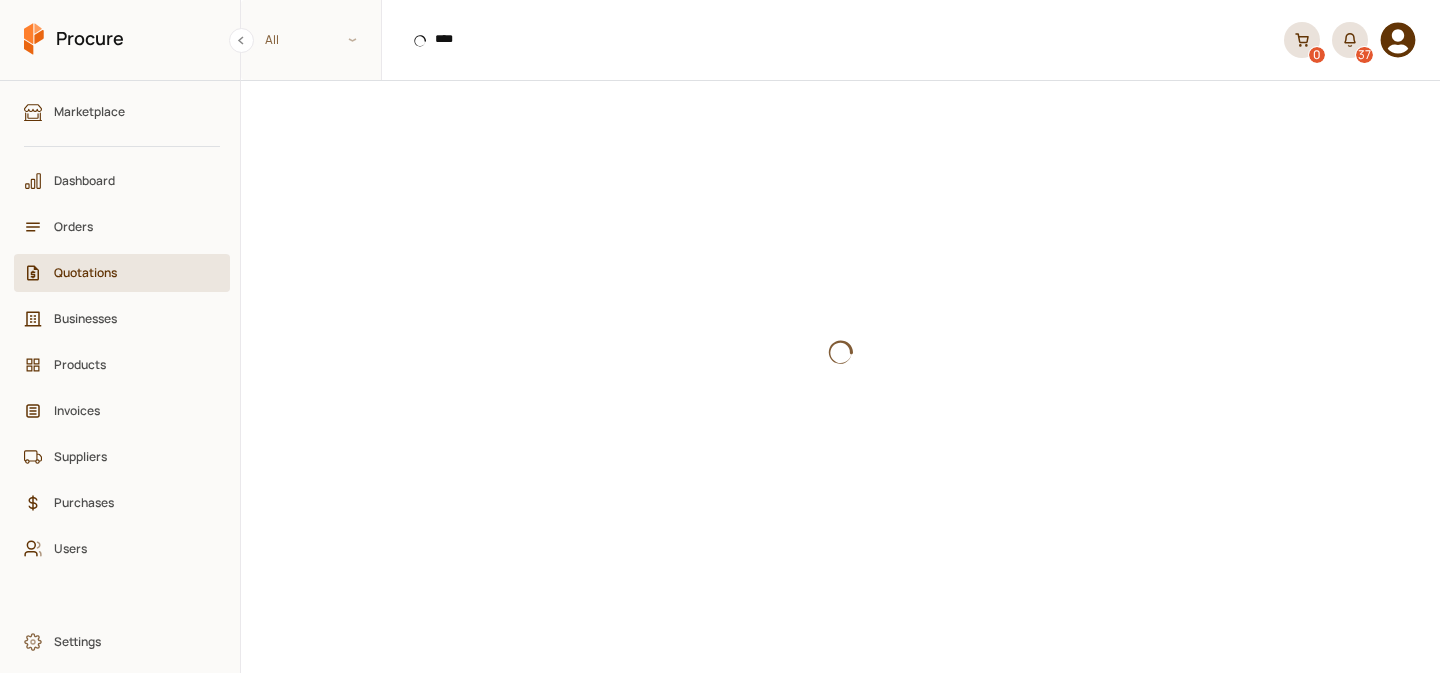 scroll, scrollTop: 0, scrollLeft: 0, axis: both 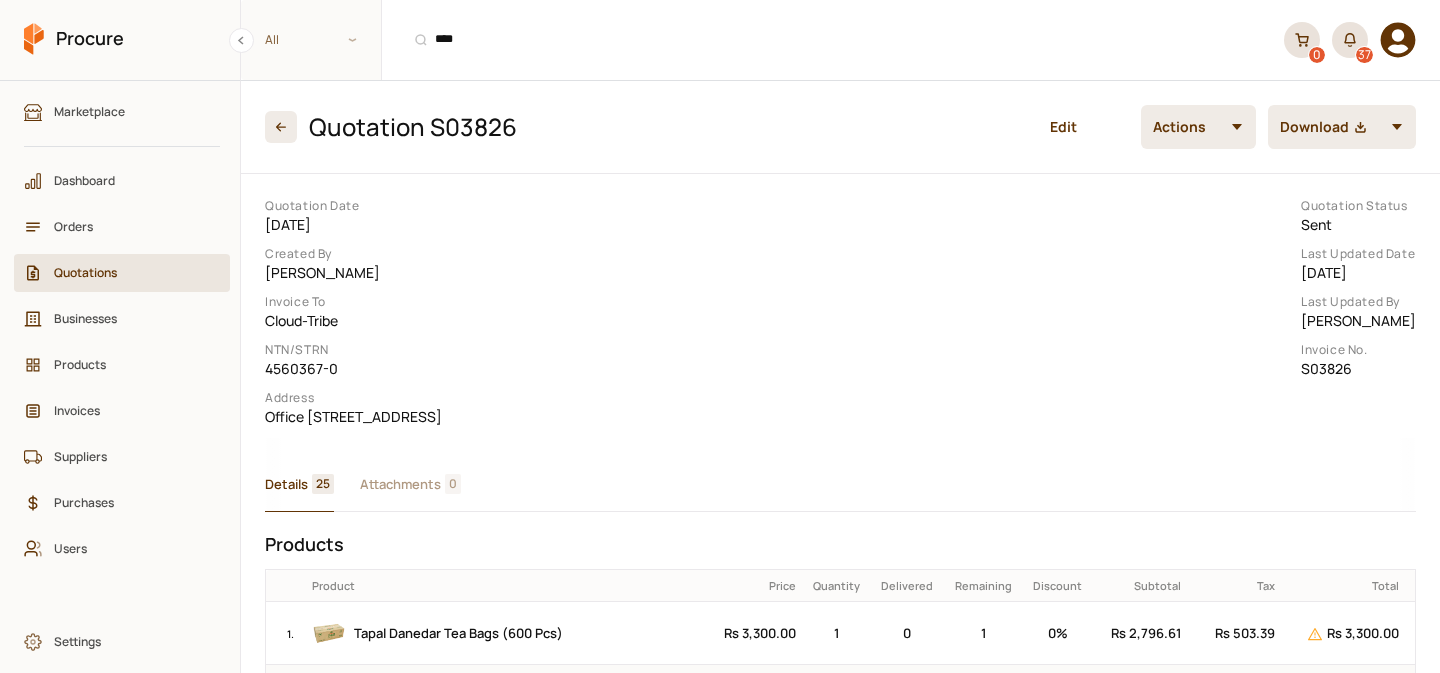 click on "Quotations" at bounding box center [129, 272] 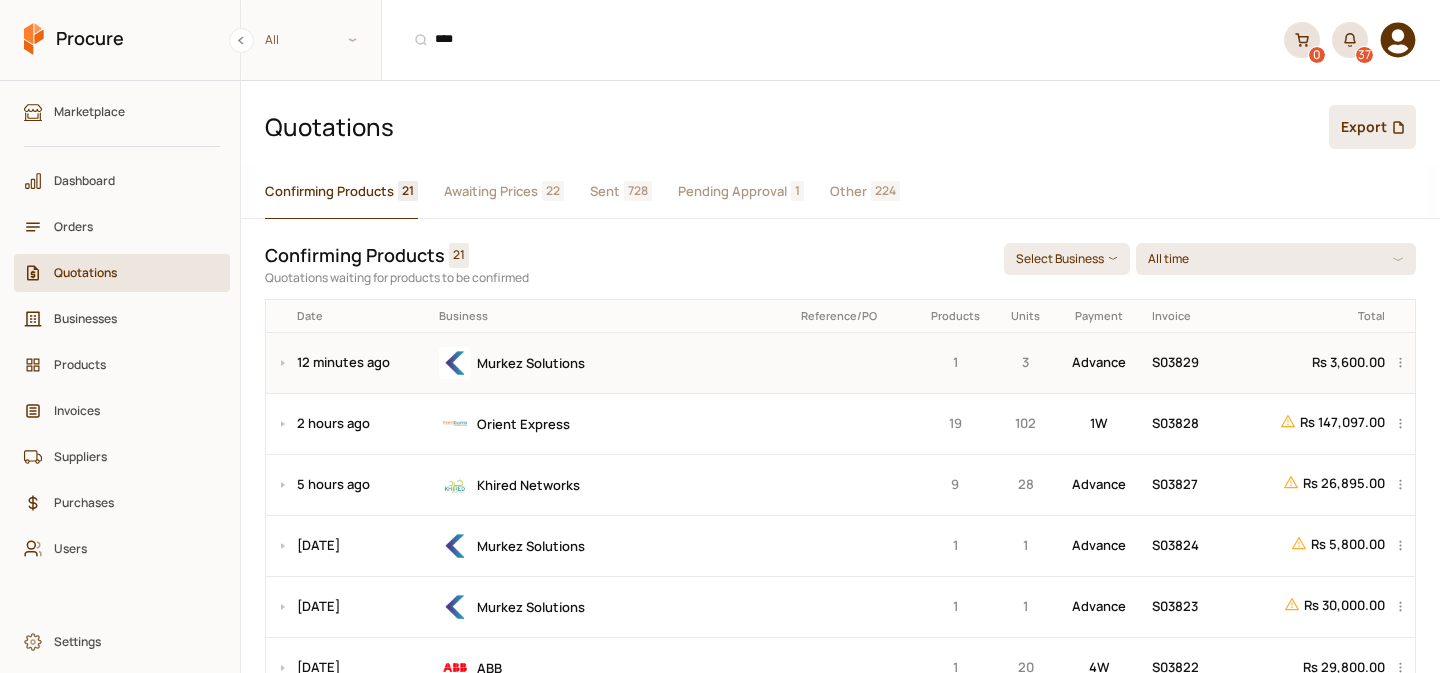 click on "Murkez Solutions" at bounding box center (613, 363) 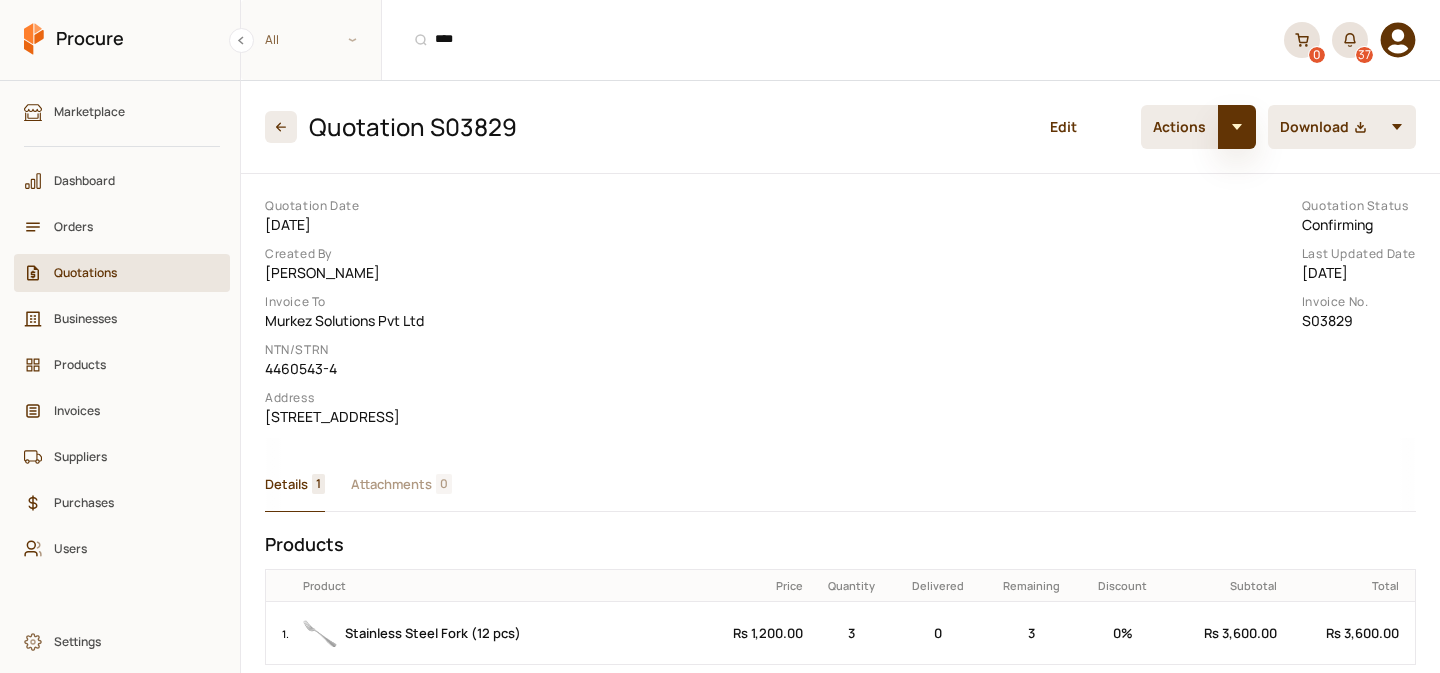click at bounding box center [1237, 127] 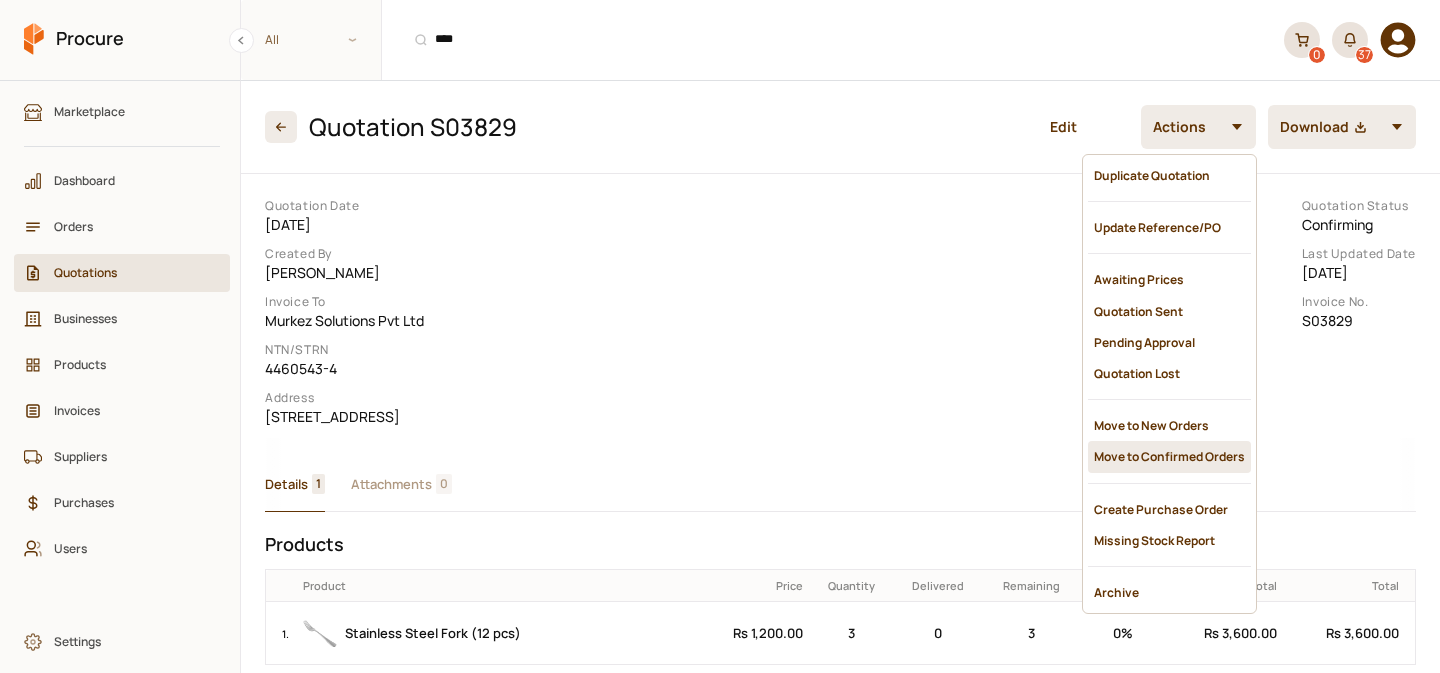 click on "Move to Confirmed Orders" at bounding box center (1169, 456) 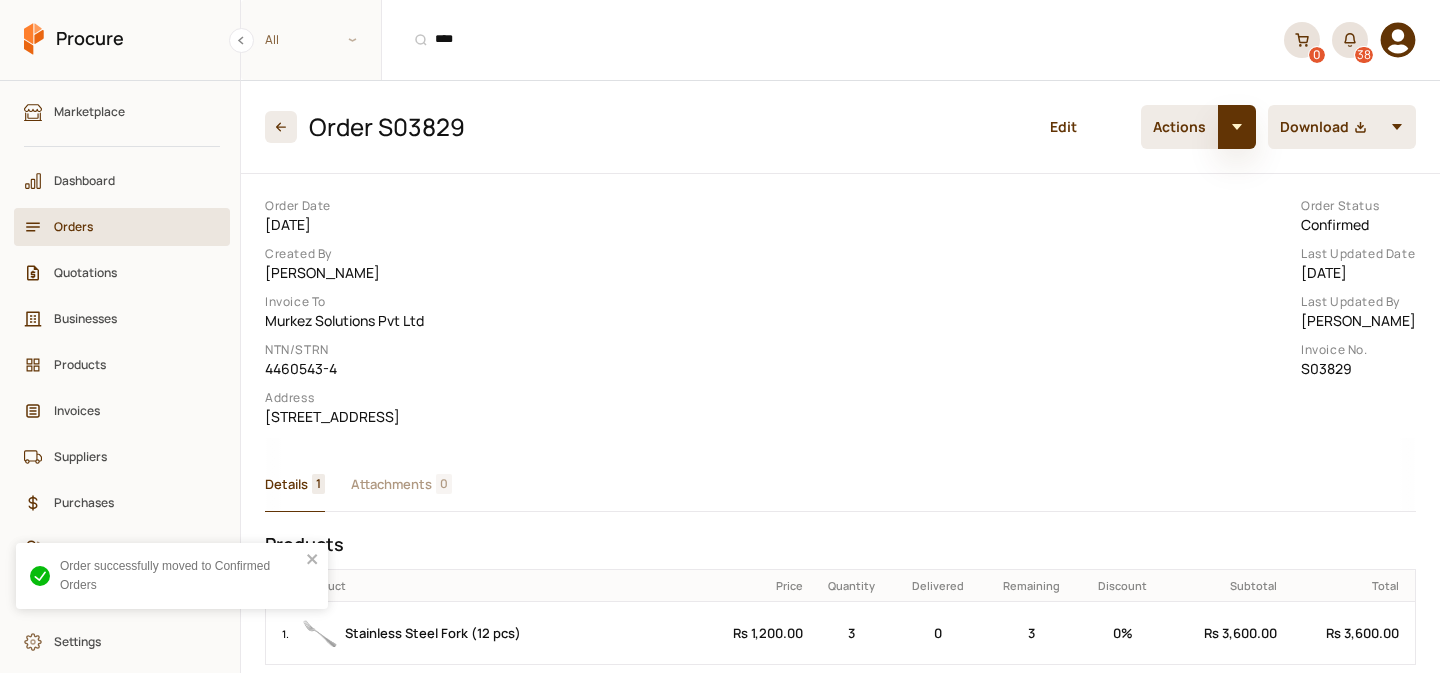 click at bounding box center [1237, 127] 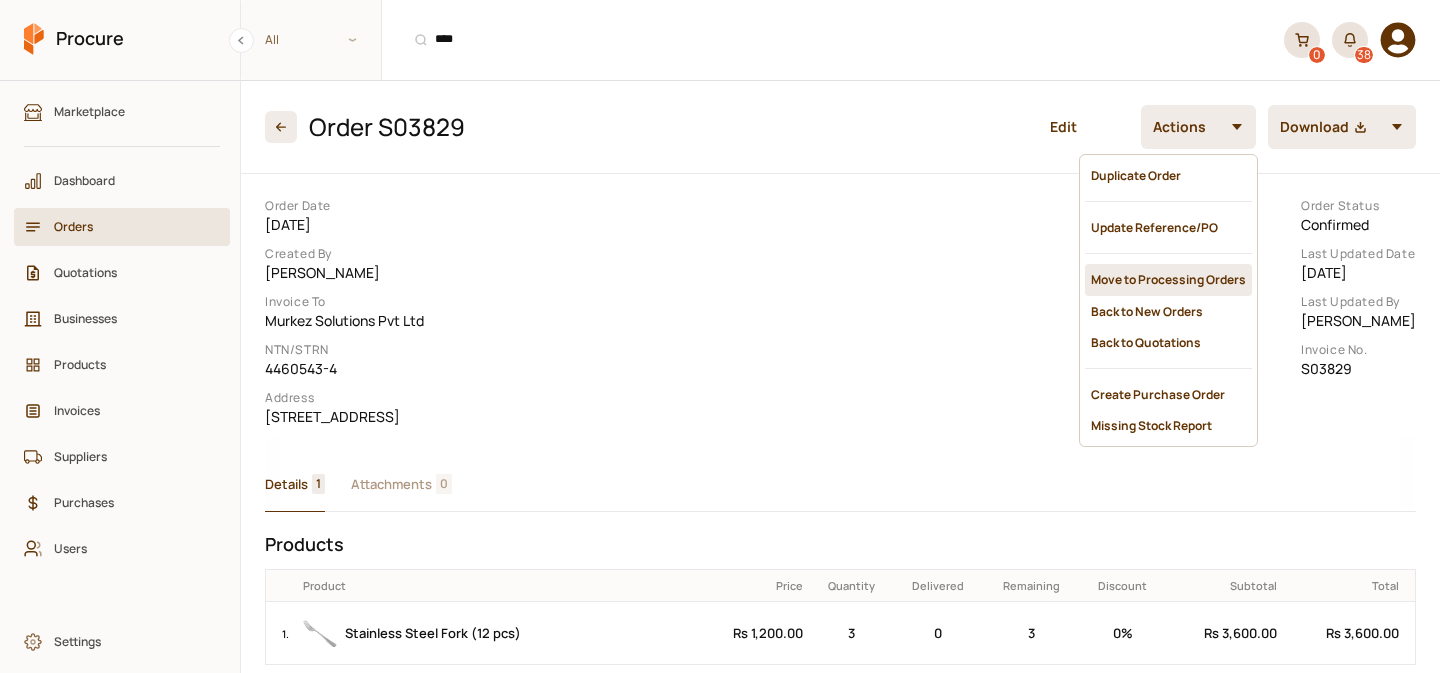 click on "Move to Processing Orders" at bounding box center [1168, 279] 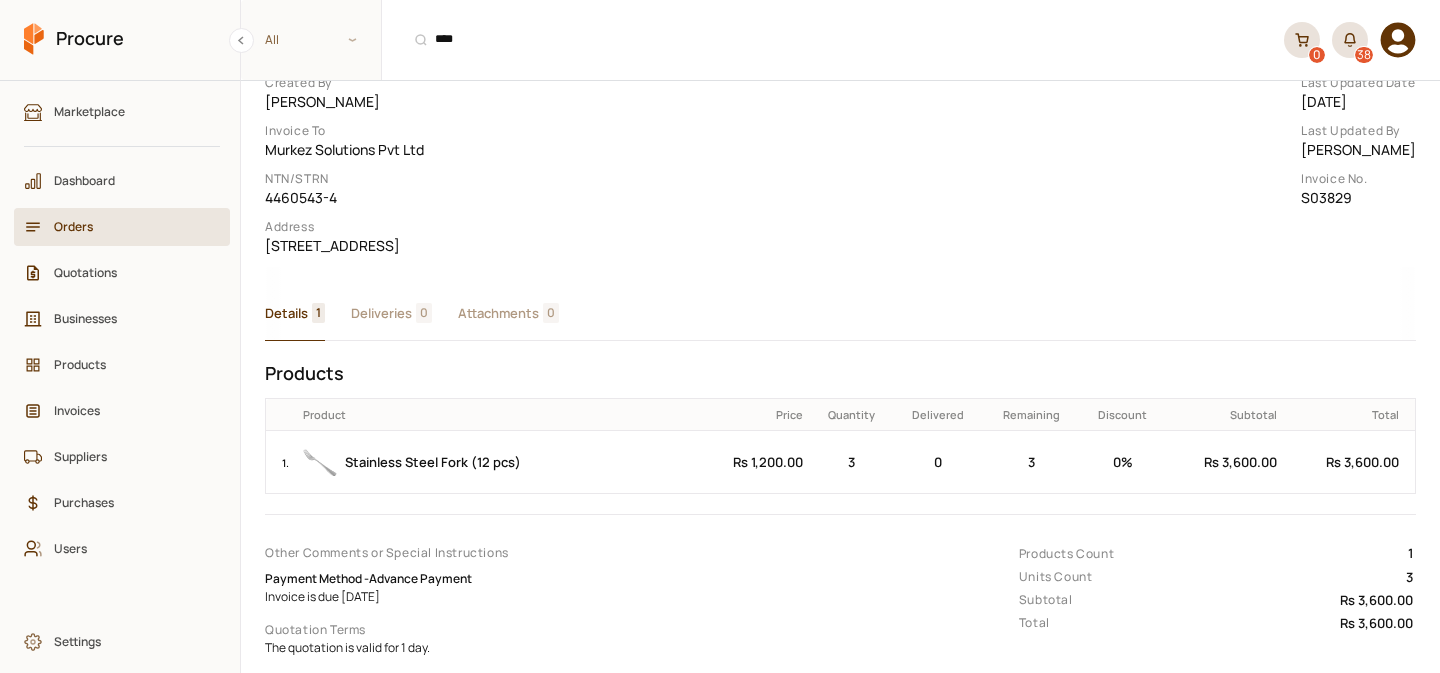 scroll, scrollTop: 0, scrollLeft: 0, axis: both 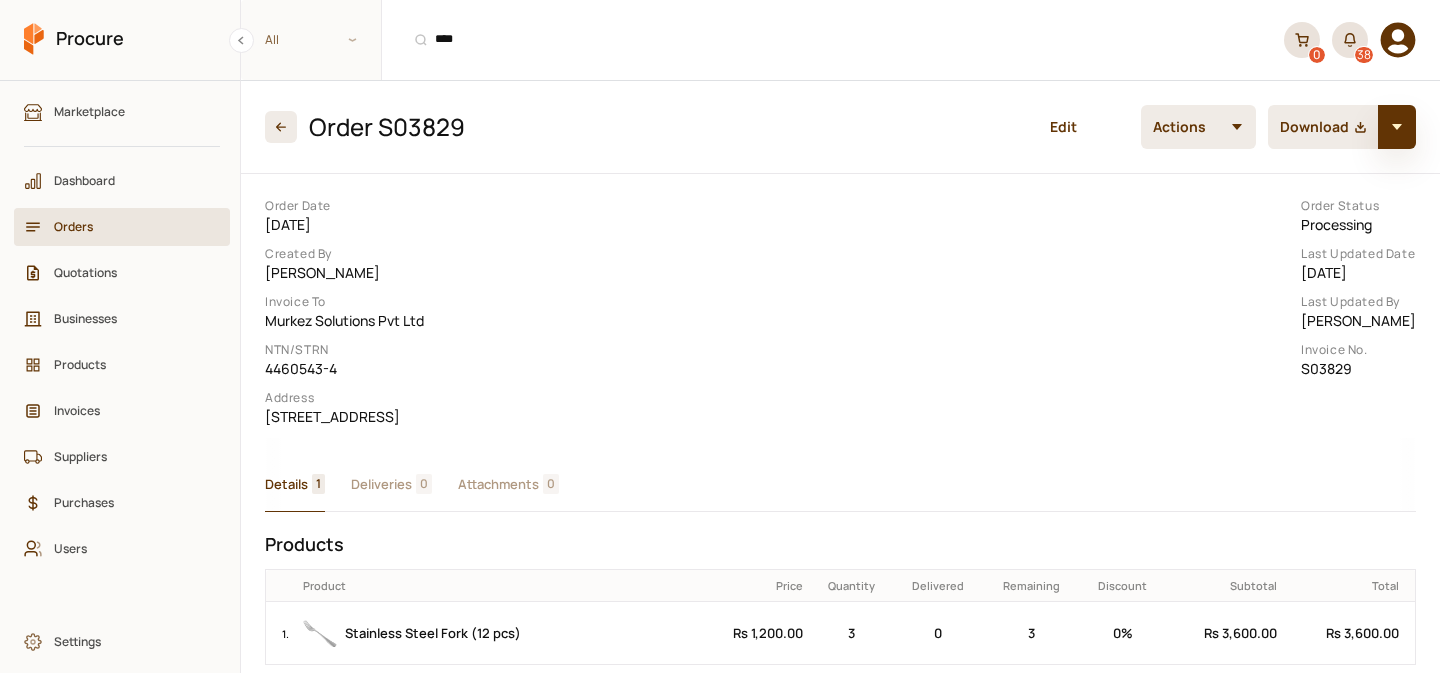 click at bounding box center (1397, 127) 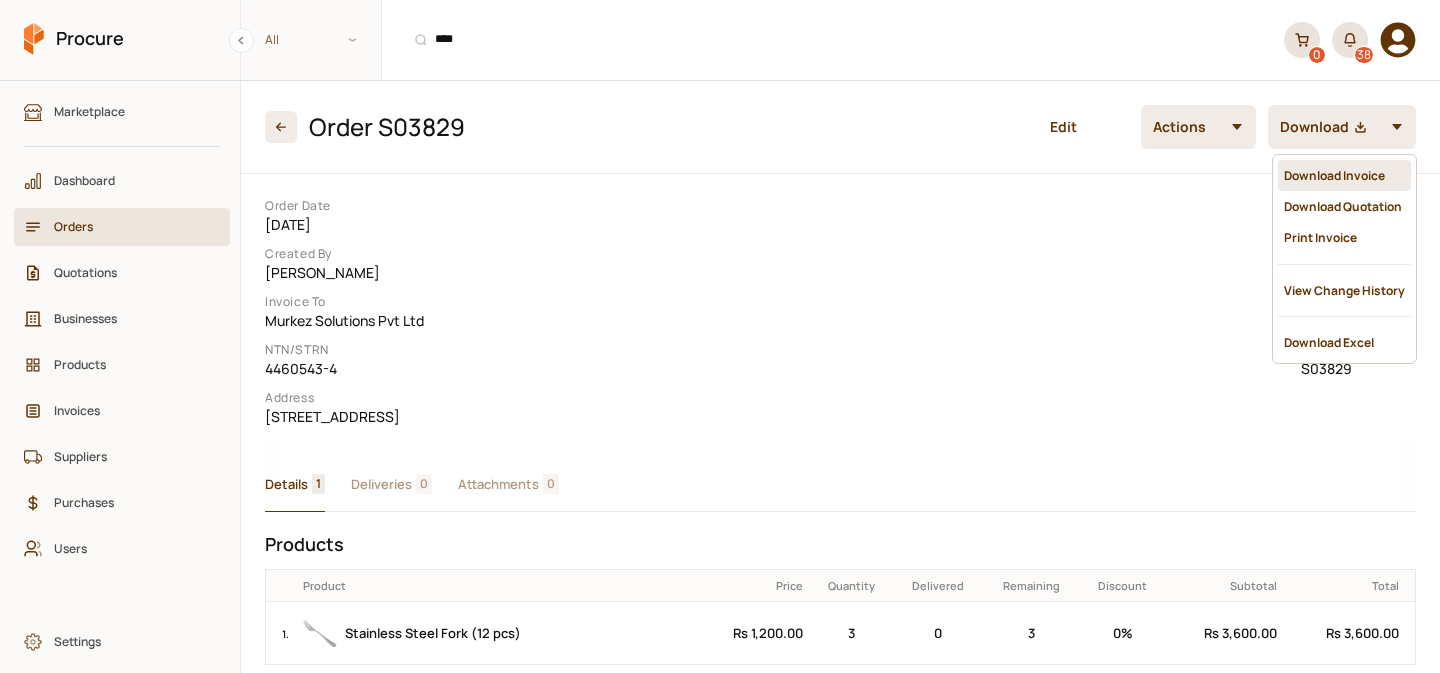 click on "Download Invoice" at bounding box center (1344, 175) 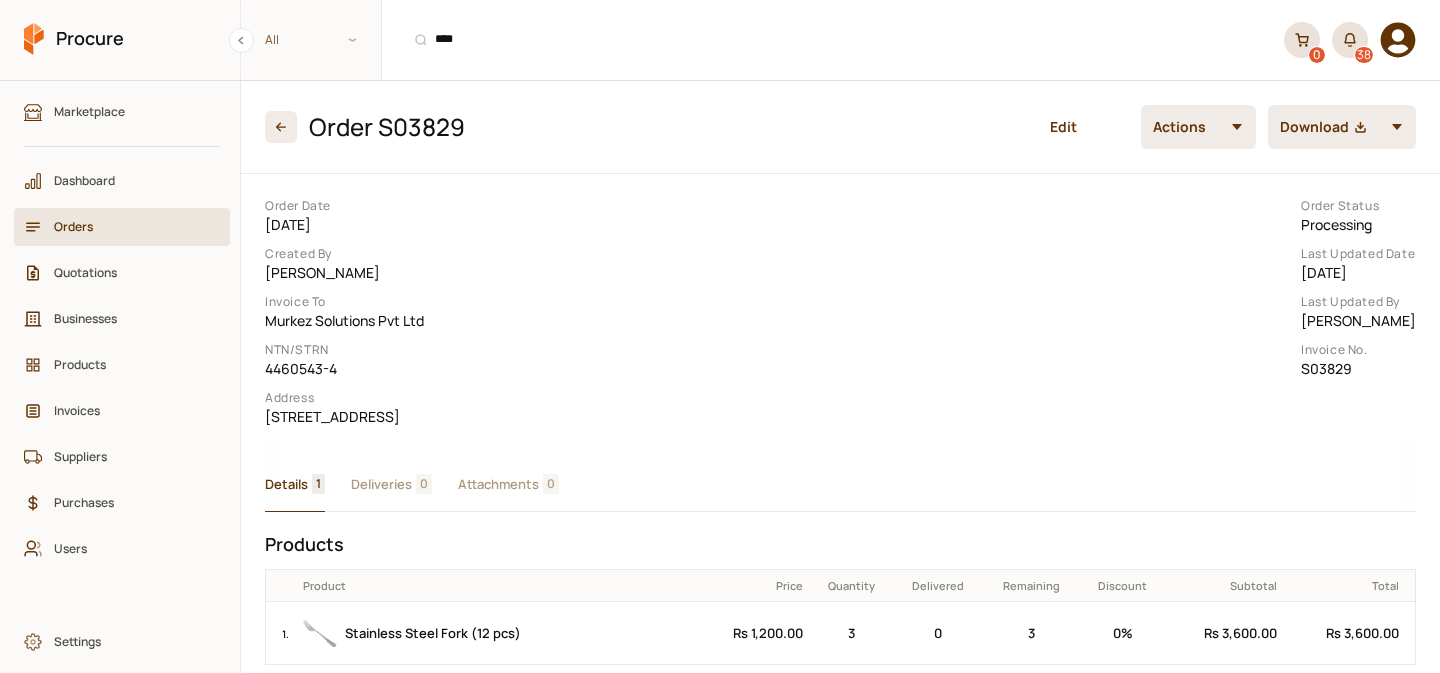 click on "Deliveries" at bounding box center [381, 484] 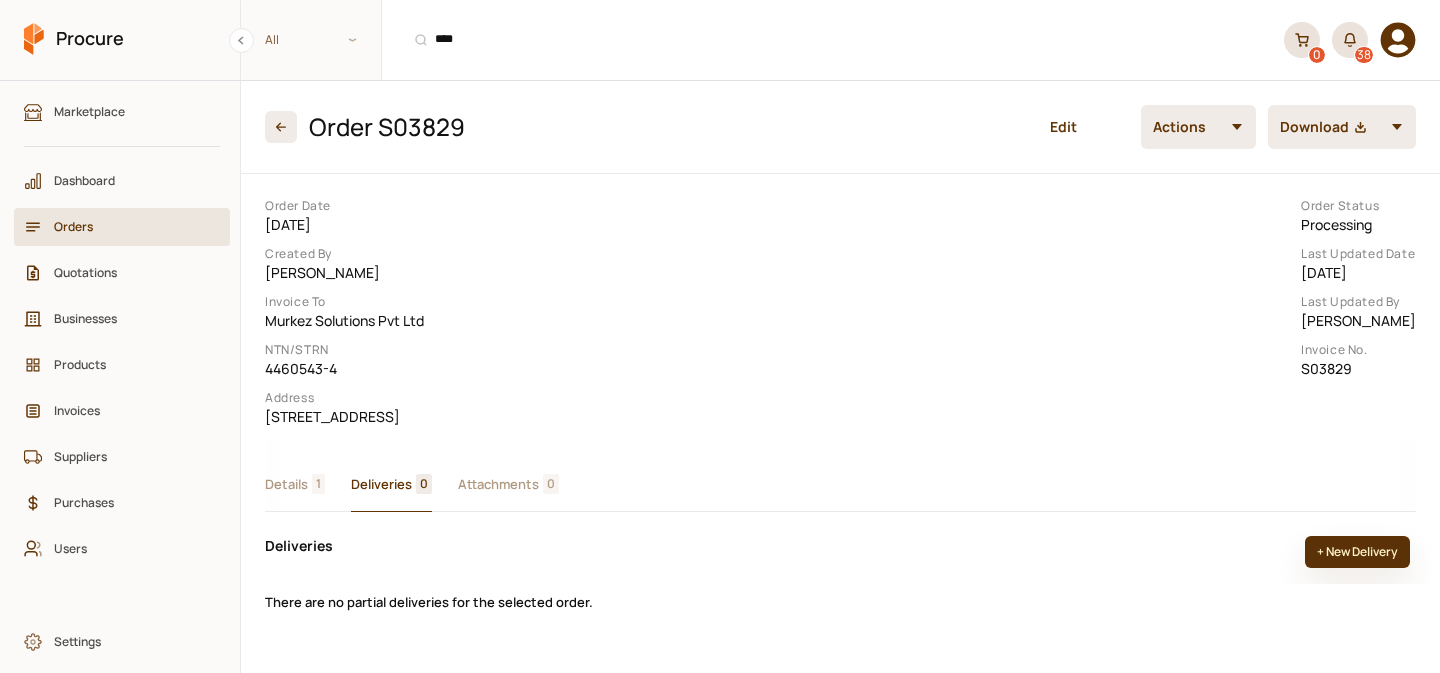 click on "+ New Delivery" at bounding box center [1357, 552] 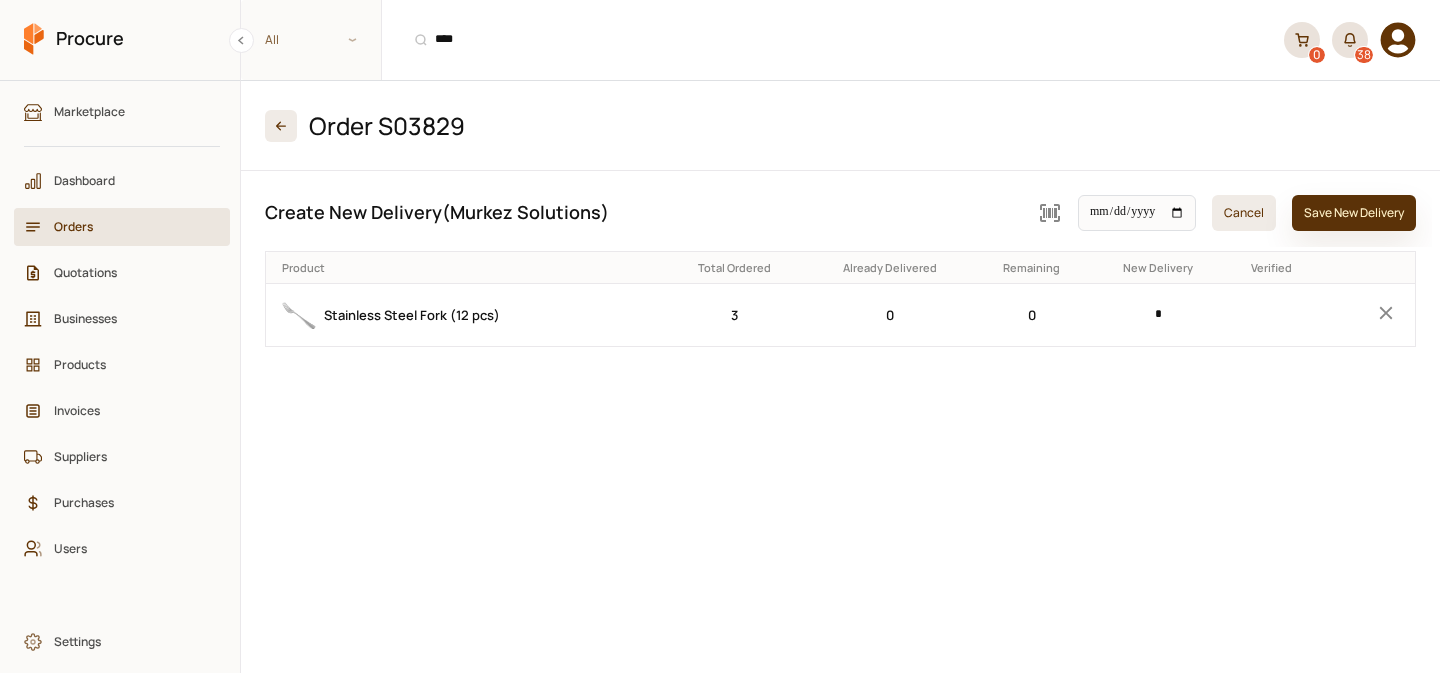 click on "Save New Delivery" at bounding box center [1354, 213] 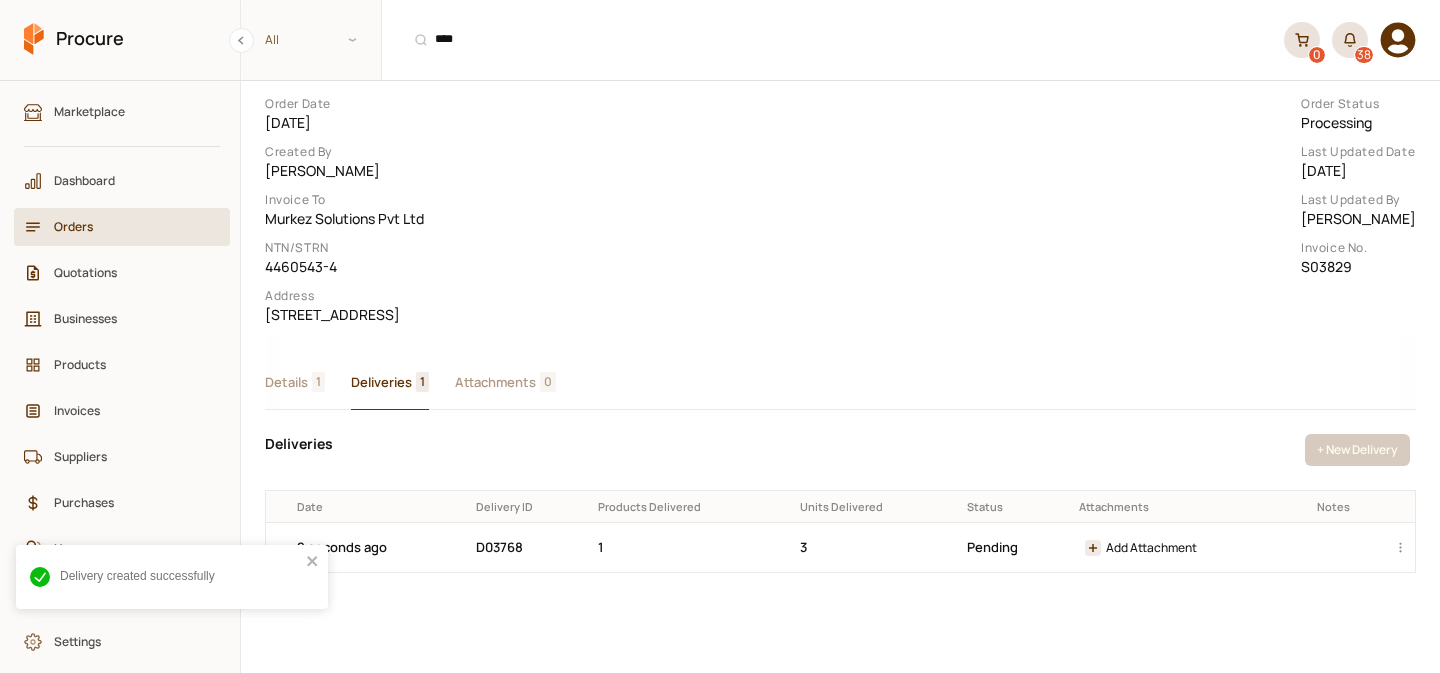 scroll, scrollTop: 151, scrollLeft: 0, axis: vertical 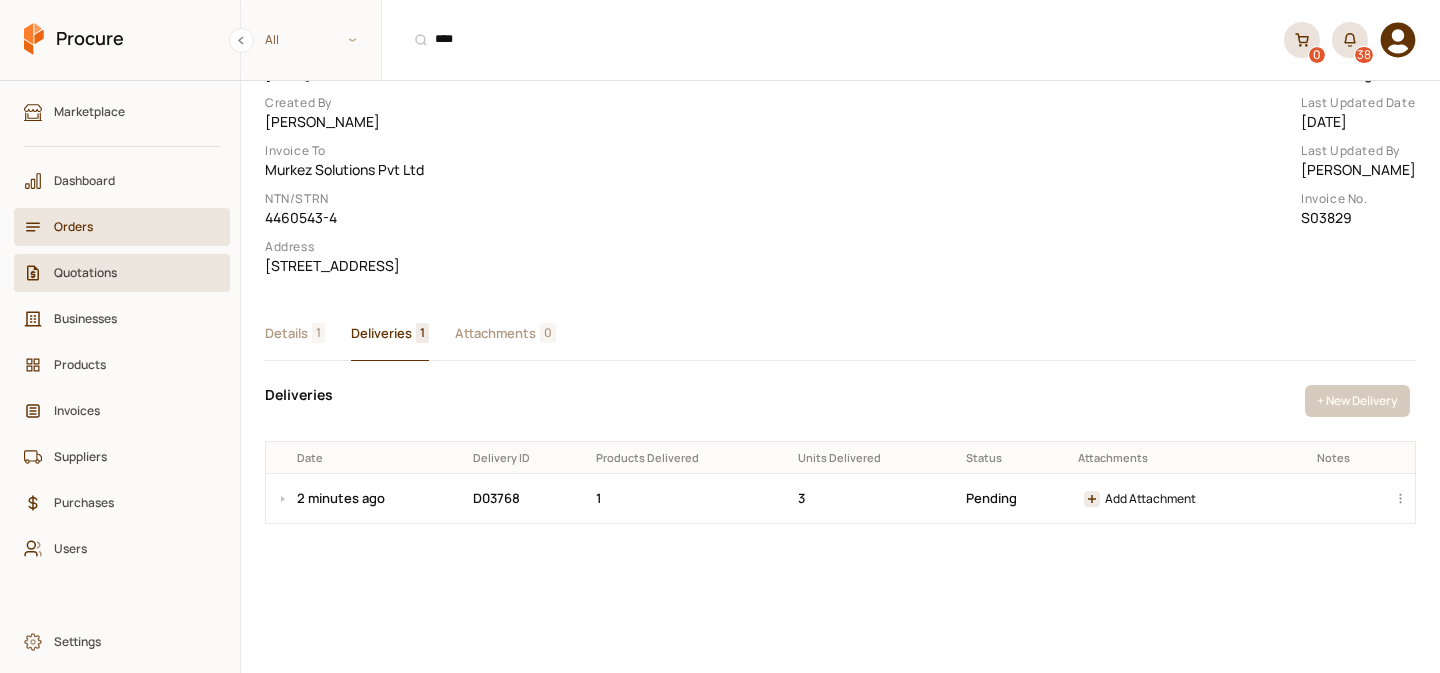 click on "Quotations" at bounding box center [129, 272] 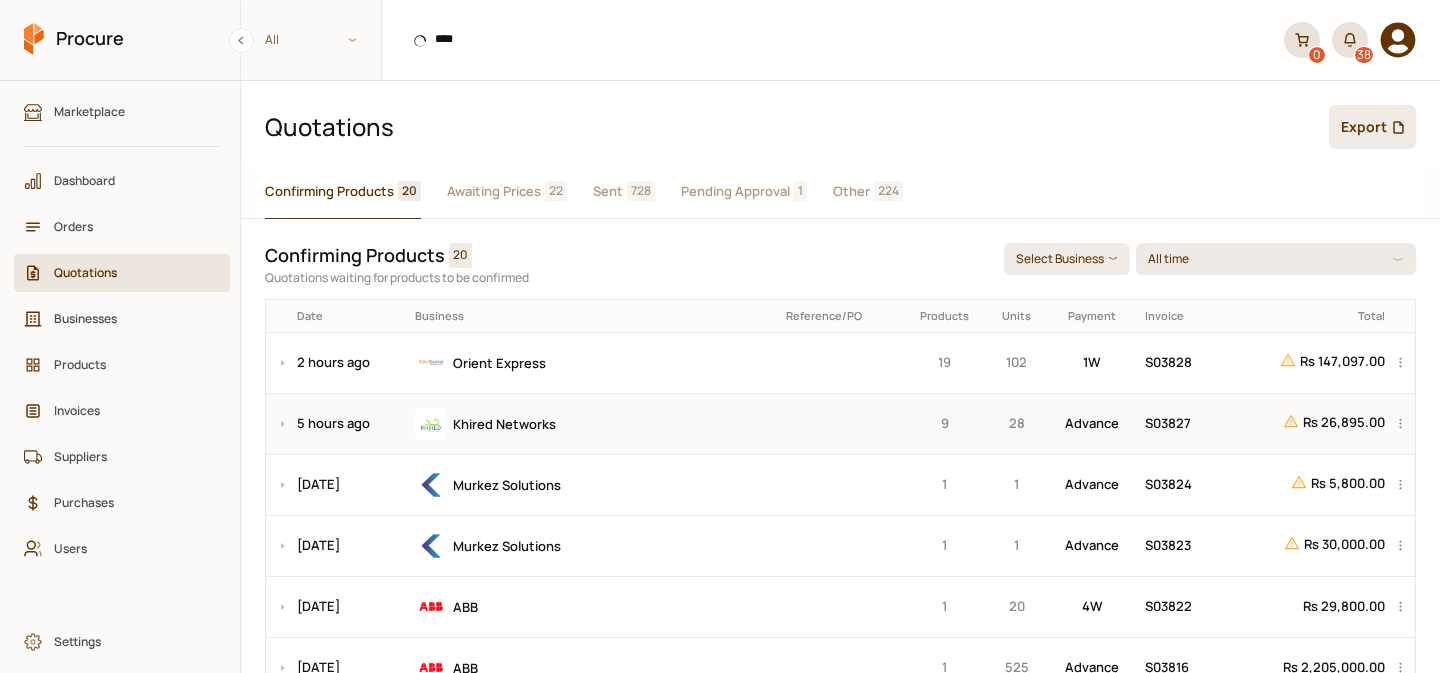 click on "Khired Networks" at bounding box center (593, 424) 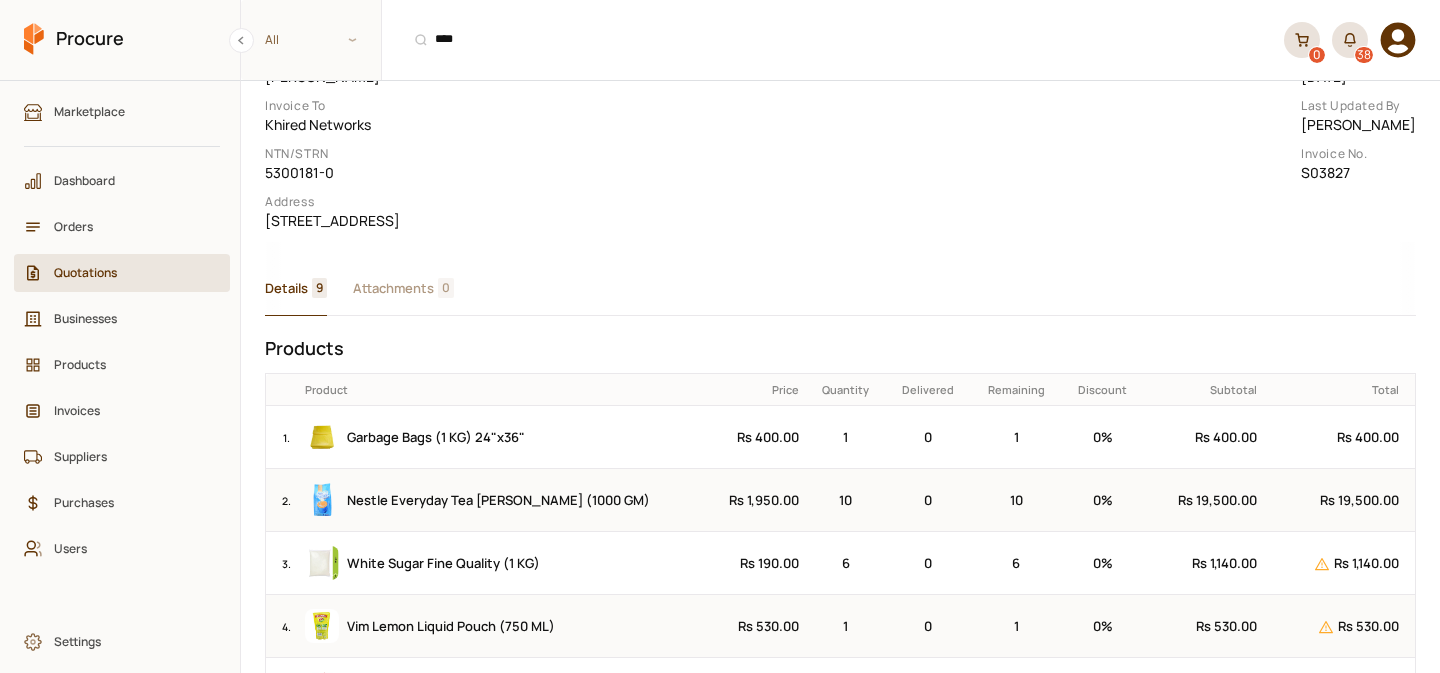 scroll, scrollTop: 0, scrollLeft: 0, axis: both 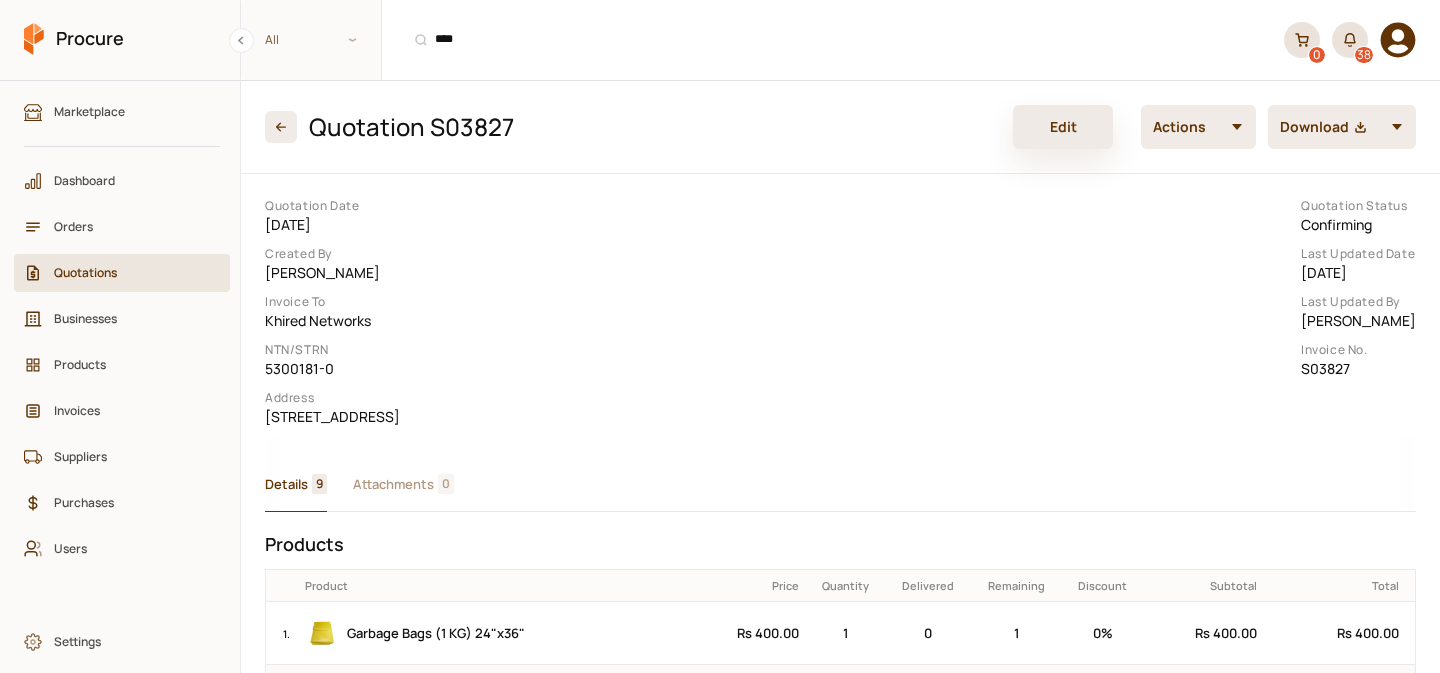 click on "Edit" at bounding box center [1063, 127] 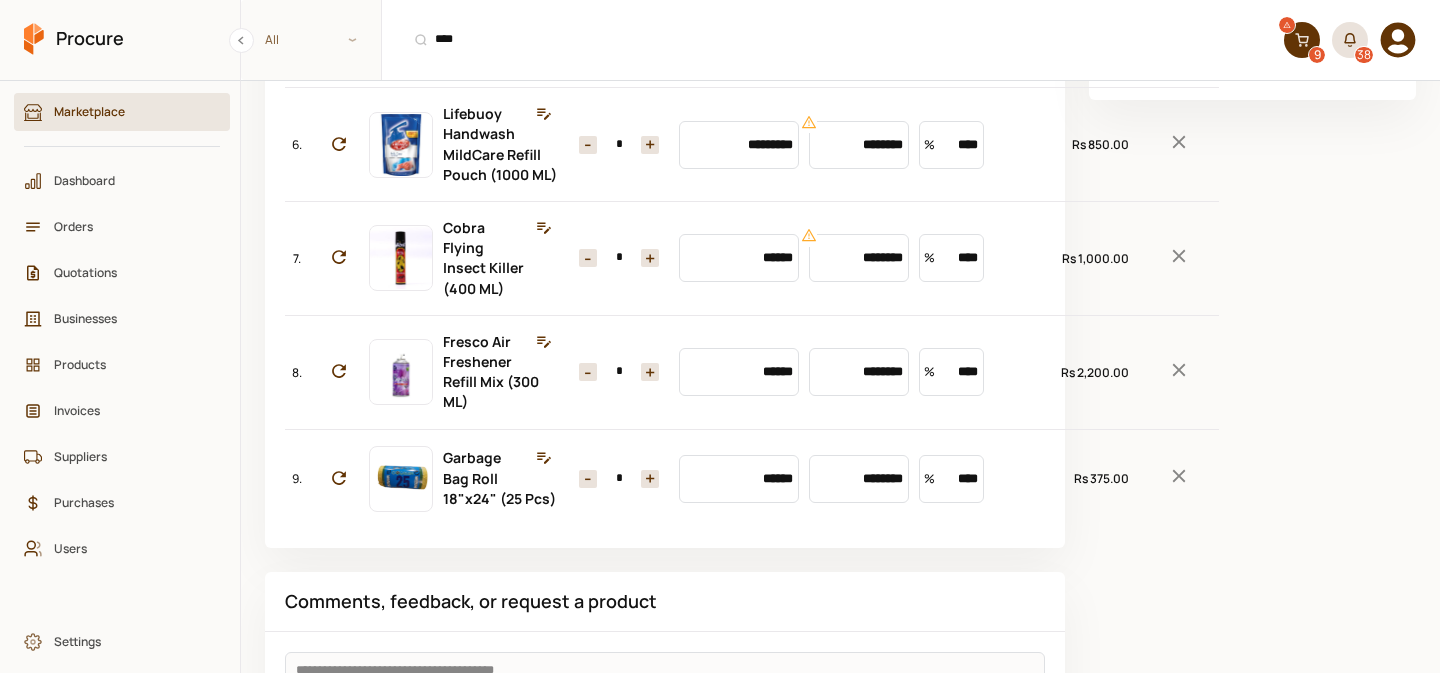 scroll, scrollTop: 711, scrollLeft: 0, axis: vertical 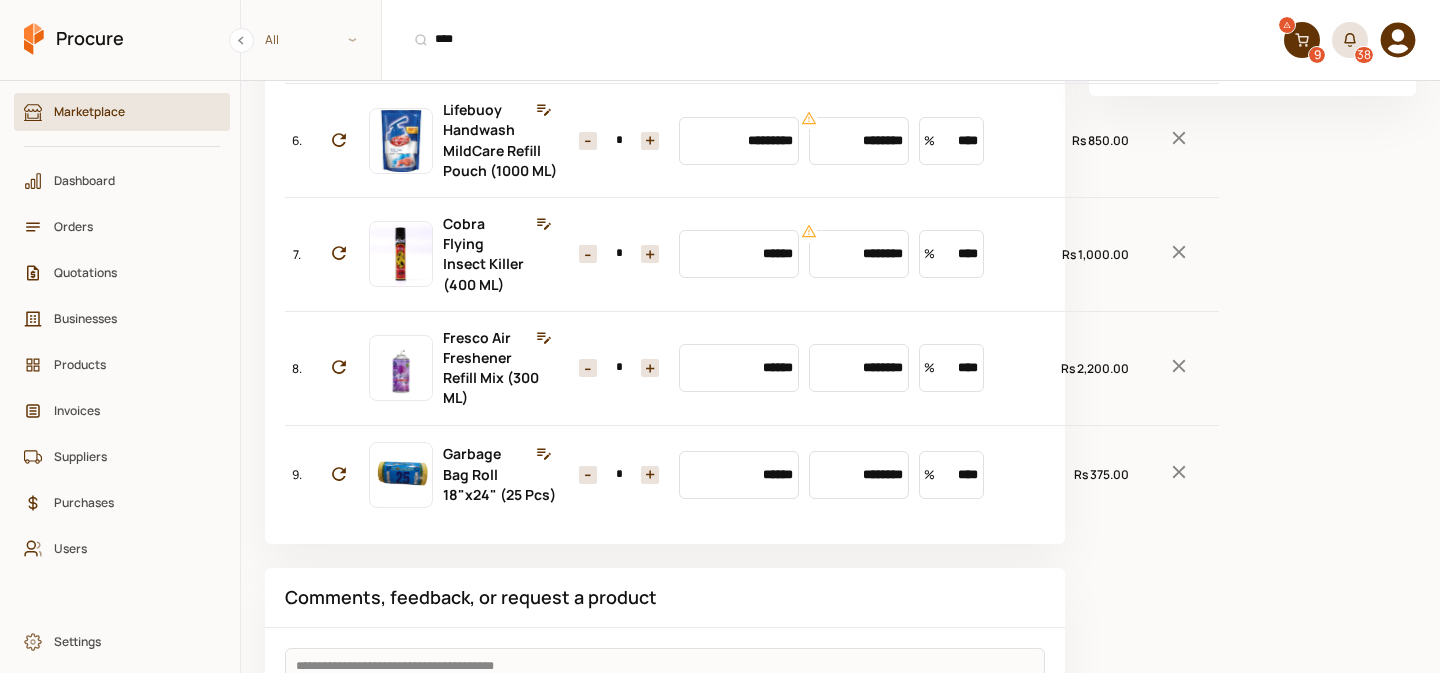 click on "+" at bounding box center (650, 34) 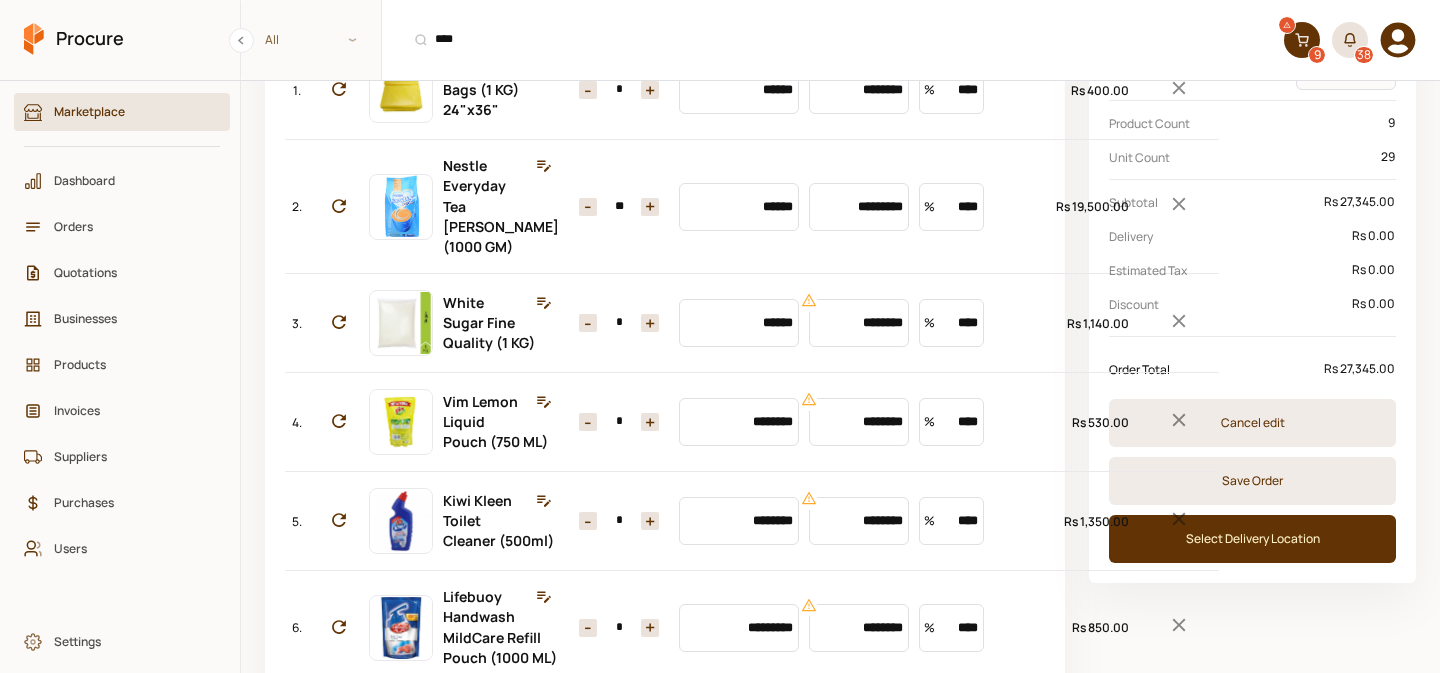 scroll, scrollTop: 174, scrollLeft: 0, axis: vertical 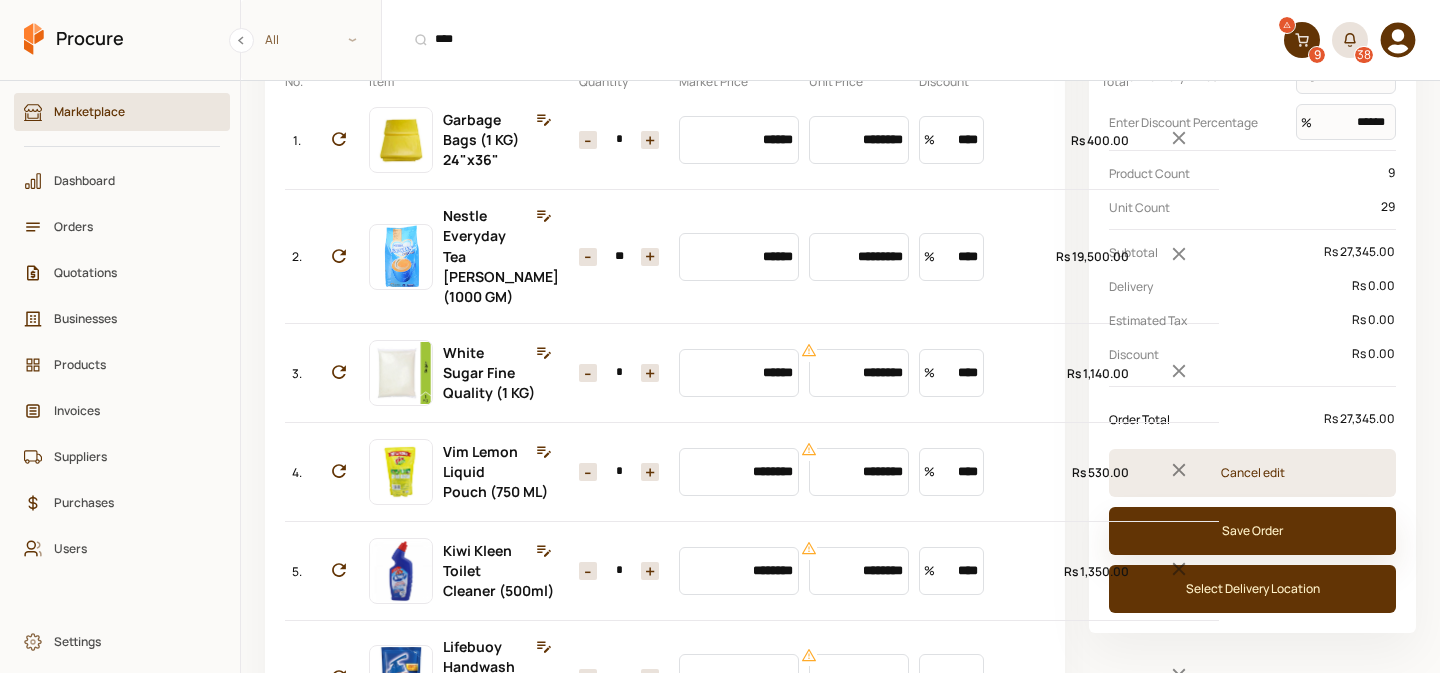 click on "Save Order" at bounding box center [1252, 531] 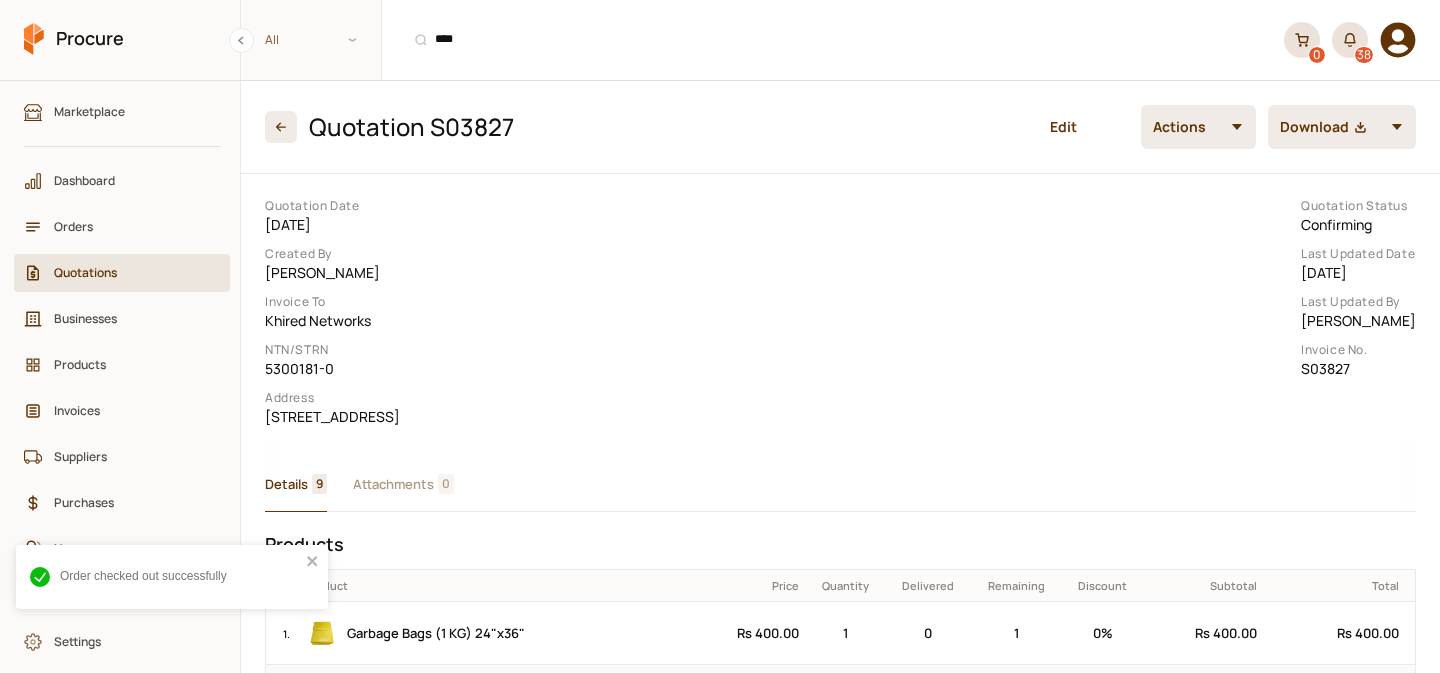 scroll, scrollTop: 0, scrollLeft: 0, axis: both 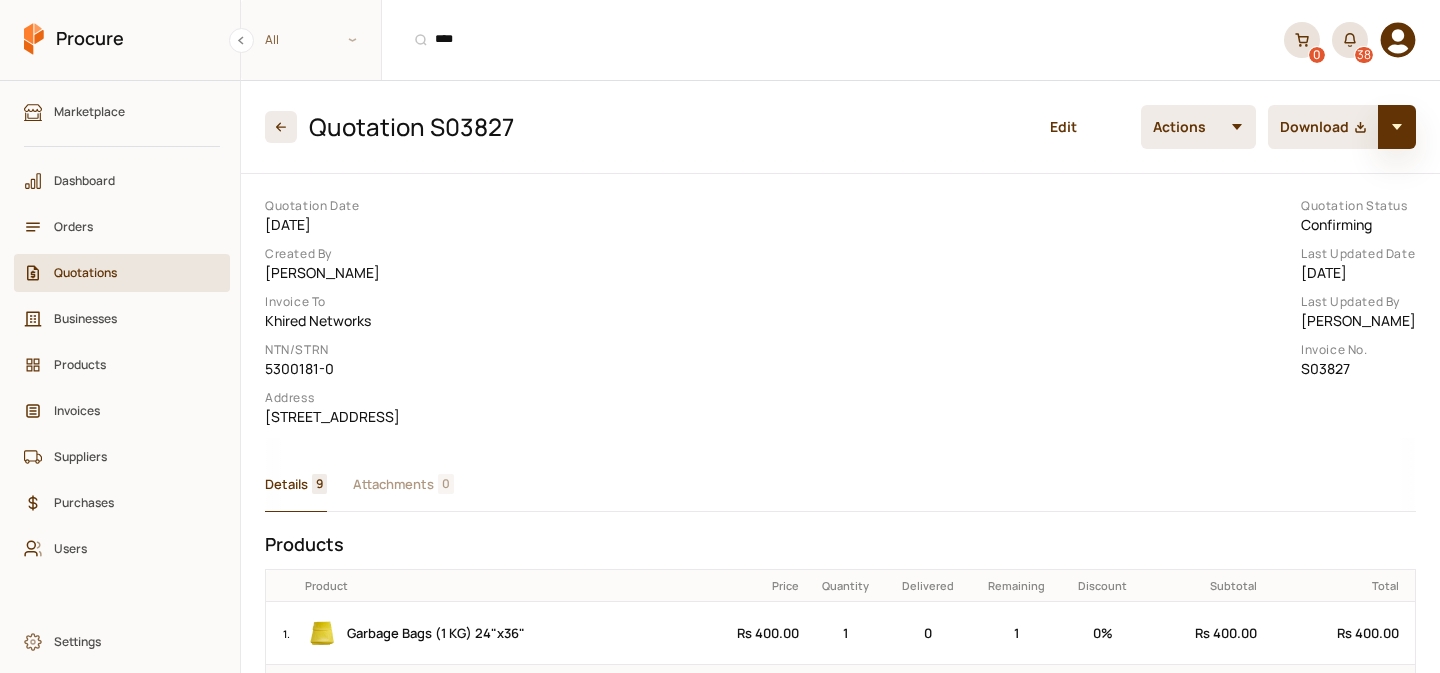 click 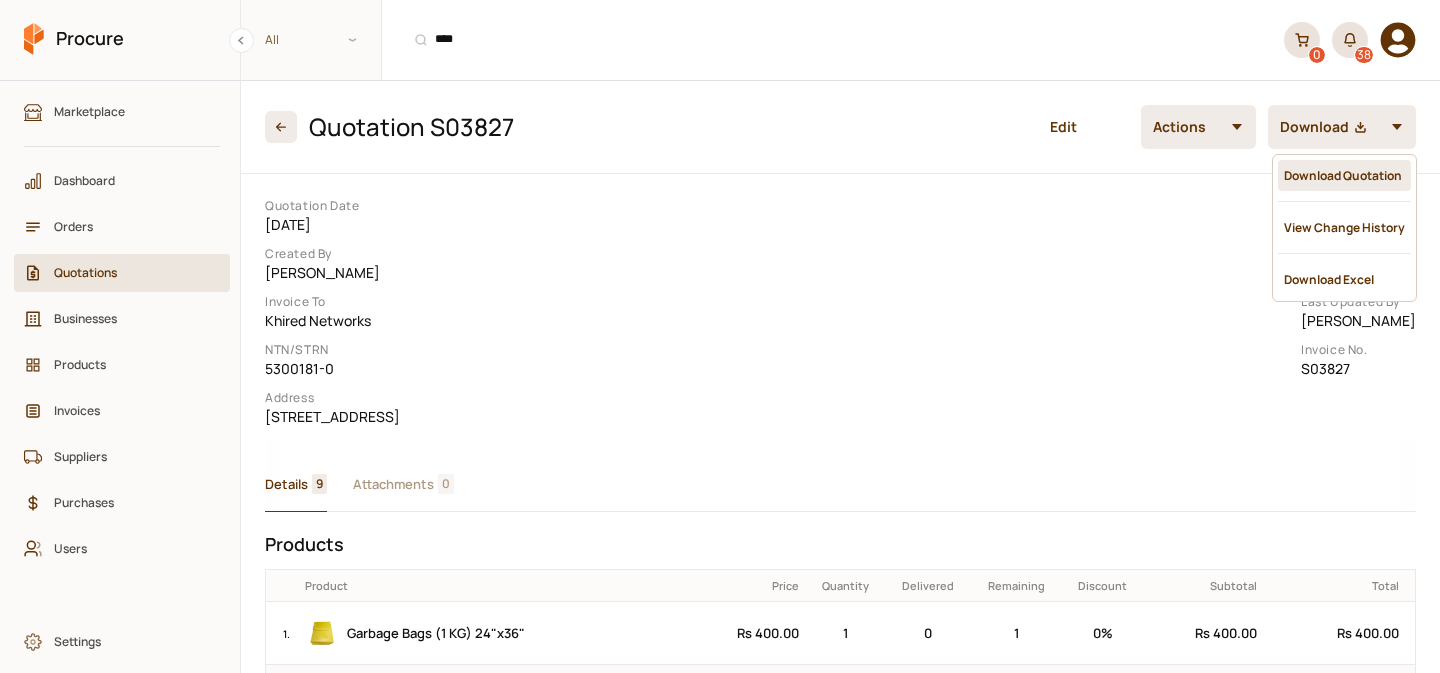 click on "Download Quotation" at bounding box center (1344, 175) 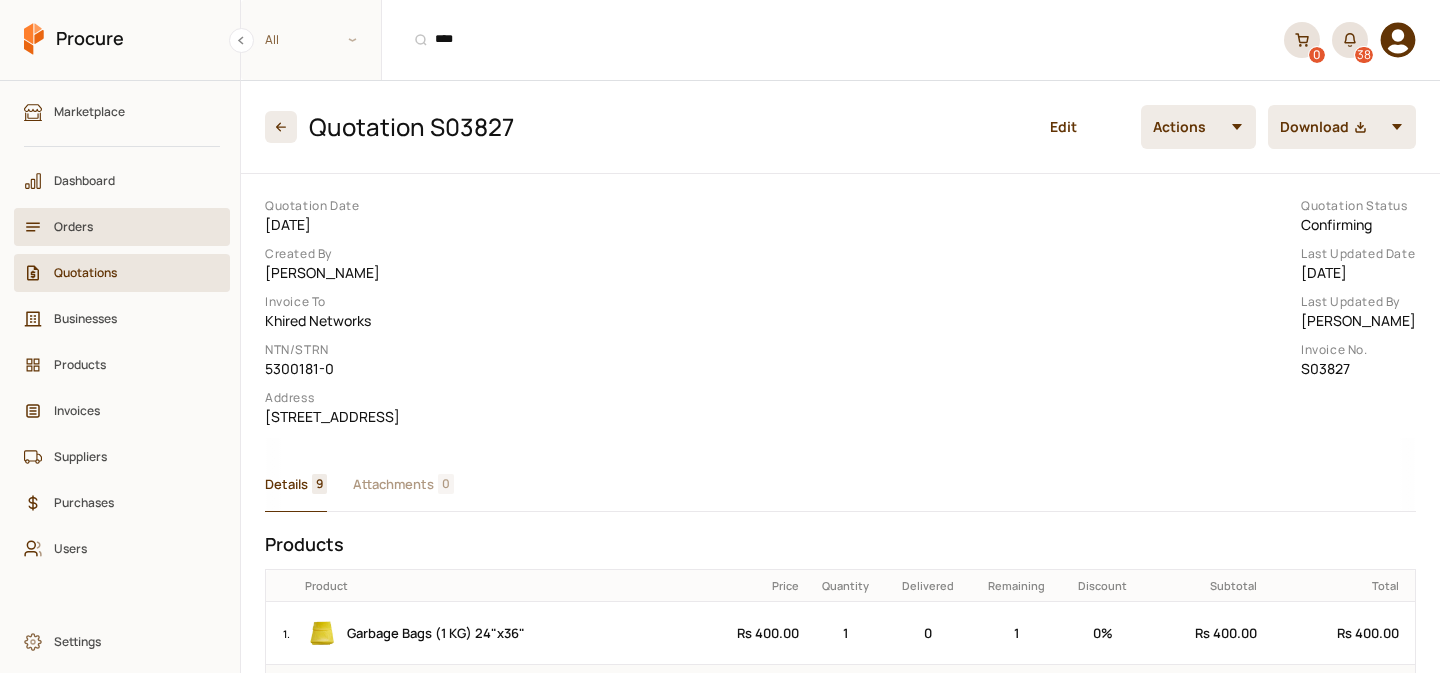 click on "Orders" at bounding box center (129, 226) 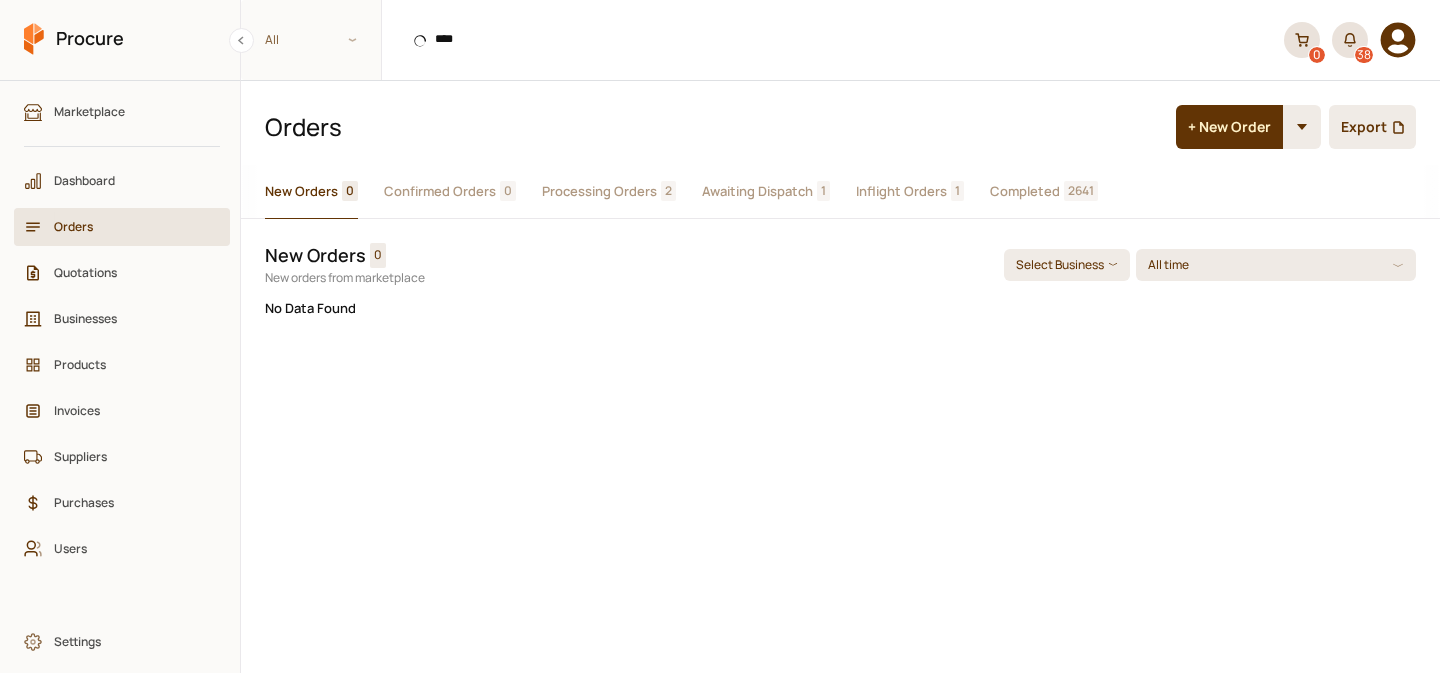 click on "Processing Orders 2" at bounding box center (609, 192) 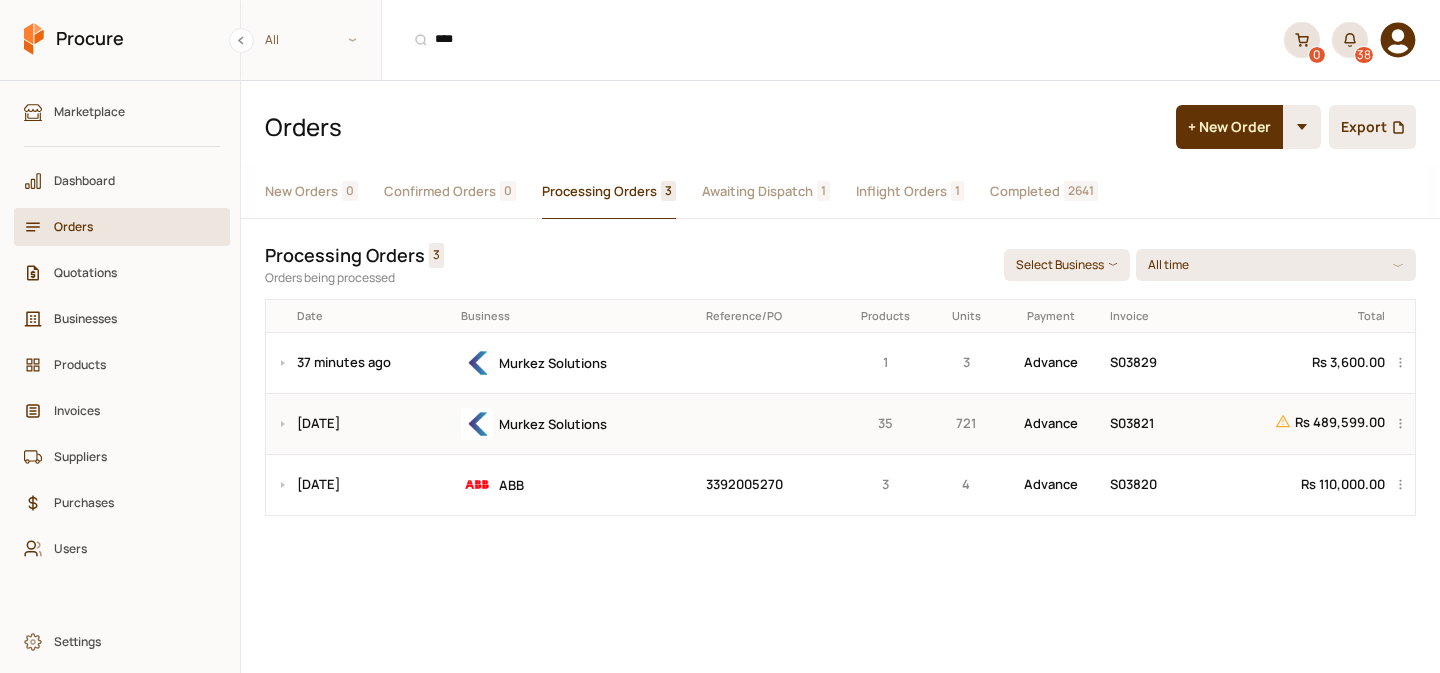 click on "Murkez Solutions" at bounding box center (576, 423) 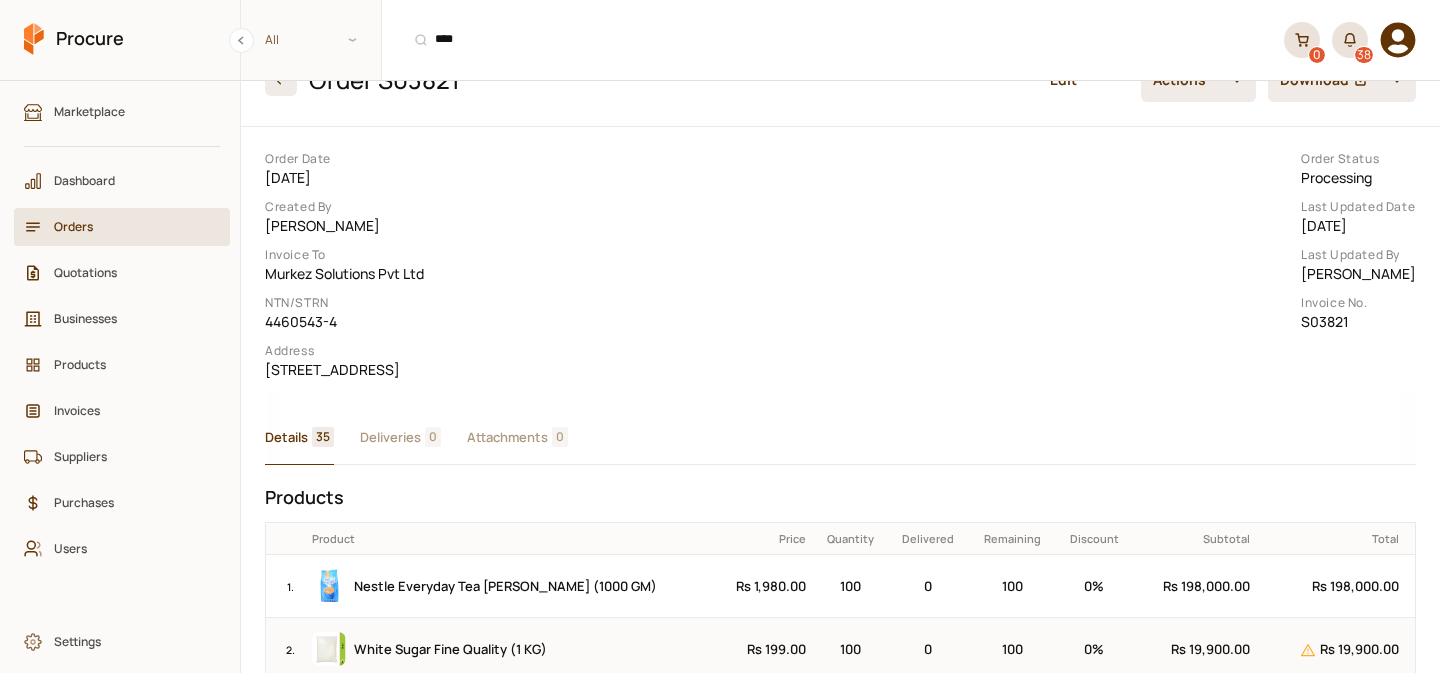 scroll, scrollTop: 0, scrollLeft: 0, axis: both 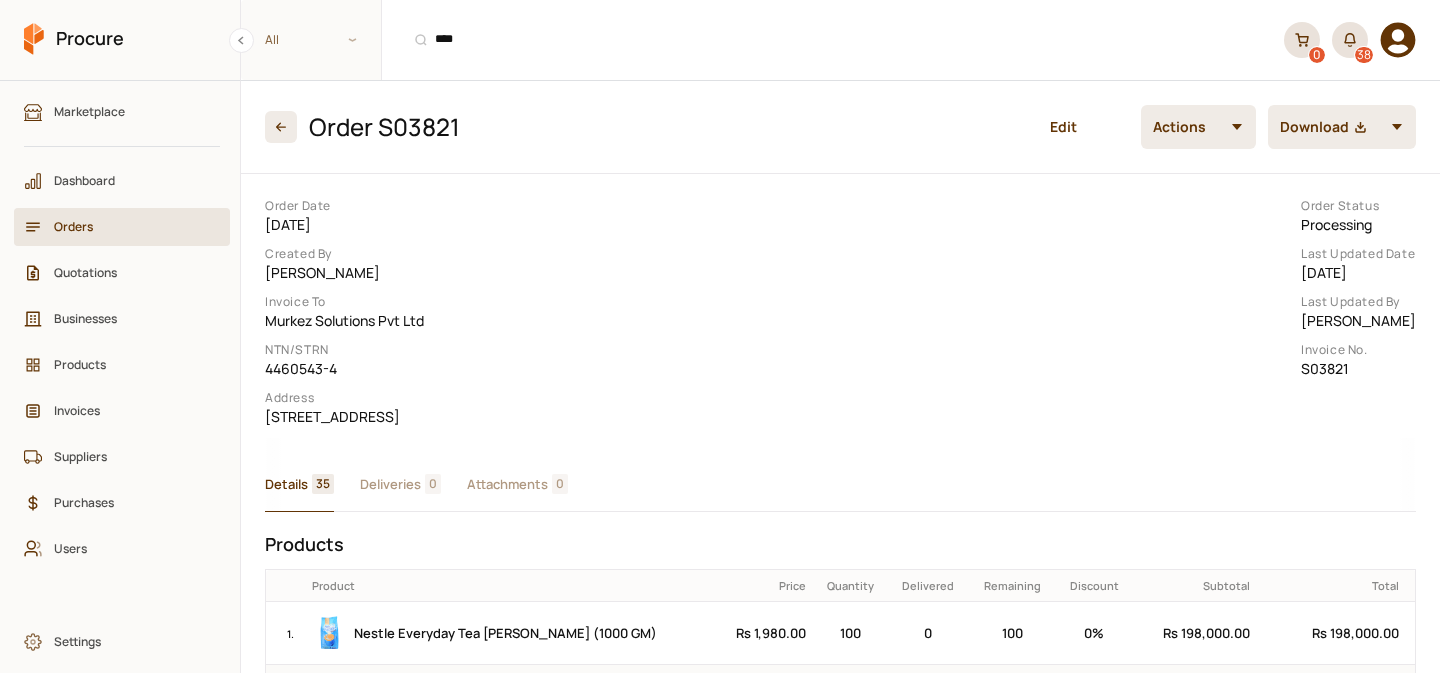 click on "Deliveries" at bounding box center [390, 484] 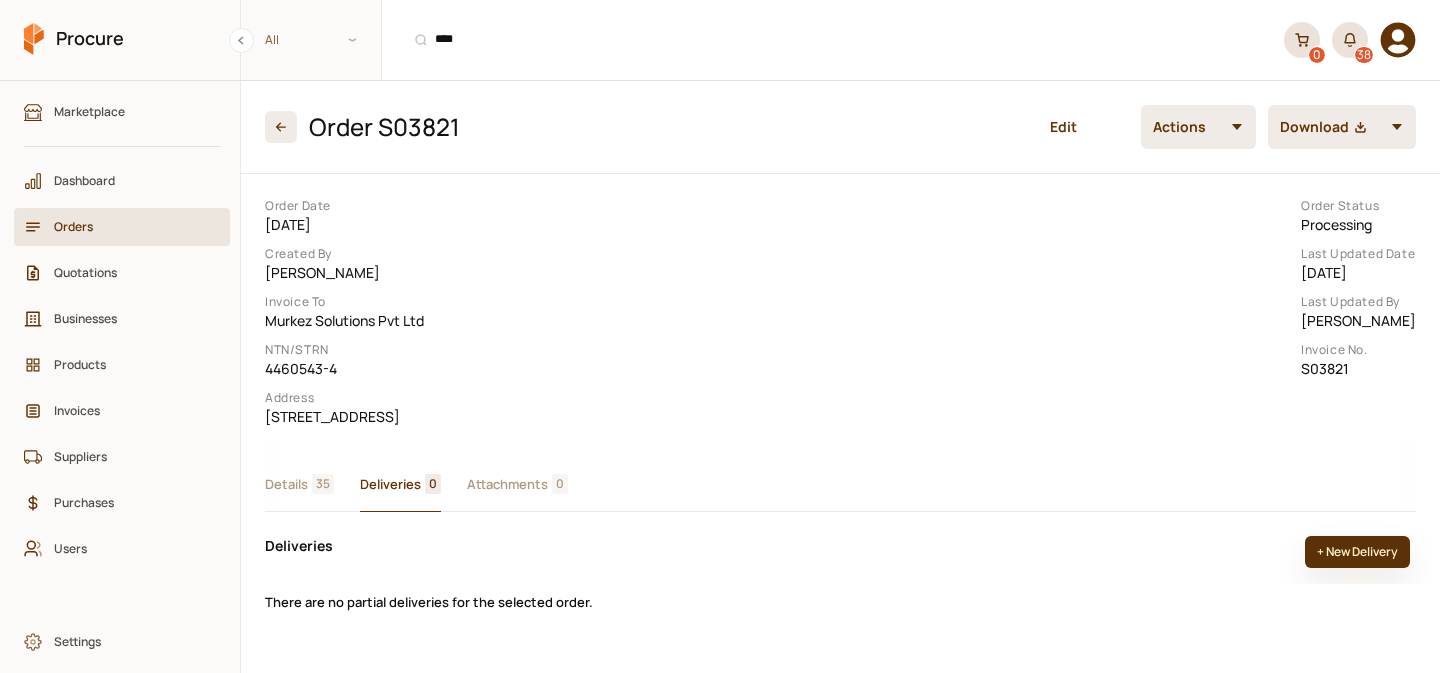 click on "+ New Delivery" at bounding box center [1357, 552] 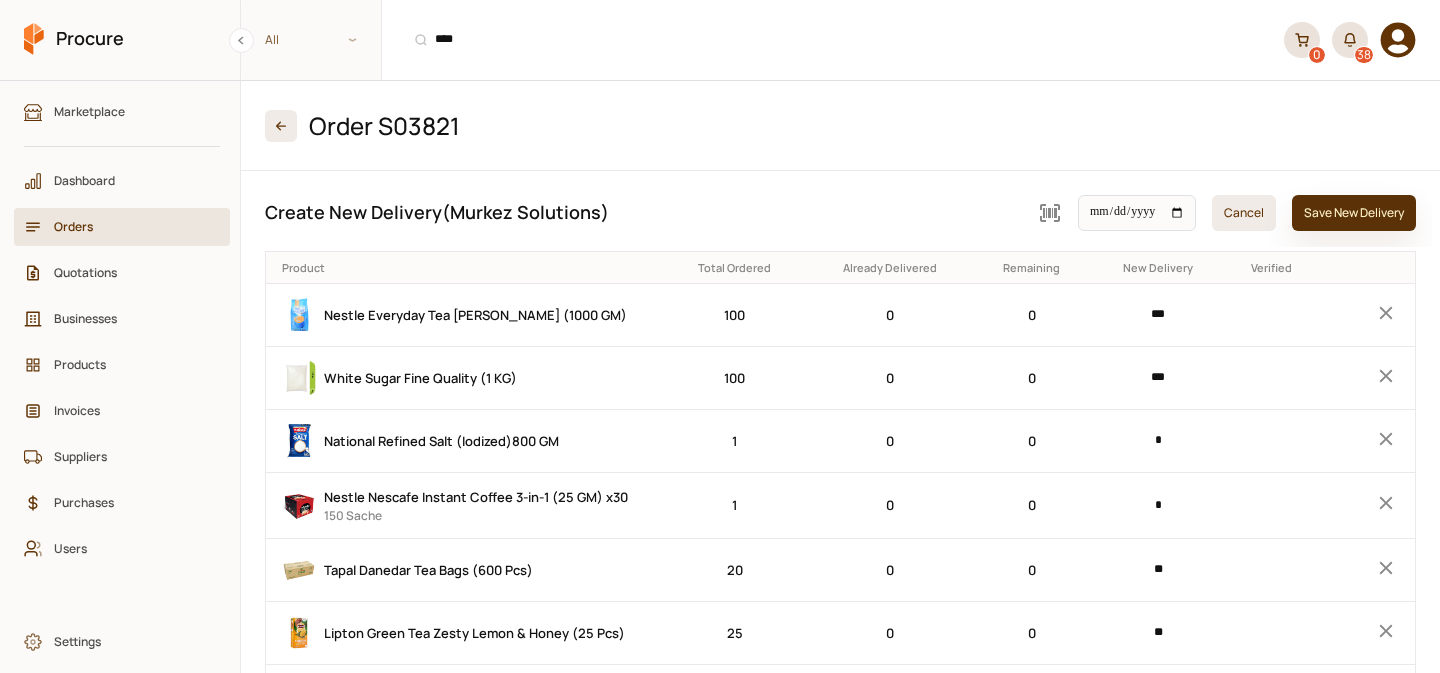 click on "Save New Delivery" at bounding box center (1354, 213) 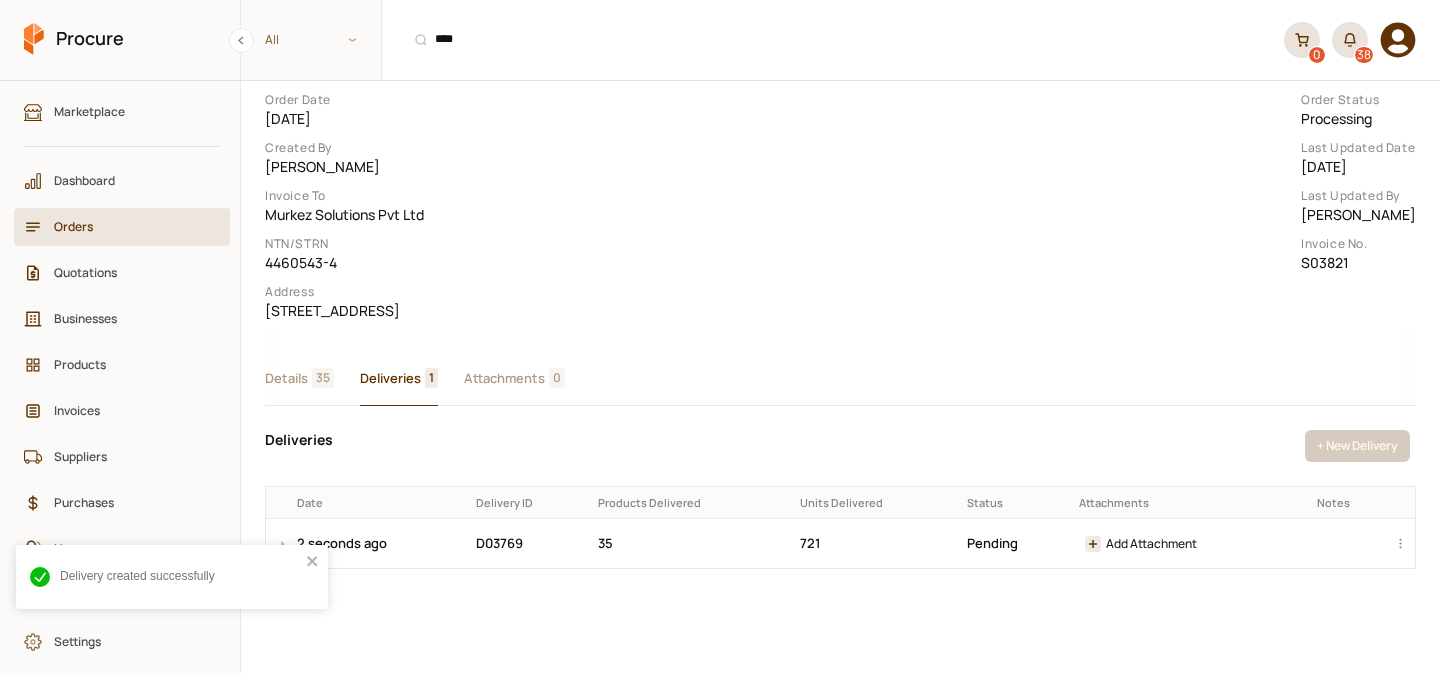 scroll, scrollTop: 151, scrollLeft: 0, axis: vertical 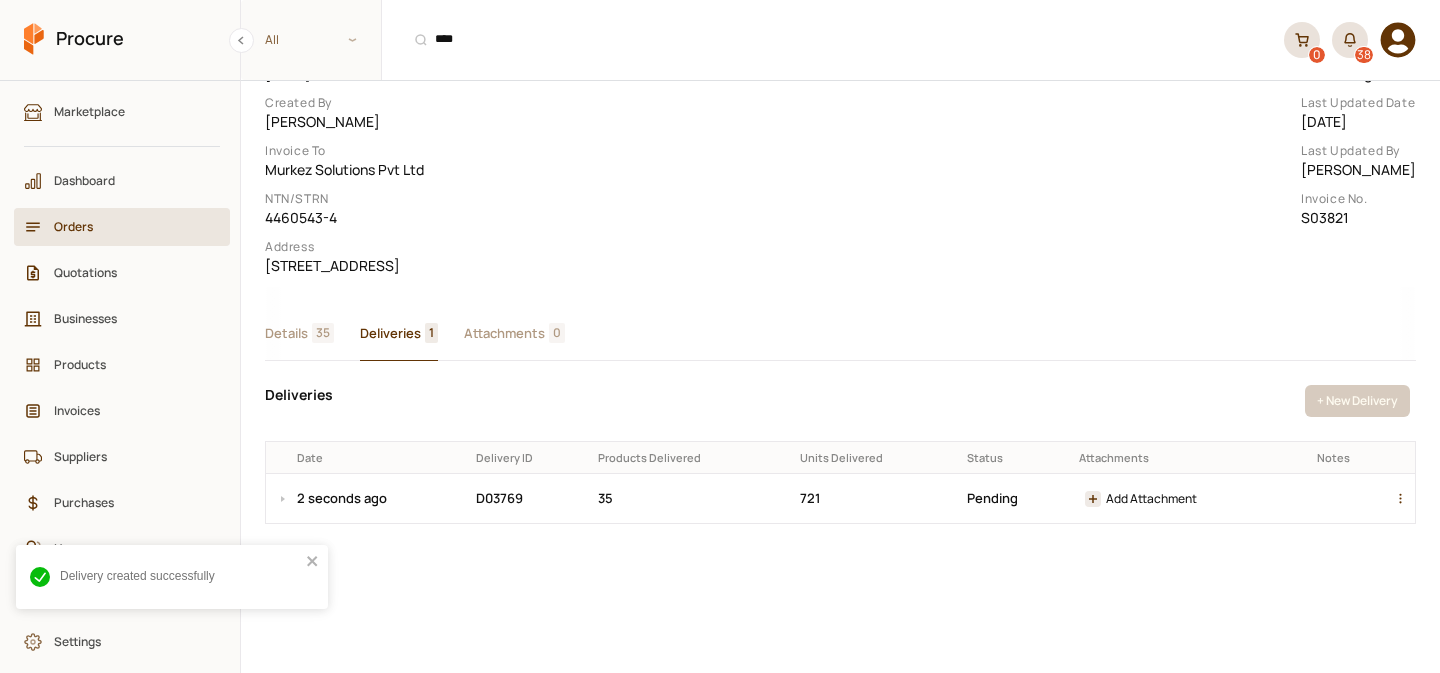 click at bounding box center [1404, 498] 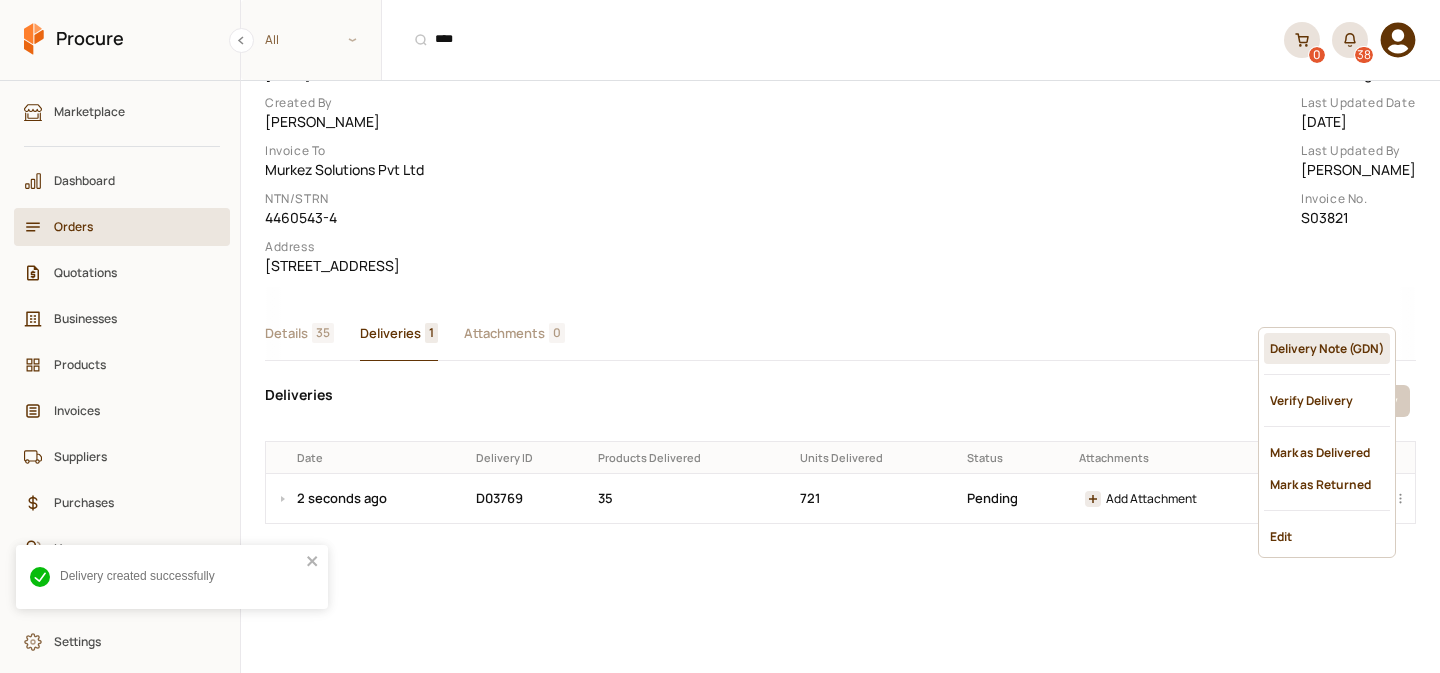 click on "Delivery Note (GDN)" at bounding box center (1327, 348) 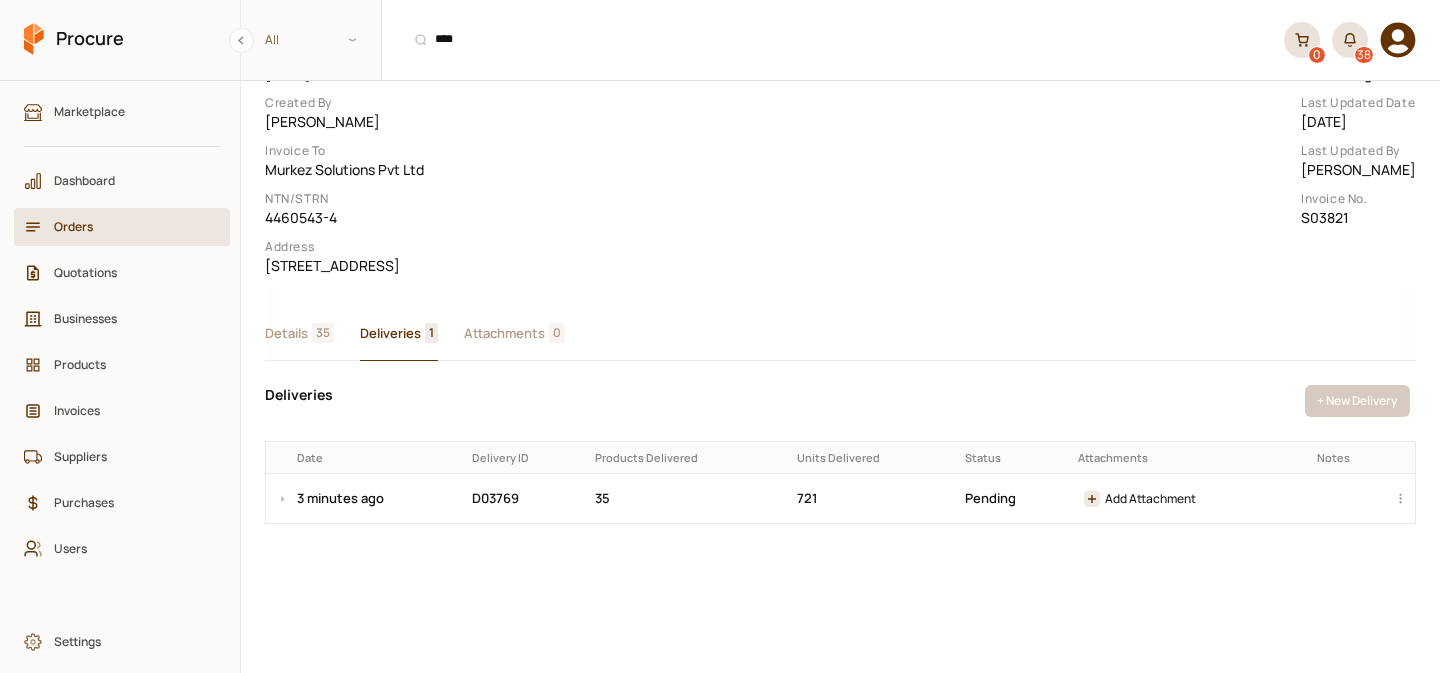 scroll, scrollTop: 0, scrollLeft: 0, axis: both 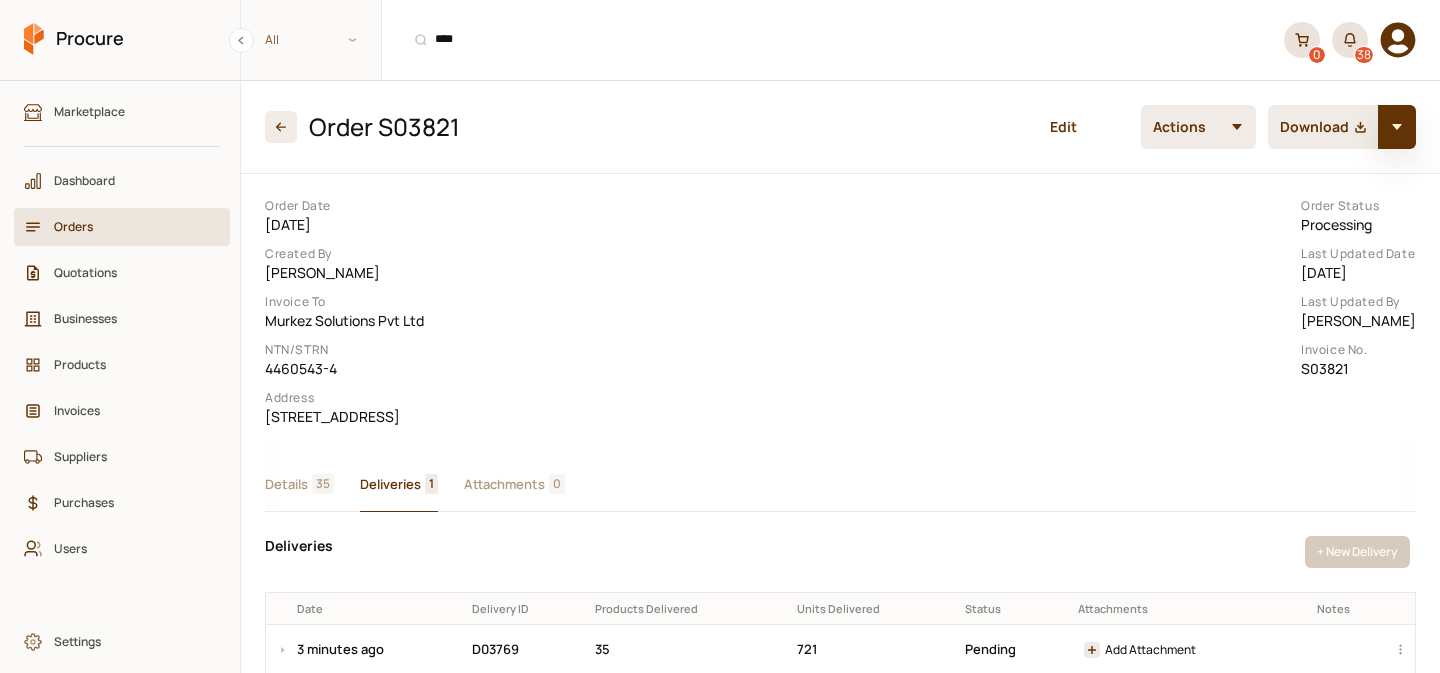 click 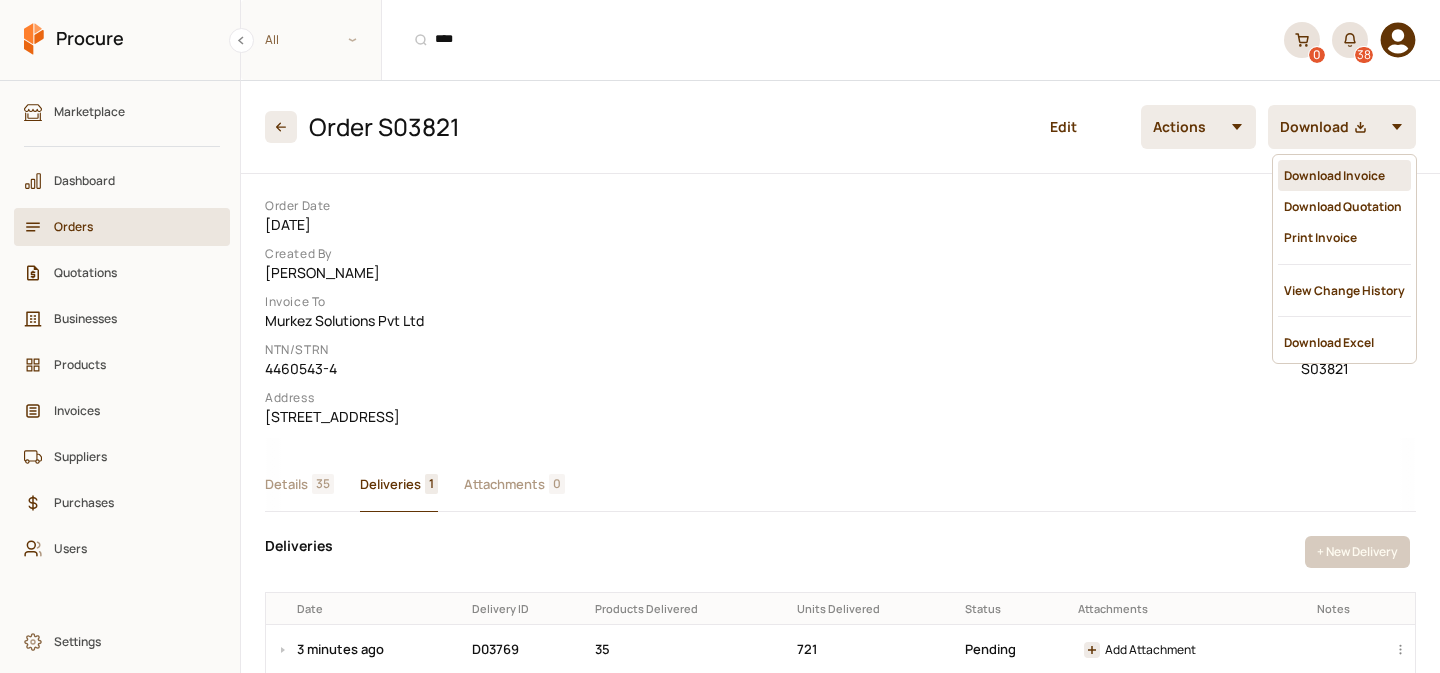 click on "Download Invoice" at bounding box center (1344, 175) 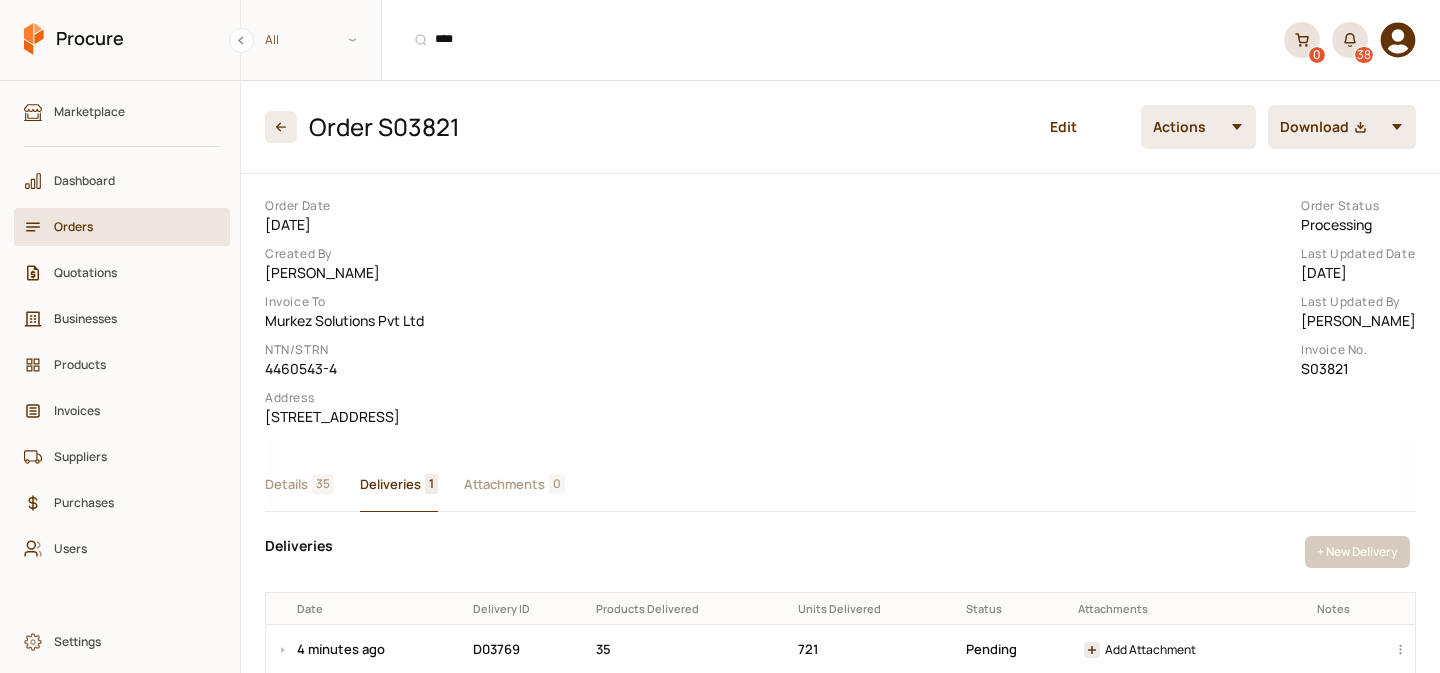 click on "Orders" at bounding box center [129, 226] 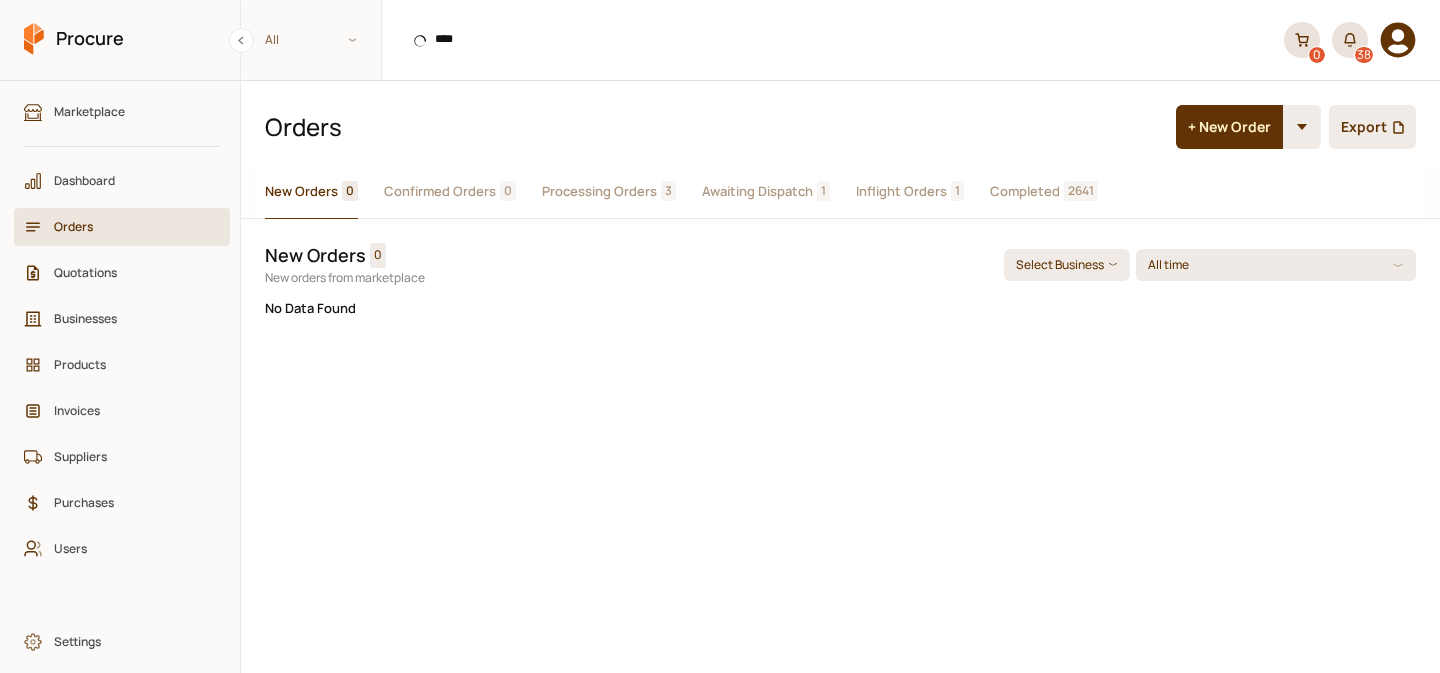 click on "Processing Orders" at bounding box center (599, 191) 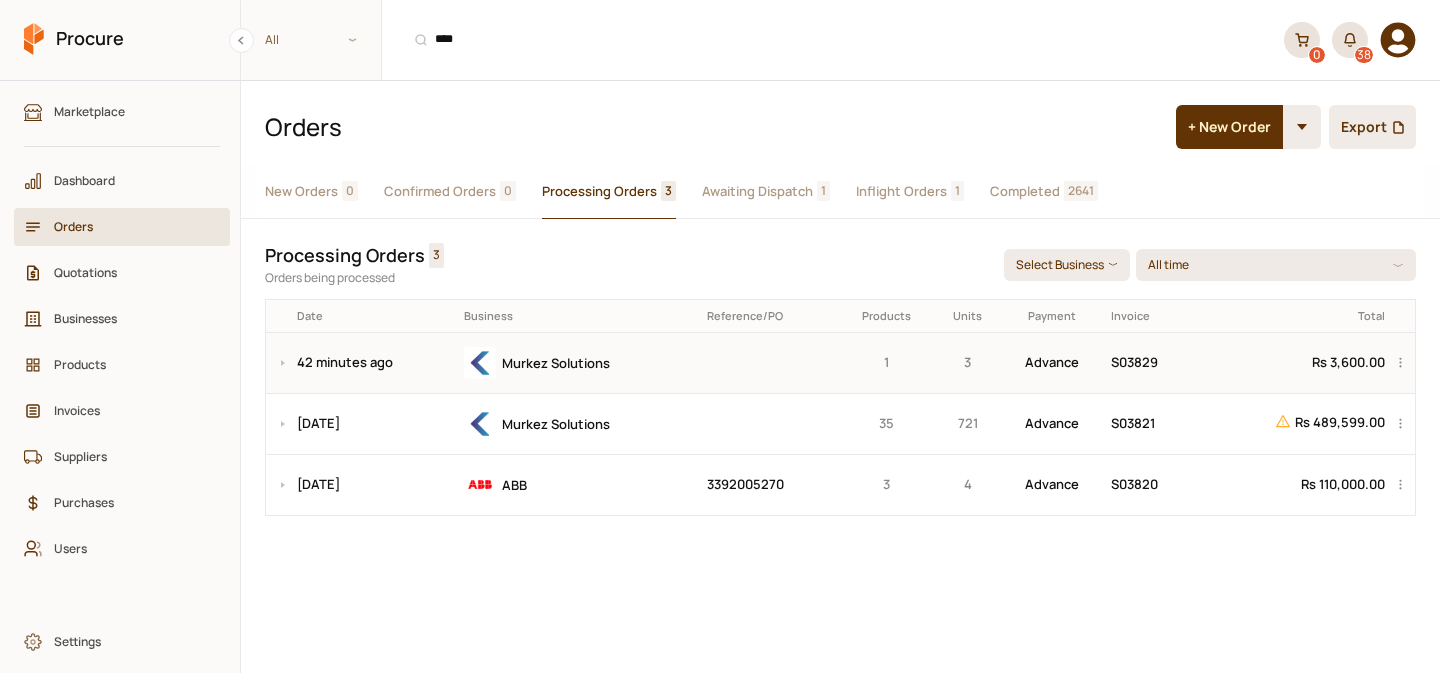 click at bounding box center [769, 362] 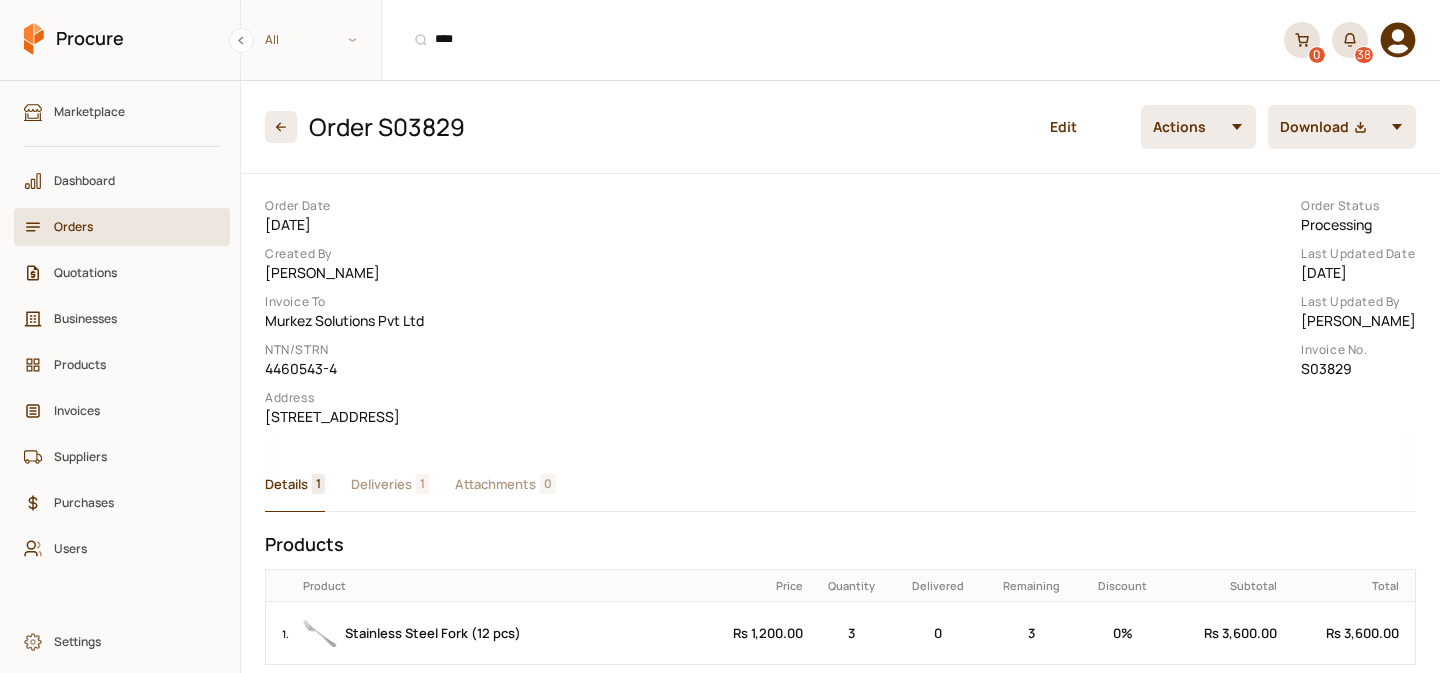 click on "Deliveries" at bounding box center [381, 484] 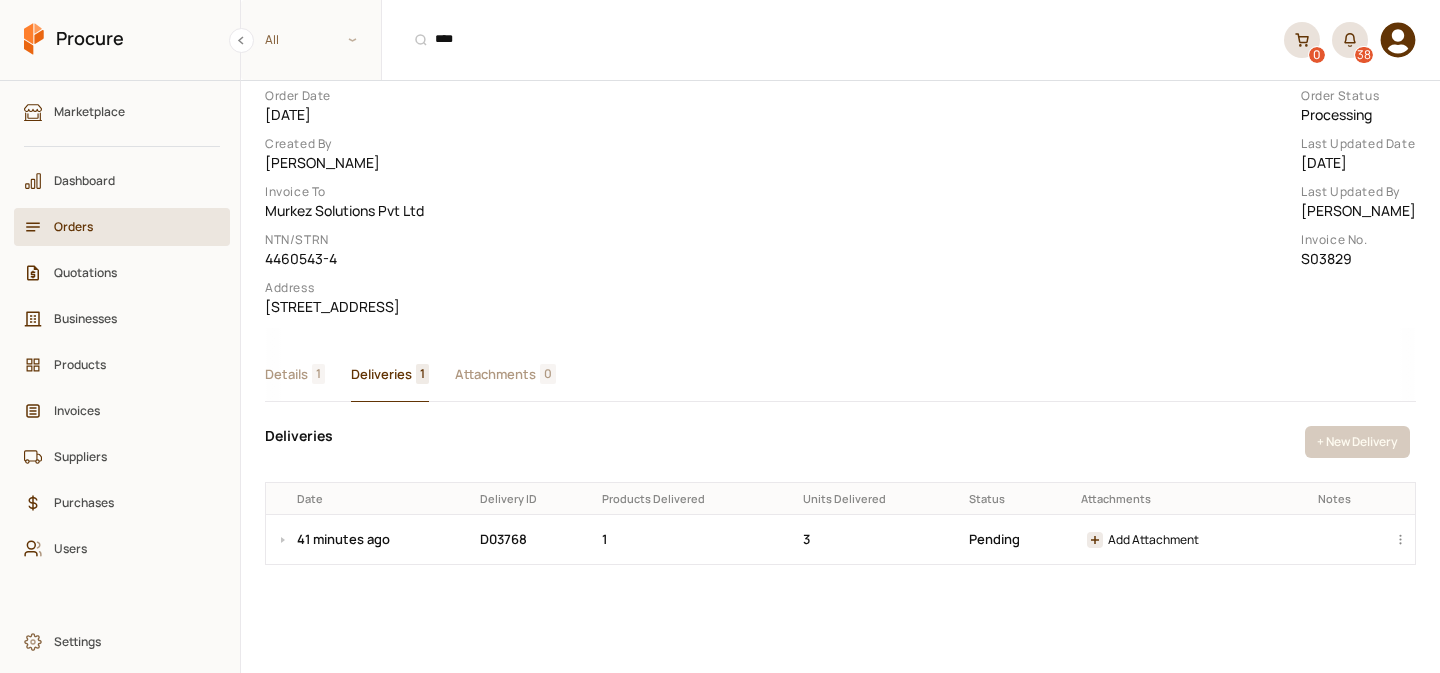 scroll, scrollTop: 151, scrollLeft: 0, axis: vertical 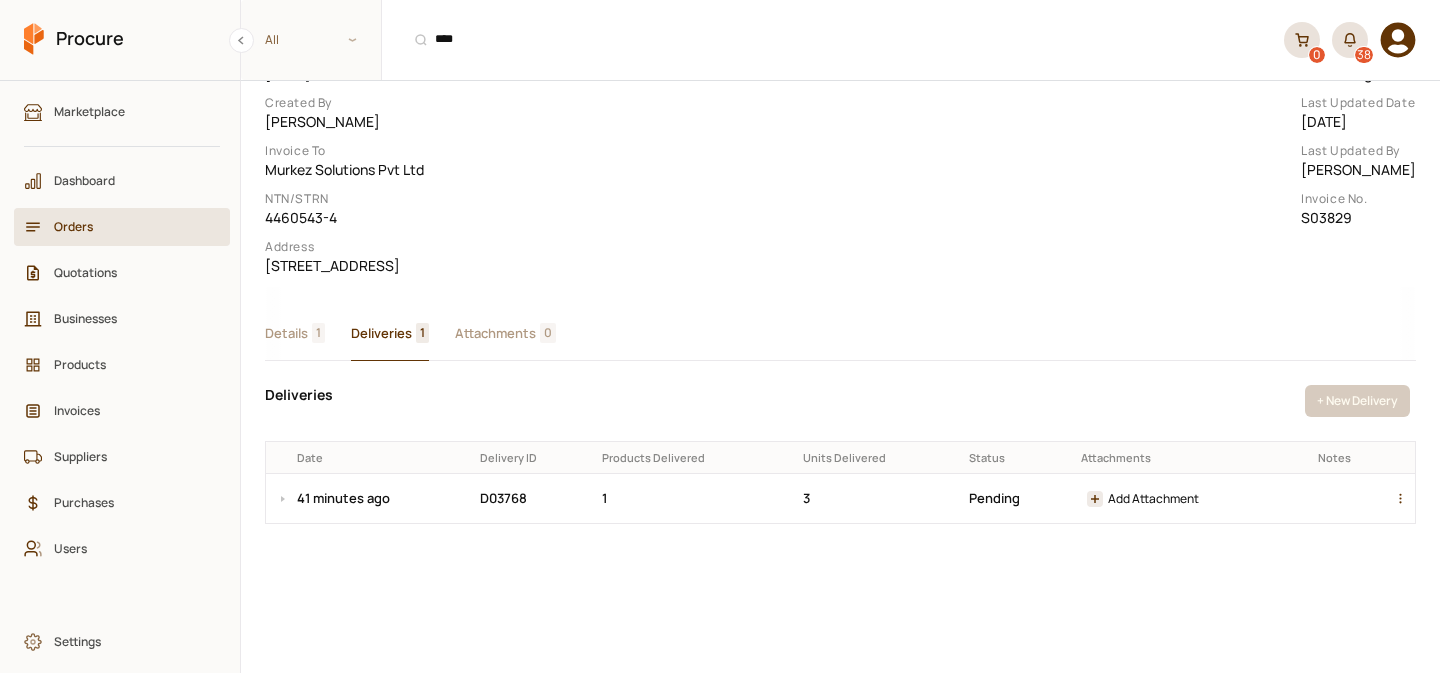 click at bounding box center [1404, 498] 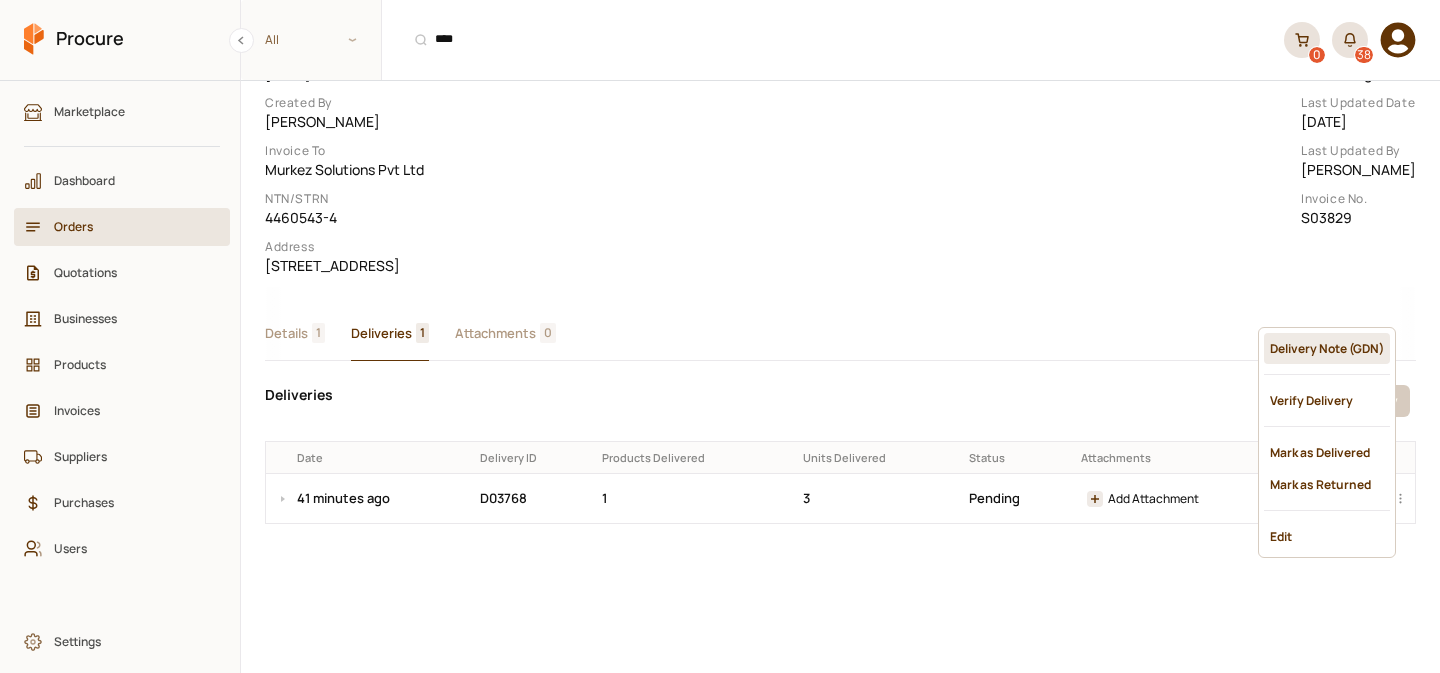 click on "Delivery Note (GDN)" at bounding box center (1327, 348) 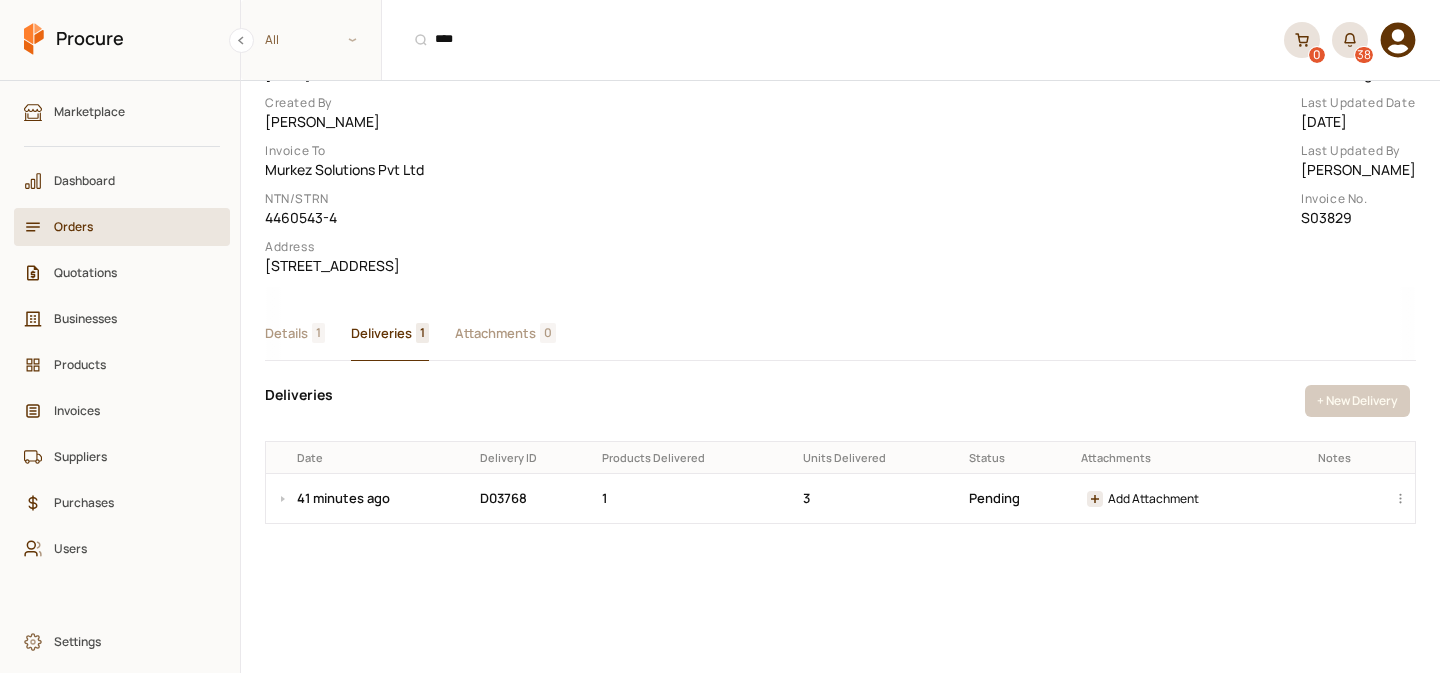click on "Details" at bounding box center (286, 333) 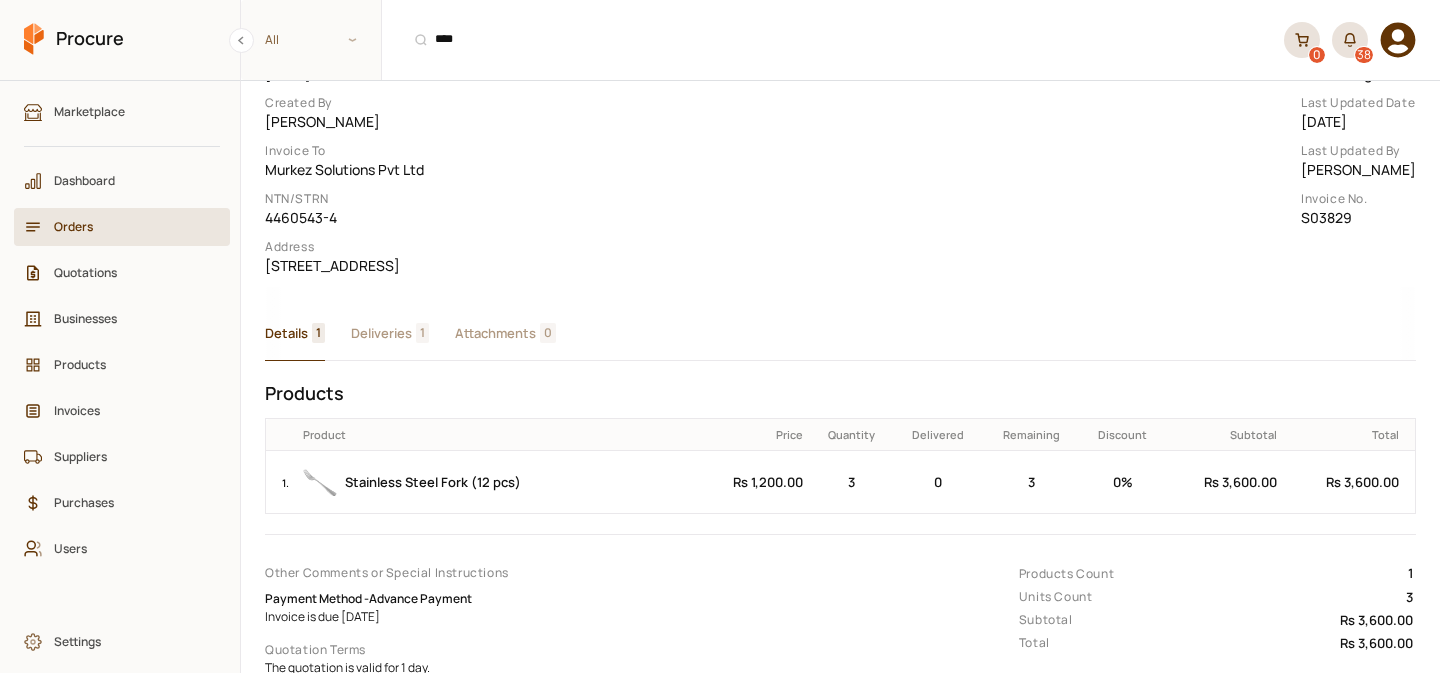 scroll, scrollTop: 0, scrollLeft: 0, axis: both 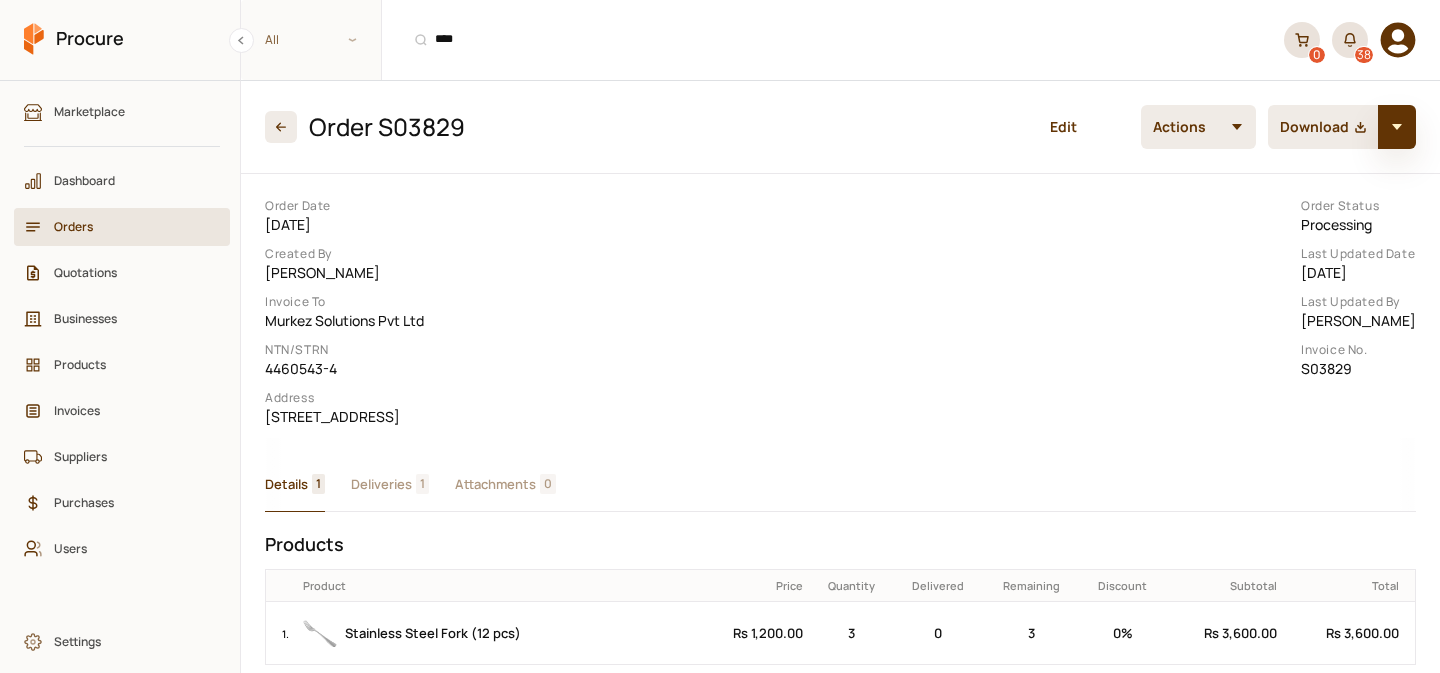click at bounding box center (1397, 127) 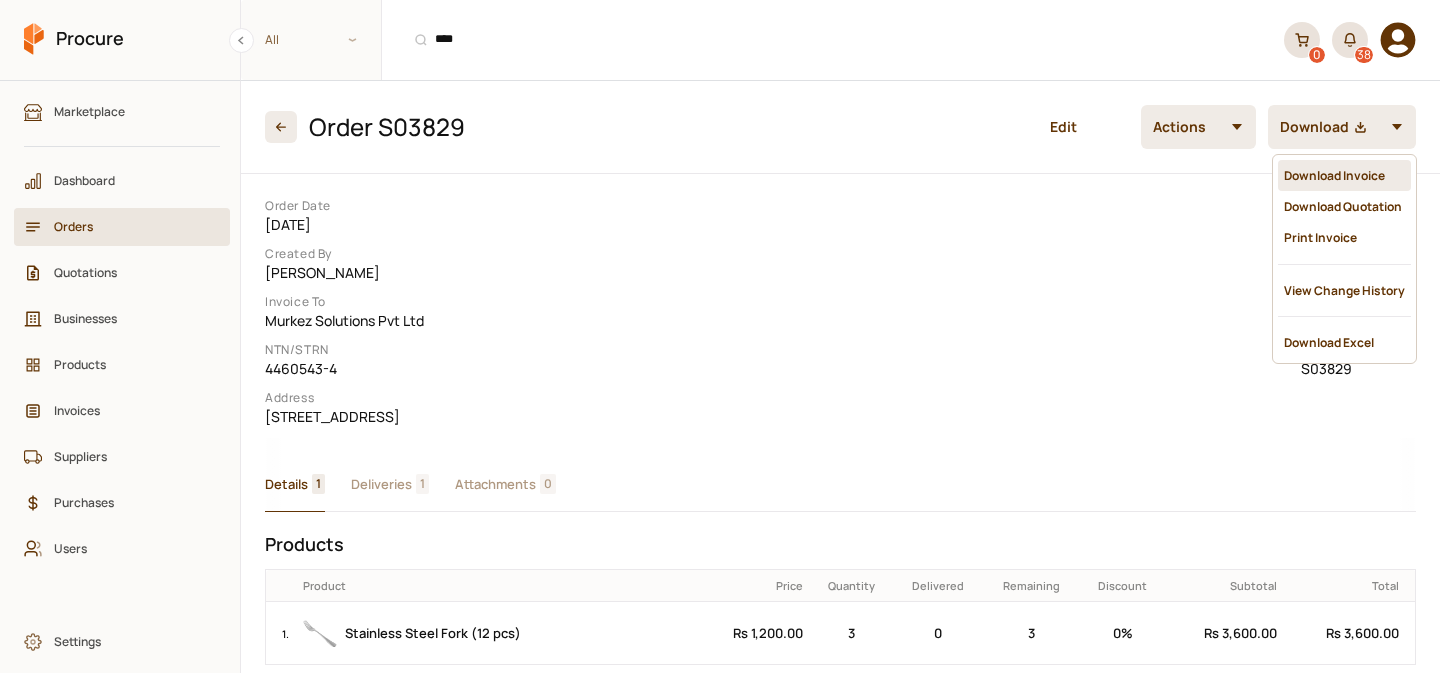 click on "Download Invoice" at bounding box center (1344, 175) 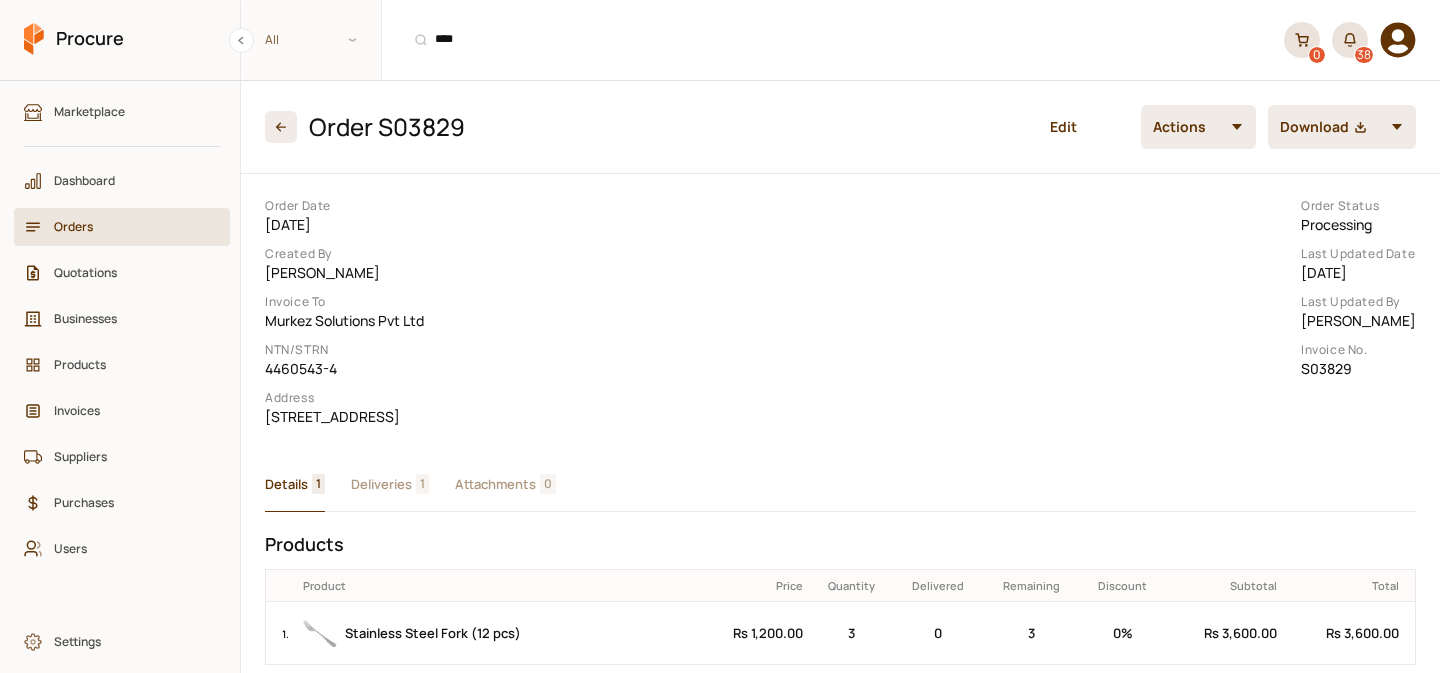 click on "Orders" at bounding box center [129, 226] 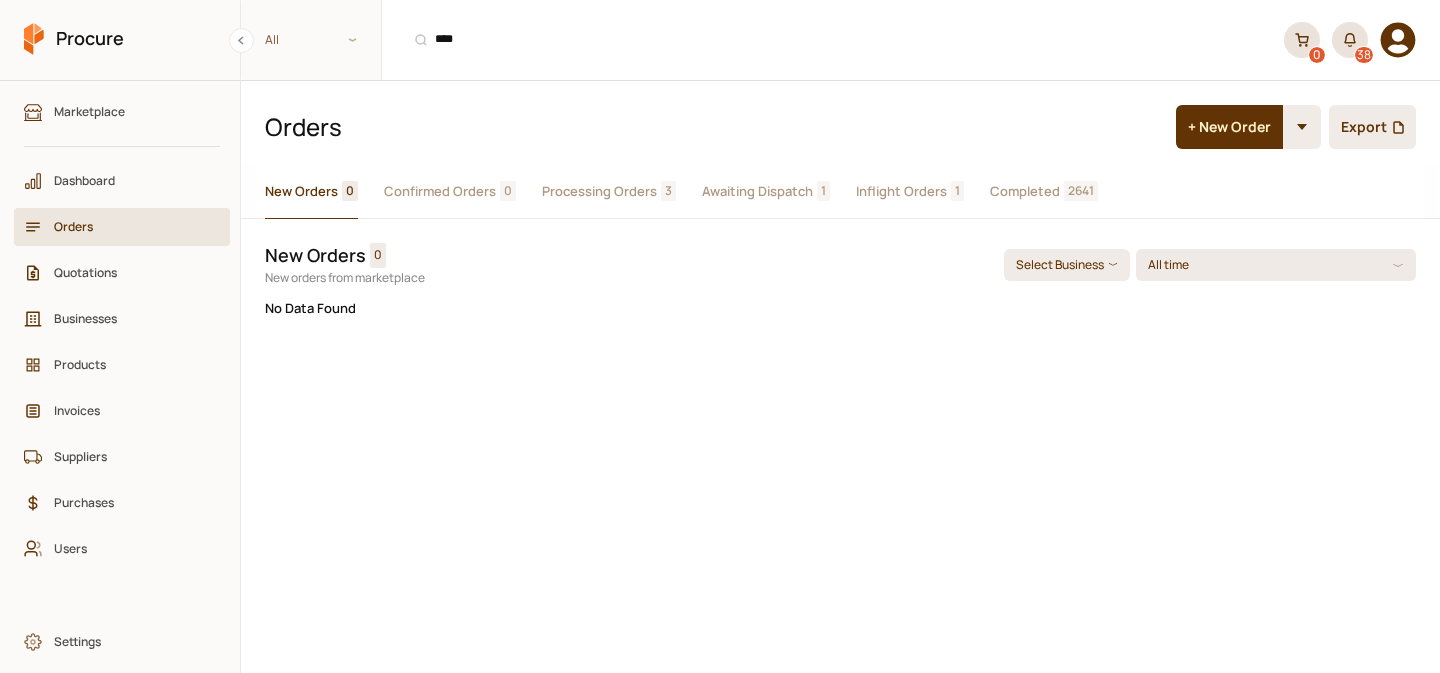 click on "Processing Orders" at bounding box center [599, 191] 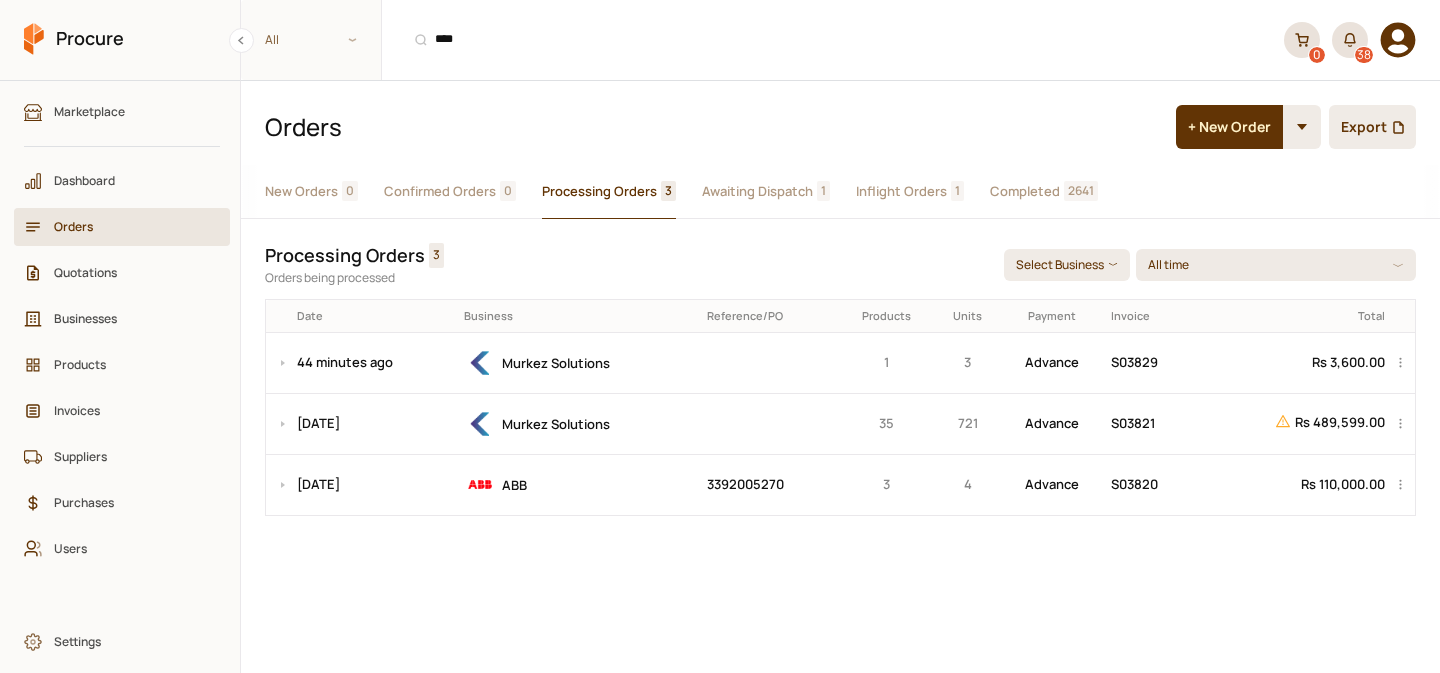 click on "Awaiting Dispatch" at bounding box center (757, 191) 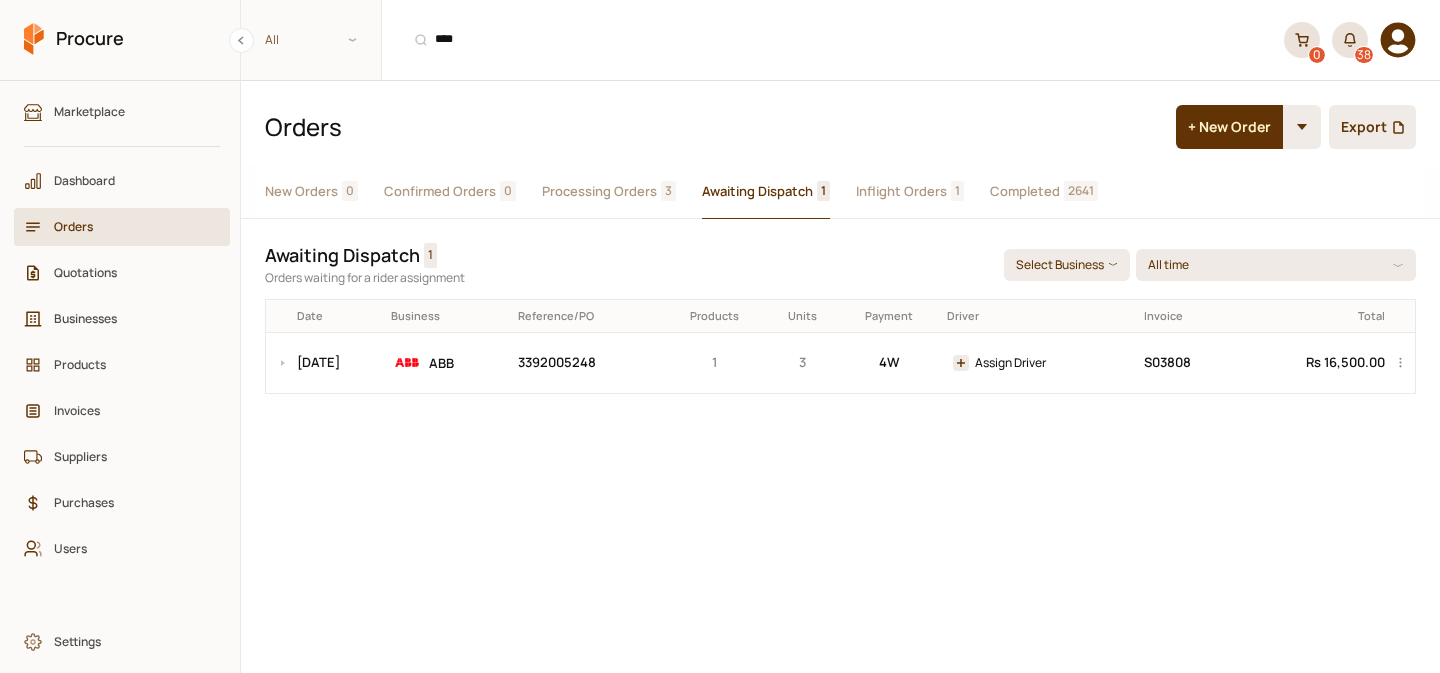 click on "Processing Orders" at bounding box center [599, 191] 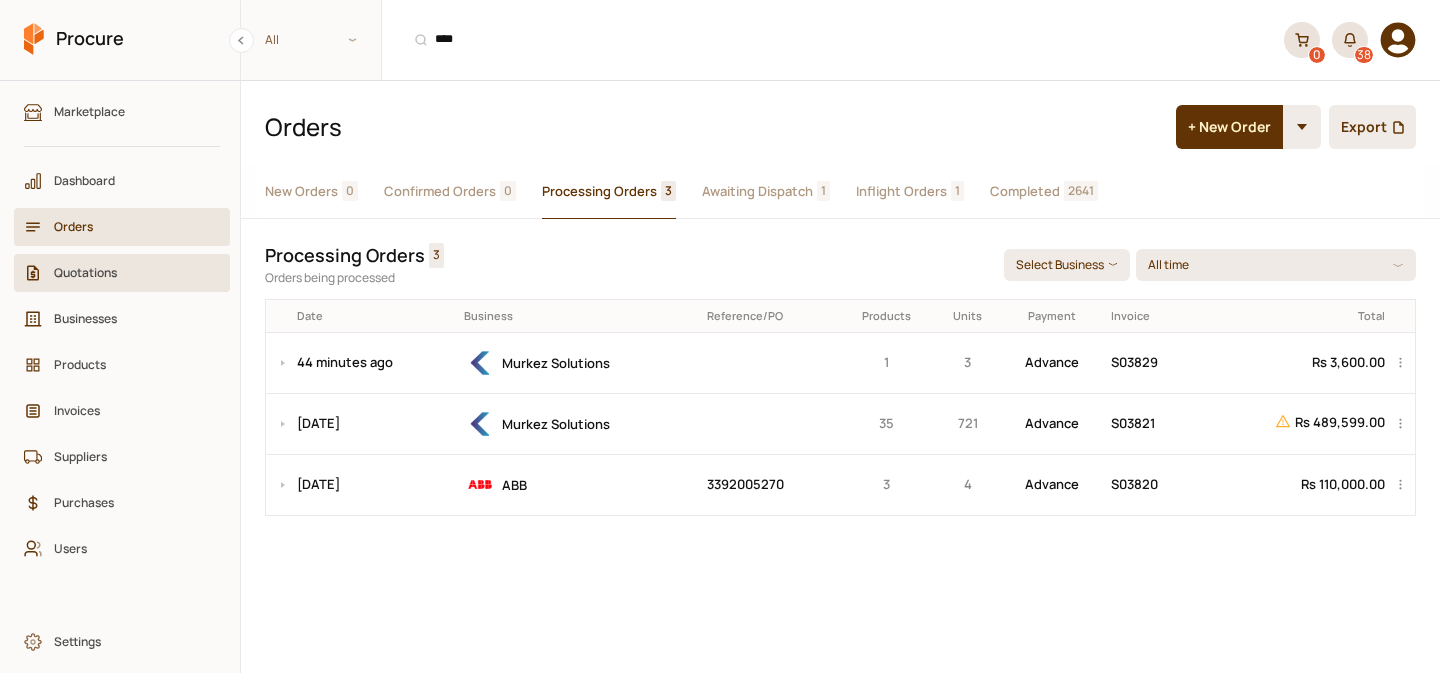 click on "Quotations" at bounding box center [122, 273] 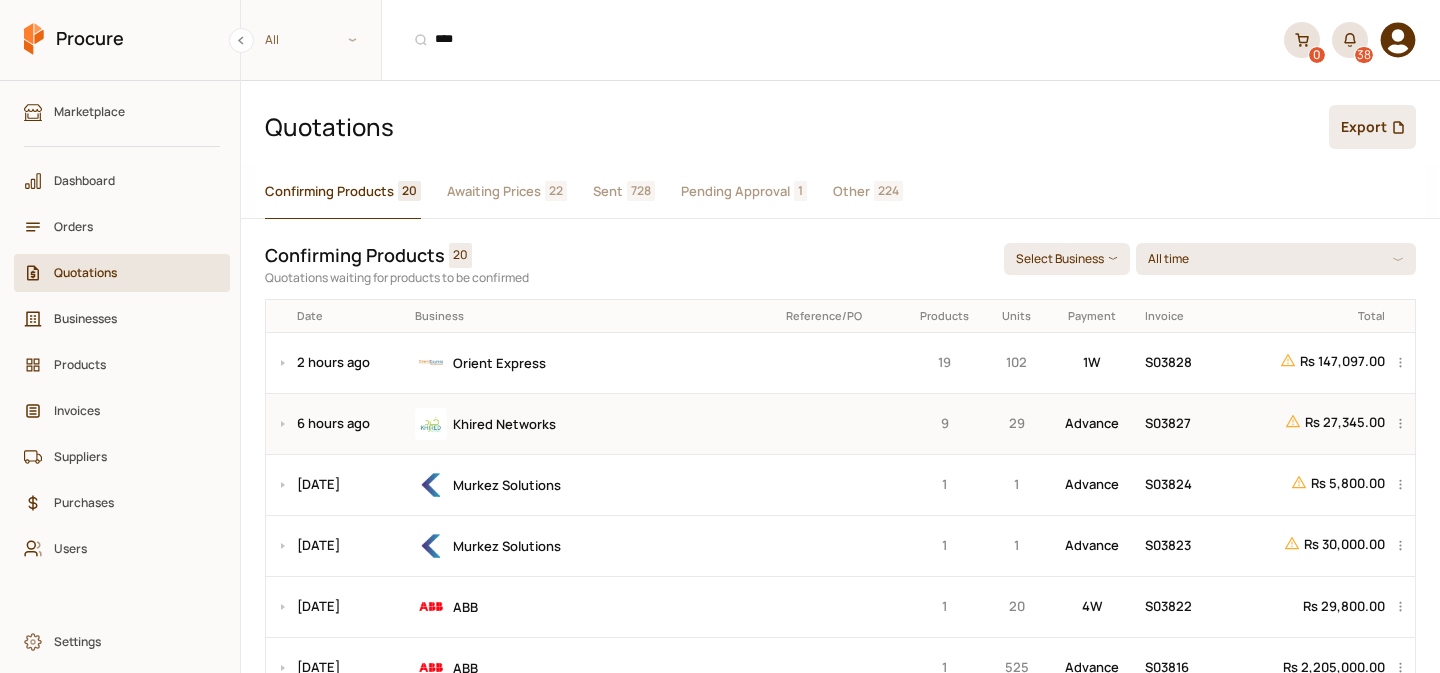 click on "Khired Networks" at bounding box center [593, 423] 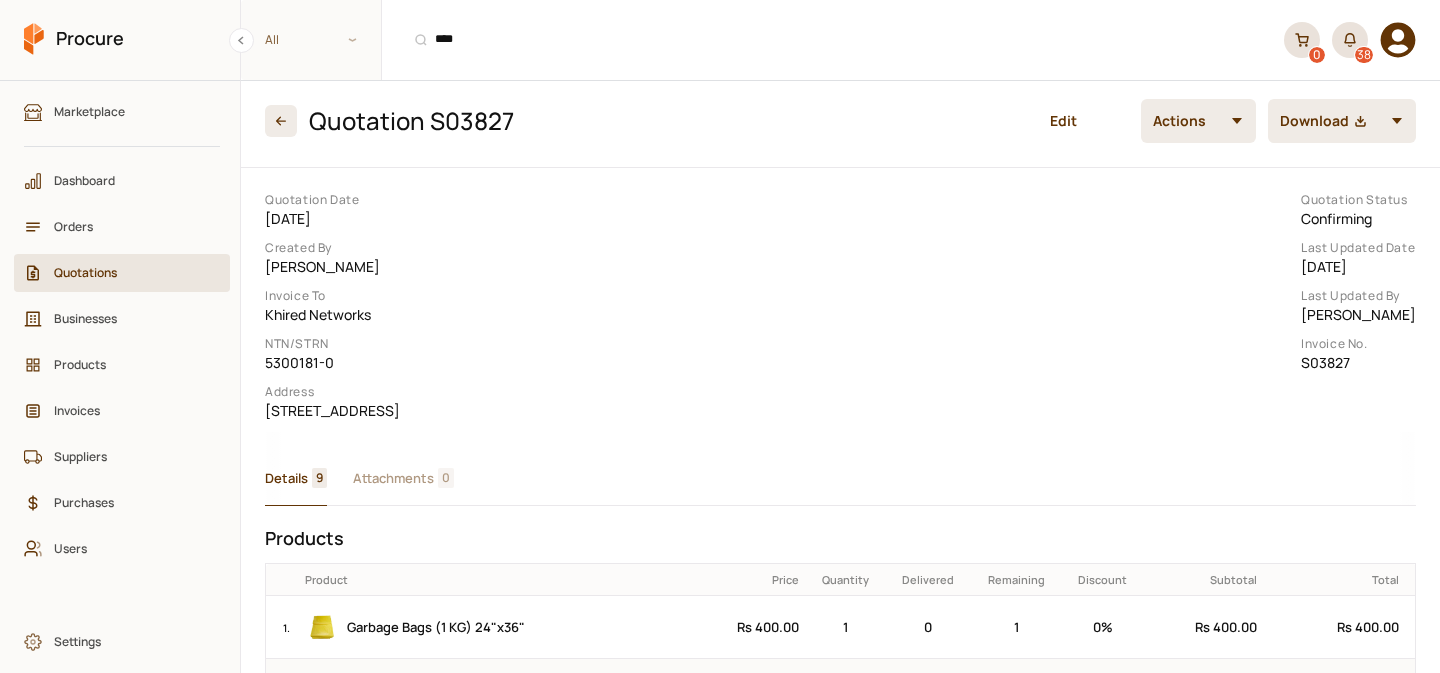scroll, scrollTop: 0, scrollLeft: 0, axis: both 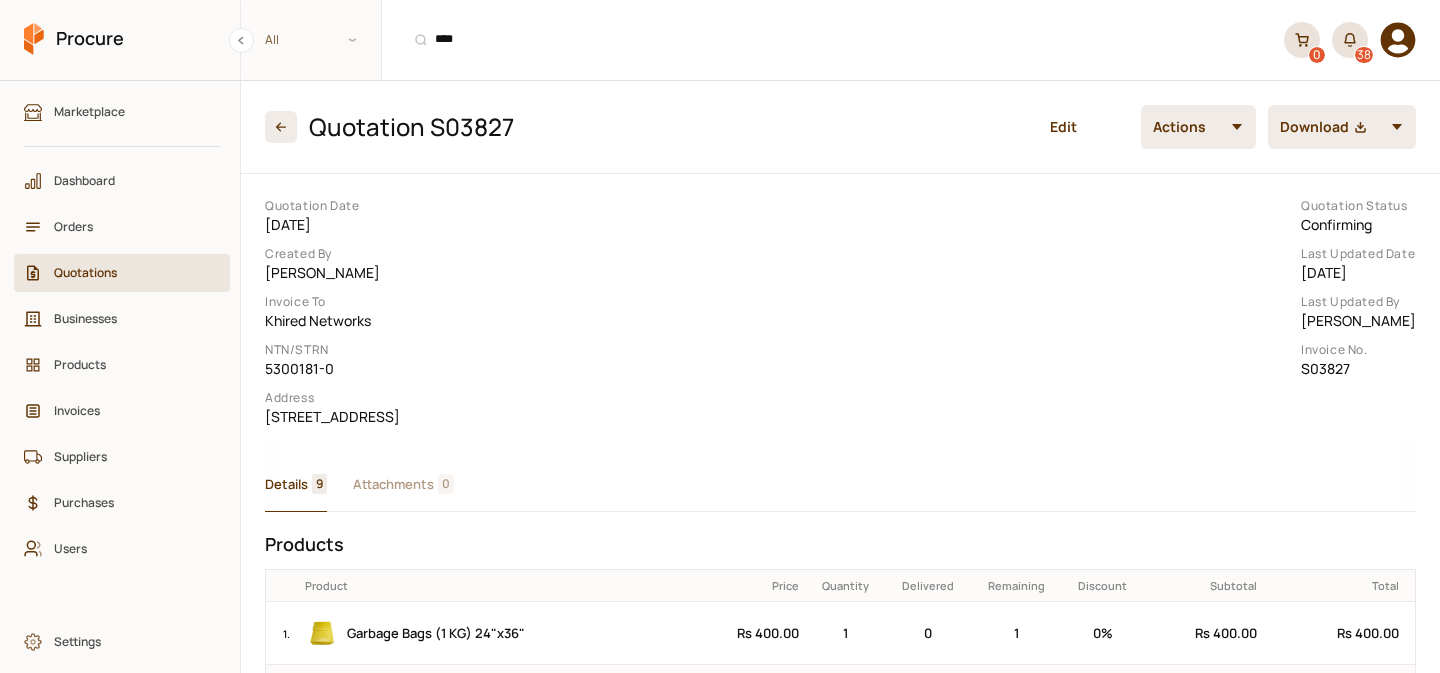 click on "Quotations" at bounding box center [129, 272] 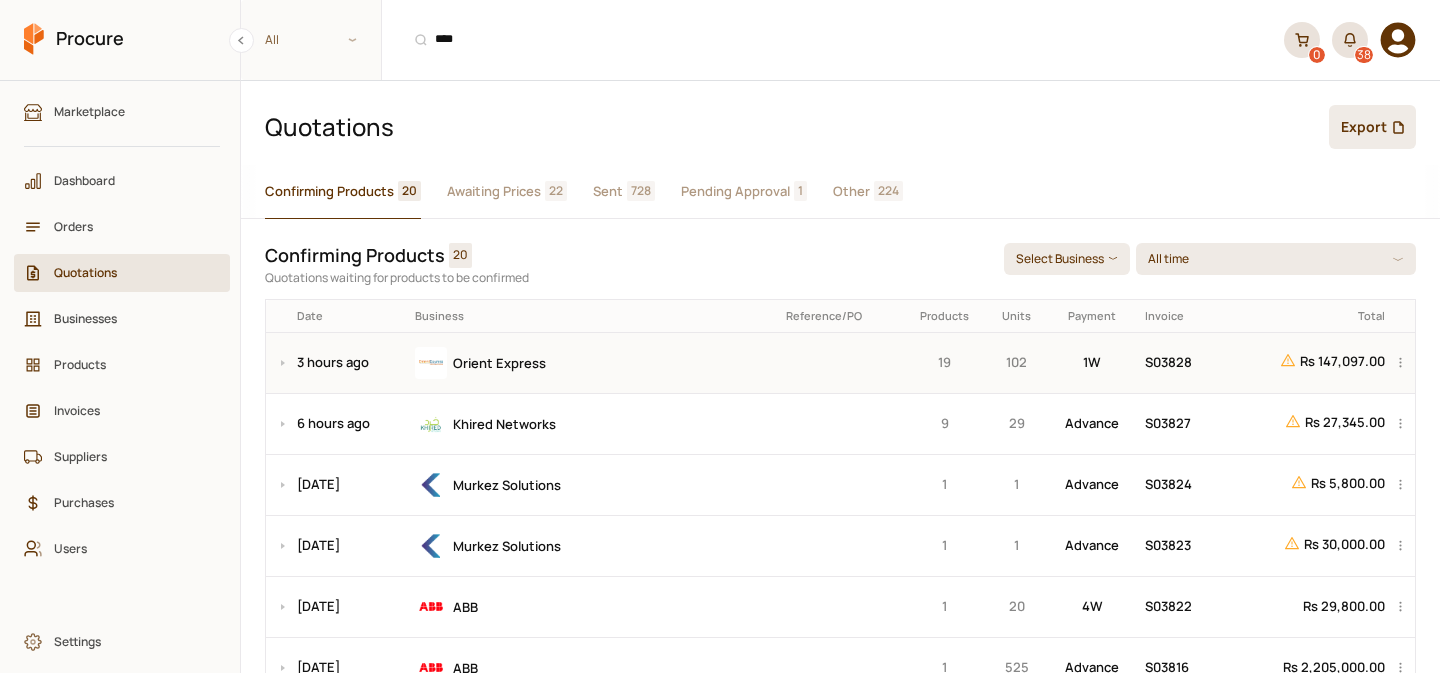 click on "Orient Express" at bounding box center (593, 362) 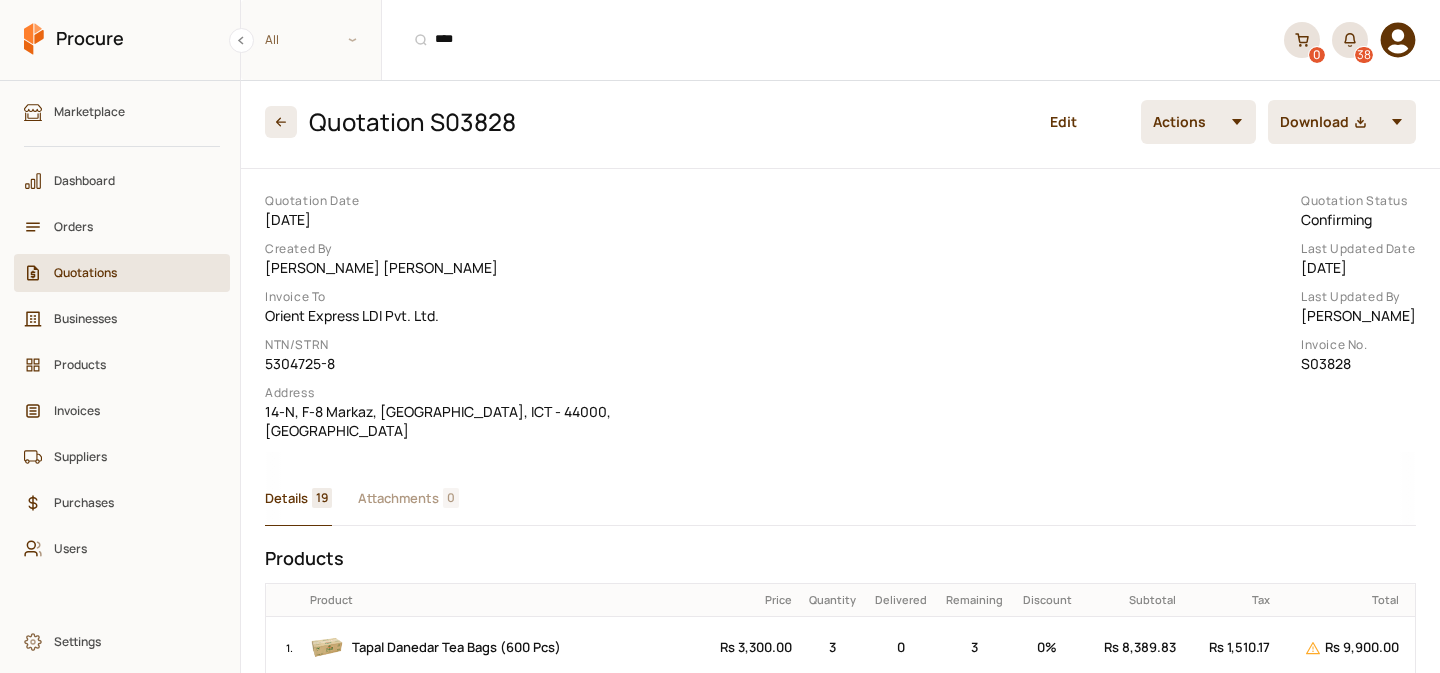 scroll, scrollTop: 0, scrollLeft: 0, axis: both 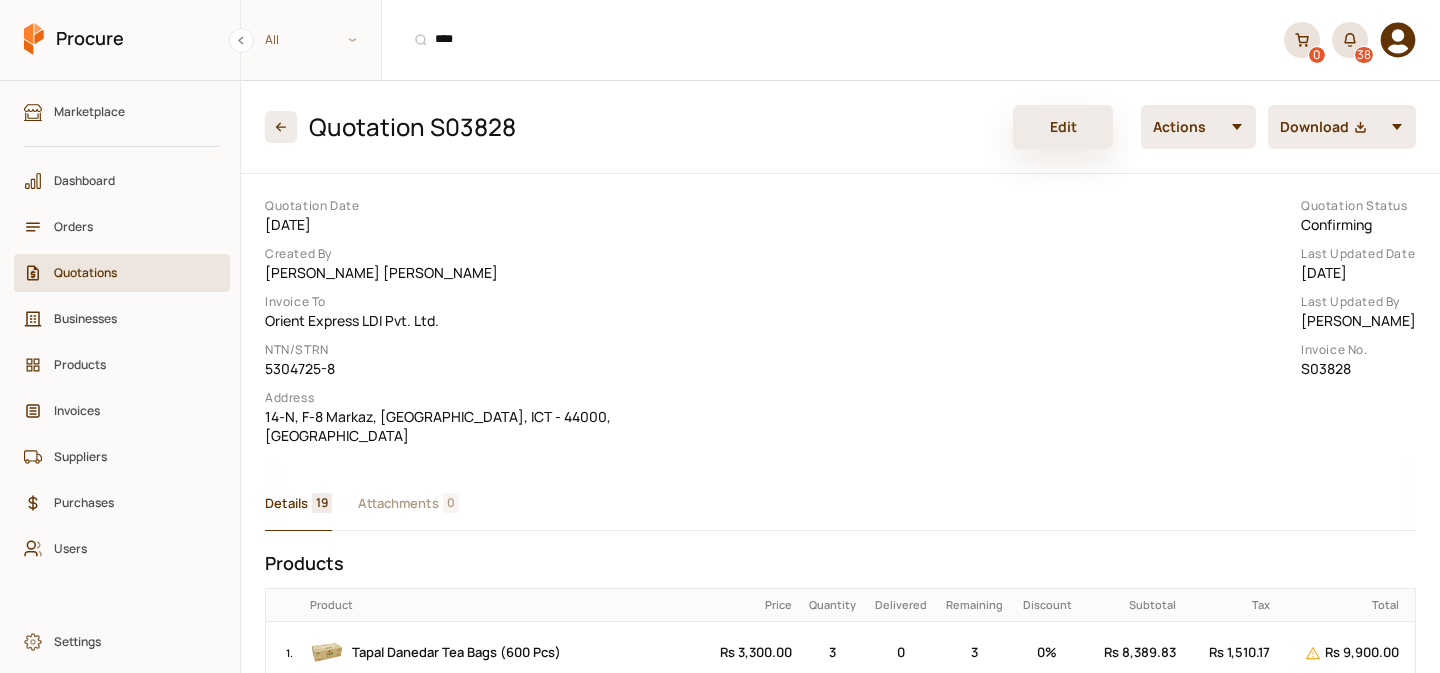 click on "Edit" at bounding box center [1063, 127] 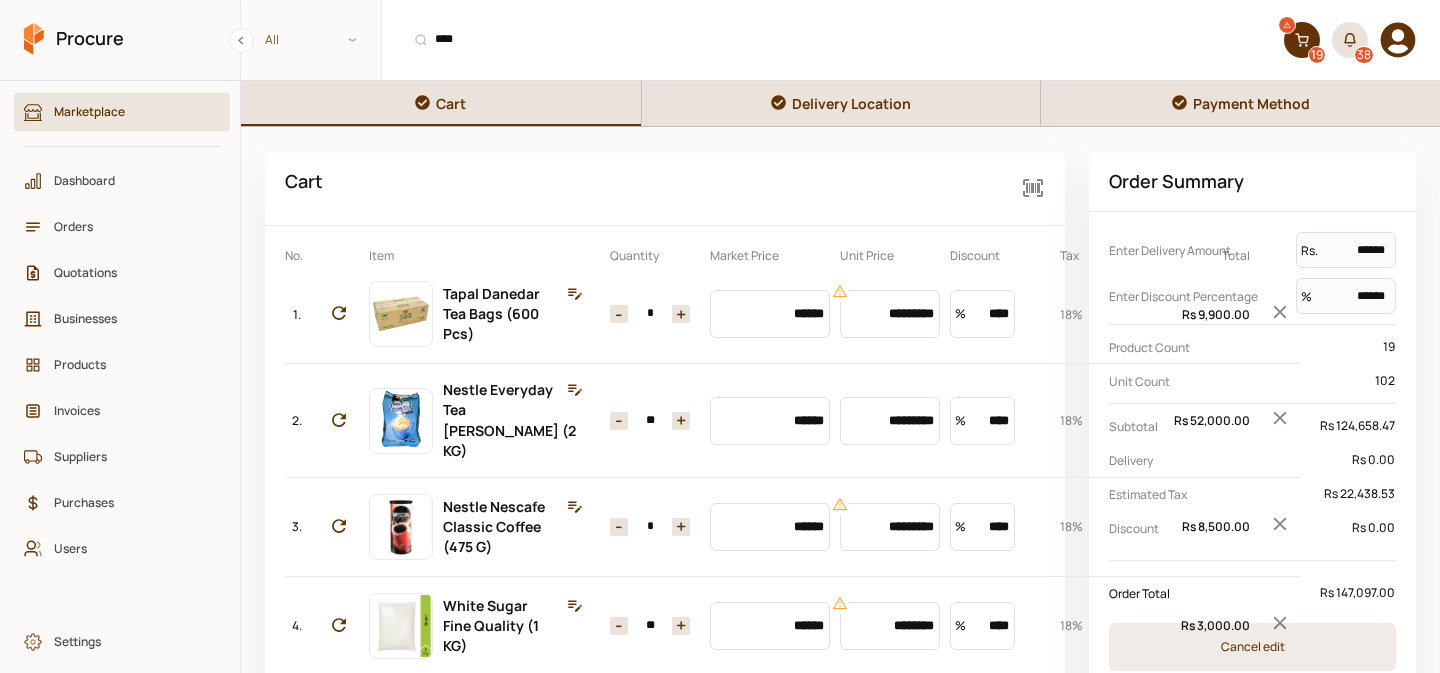 scroll, scrollTop: 1840, scrollLeft: 0, axis: vertical 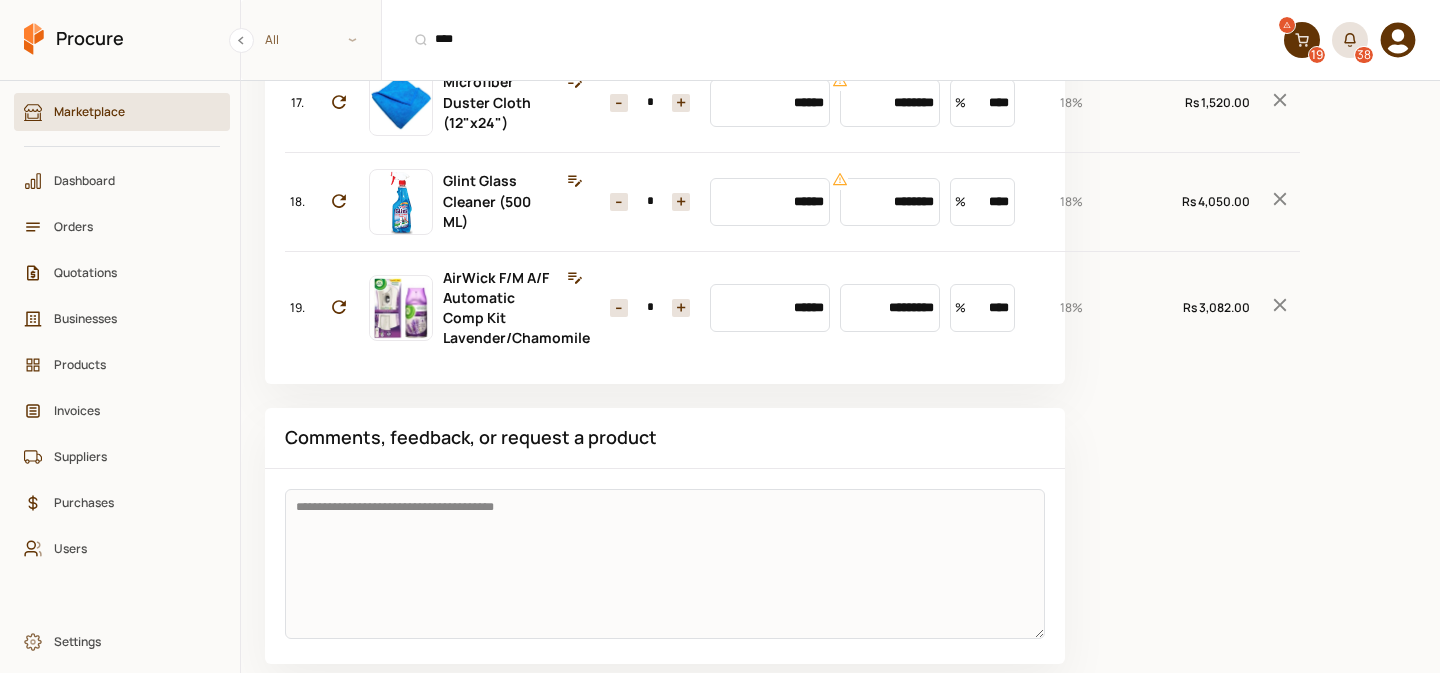 click 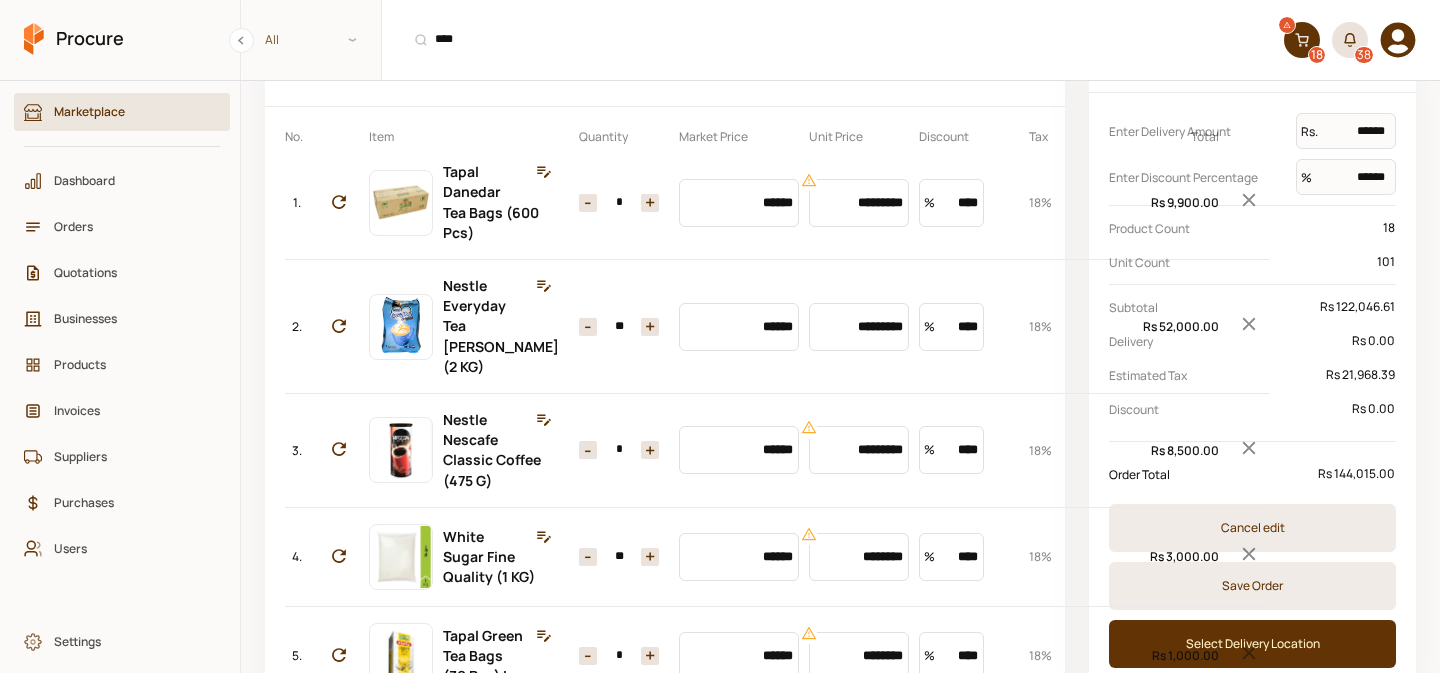 scroll, scrollTop: 216, scrollLeft: 0, axis: vertical 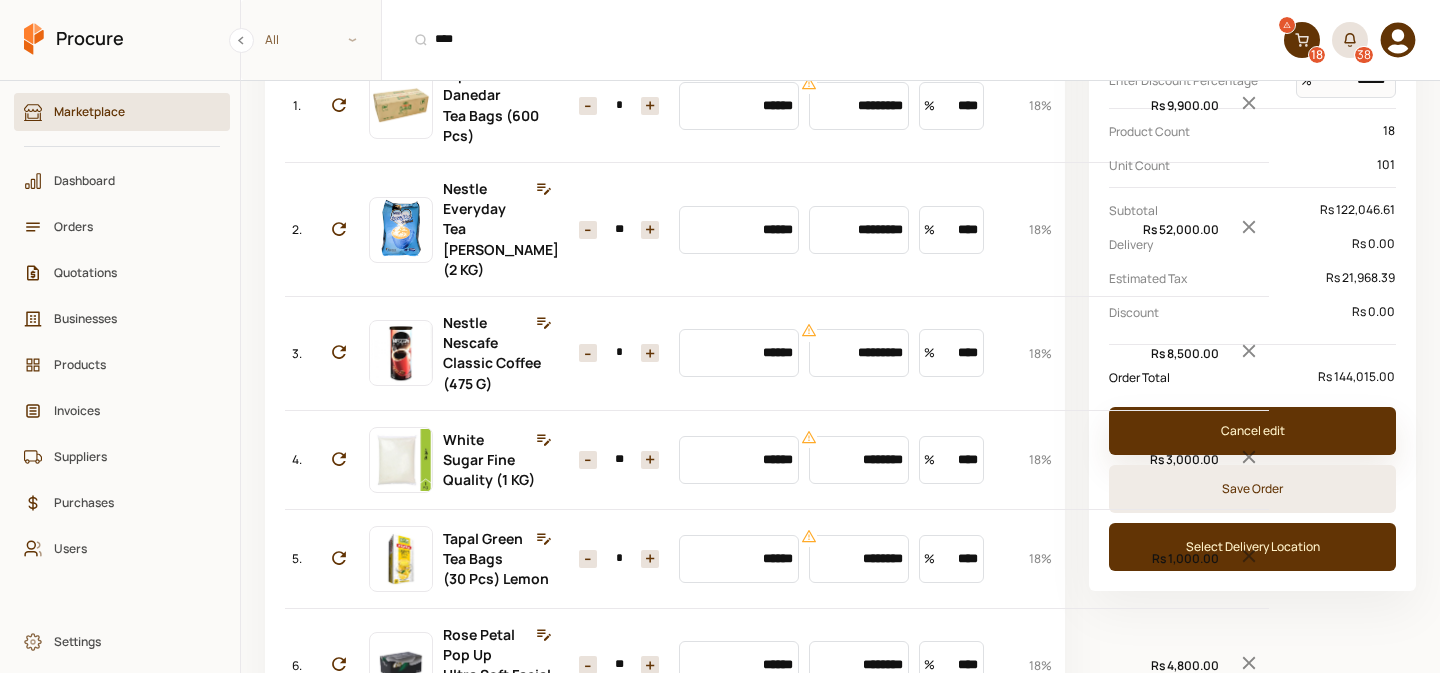 click on "Cancel edit" at bounding box center (1252, 431) 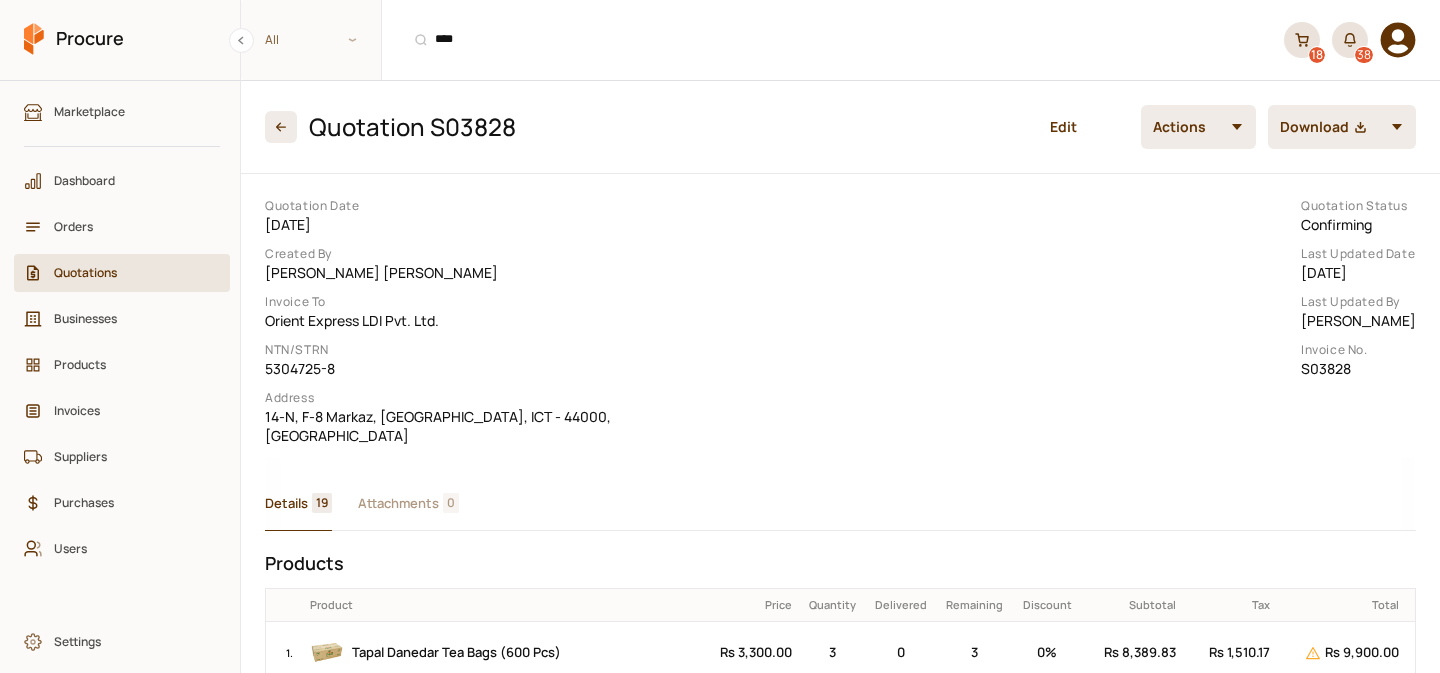 scroll, scrollTop: 0, scrollLeft: 0, axis: both 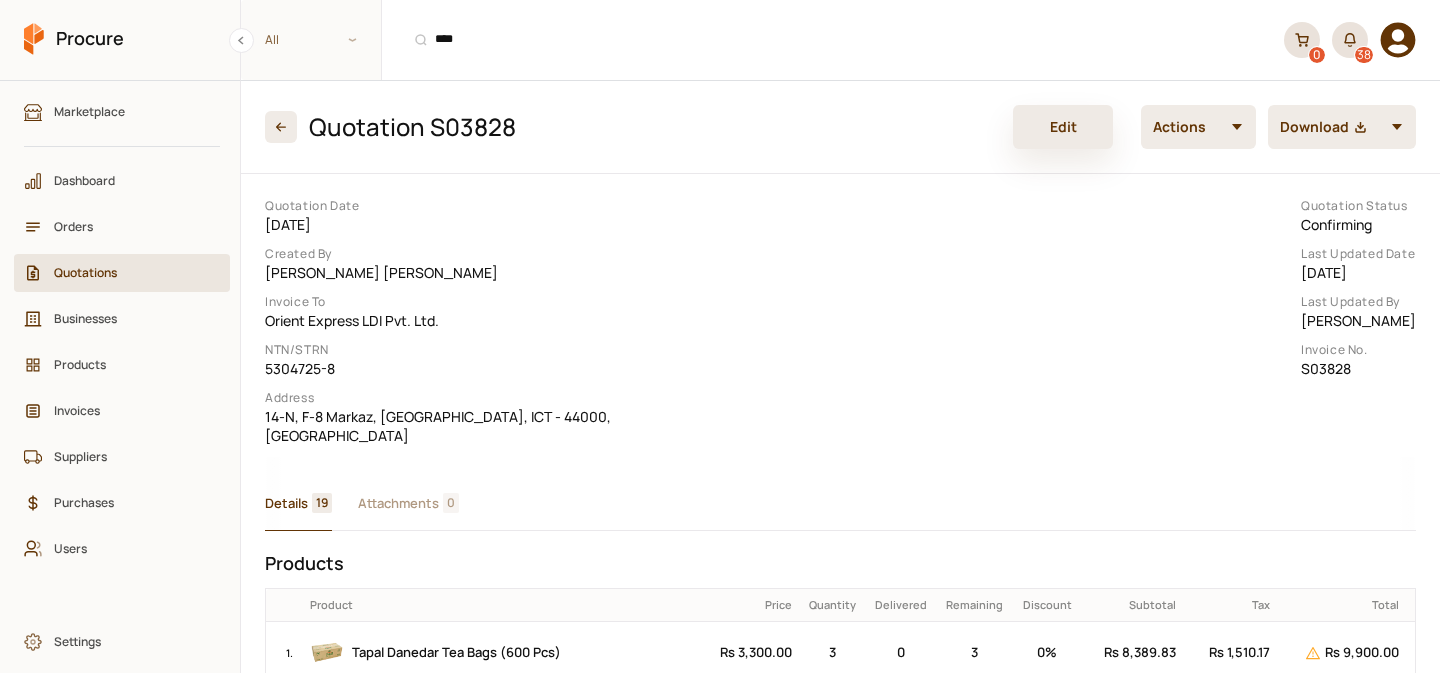 click on "Edit" at bounding box center (1063, 127) 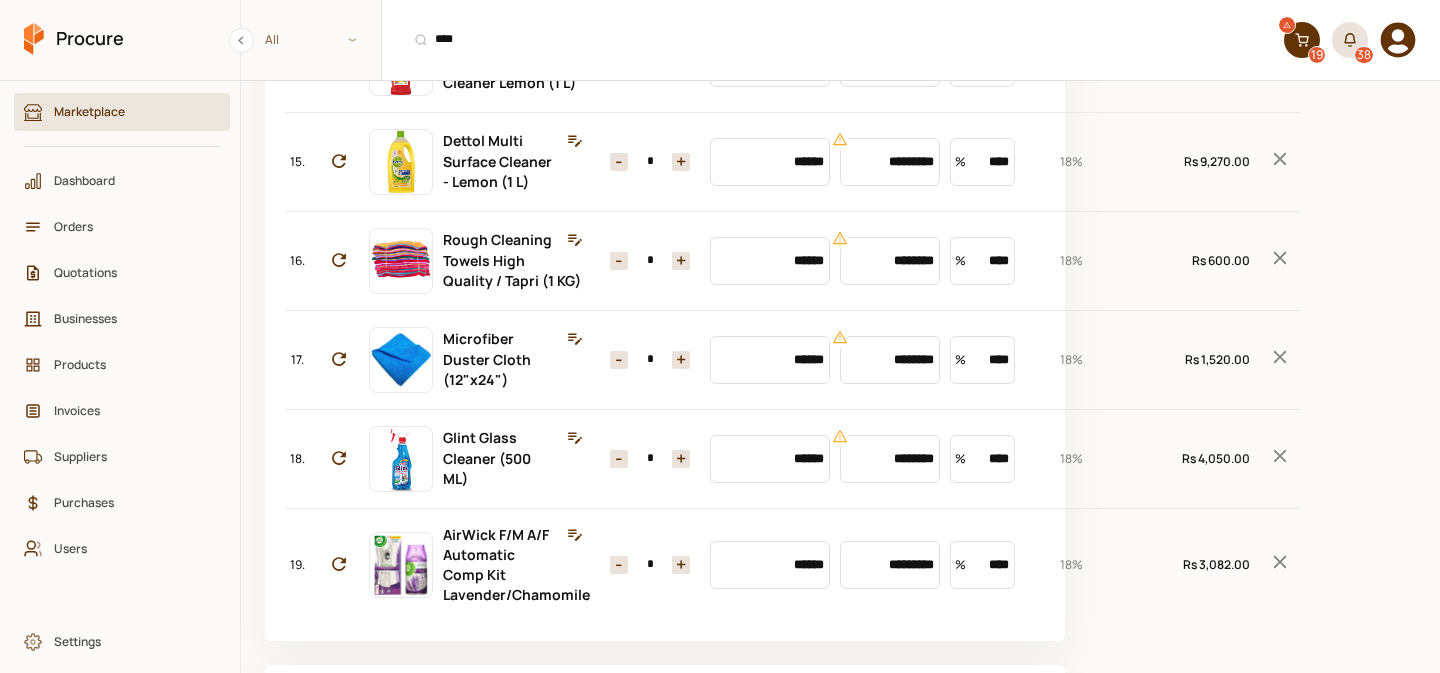 scroll, scrollTop: 1840, scrollLeft: 0, axis: vertical 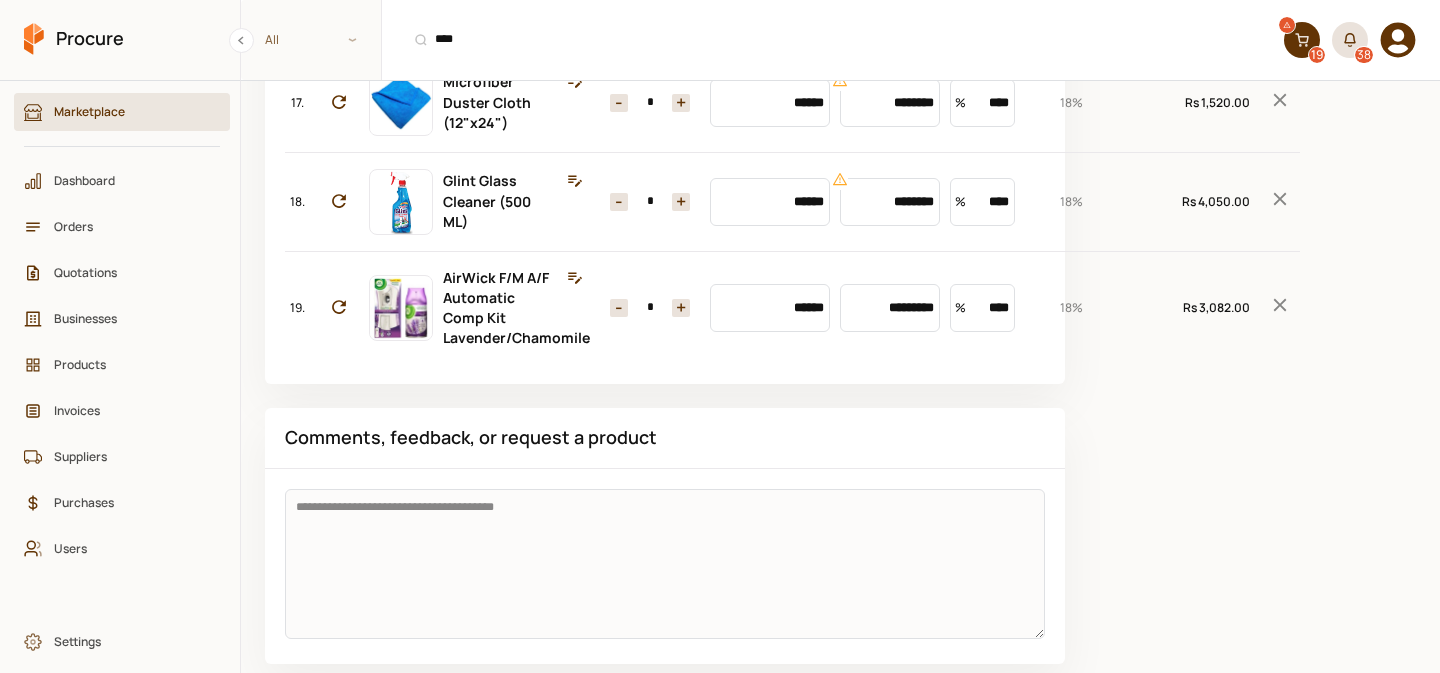click 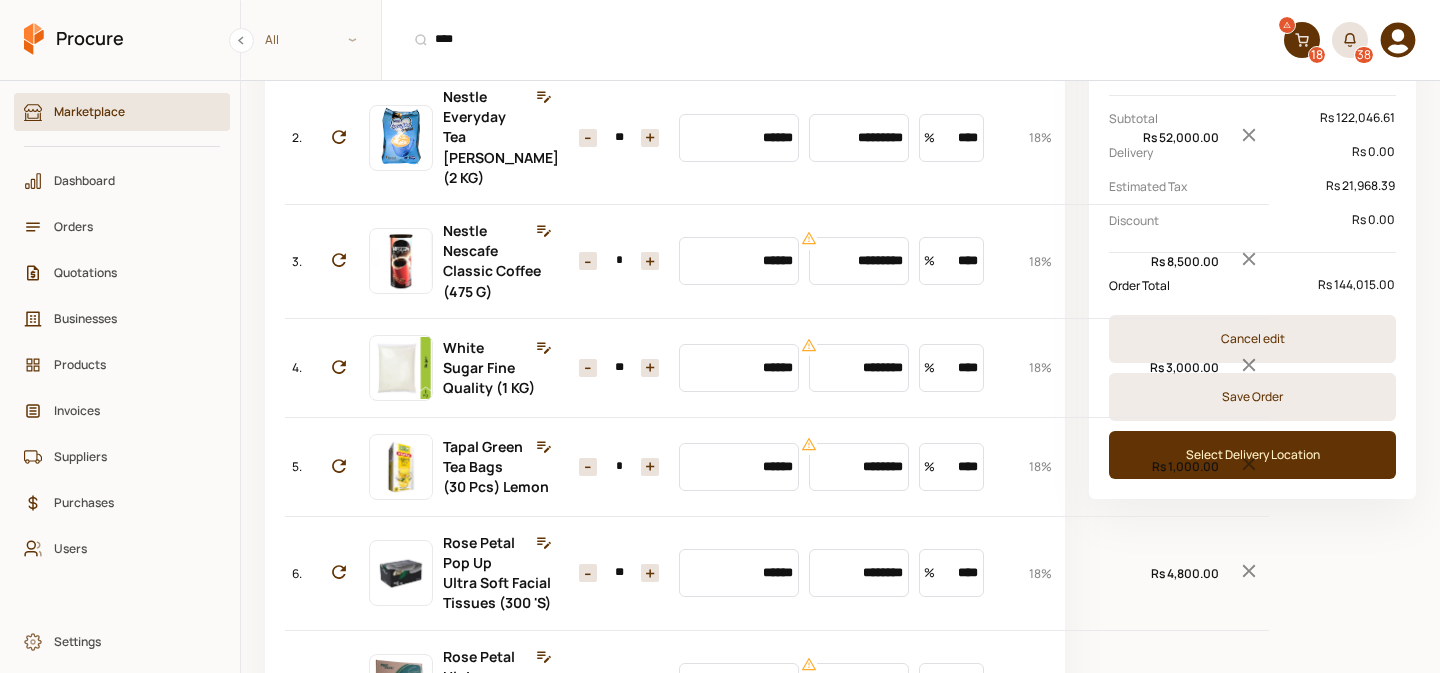 scroll, scrollTop: 306, scrollLeft: 0, axis: vertical 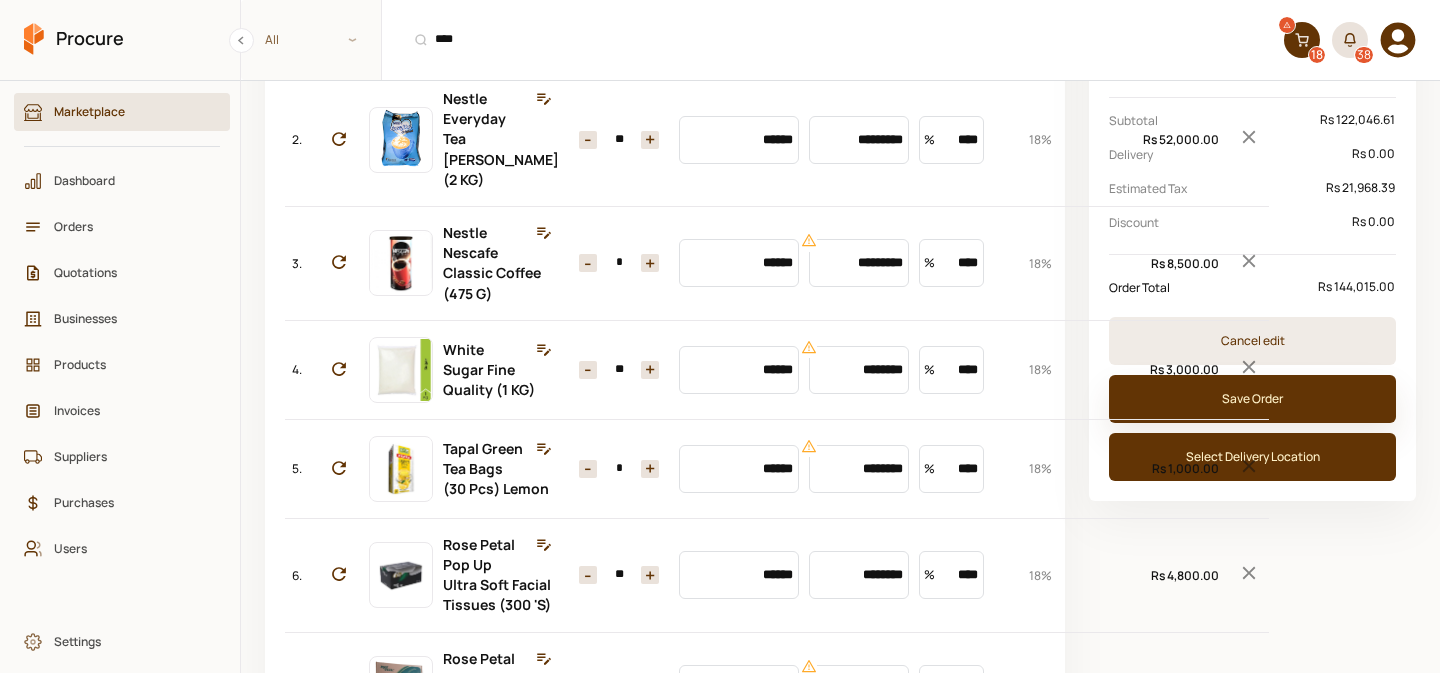 click on "Save Order" at bounding box center [1252, 399] 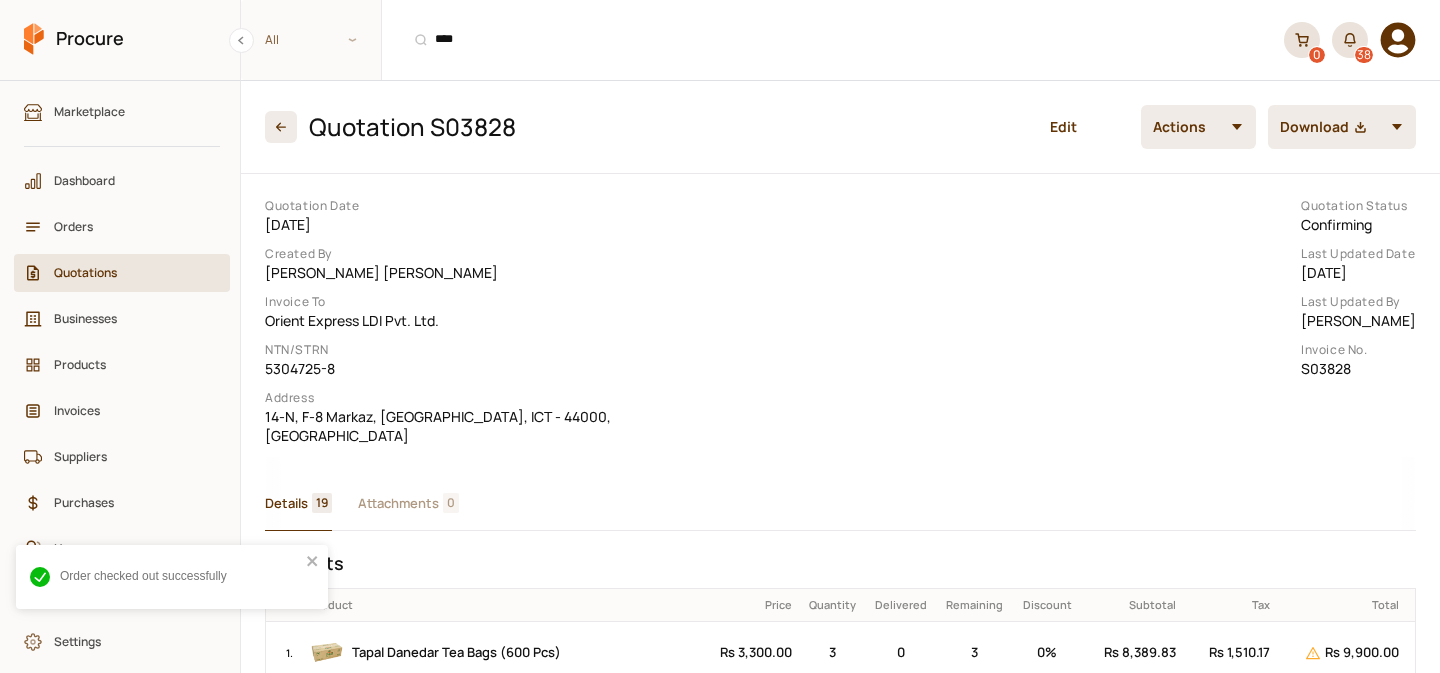 scroll, scrollTop: 0, scrollLeft: 0, axis: both 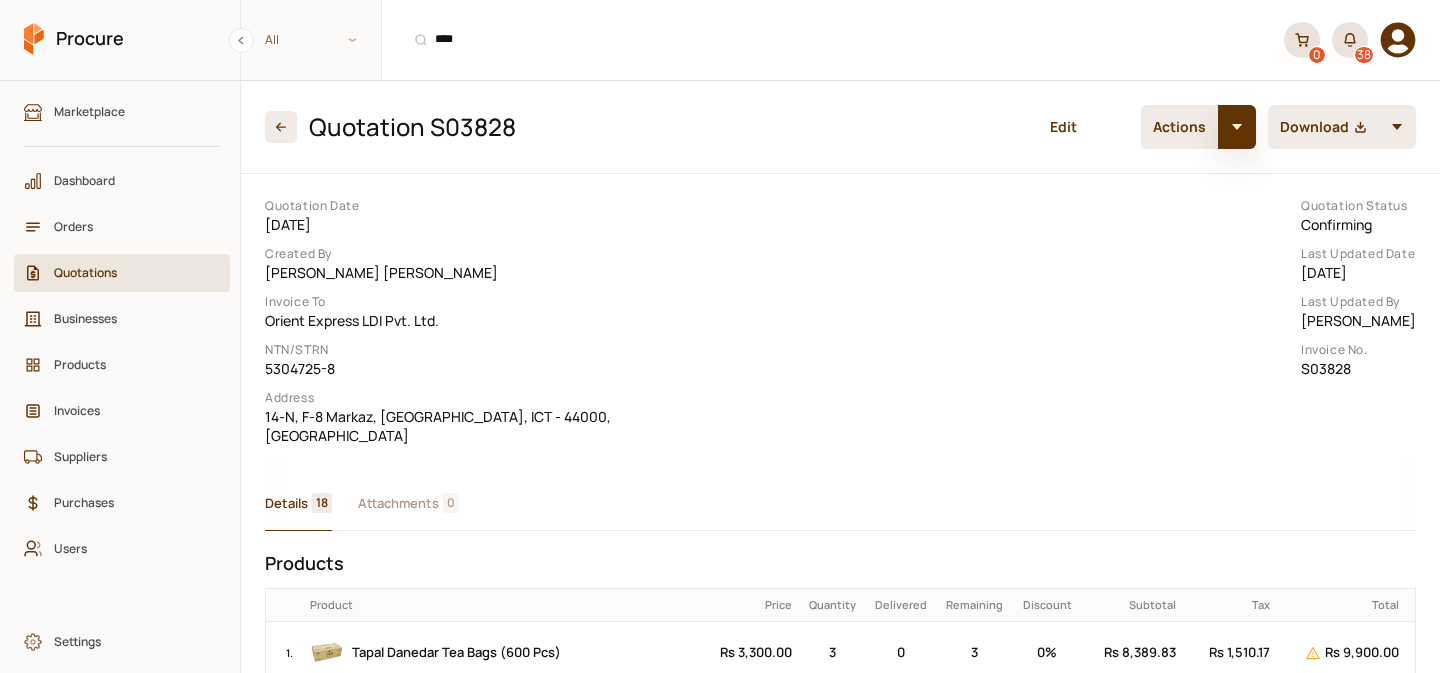 click at bounding box center [1237, 127] 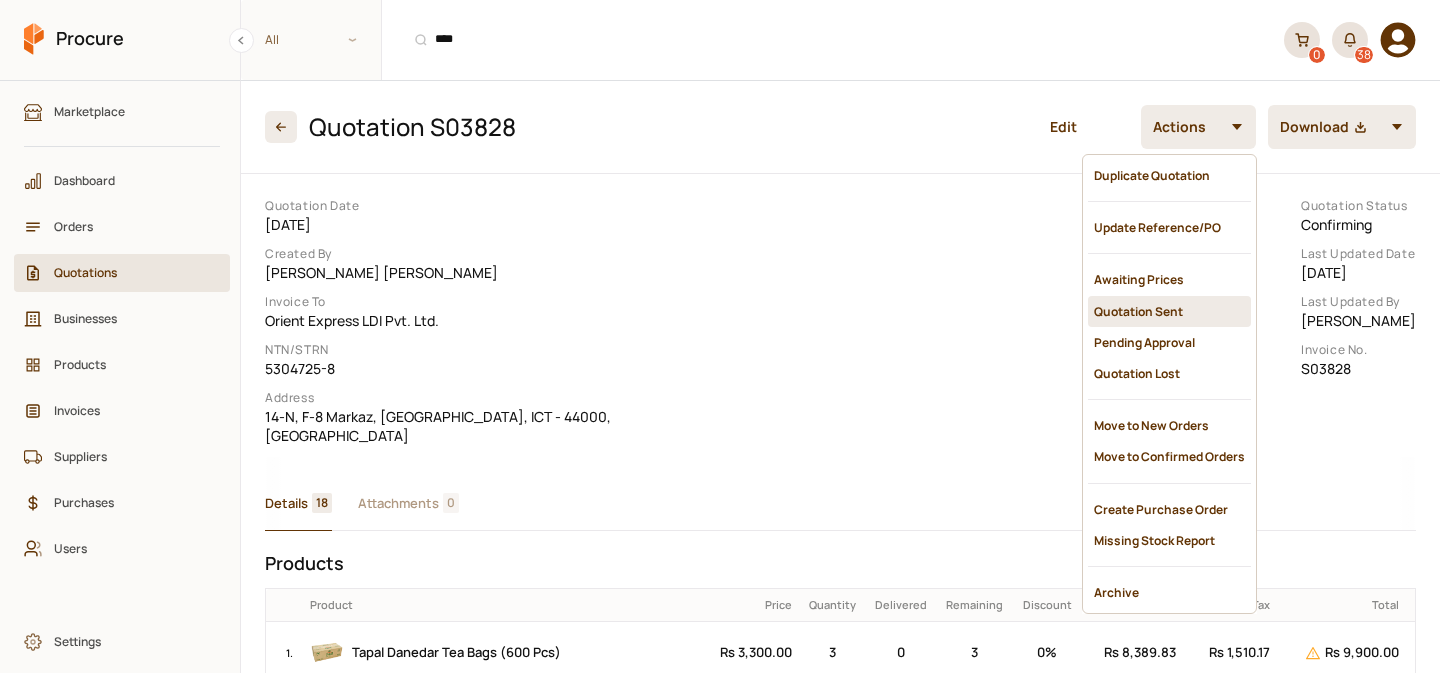 click on "Quotation Sent" at bounding box center (1169, 311) 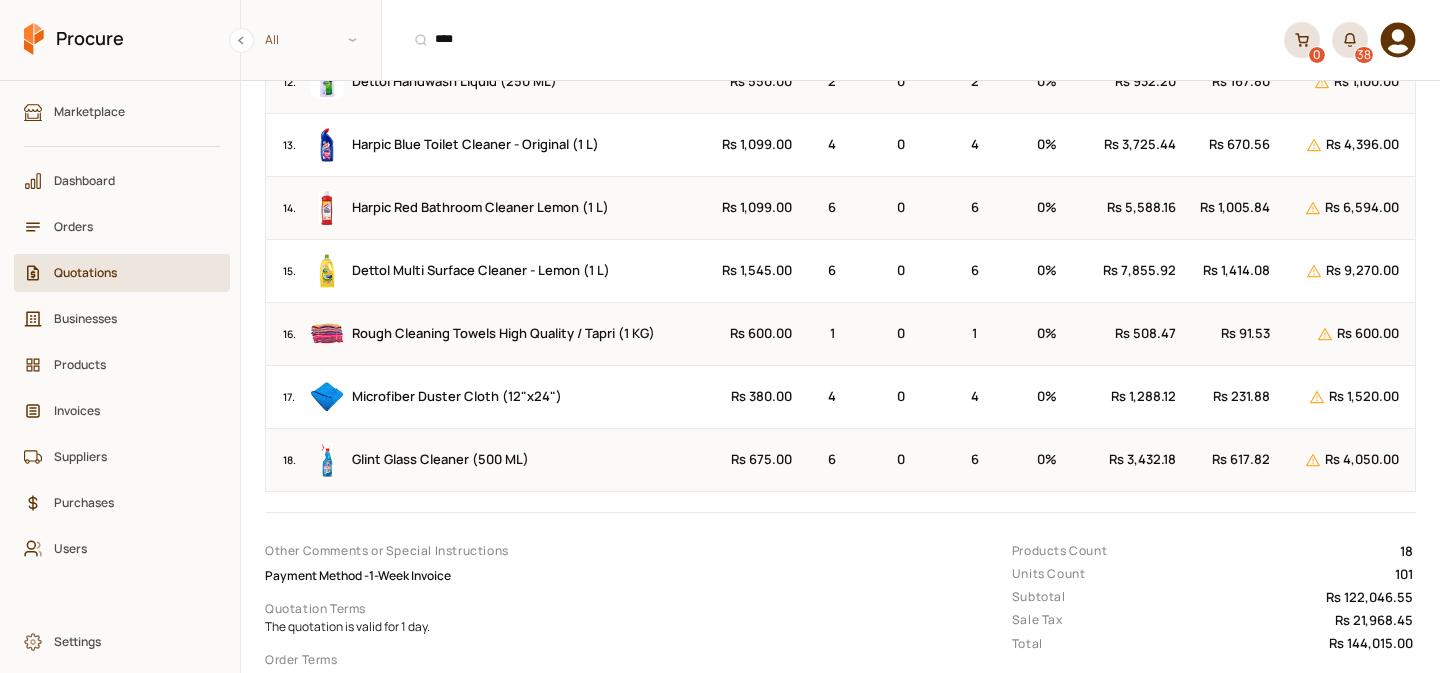 scroll, scrollTop: 1376, scrollLeft: 0, axis: vertical 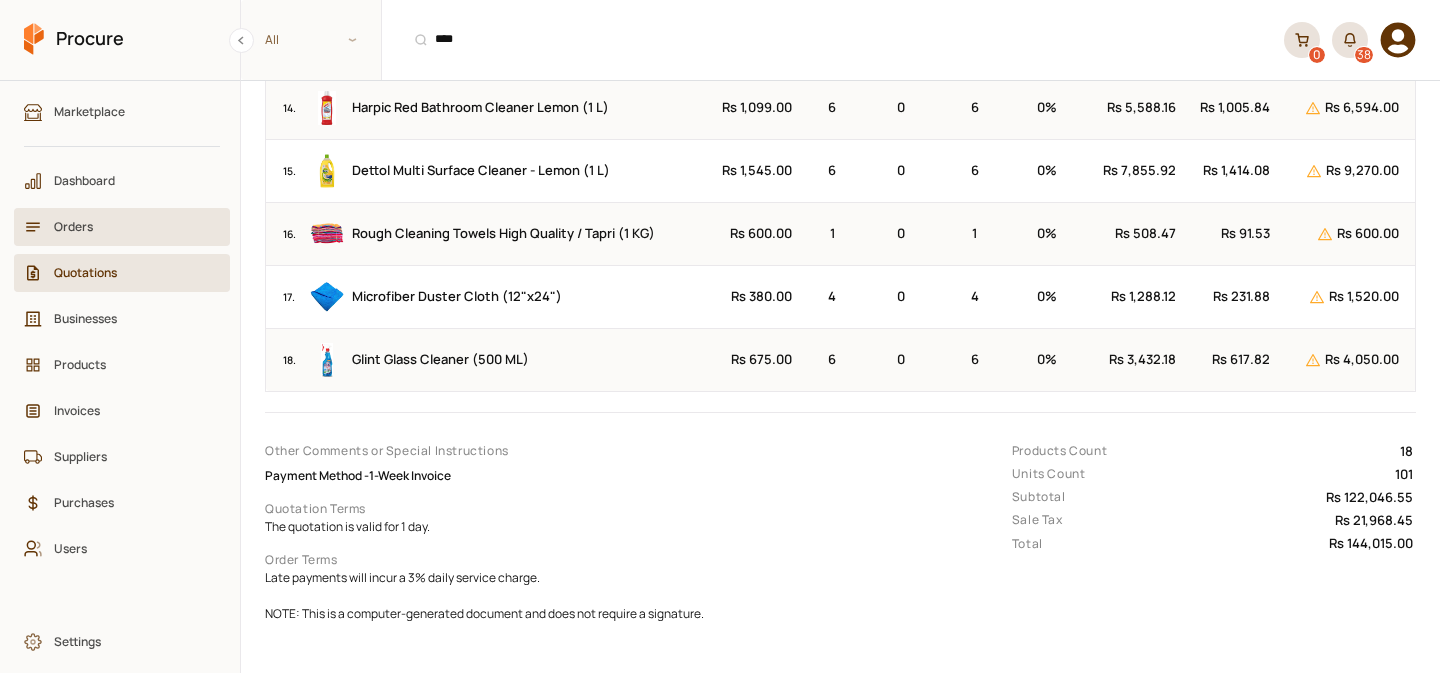 click on "Orders" at bounding box center [129, 226] 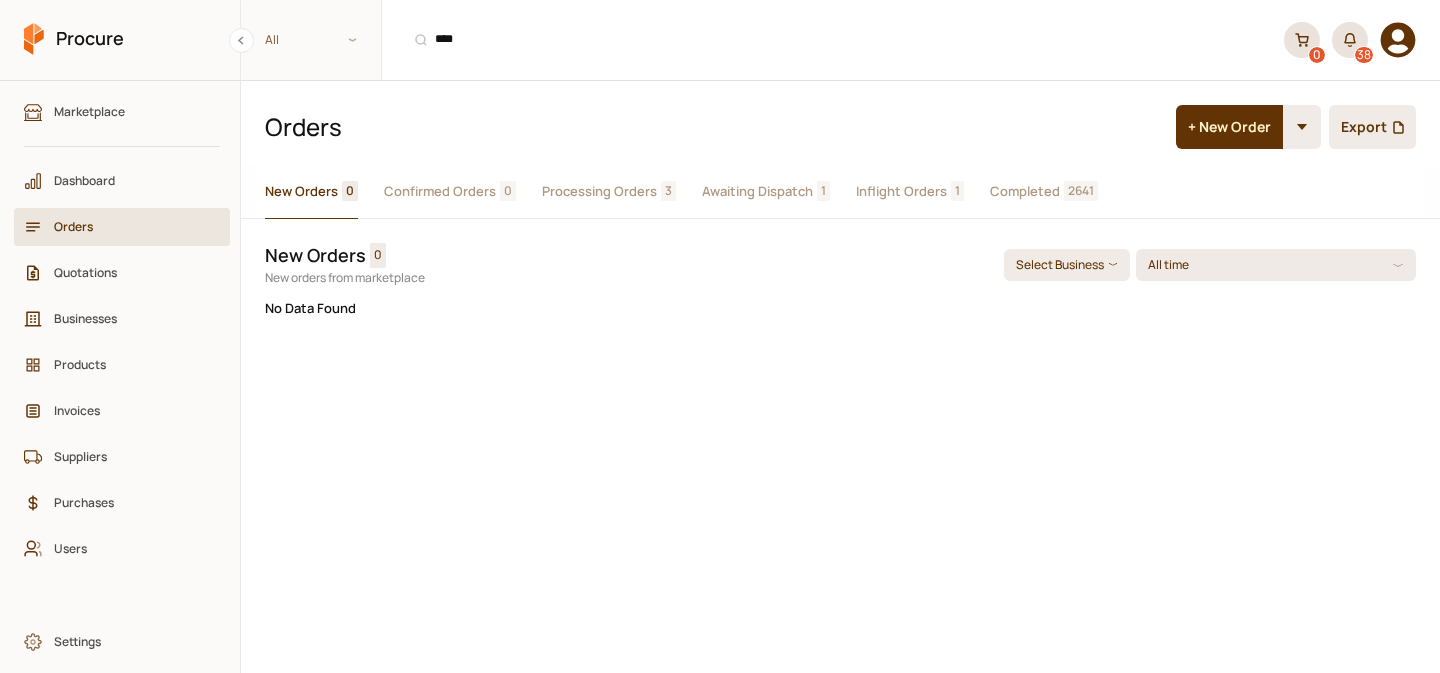 click on "Completed 2641" at bounding box center (1044, 192) 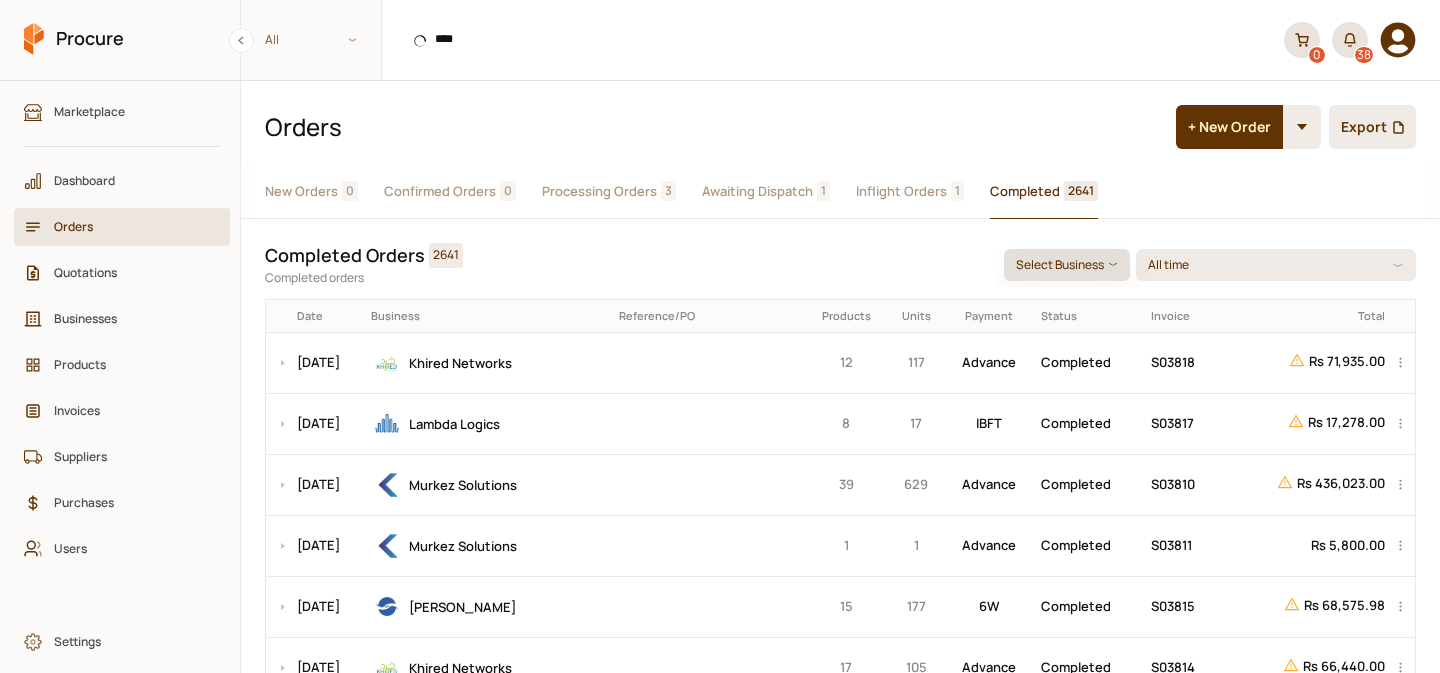 click on "Select Business" at bounding box center (1067, 265) 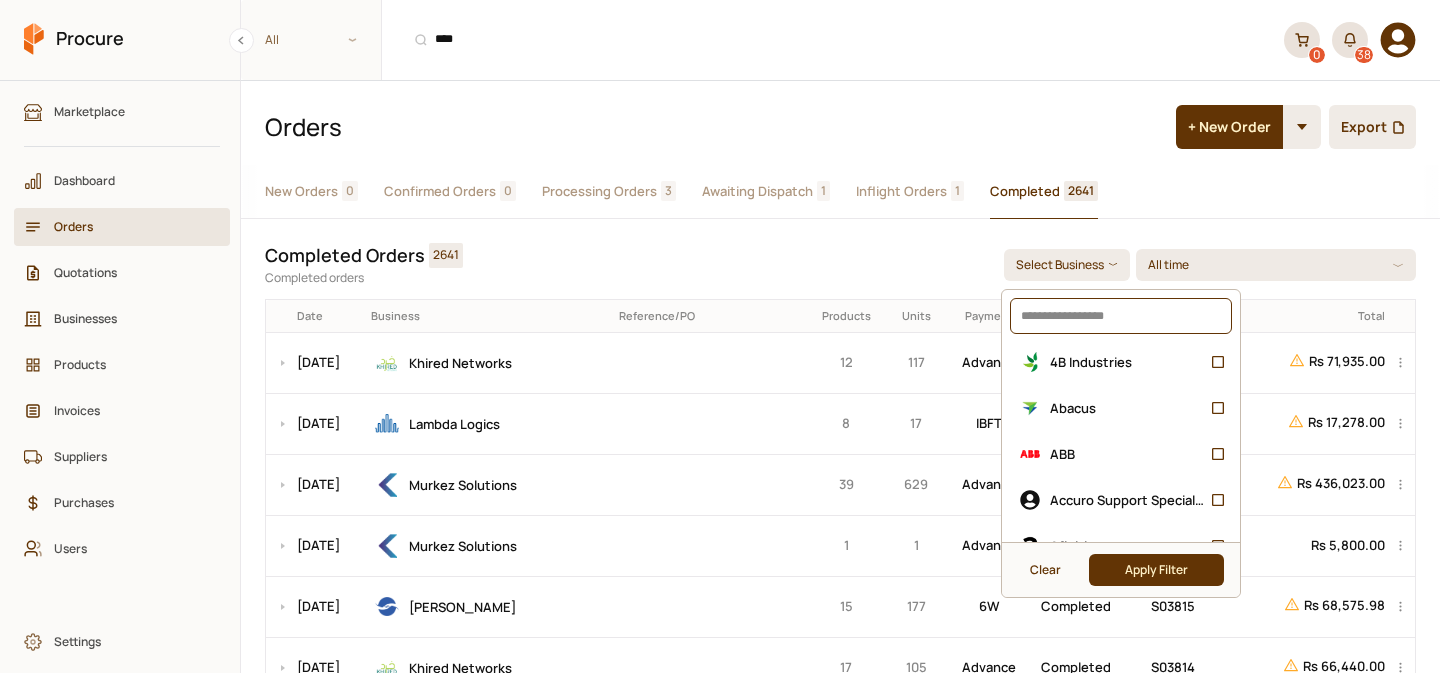 click 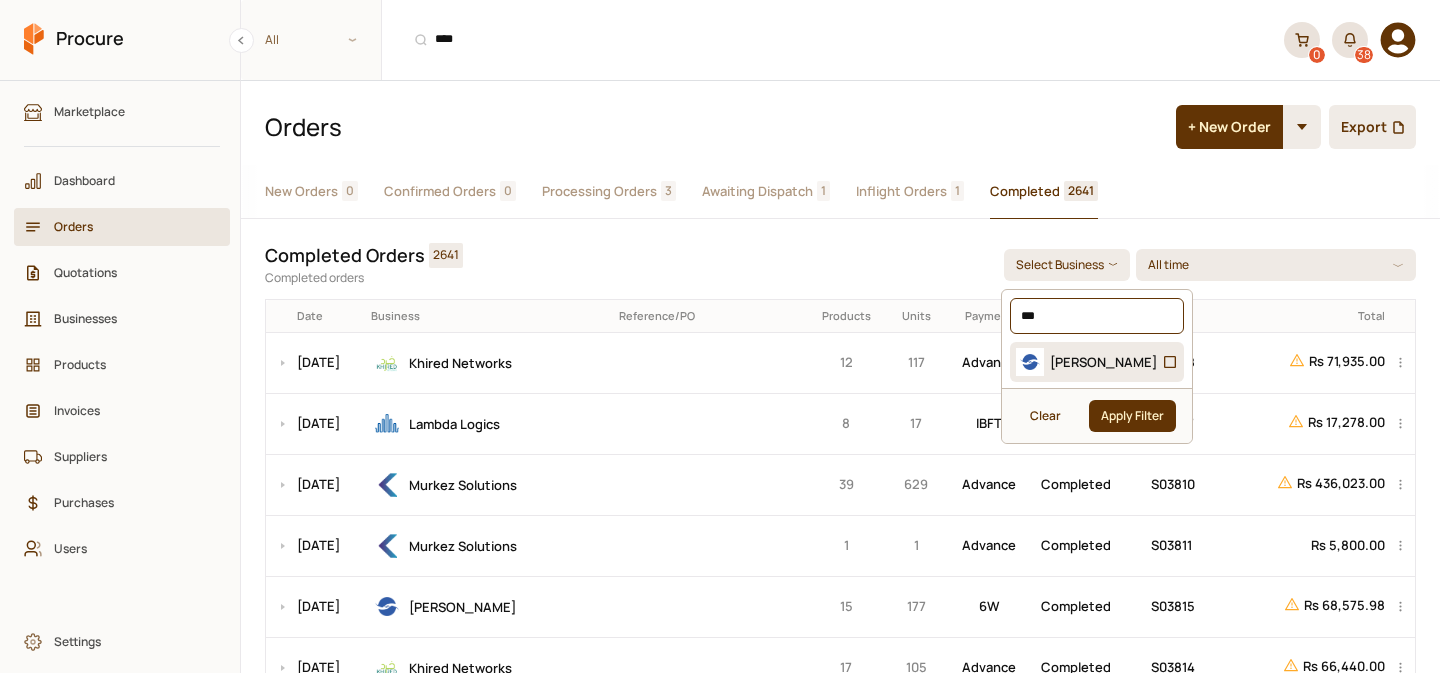 type on "***" 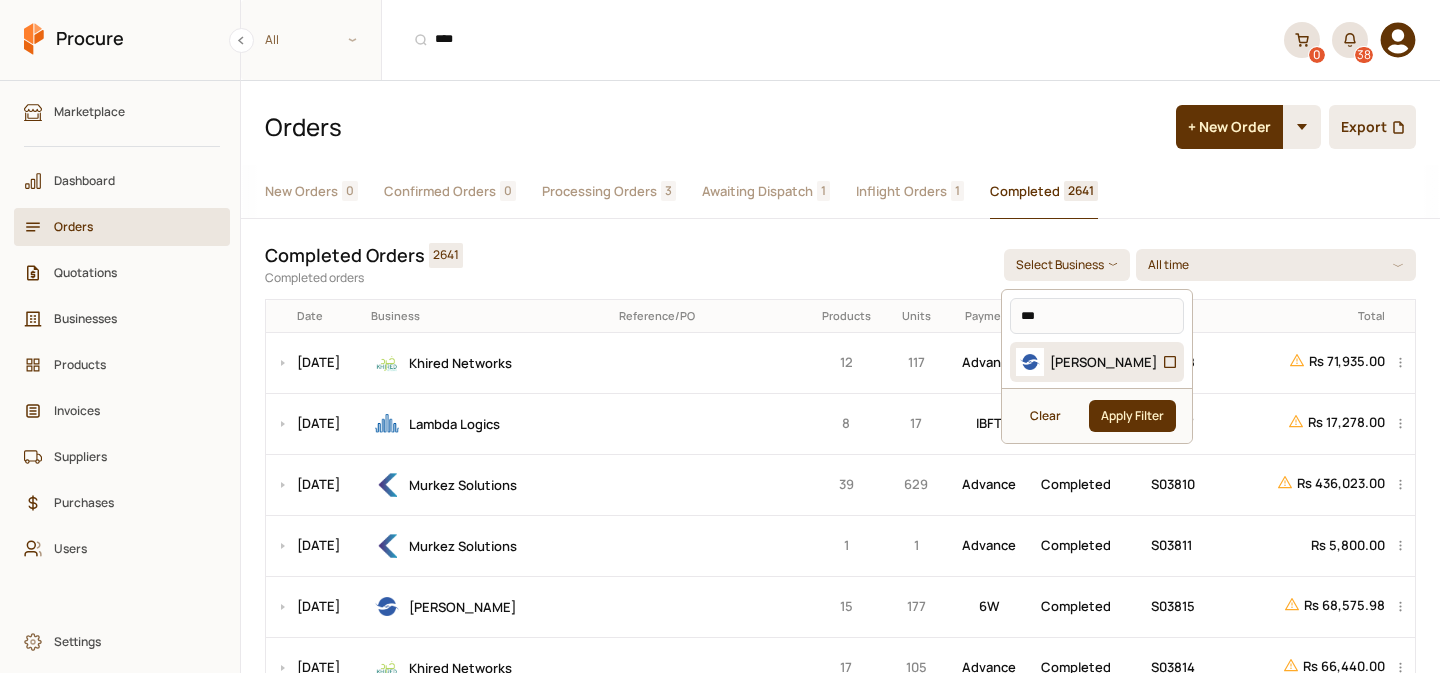 click on "[PERSON_NAME]" 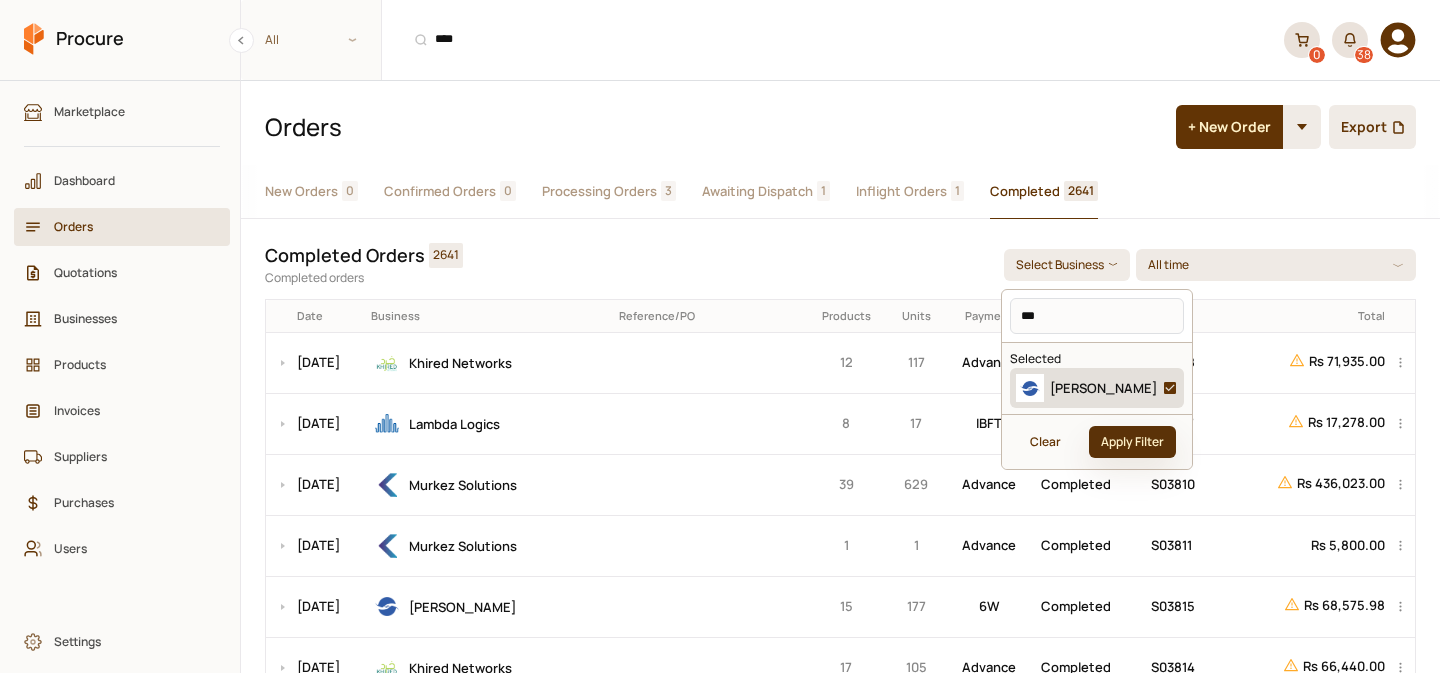 click on "Apply Filter" 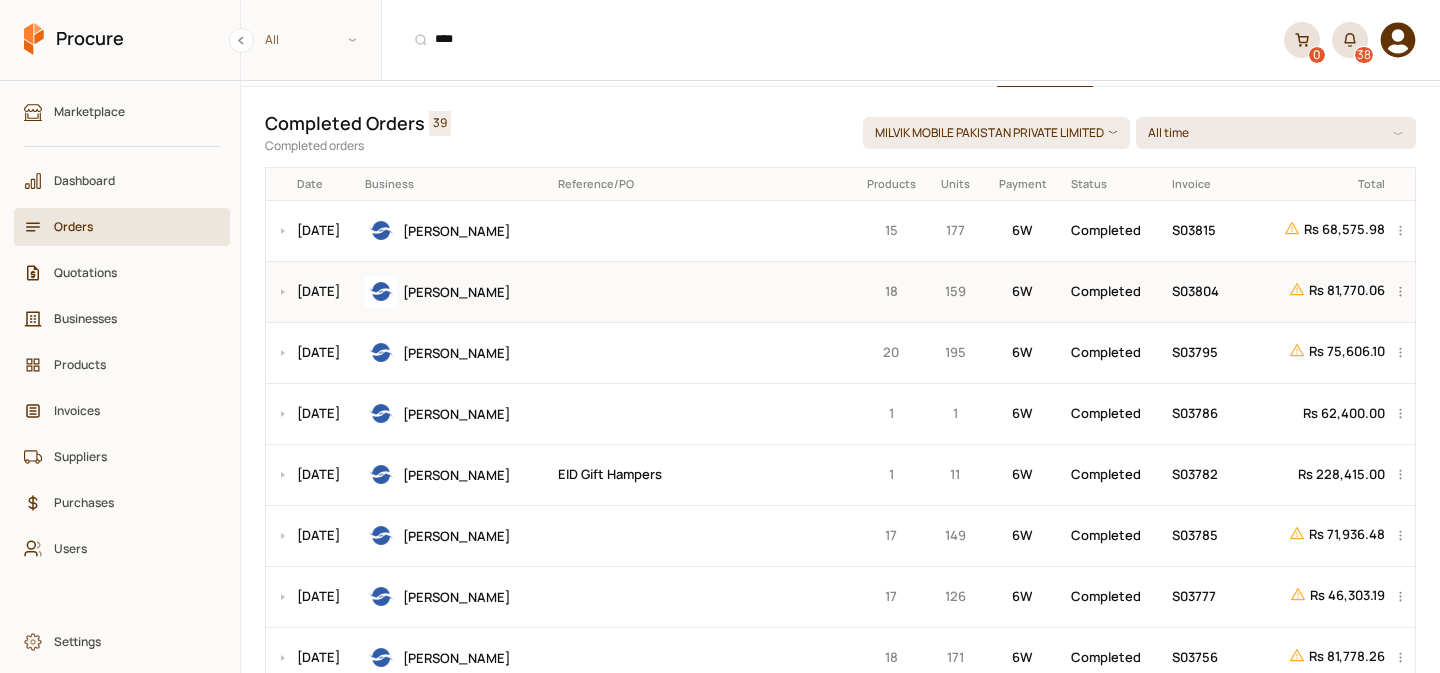 scroll, scrollTop: 166, scrollLeft: 0, axis: vertical 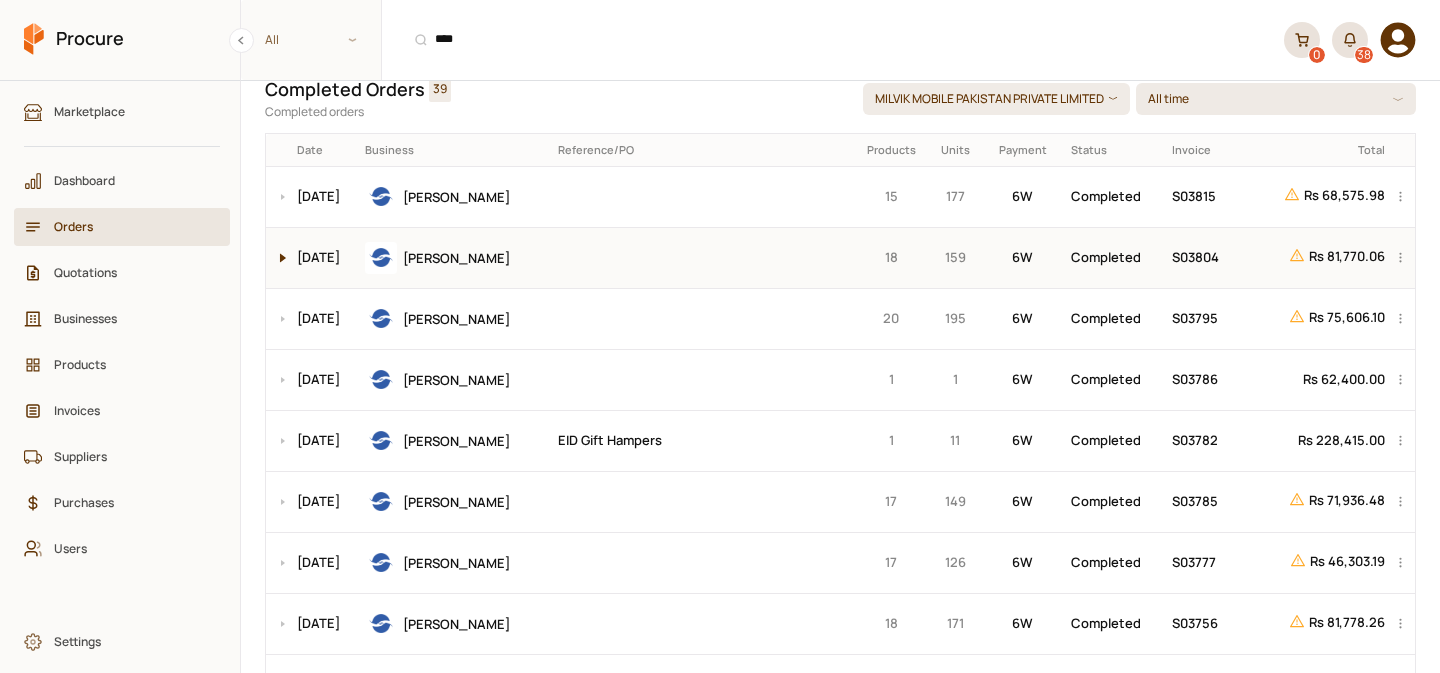click at bounding box center [278, 258] 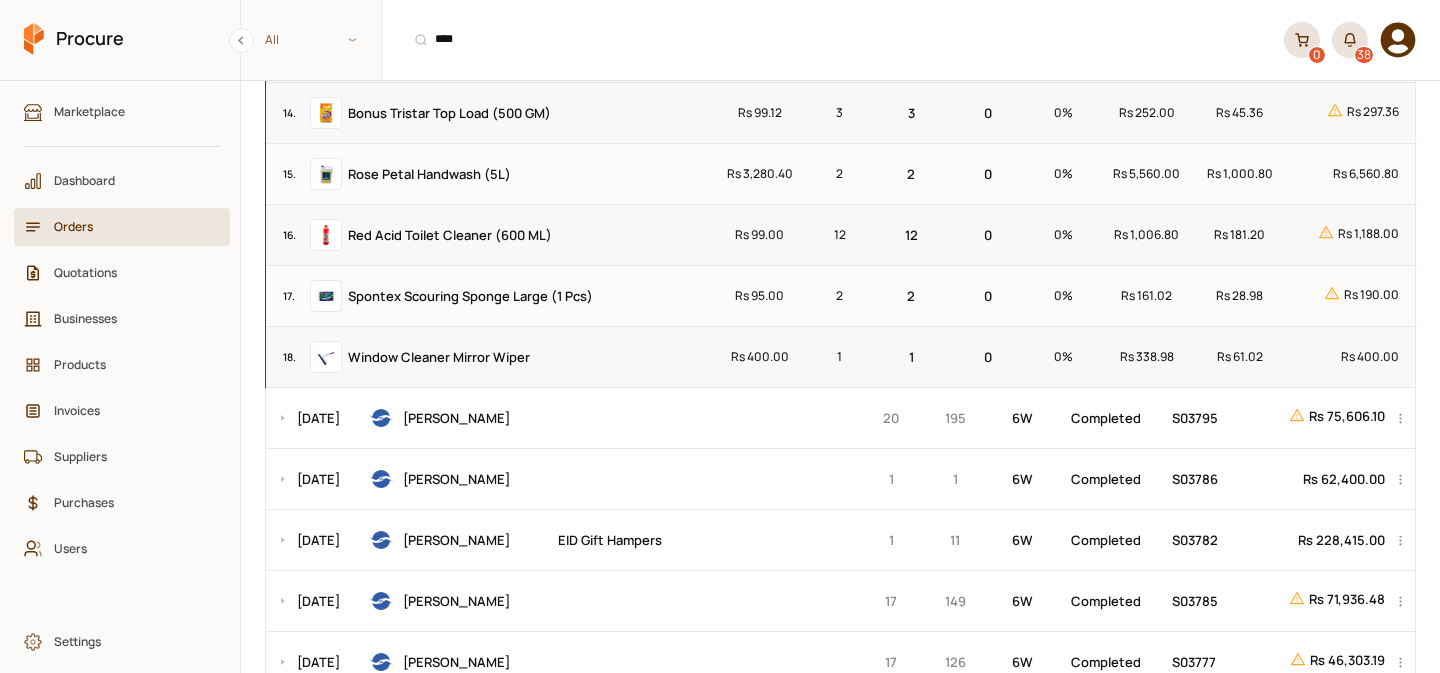 scroll, scrollTop: 1279, scrollLeft: 0, axis: vertical 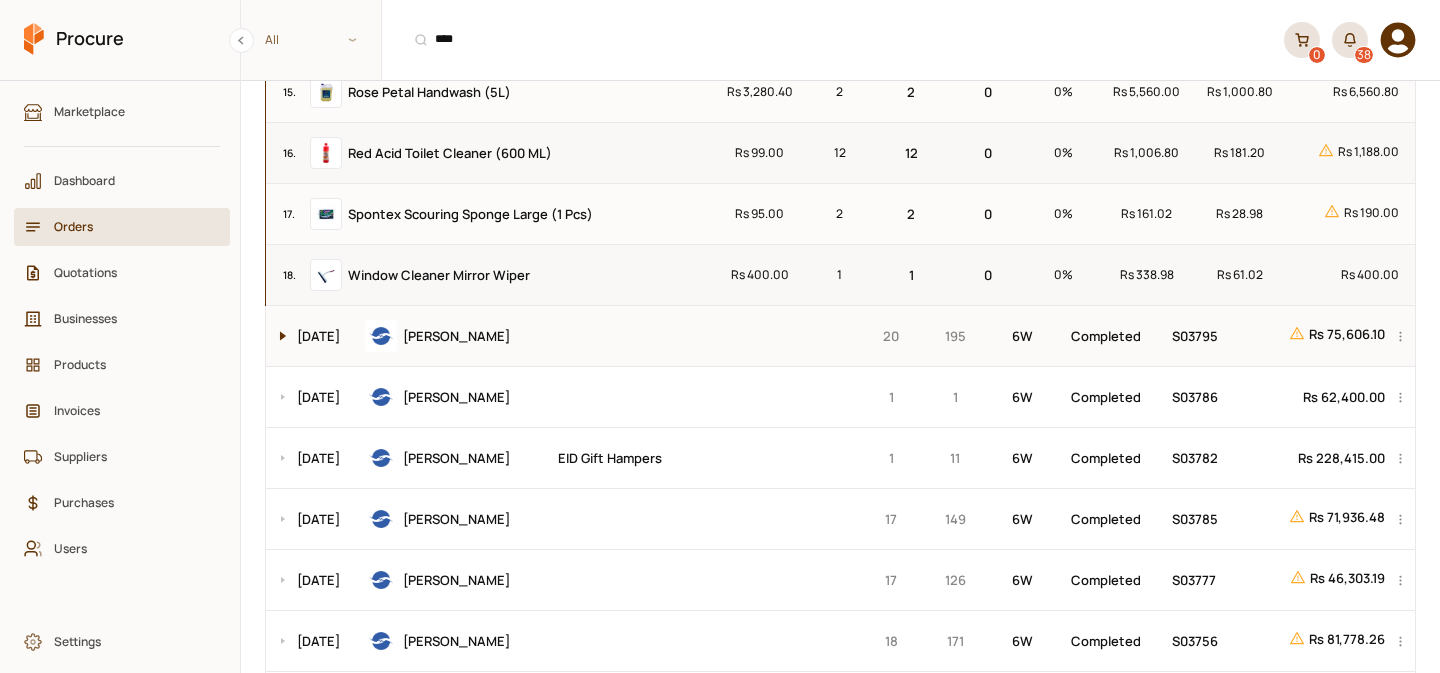 click at bounding box center (278, 336) 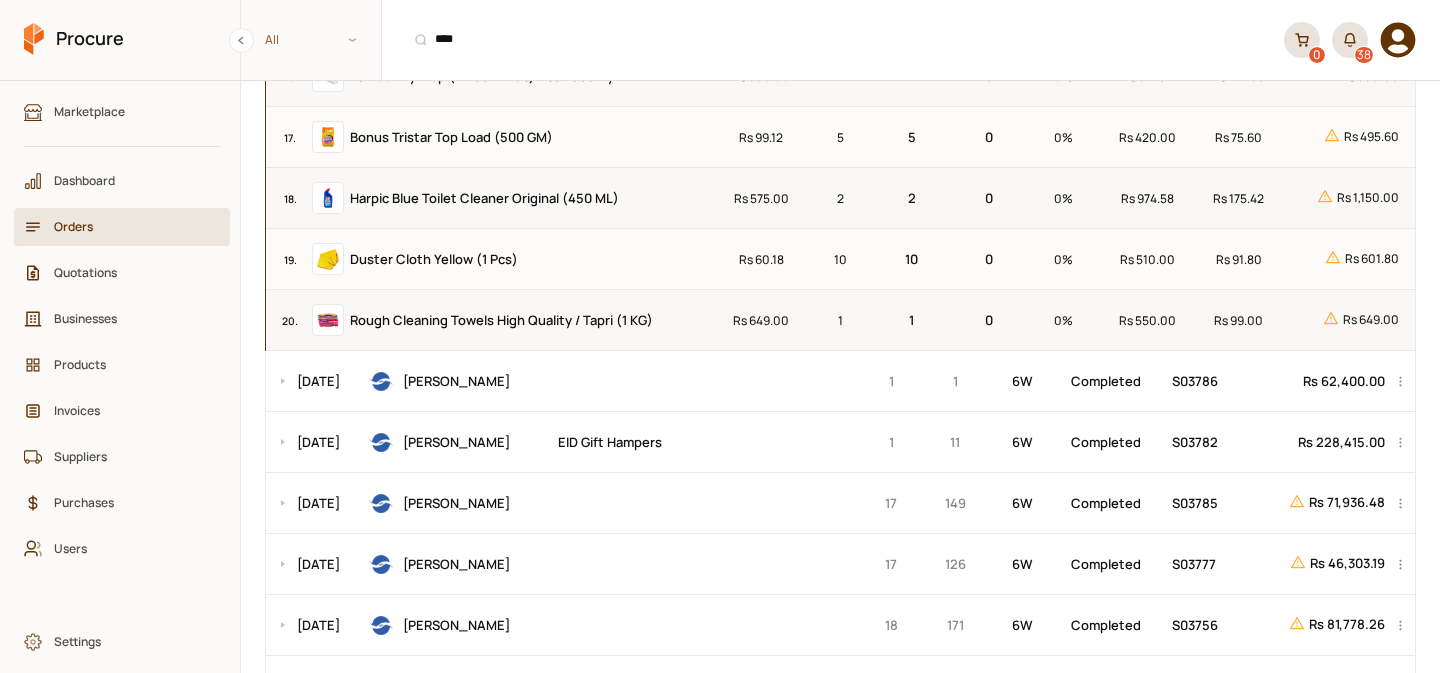 scroll, scrollTop: 2614, scrollLeft: 0, axis: vertical 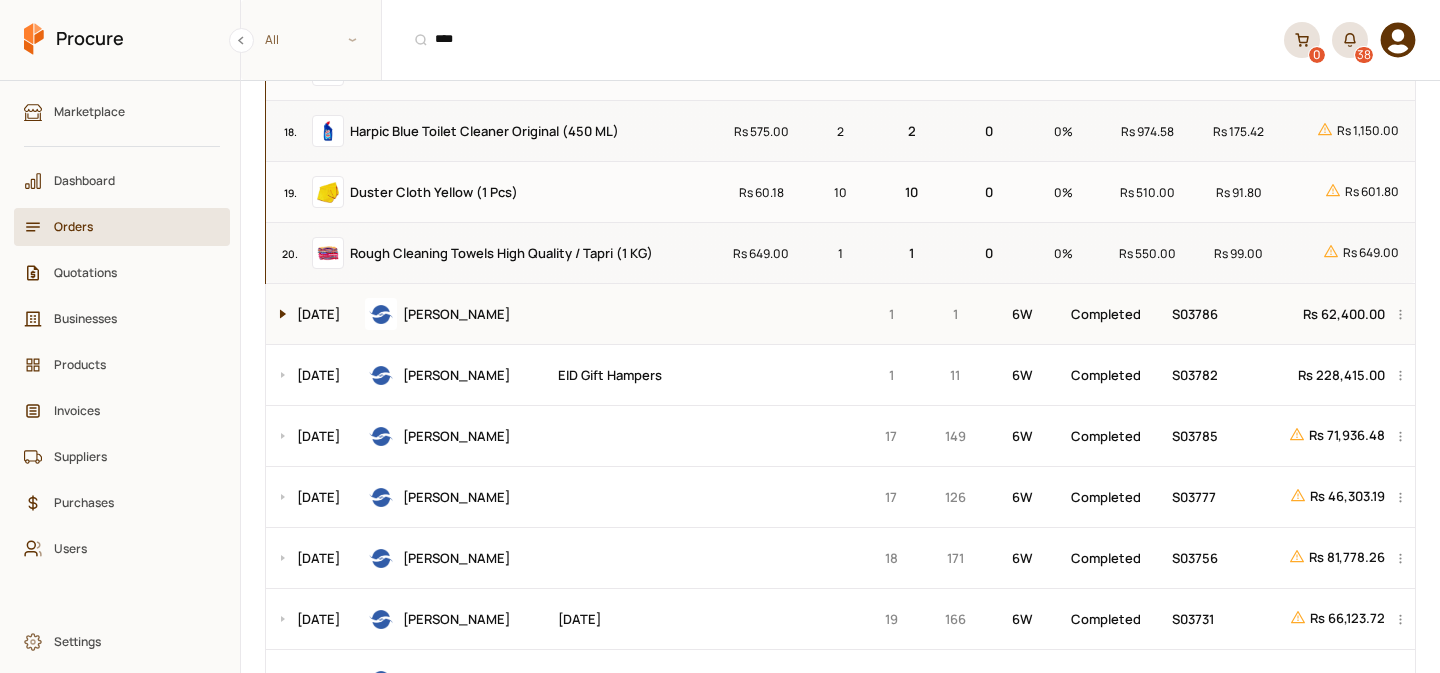 click at bounding box center [278, 314] 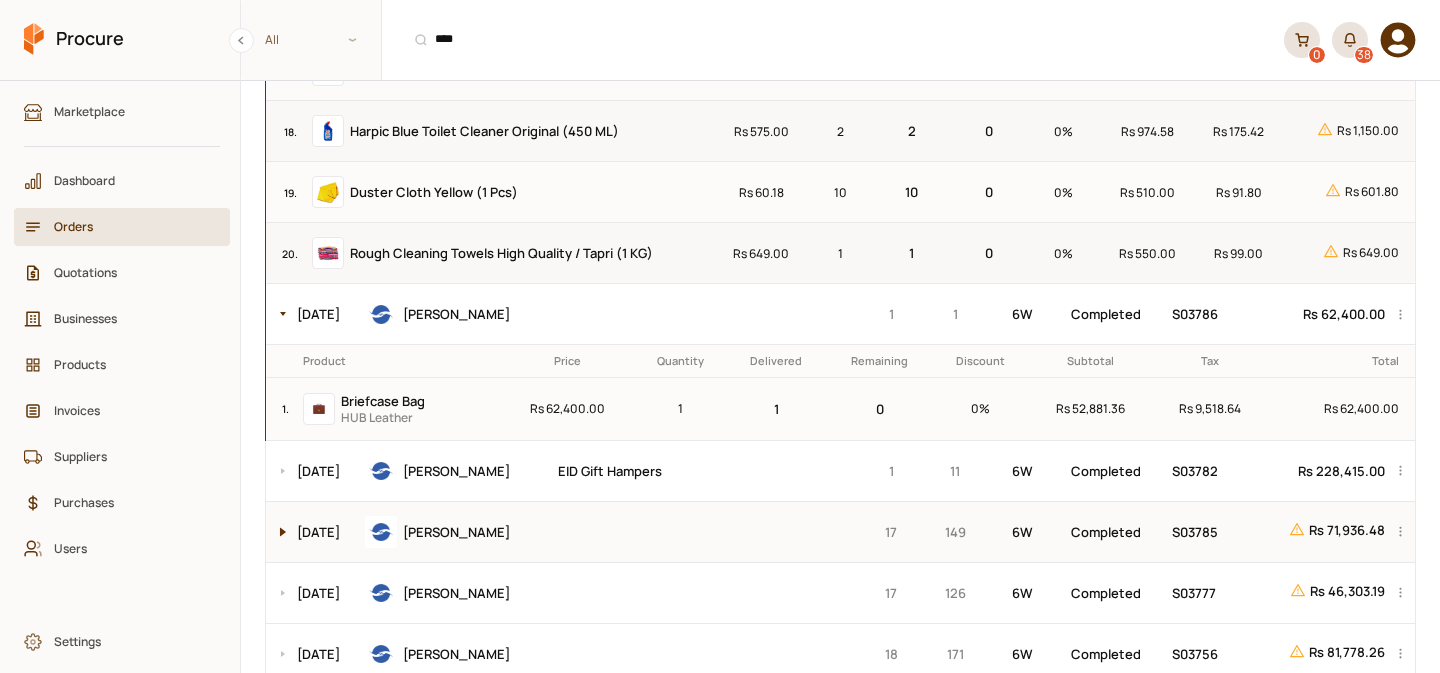click at bounding box center (278, 532) 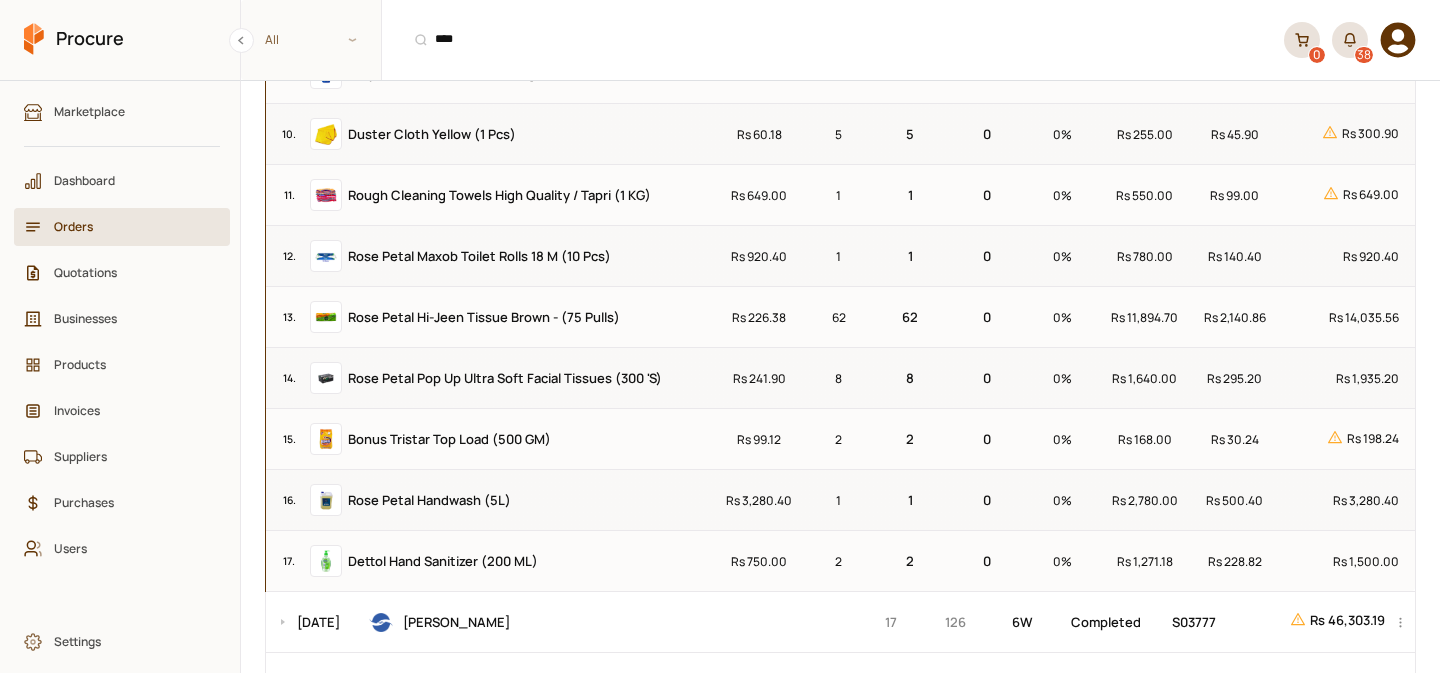 scroll, scrollTop: 3656, scrollLeft: 0, axis: vertical 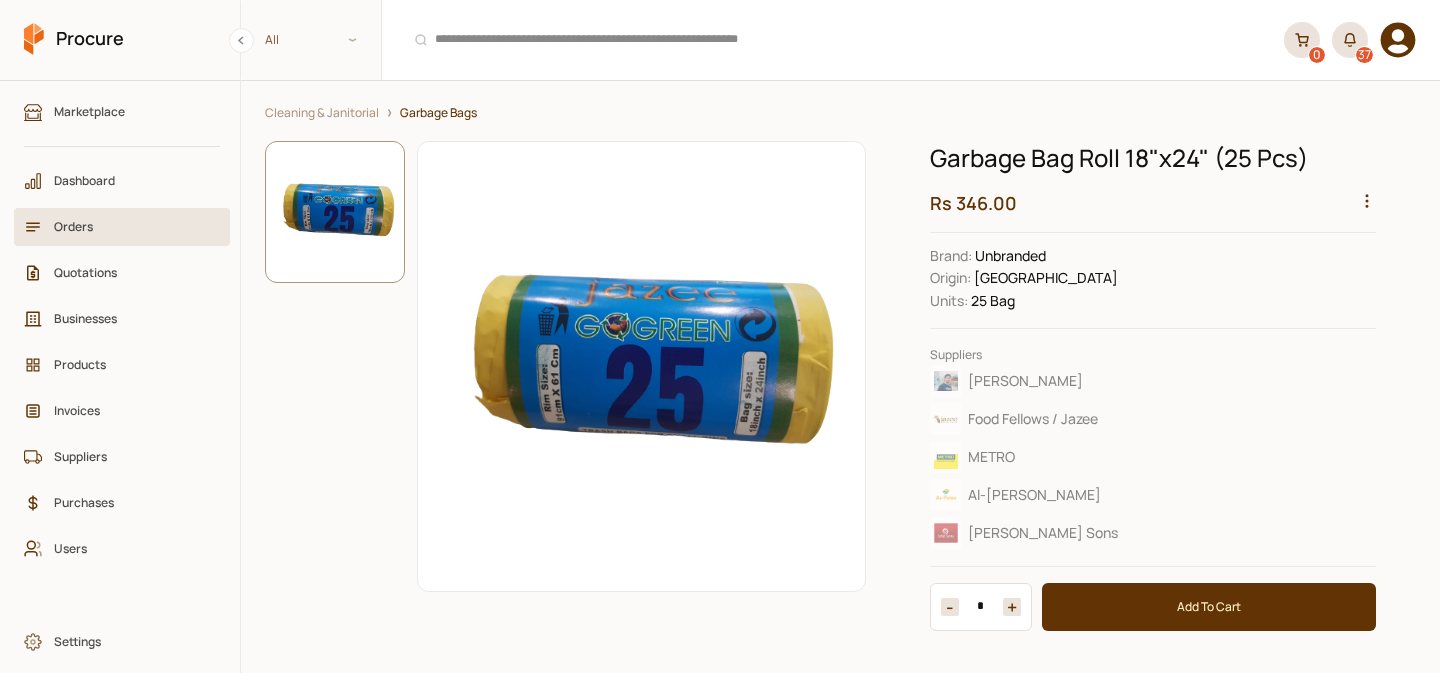 click on "Orders" at bounding box center (129, 226) 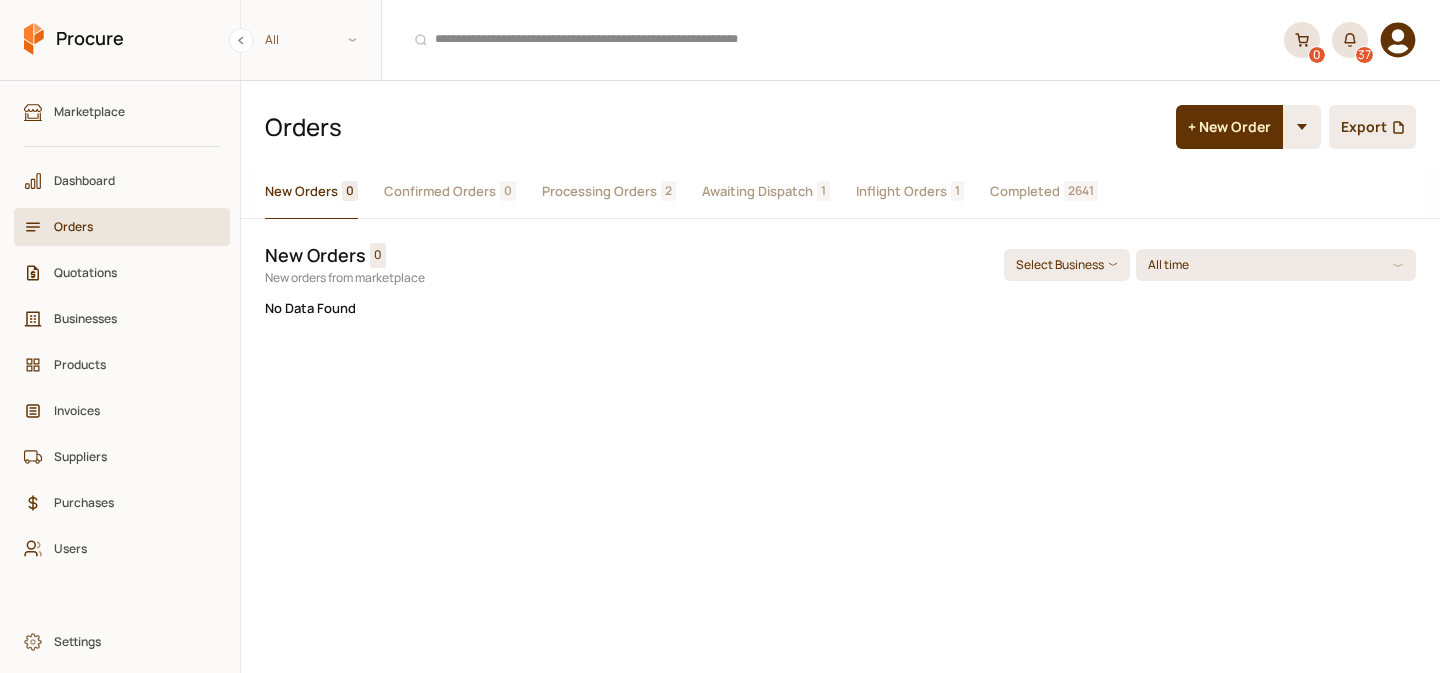 click on "Completed 2641" at bounding box center [1044, 192] 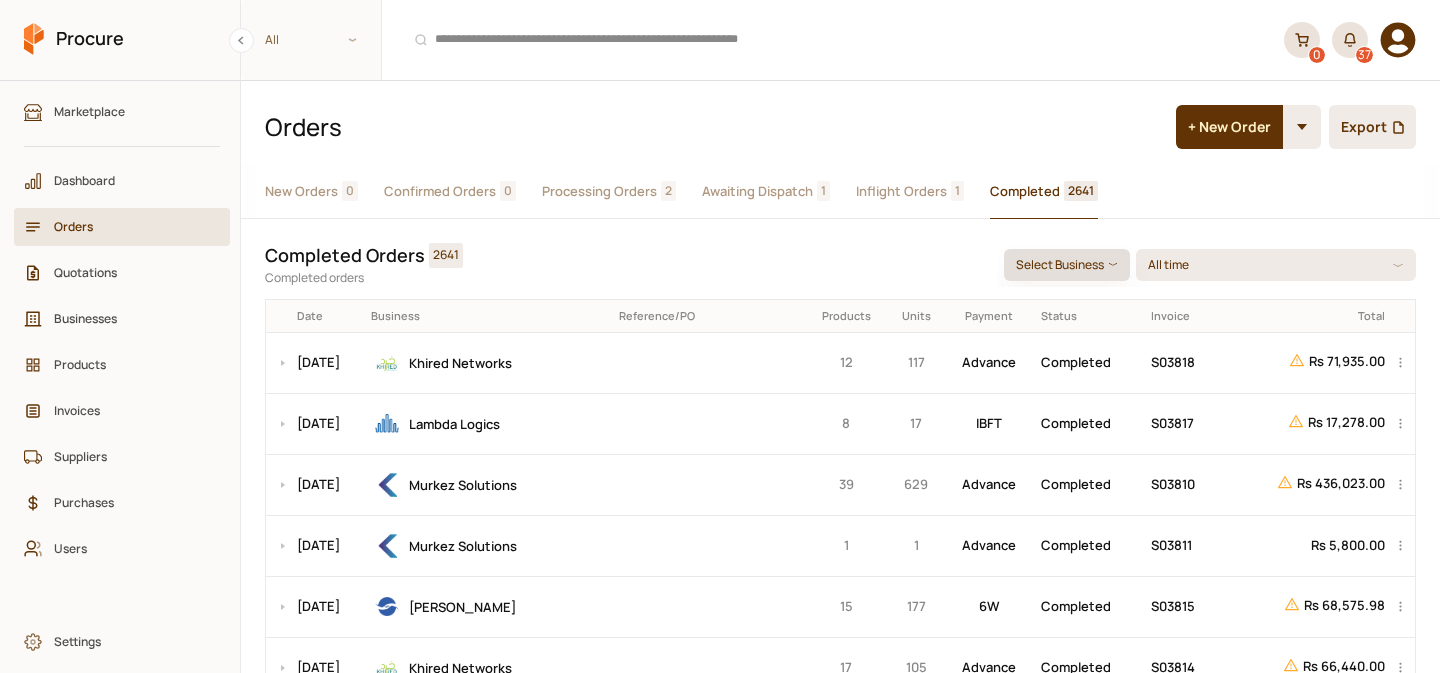 click on "Select Business" at bounding box center [1067, 265] 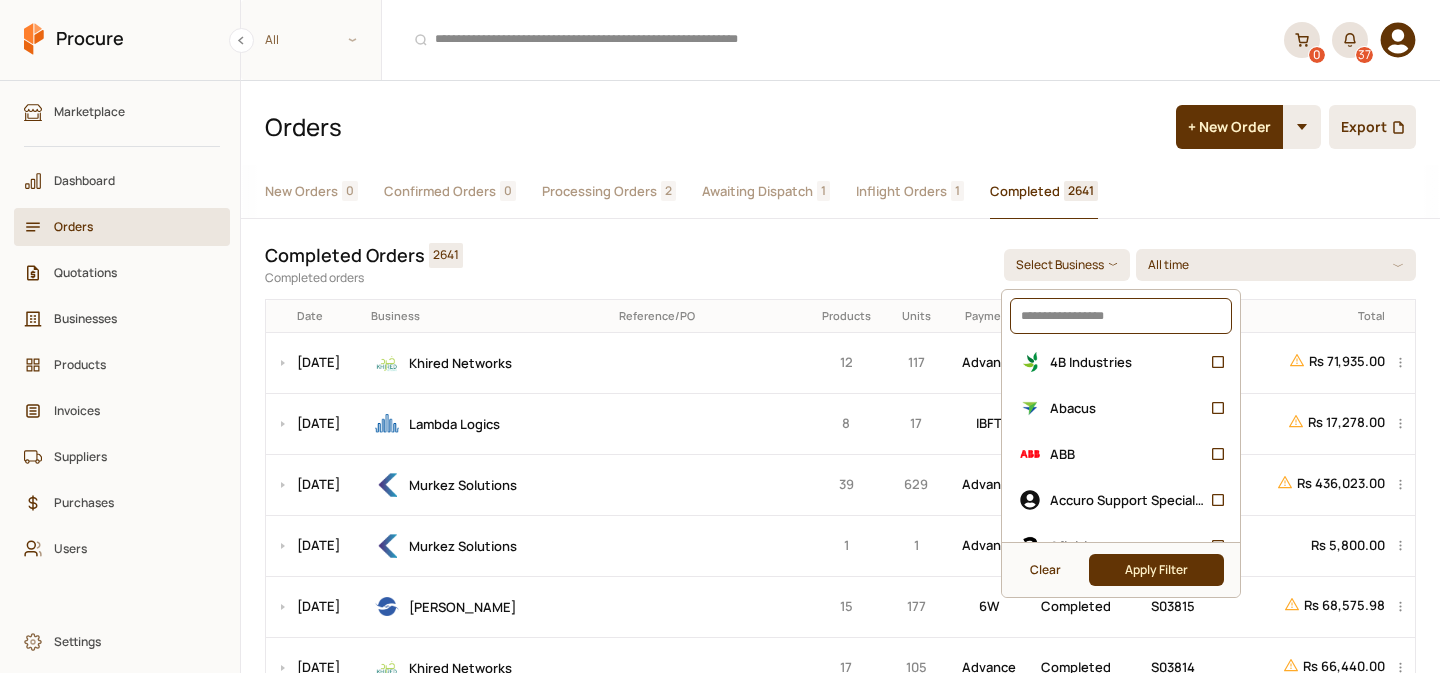 click 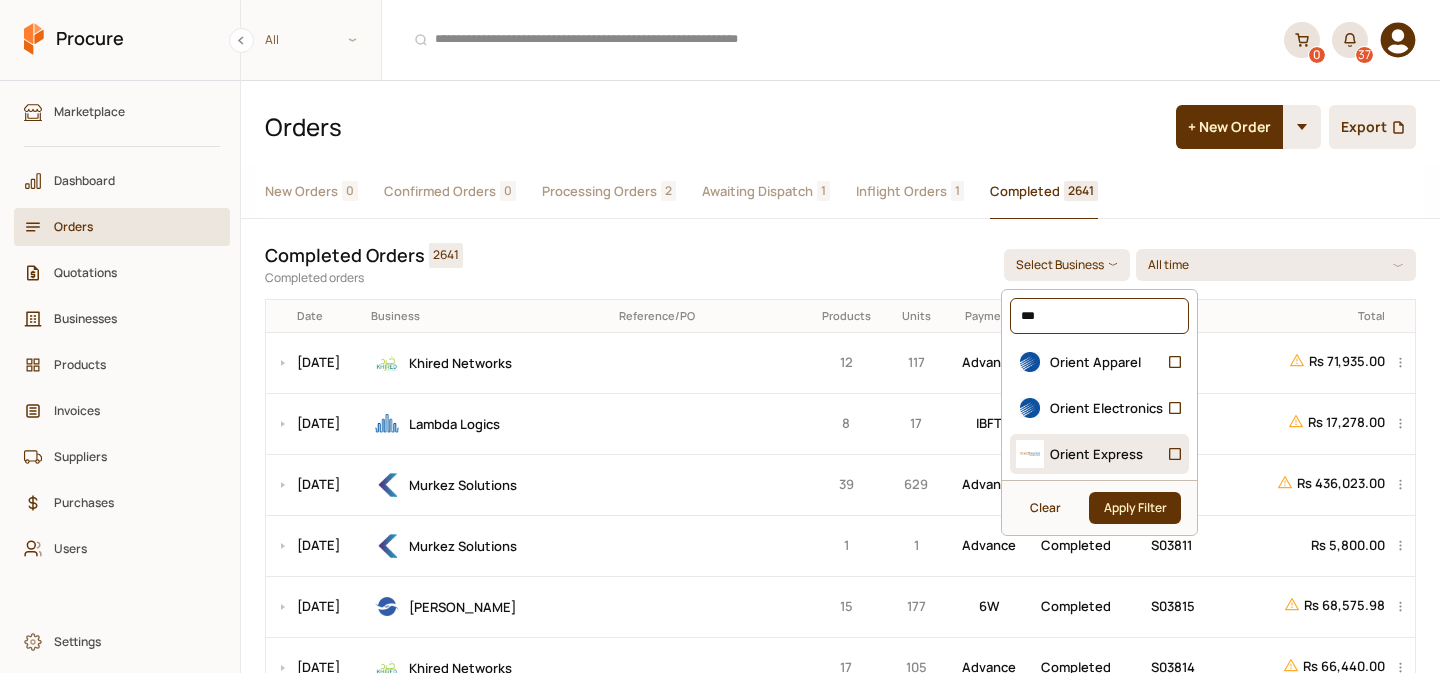 type on "***" 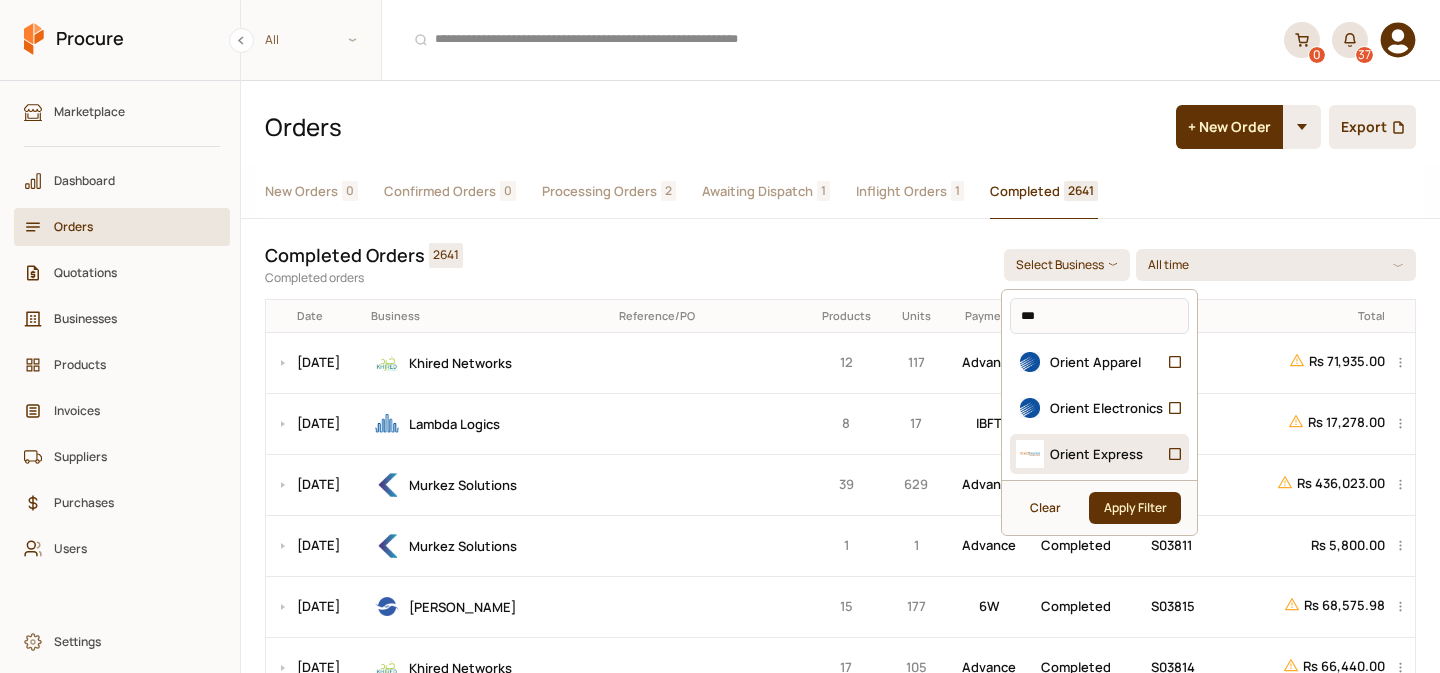 click on "Orient Express" 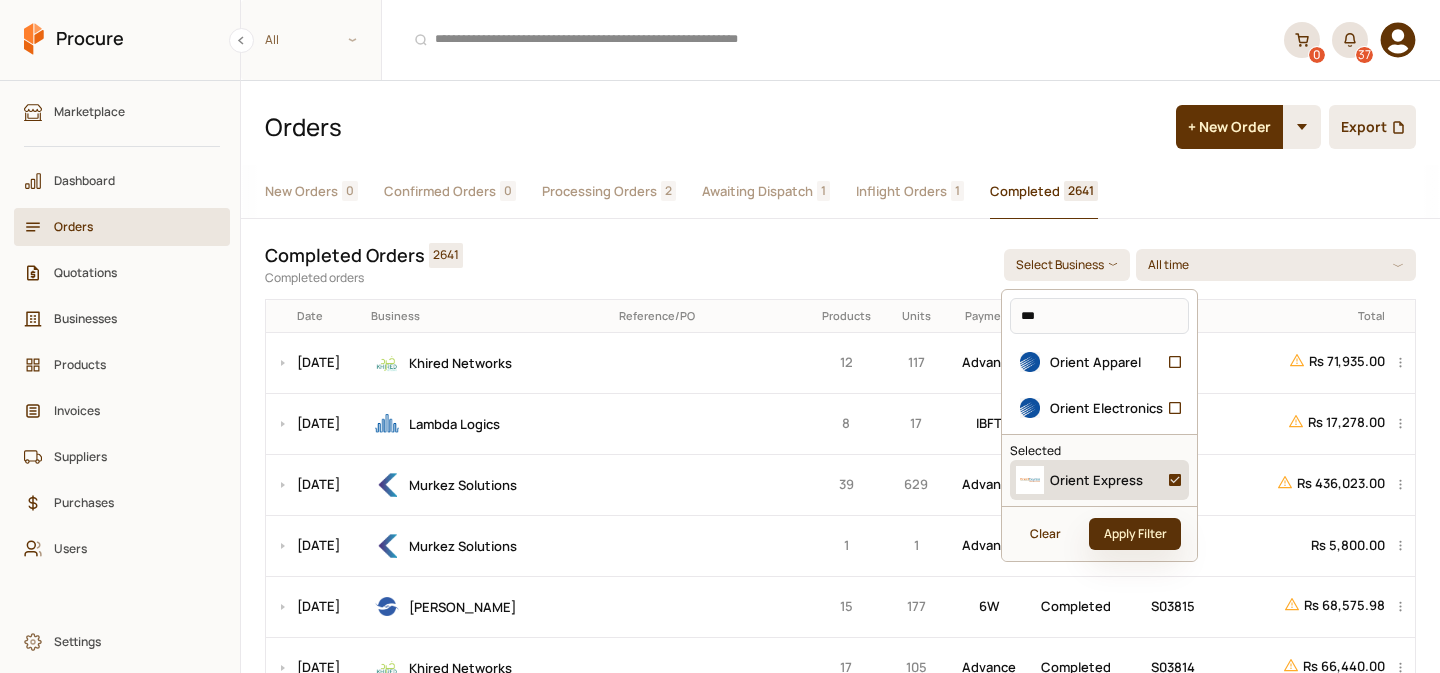 click on "Apply Filter" 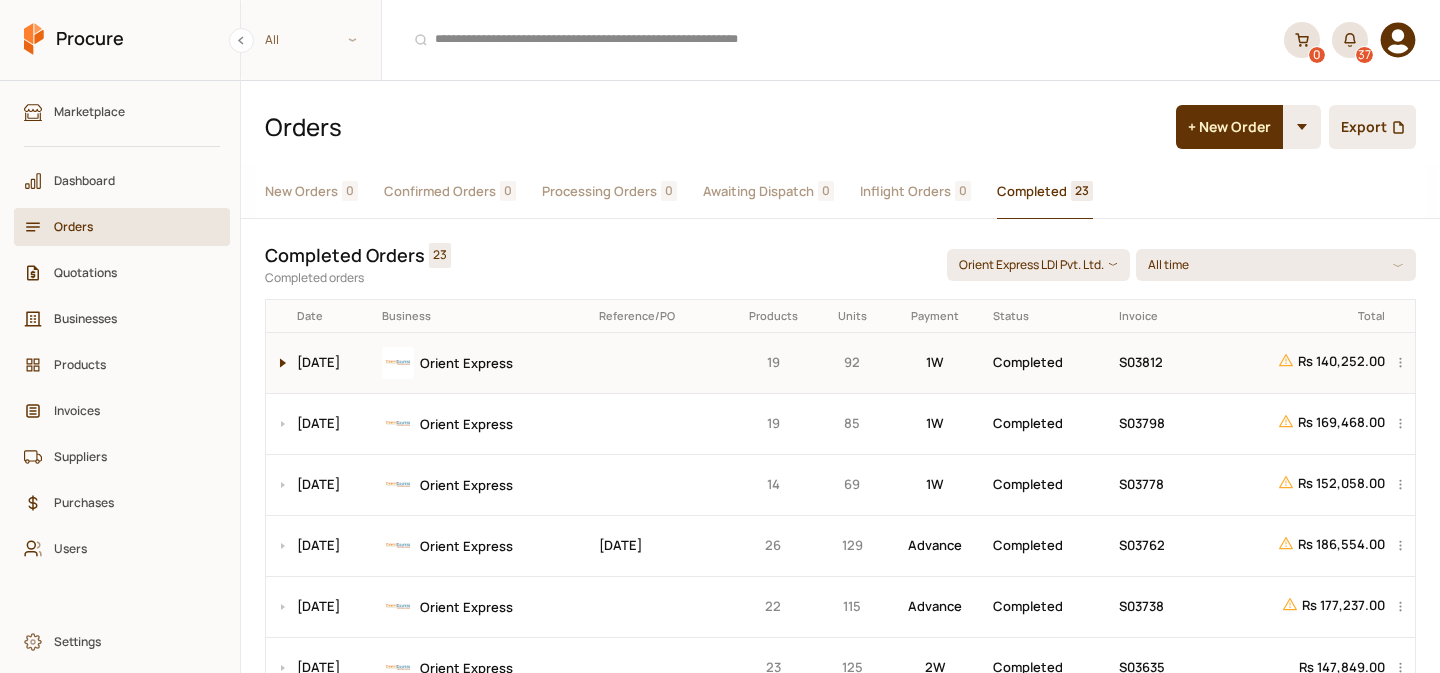 click at bounding box center [278, 363] 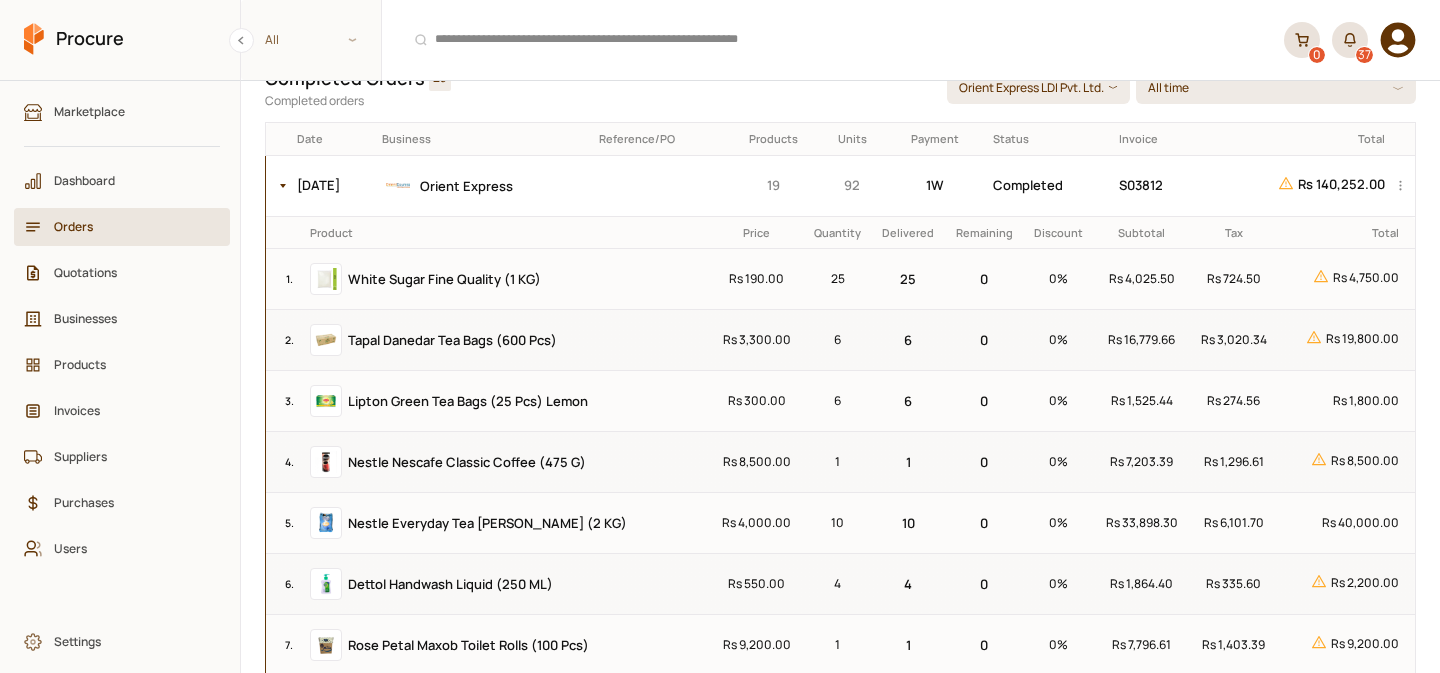 scroll, scrollTop: 137, scrollLeft: 0, axis: vertical 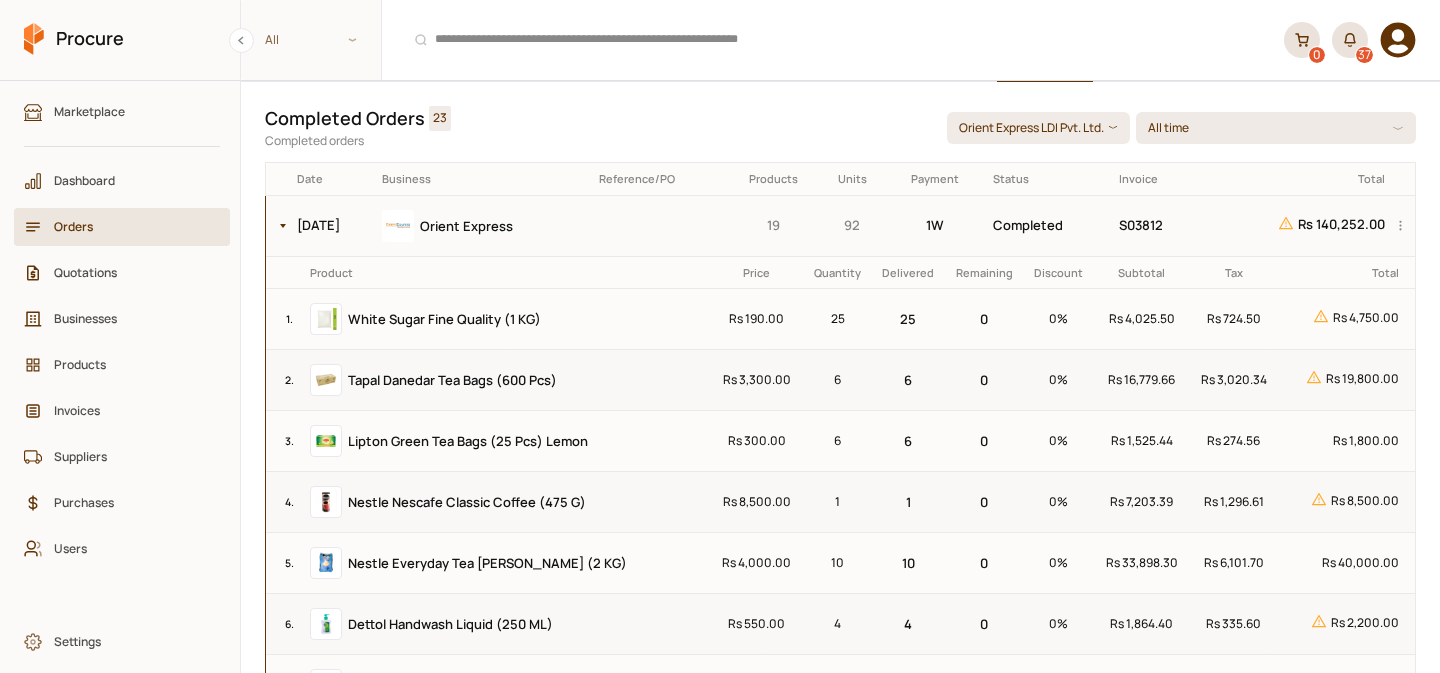click at bounding box center [659, 225] 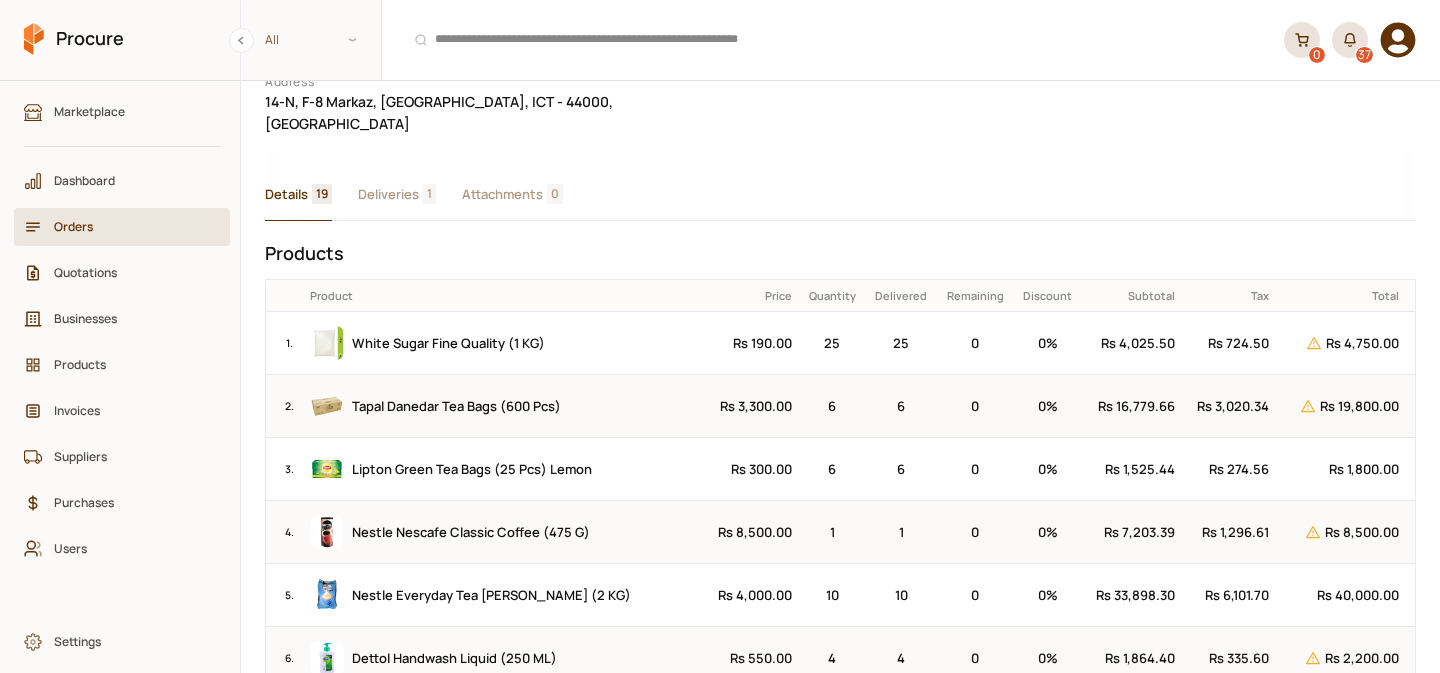 scroll, scrollTop: 377, scrollLeft: 0, axis: vertical 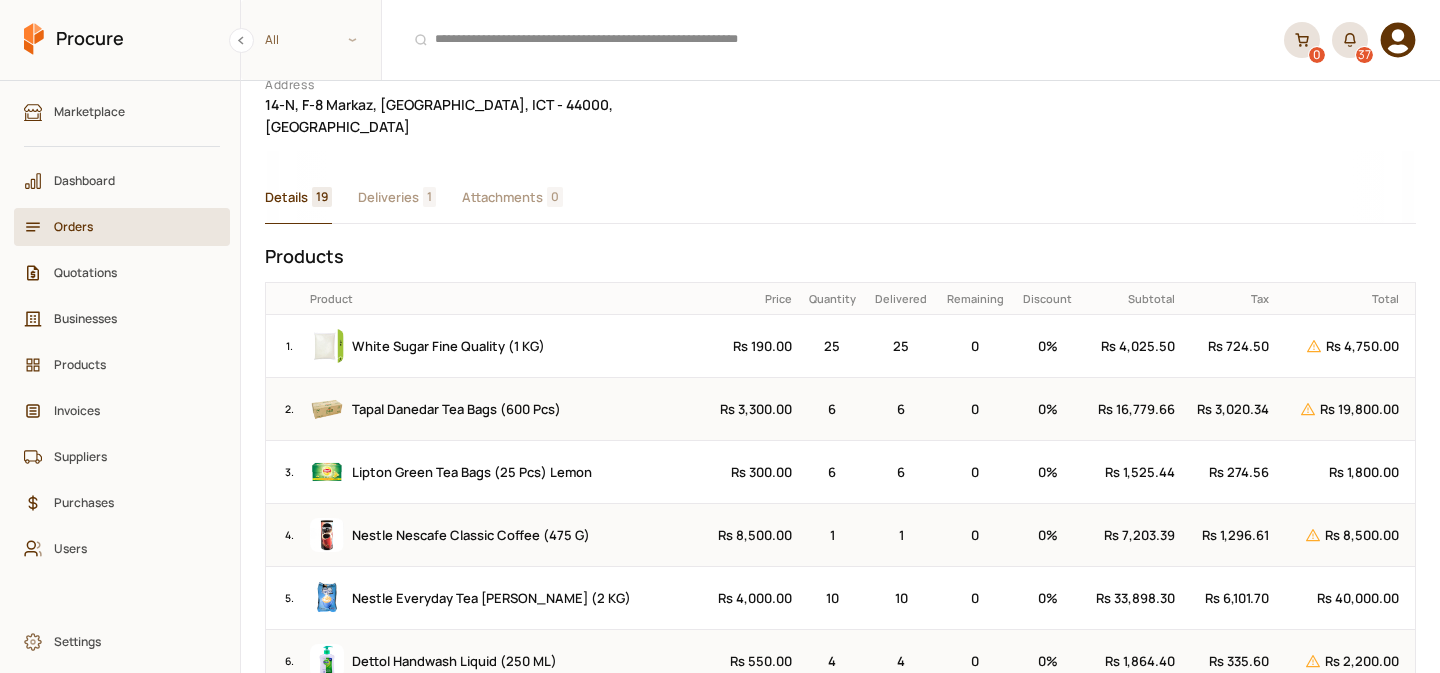 click on "Orders" at bounding box center (129, 226) 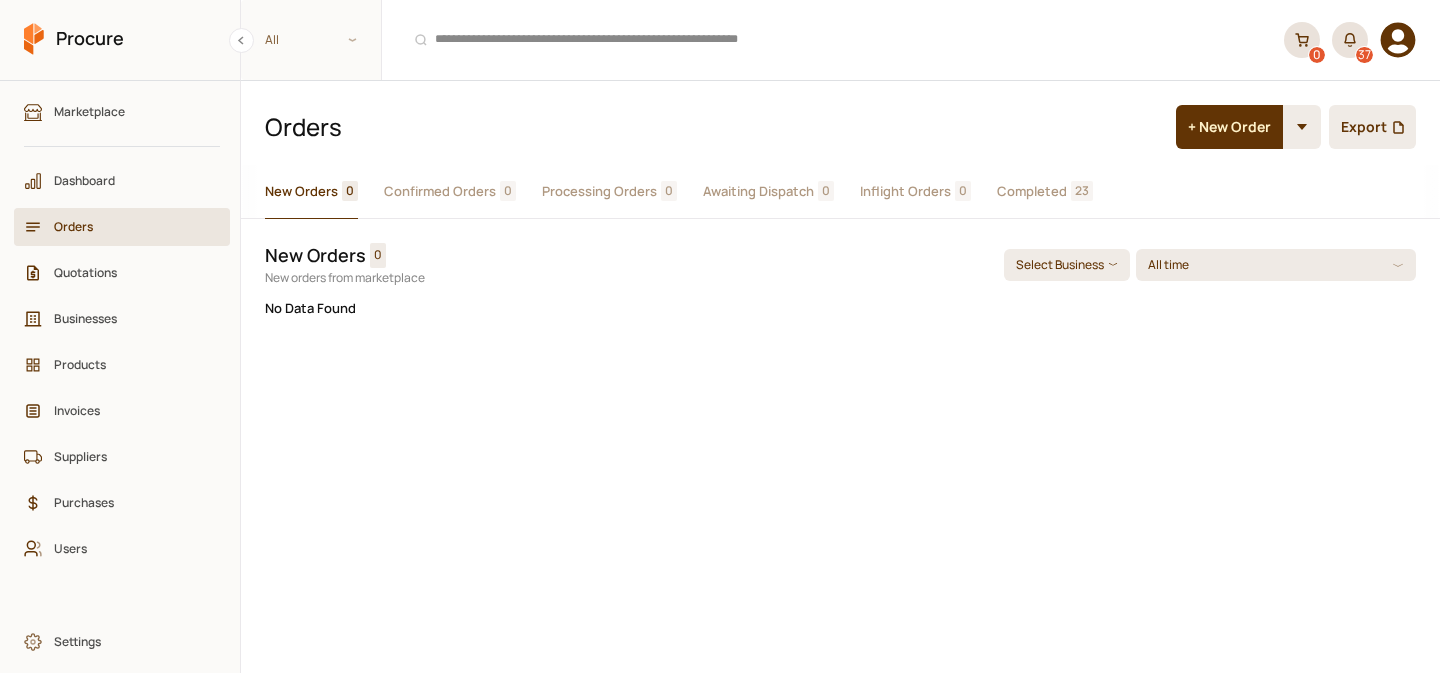 click on "Completed" at bounding box center [1032, 191] 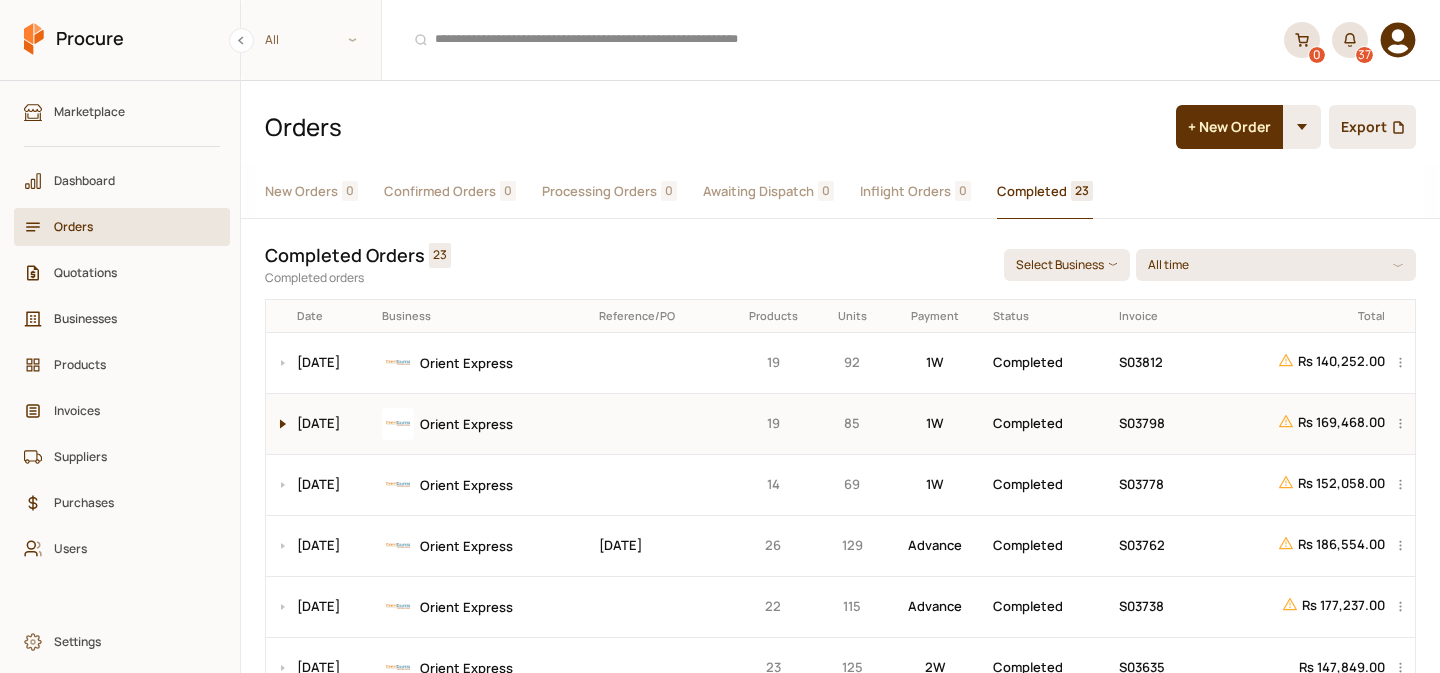 click at bounding box center [278, 424] 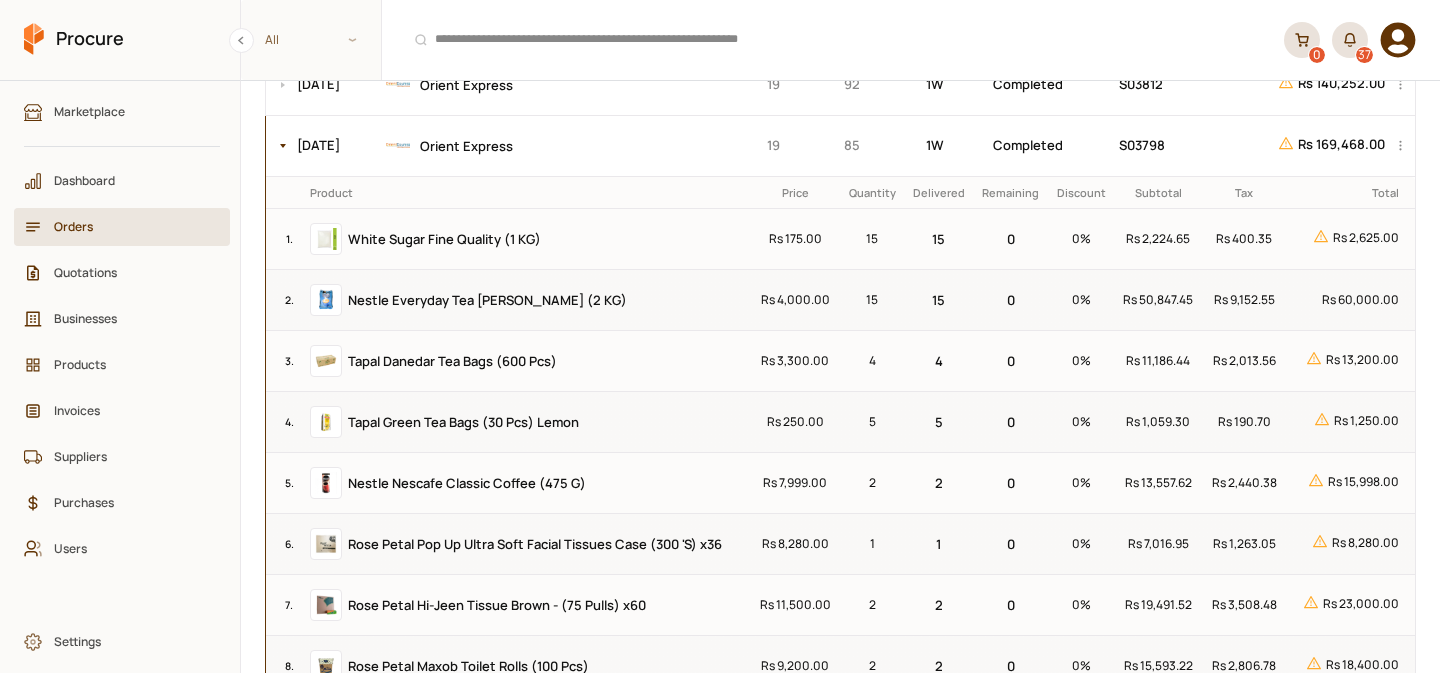 scroll, scrollTop: 336, scrollLeft: 0, axis: vertical 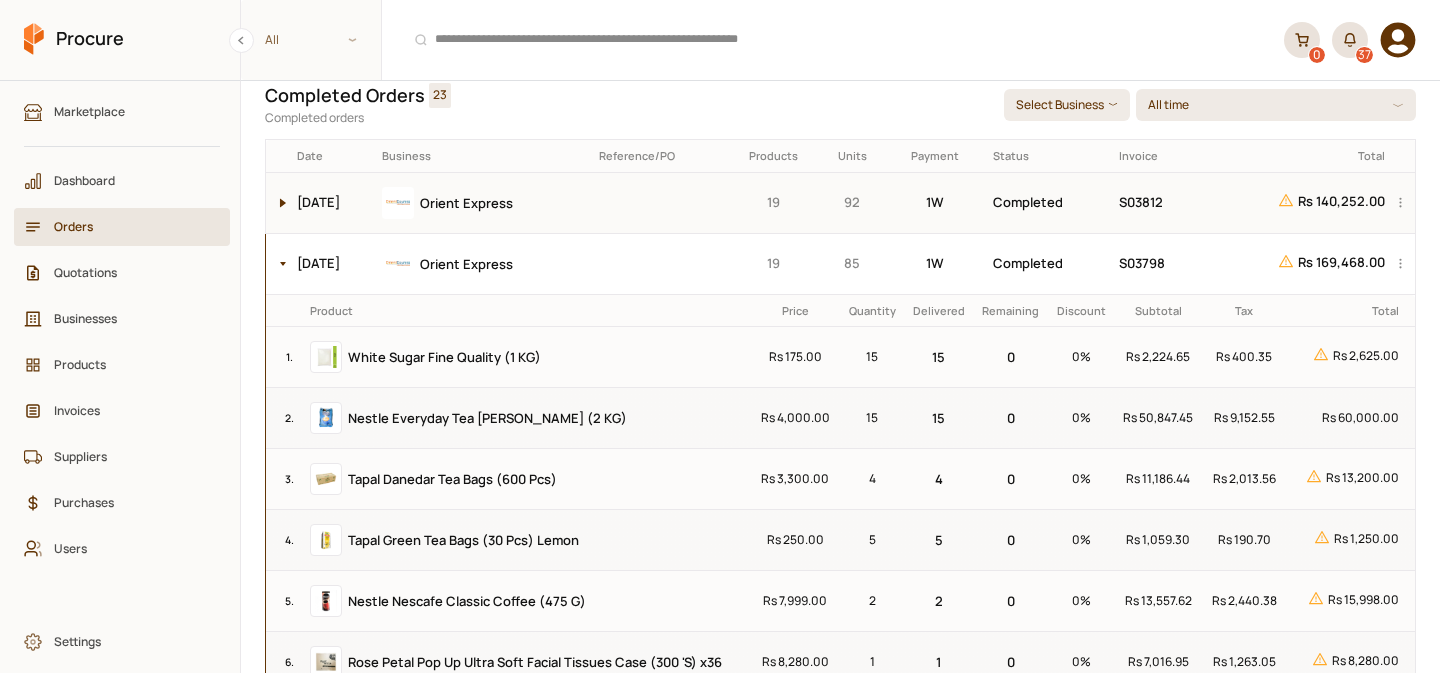 click at bounding box center [278, 203] 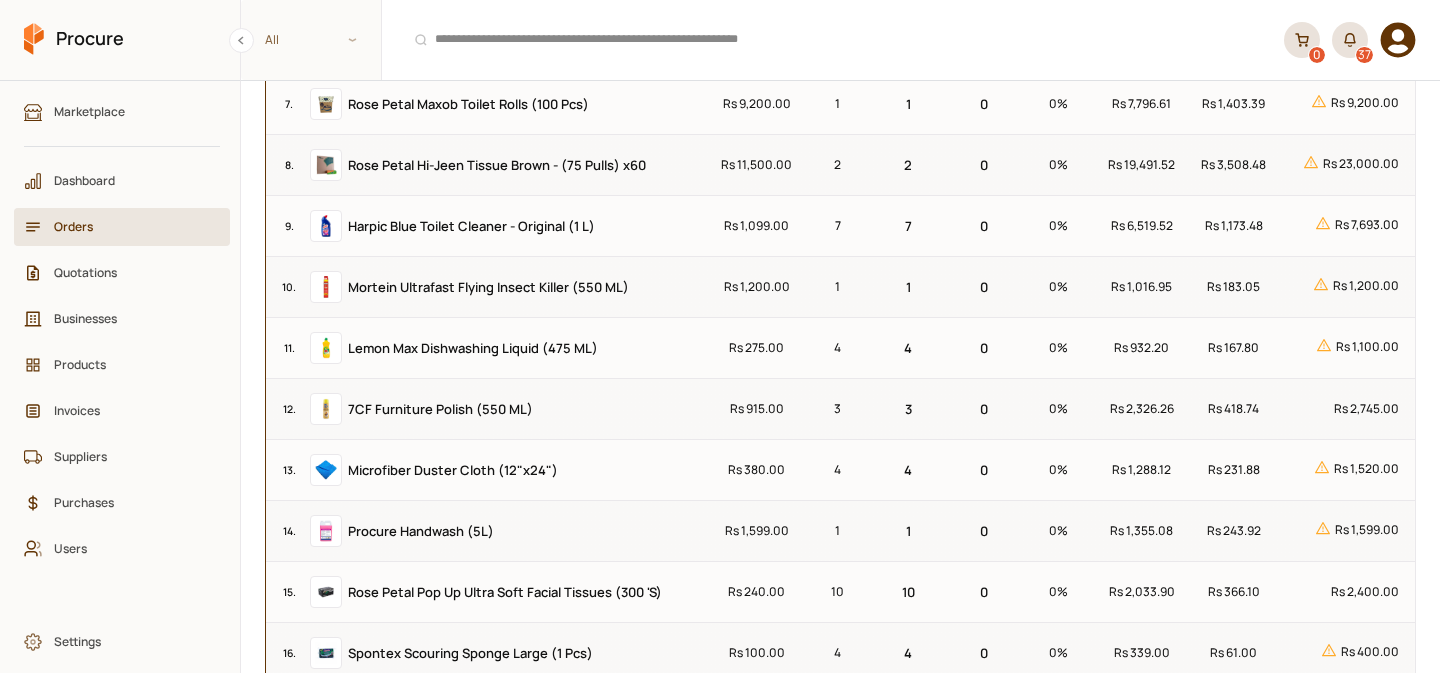 scroll, scrollTop: 711, scrollLeft: 0, axis: vertical 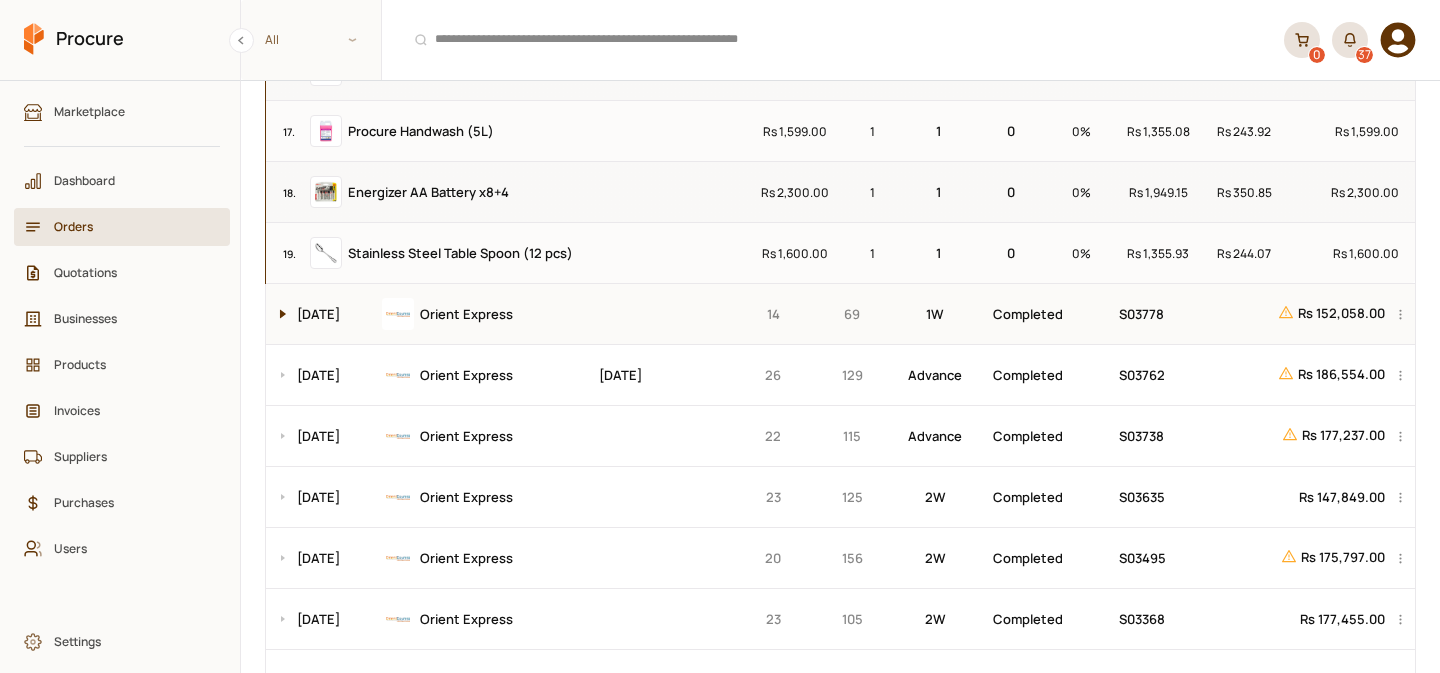 click at bounding box center [278, 314] 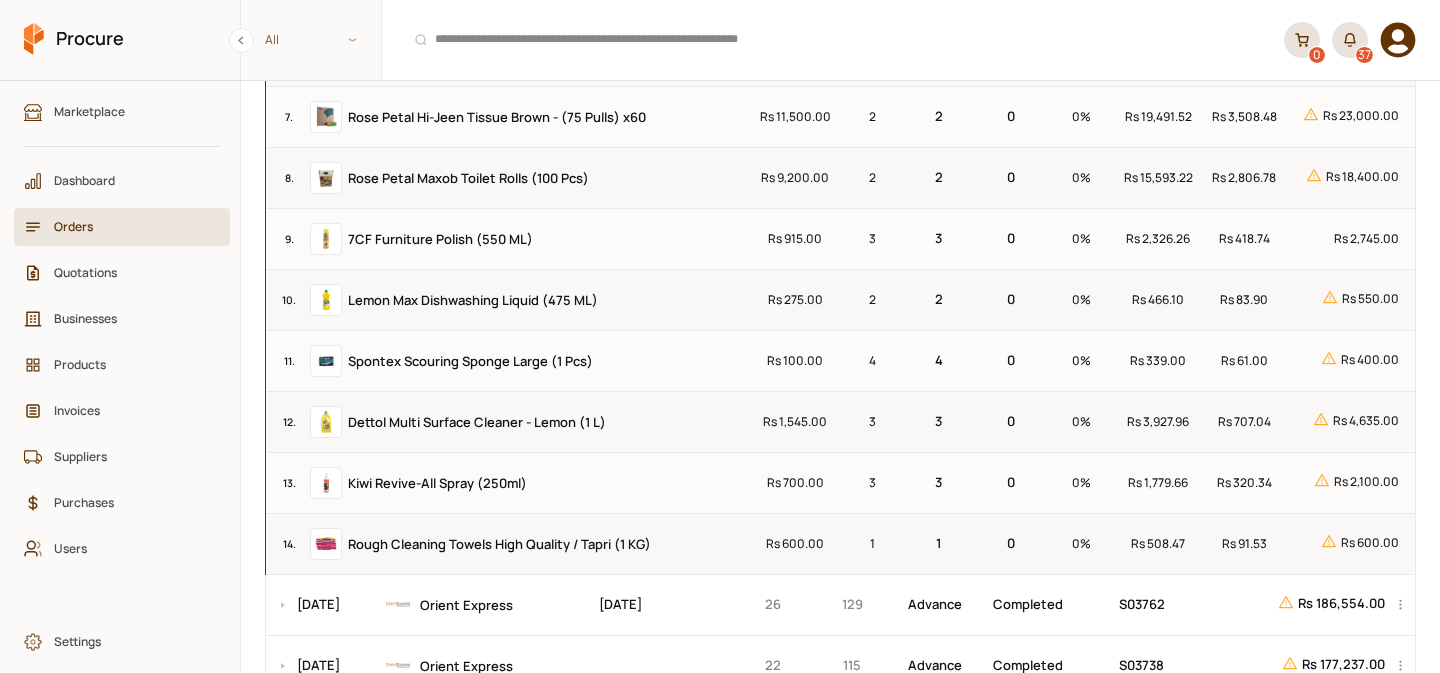 scroll, scrollTop: 3214, scrollLeft: 0, axis: vertical 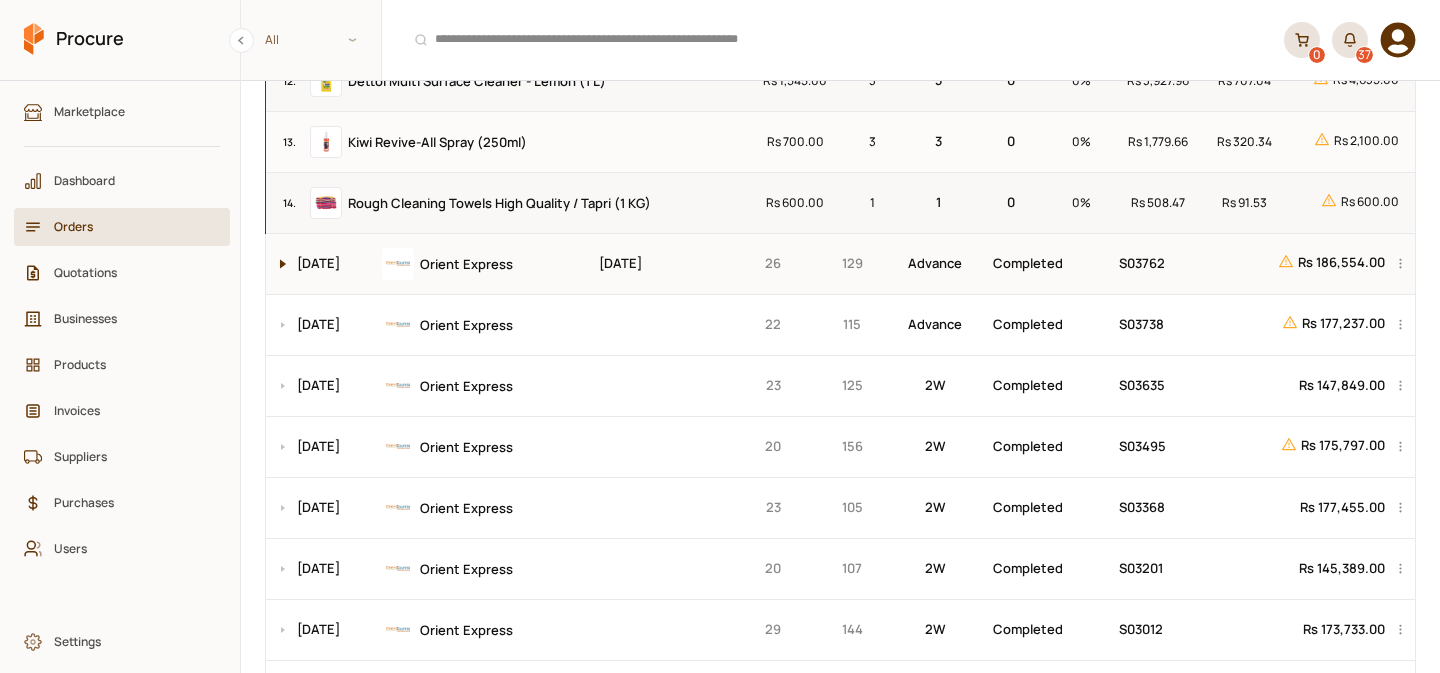 click at bounding box center (278, 264) 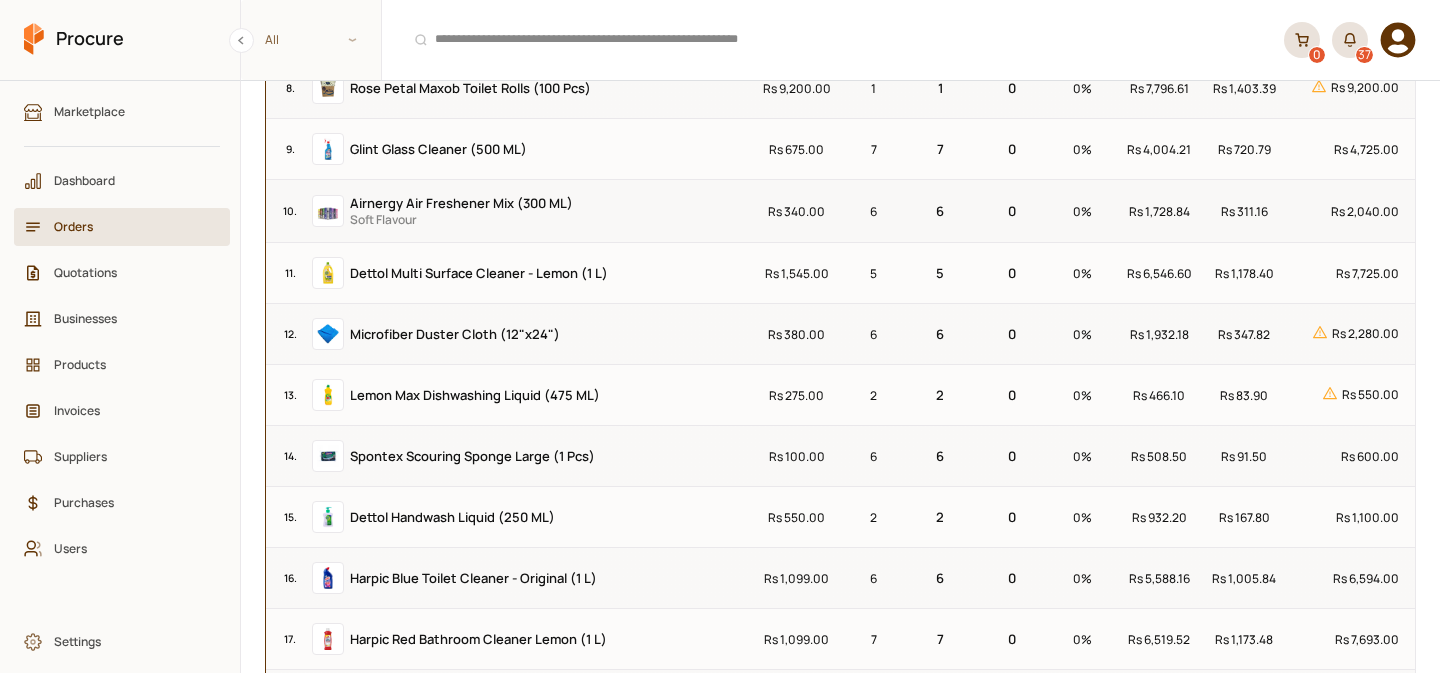 scroll, scrollTop: 4248, scrollLeft: 0, axis: vertical 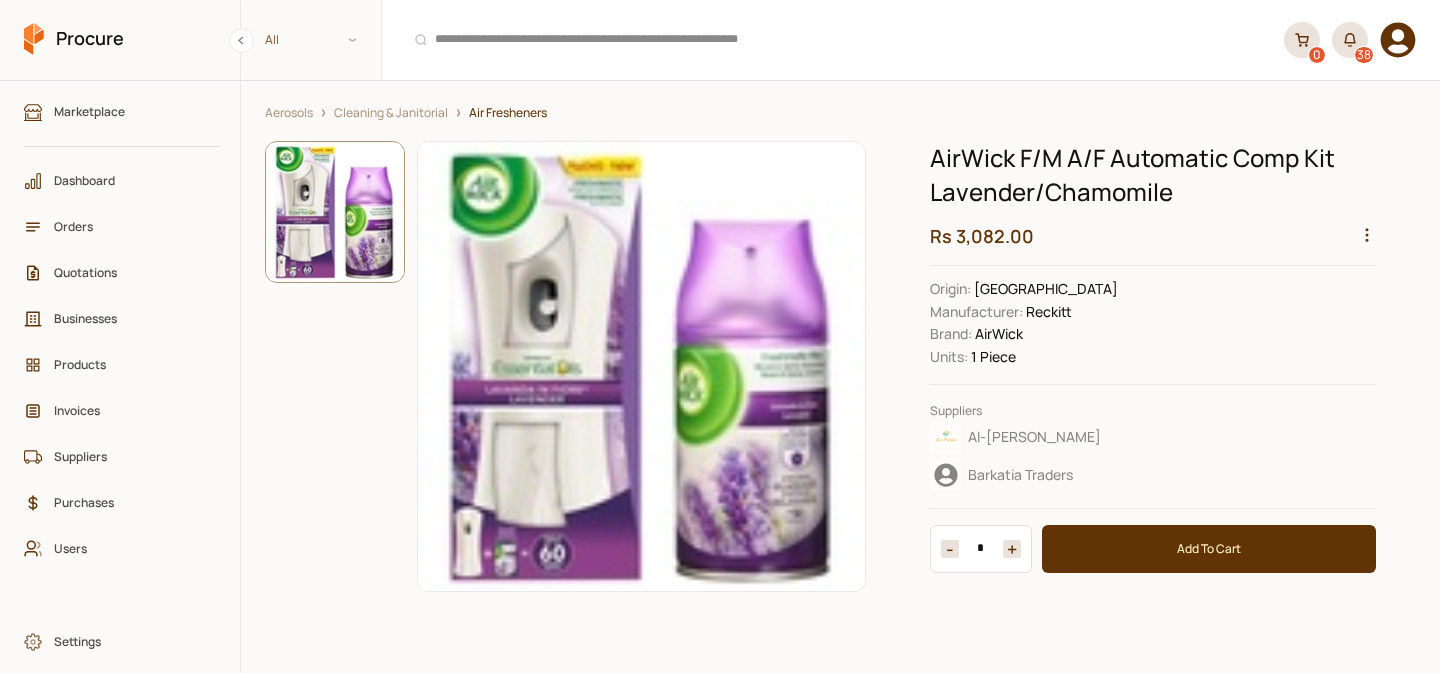 click 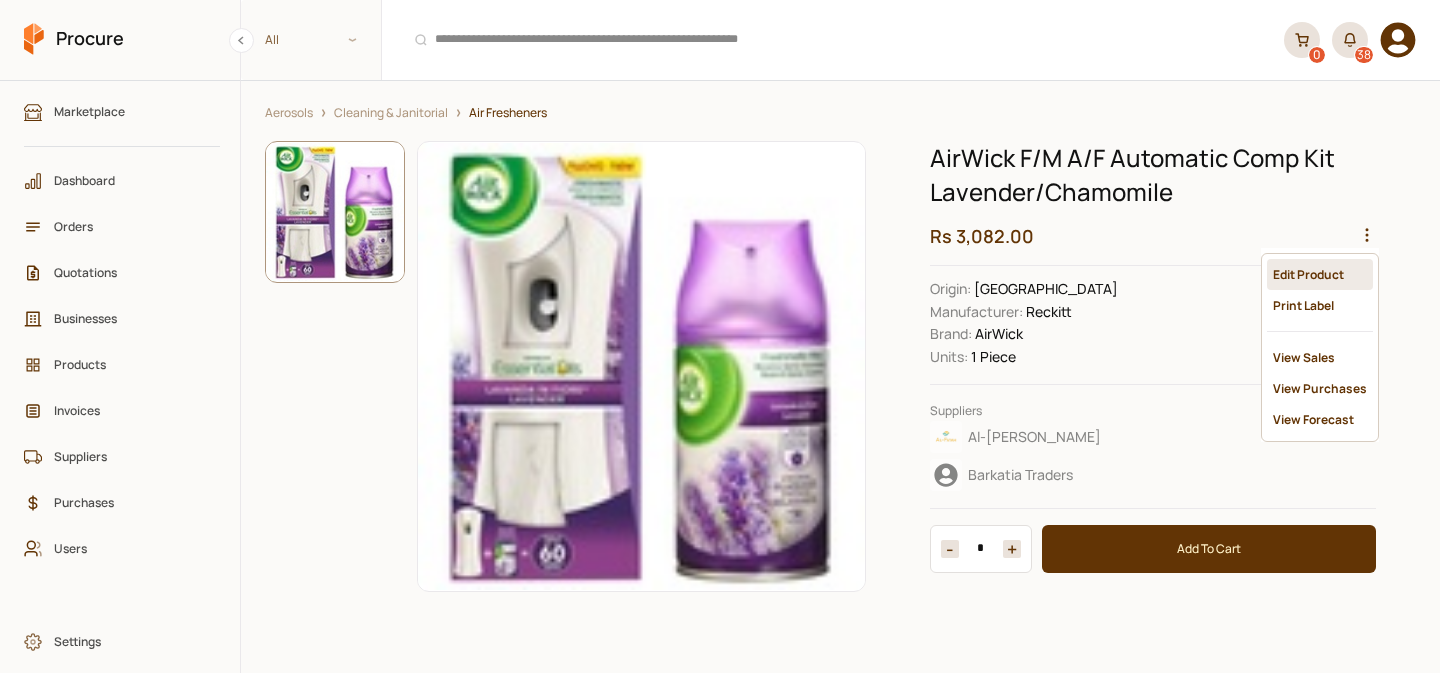 click on "Edit Product" at bounding box center [1320, 274] 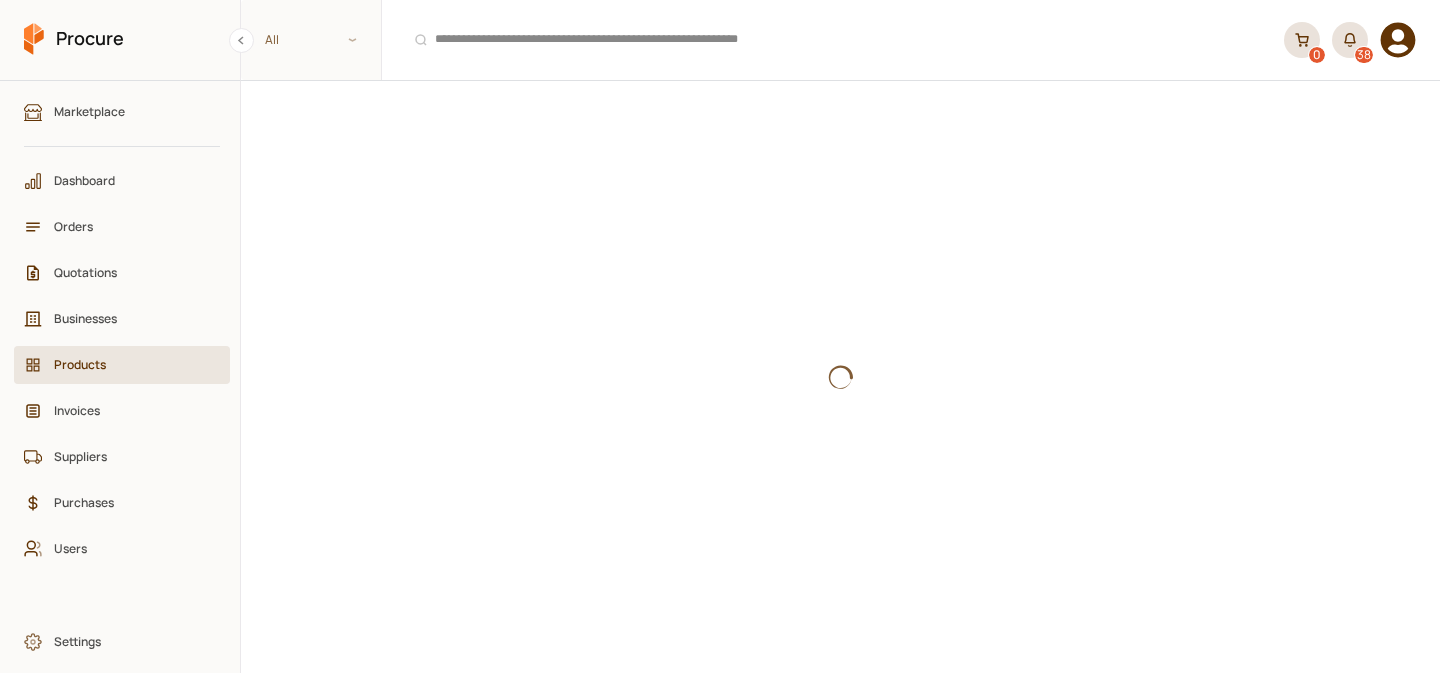 select on "**********" 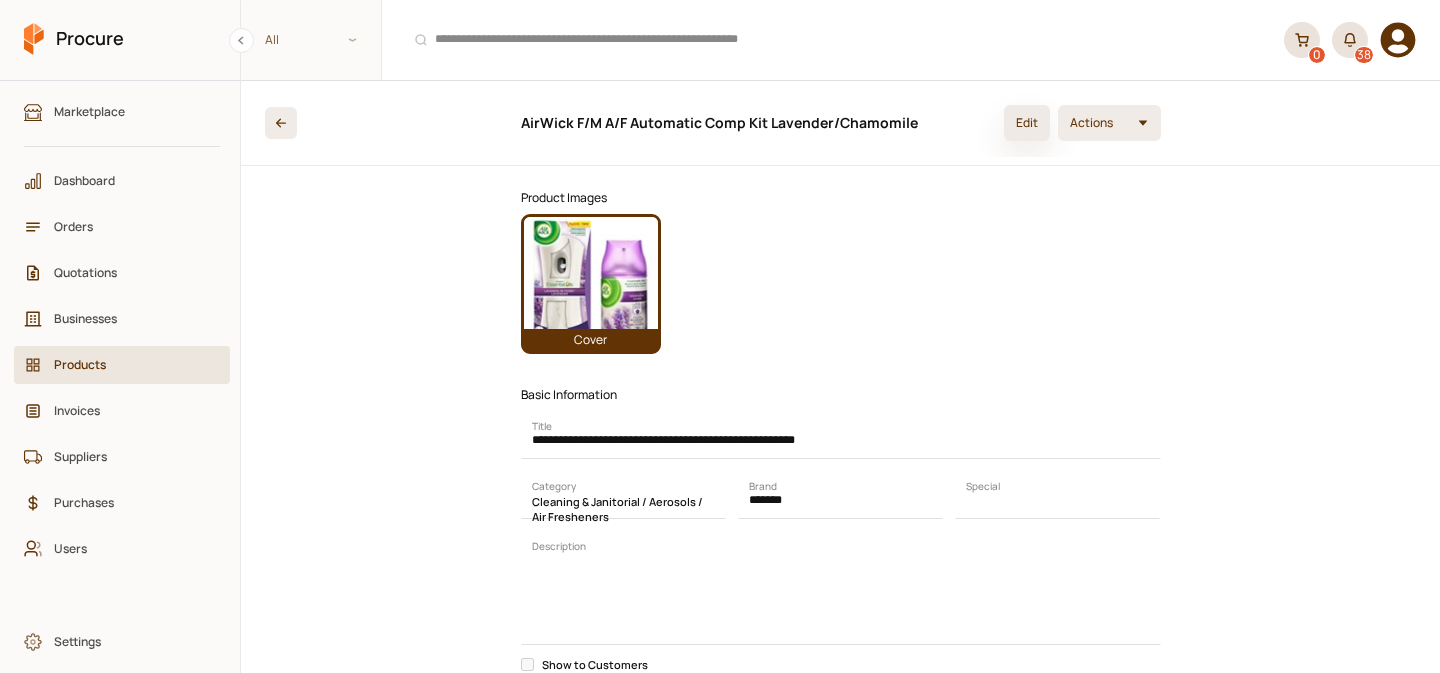 click on "Edit" at bounding box center (1027, 123) 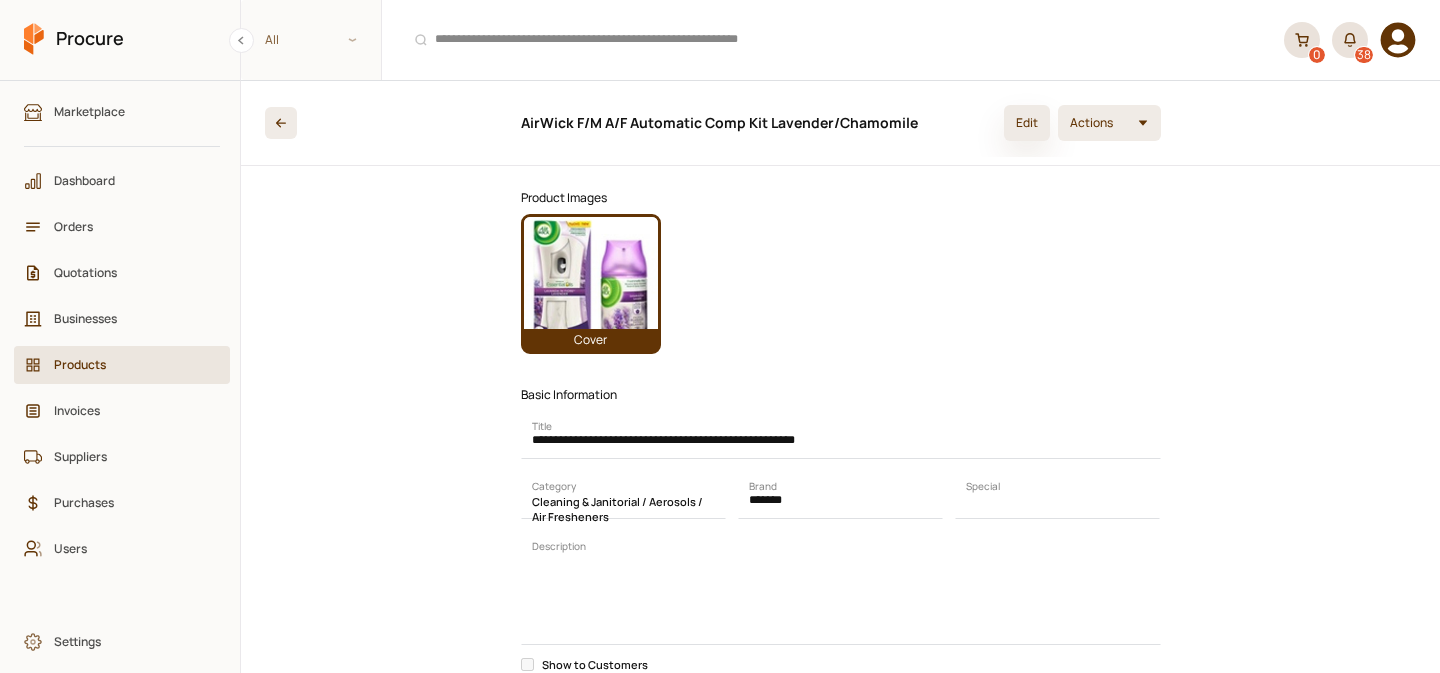 select on "**********" 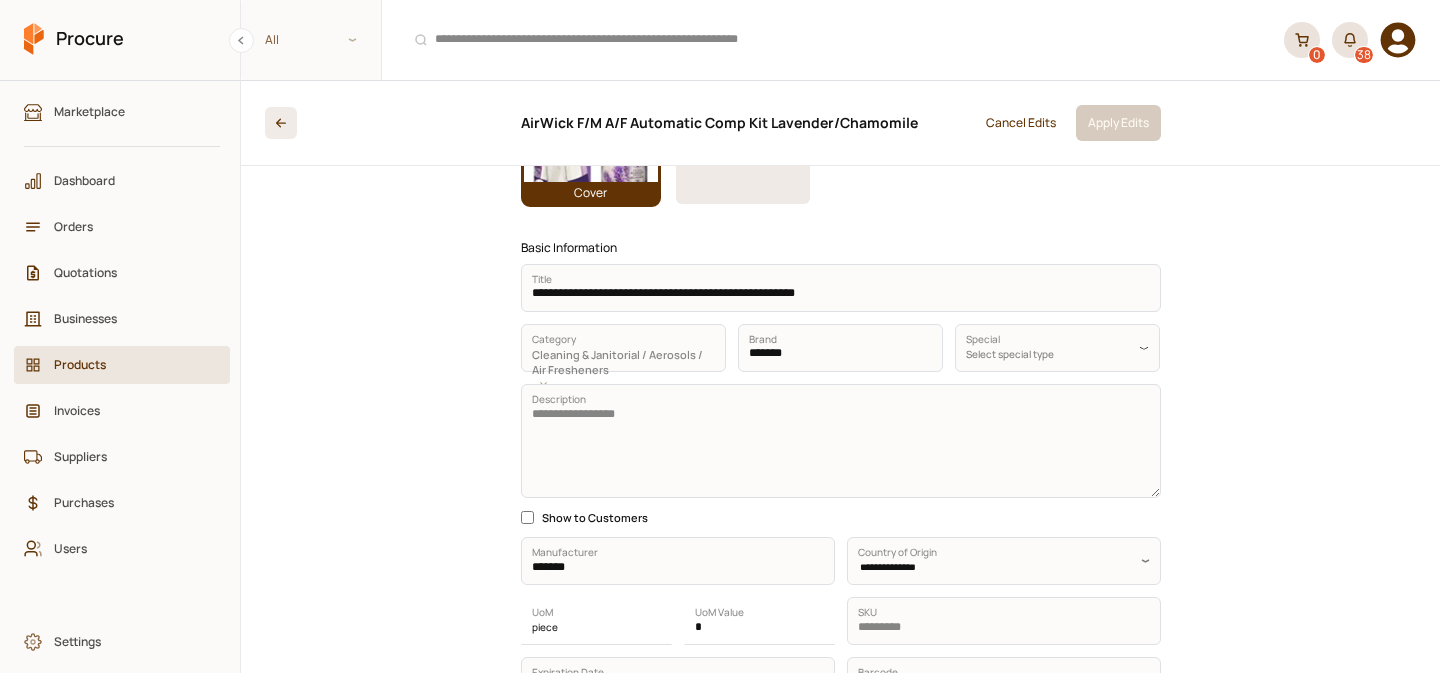 scroll, scrollTop: 157, scrollLeft: 0, axis: vertical 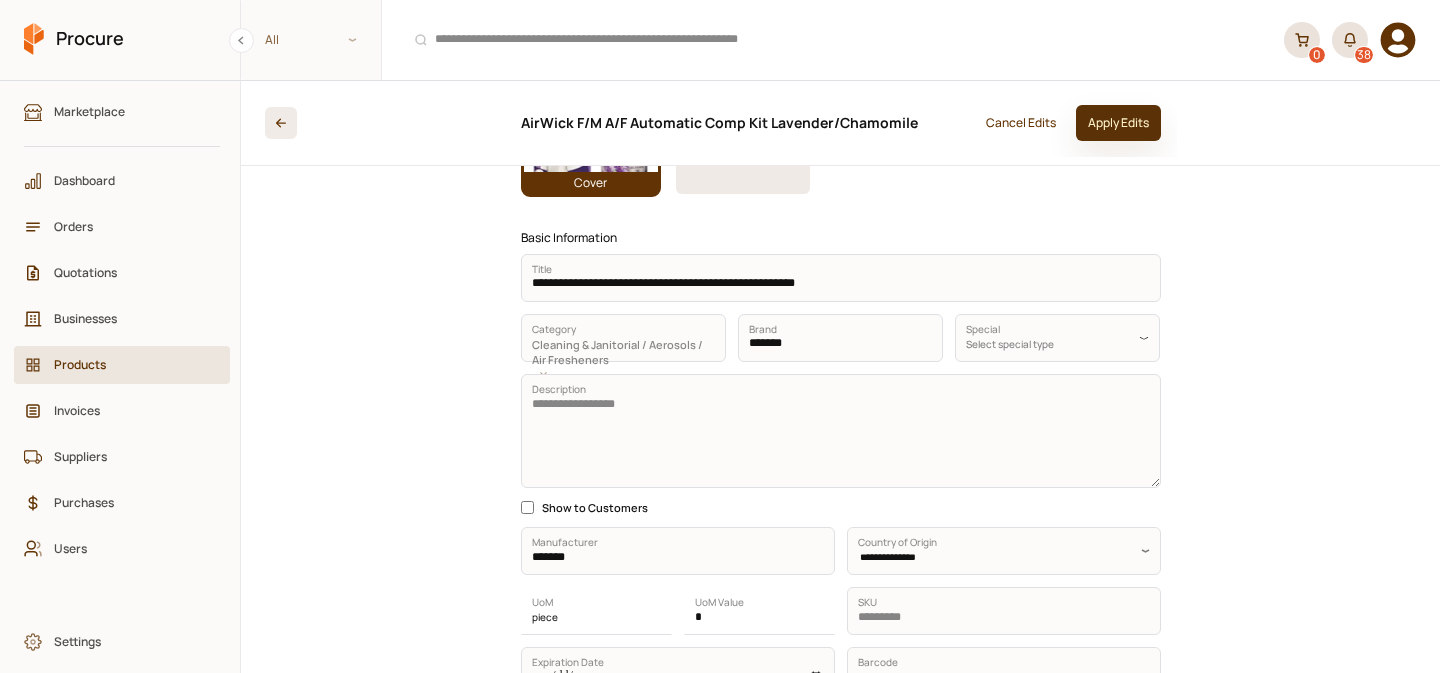 click on "Apply Edits" at bounding box center [1118, 123] 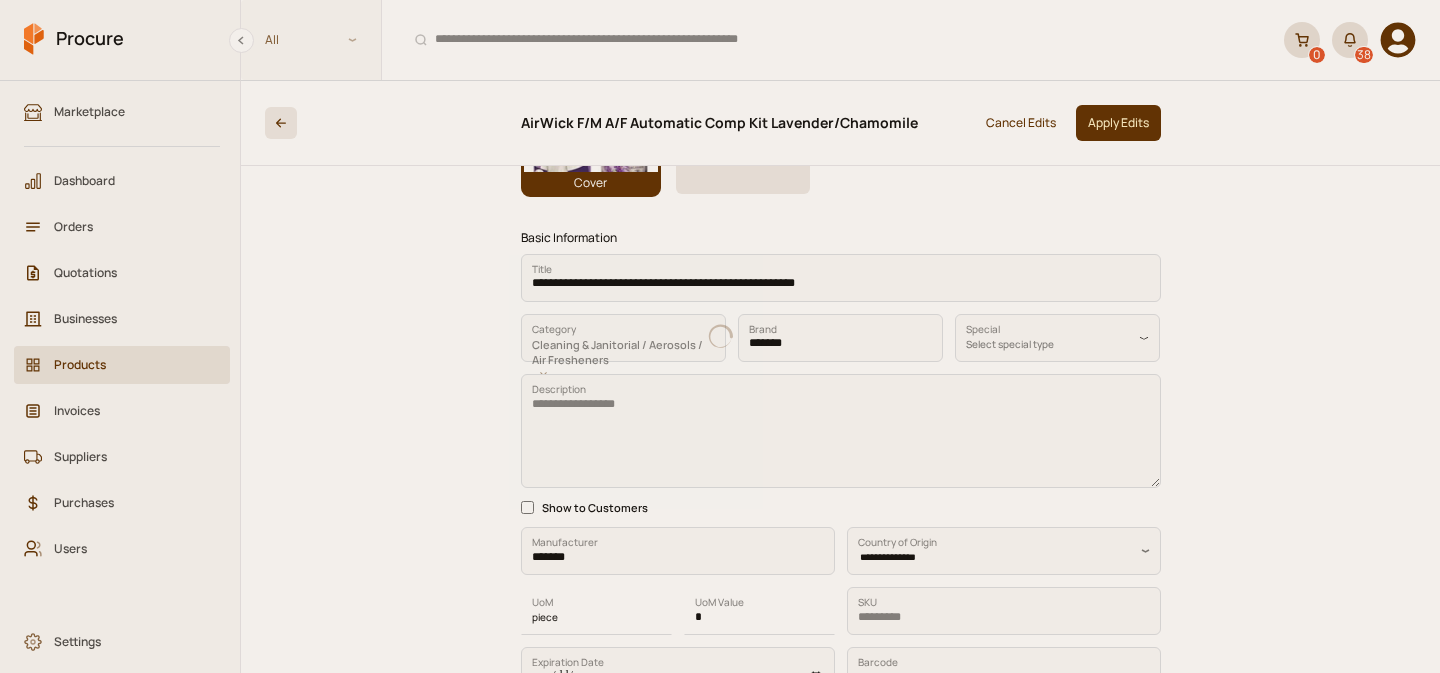 select on "**********" 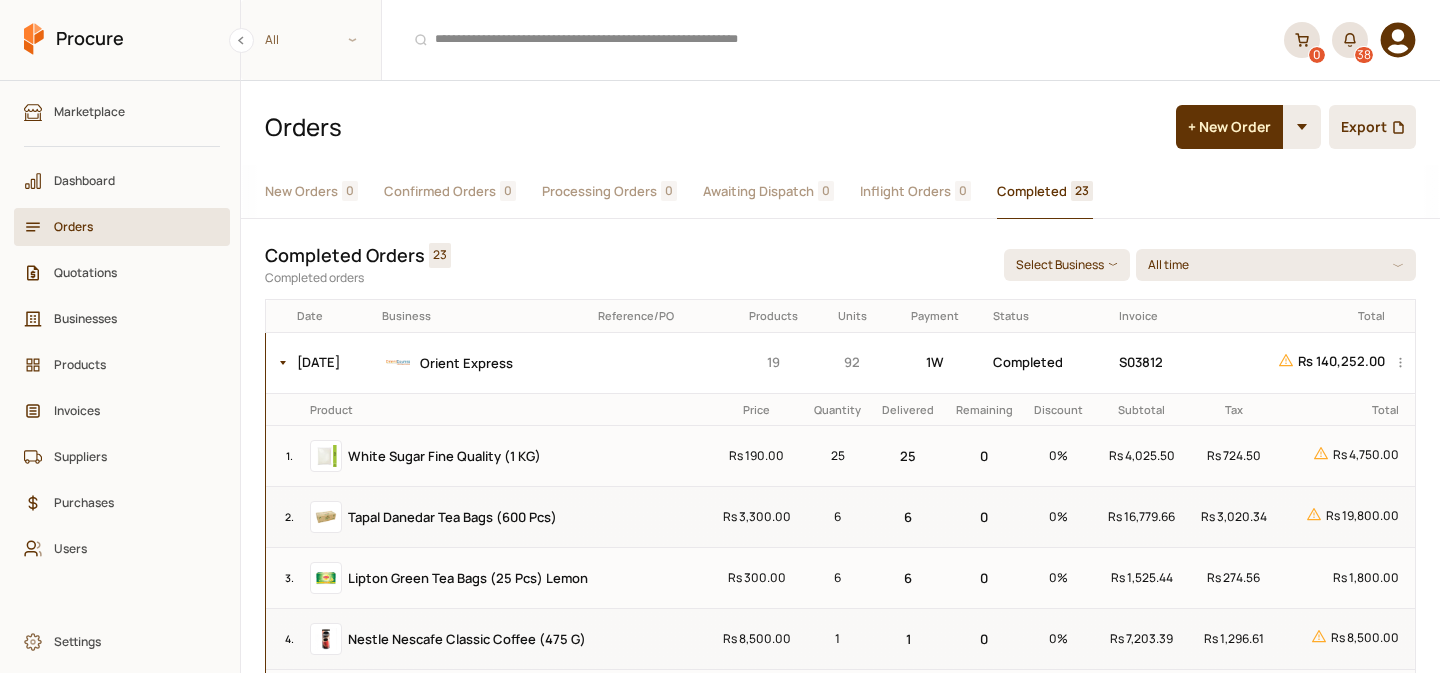 scroll, scrollTop: 0, scrollLeft: 0, axis: both 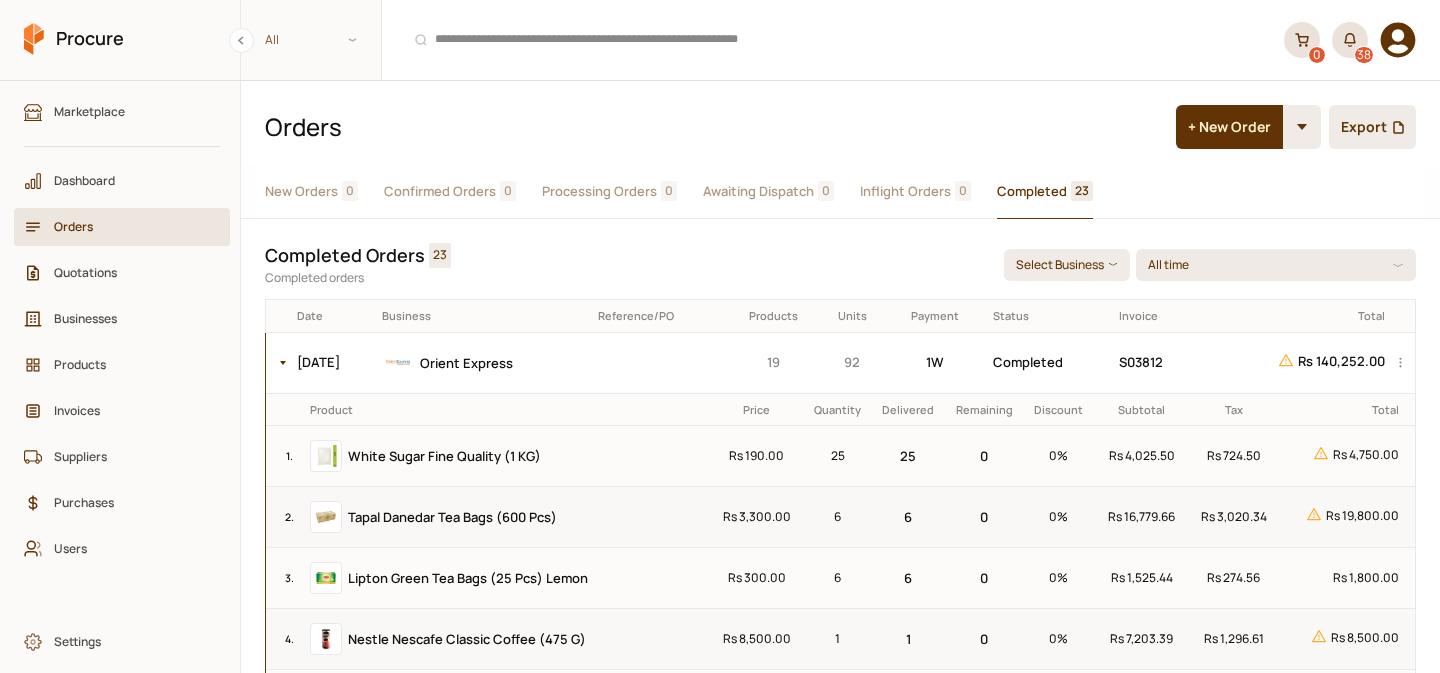 click on "Orders" at bounding box center [129, 226] 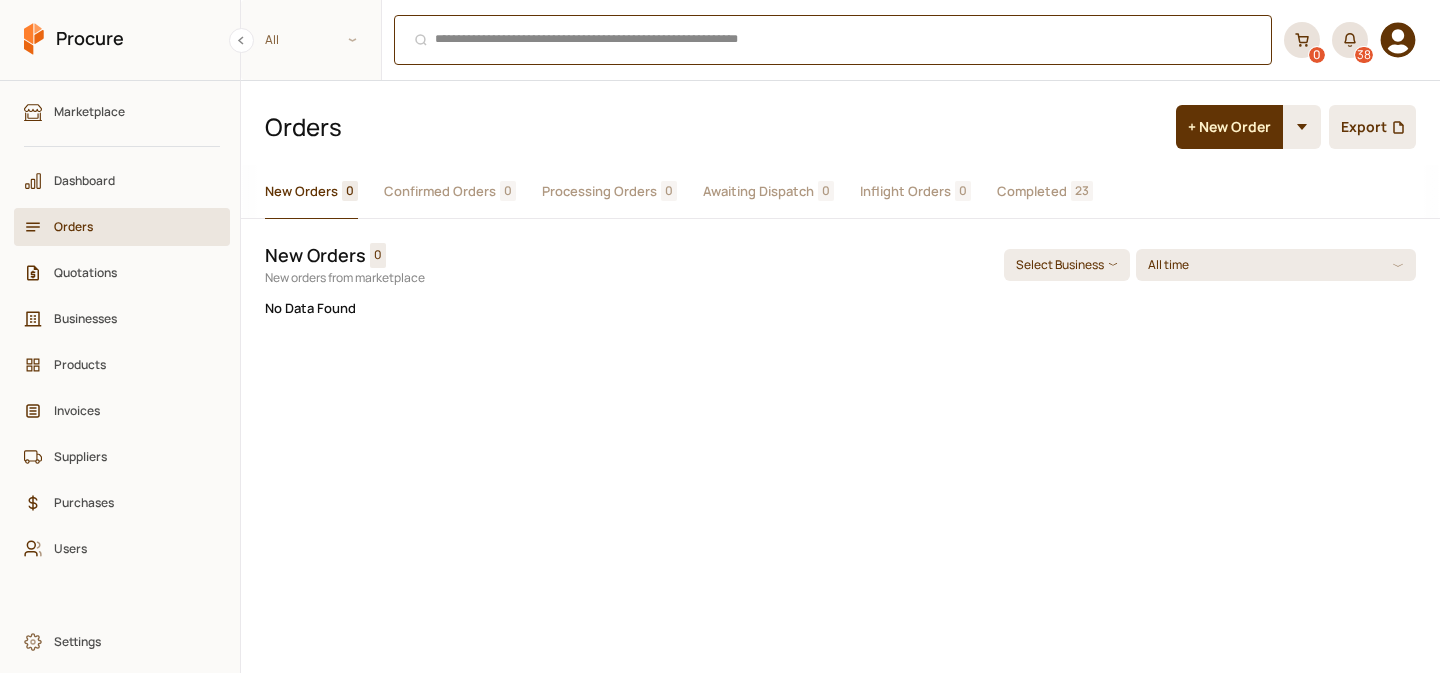 click on "⌘  + K" at bounding box center (833, 40) 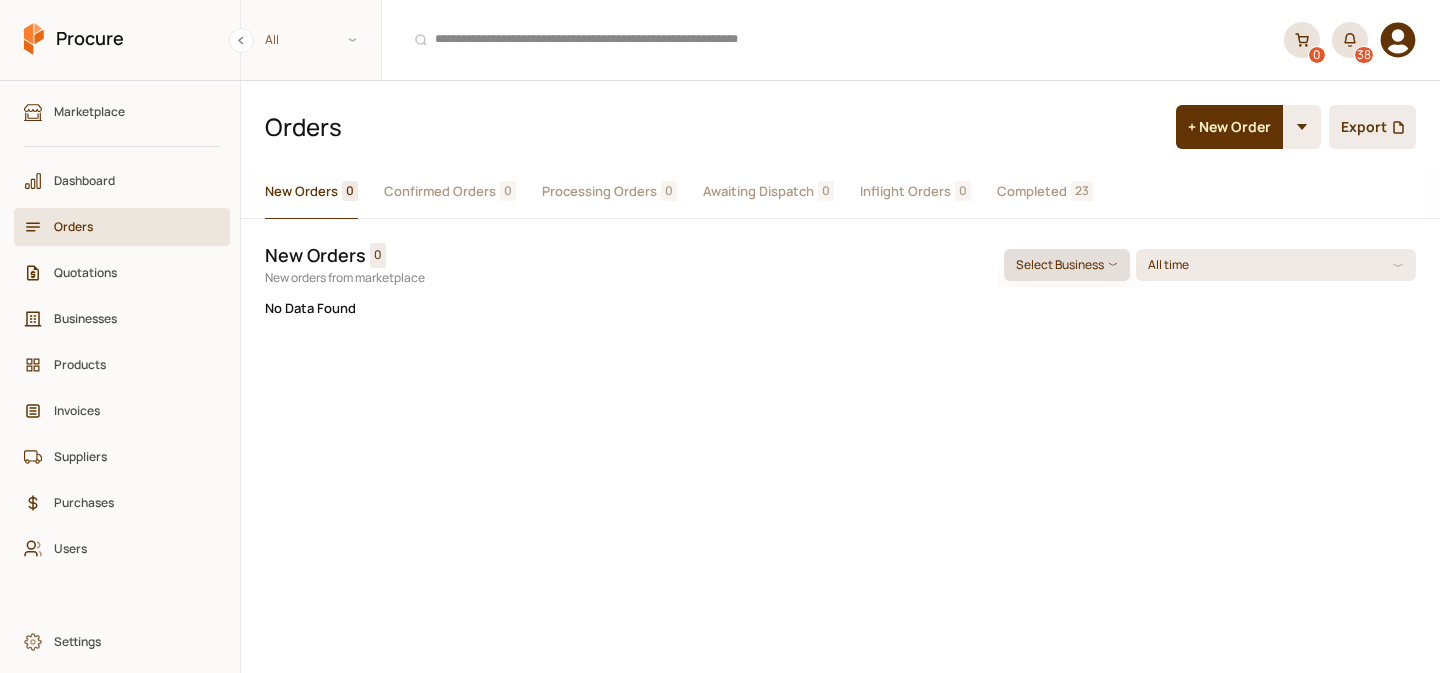 click on "Select Business" at bounding box center [1067, 265] 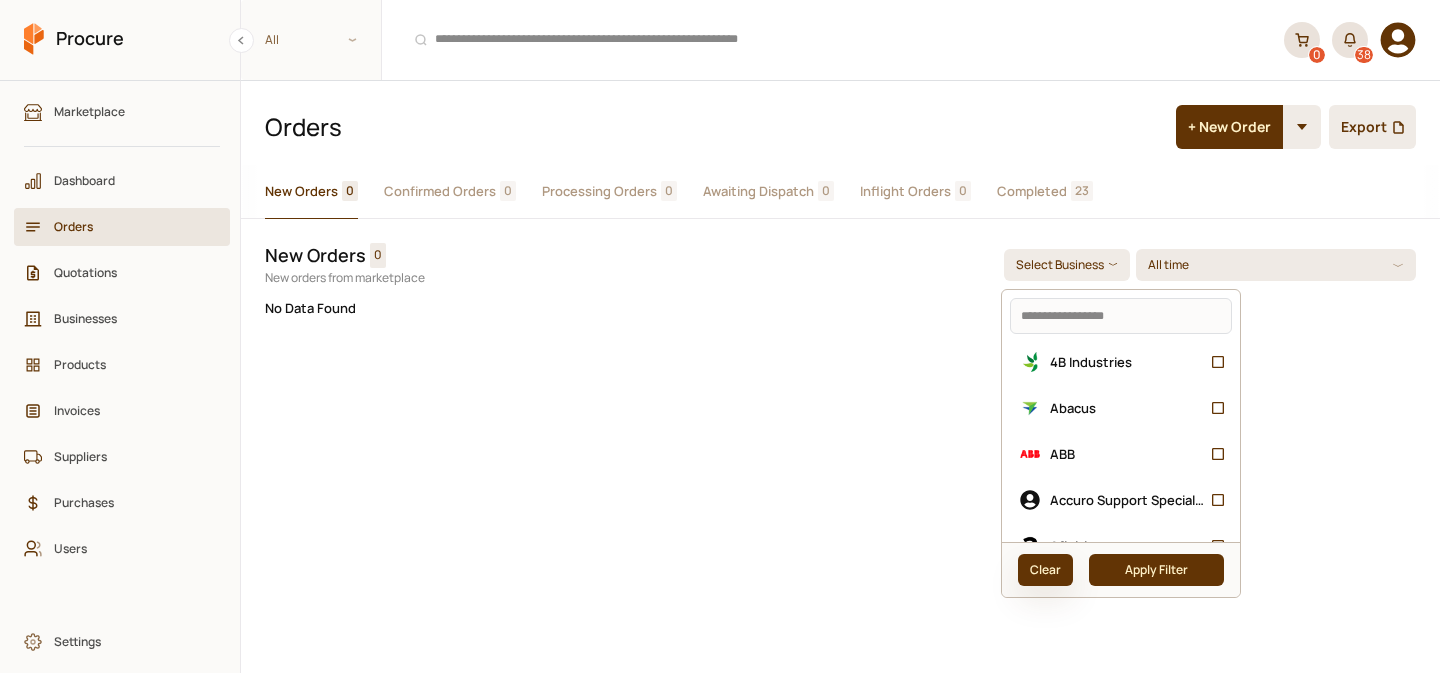 click on "Clear" 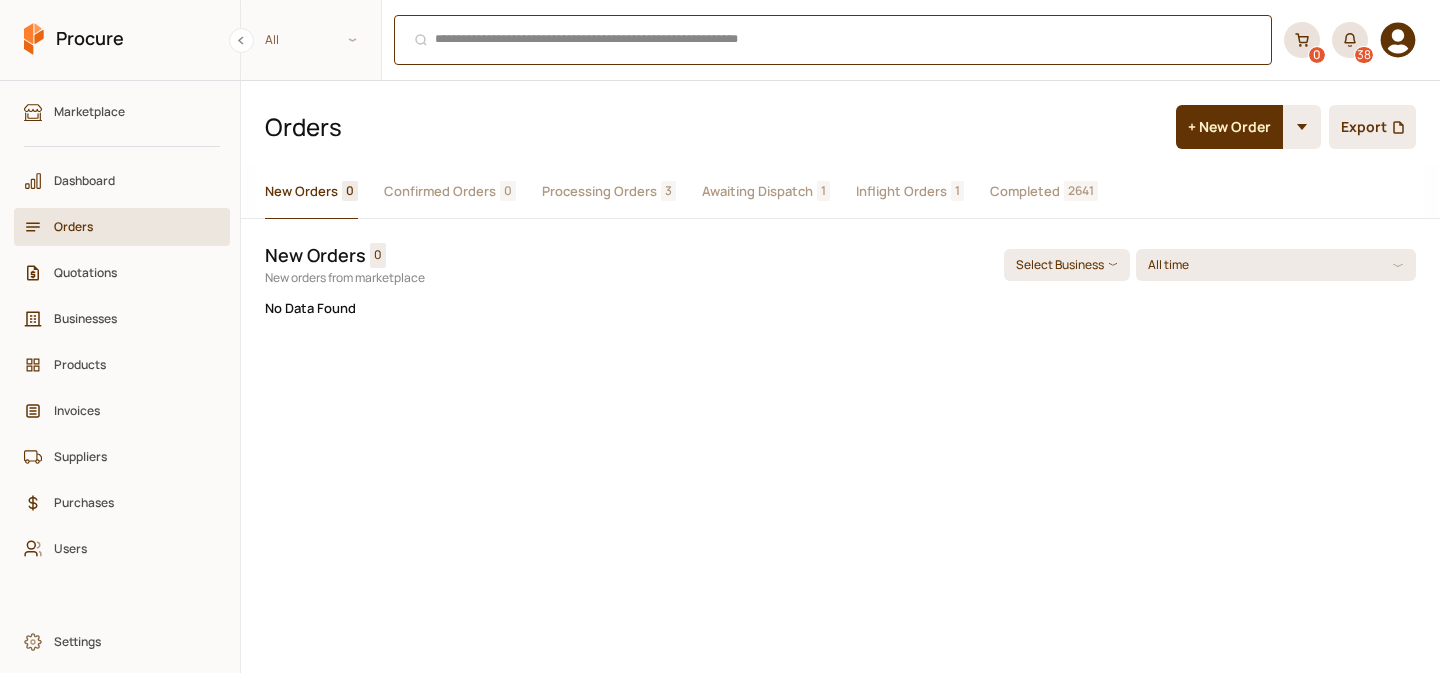 click on "⌘  + K" at bounding box center (833, 40) 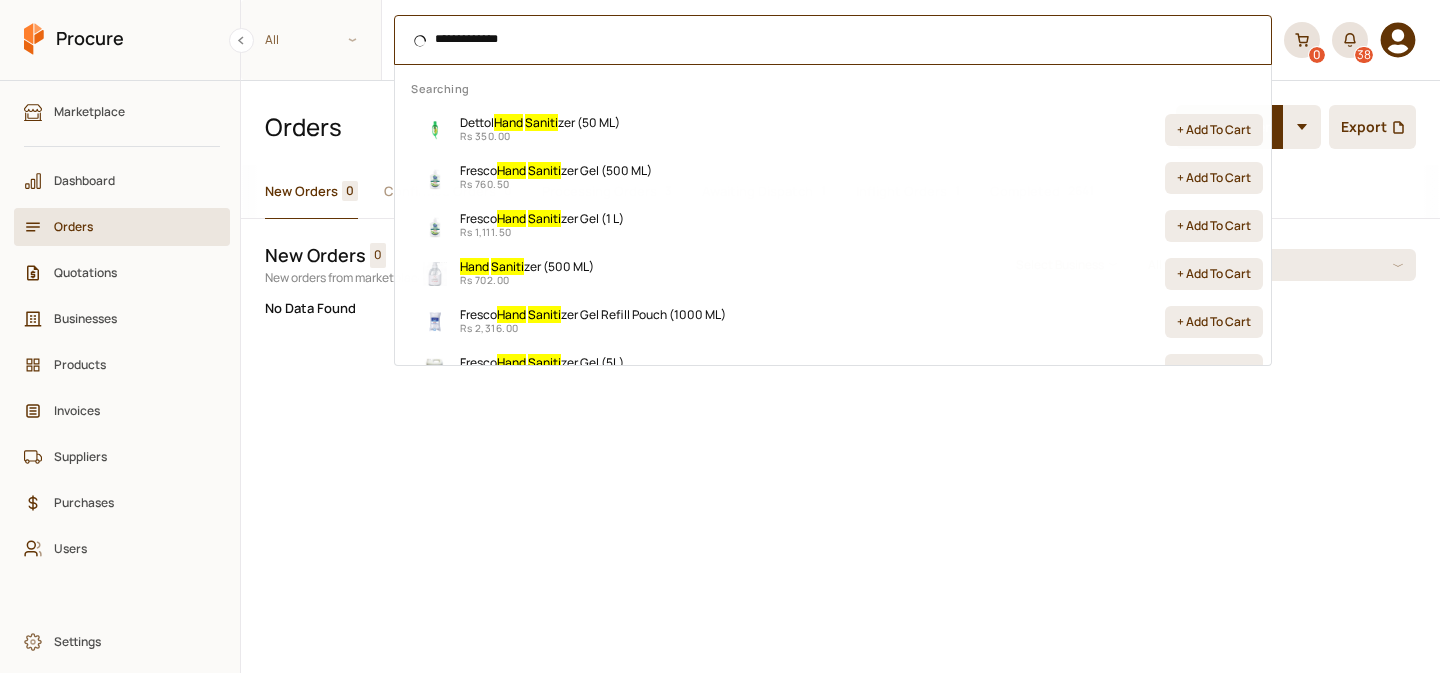 type on "**********" 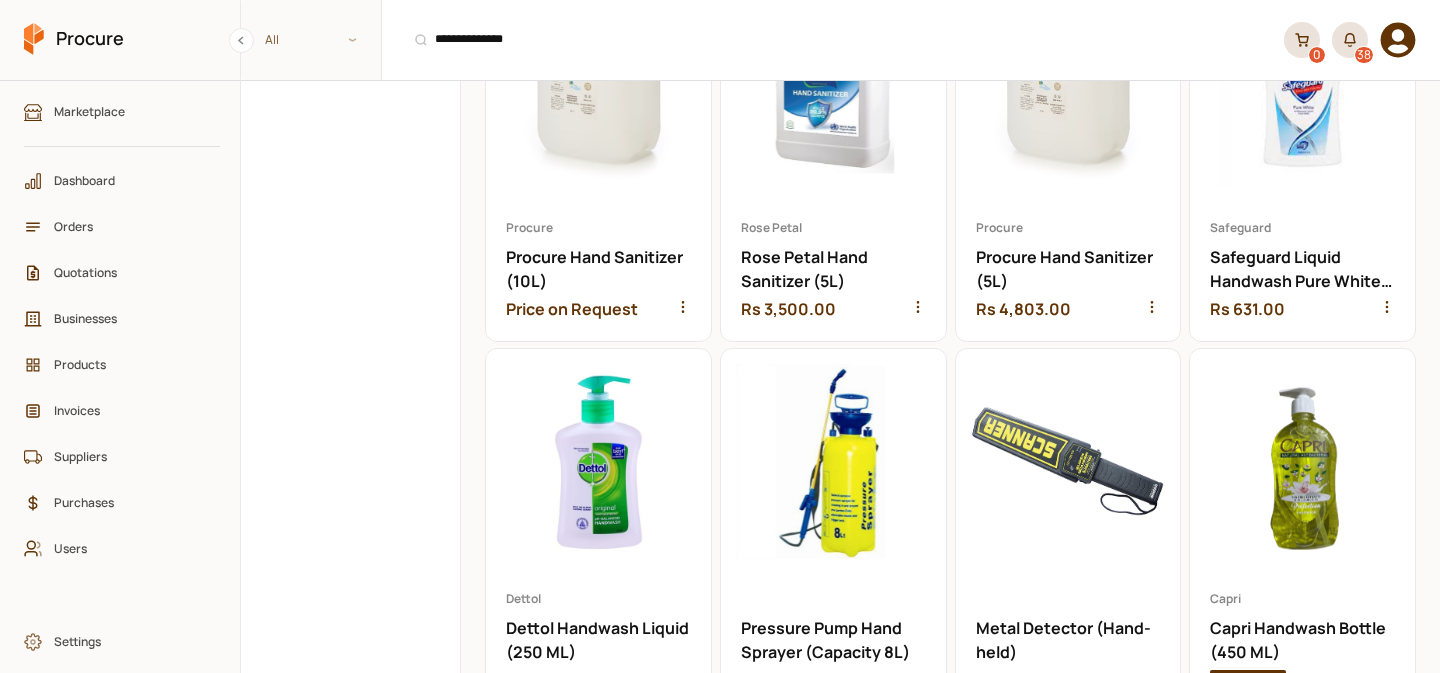 scroll, scrollTop: 76, scrollLeft: 0, axis: vertical 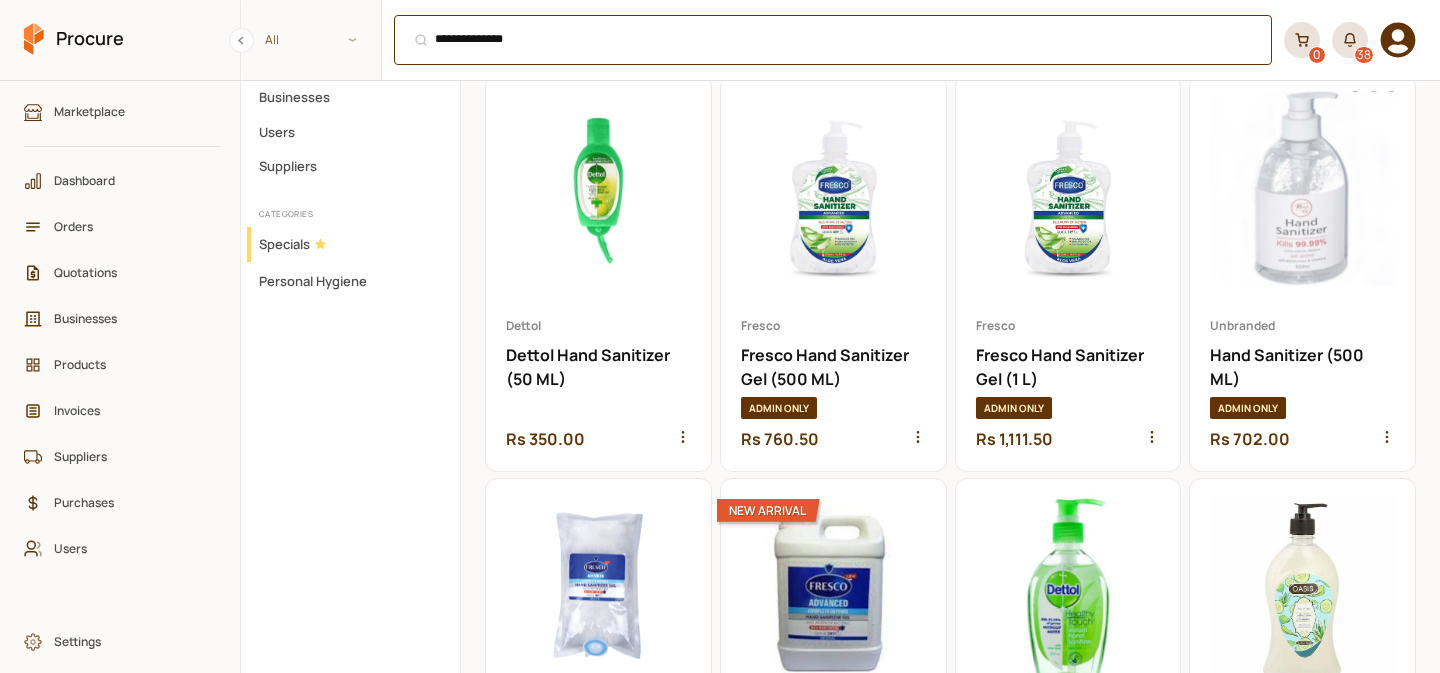 click on "**********" at bounding box center [833, 40] 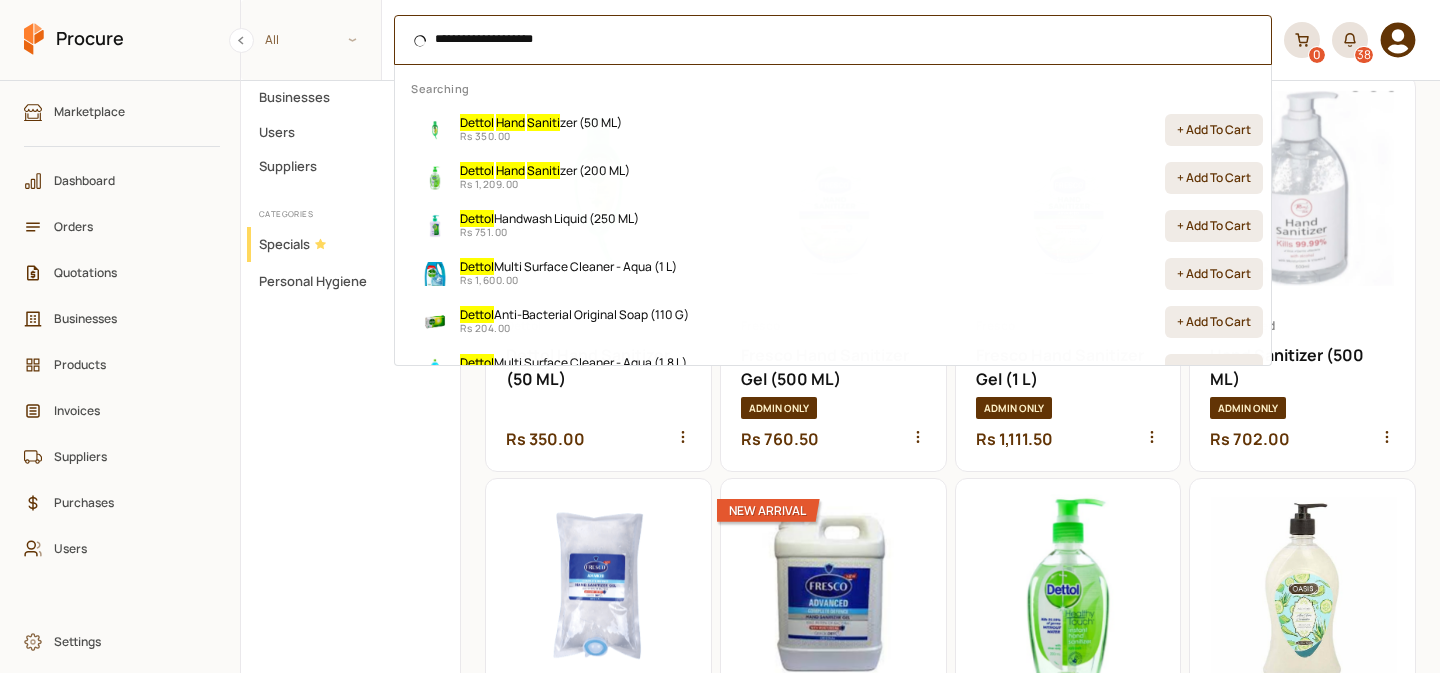 type on "**********" 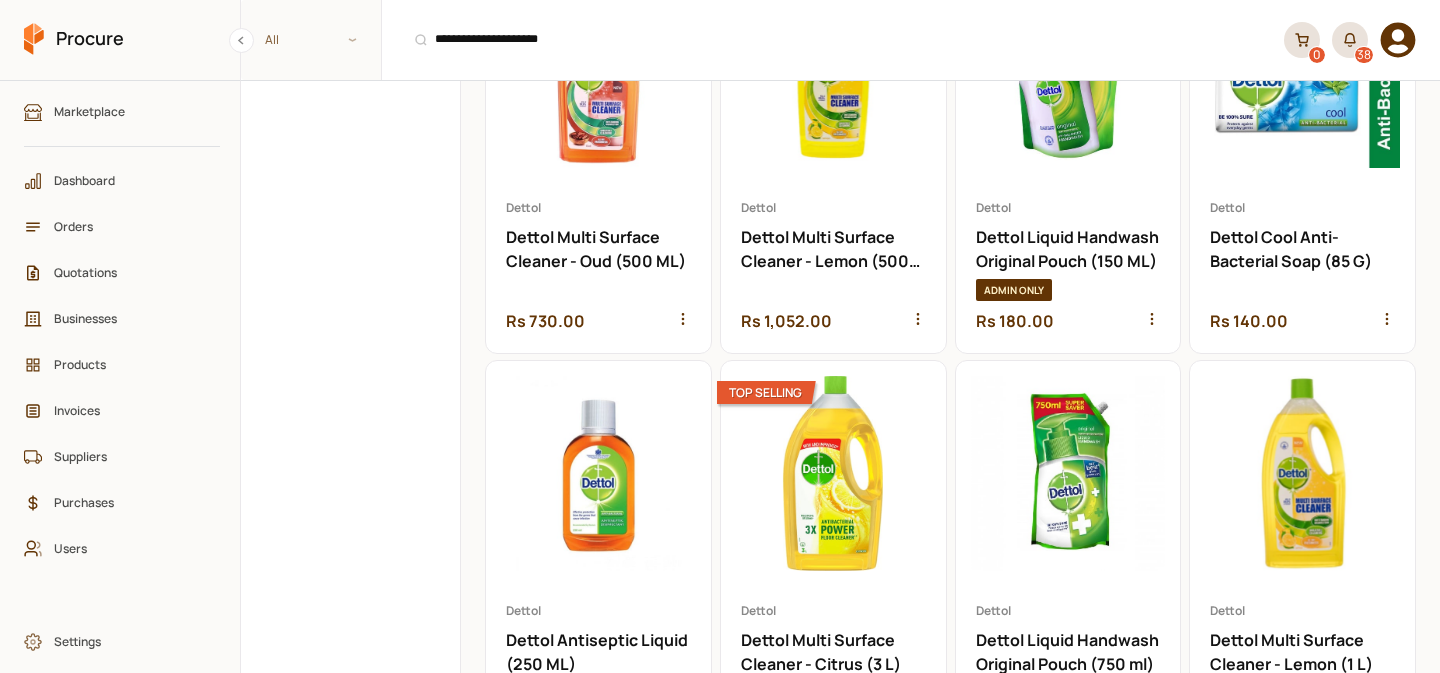 scroll, scrollTop: 278, scrollLeft: 0, axis: vertical 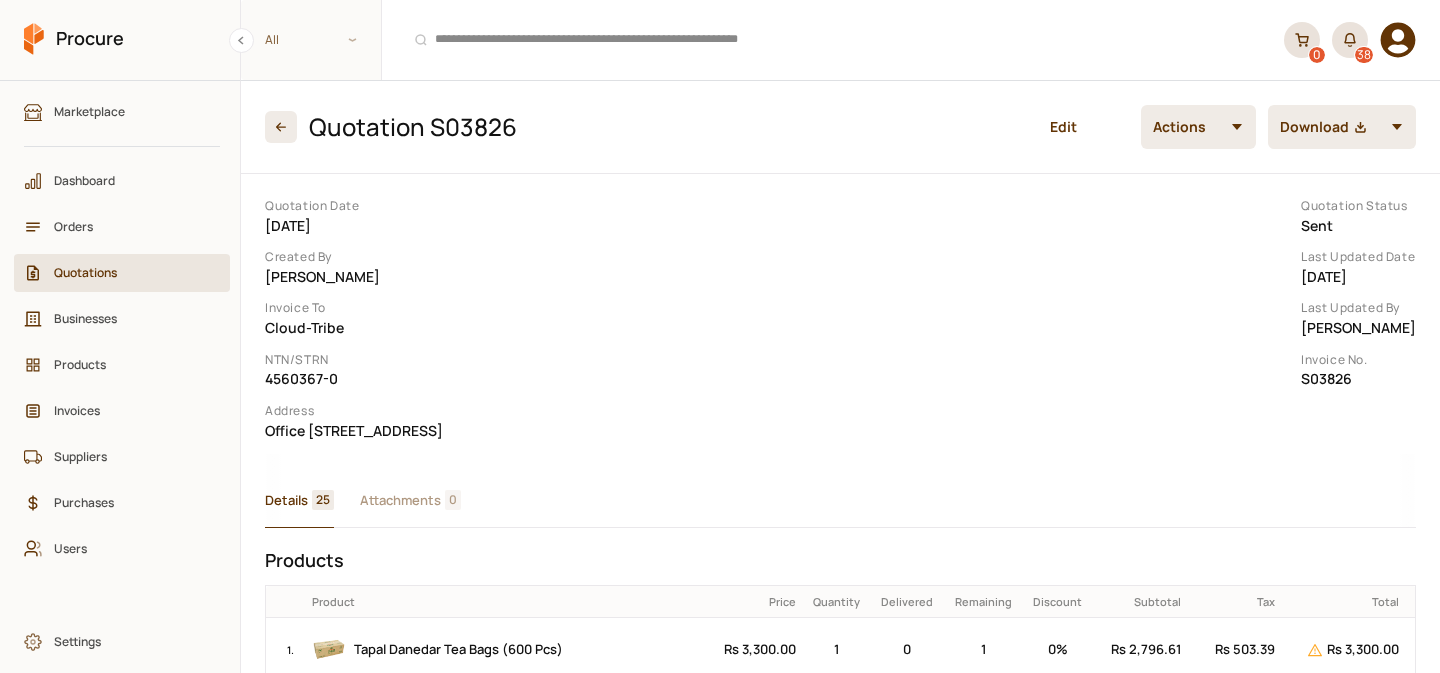 click on "Quotations" at bounding box center [129, 272] 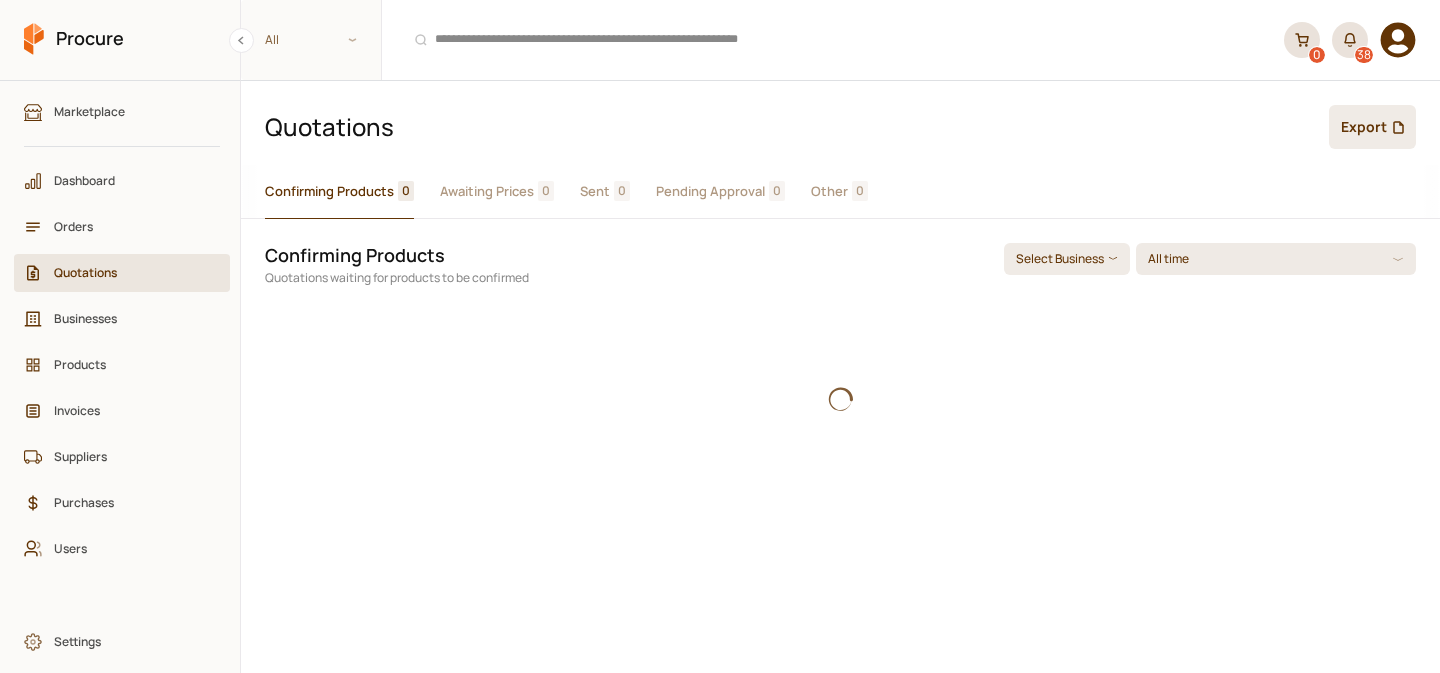 click on "Awaiting Prices" at bounding box center [487, 191] 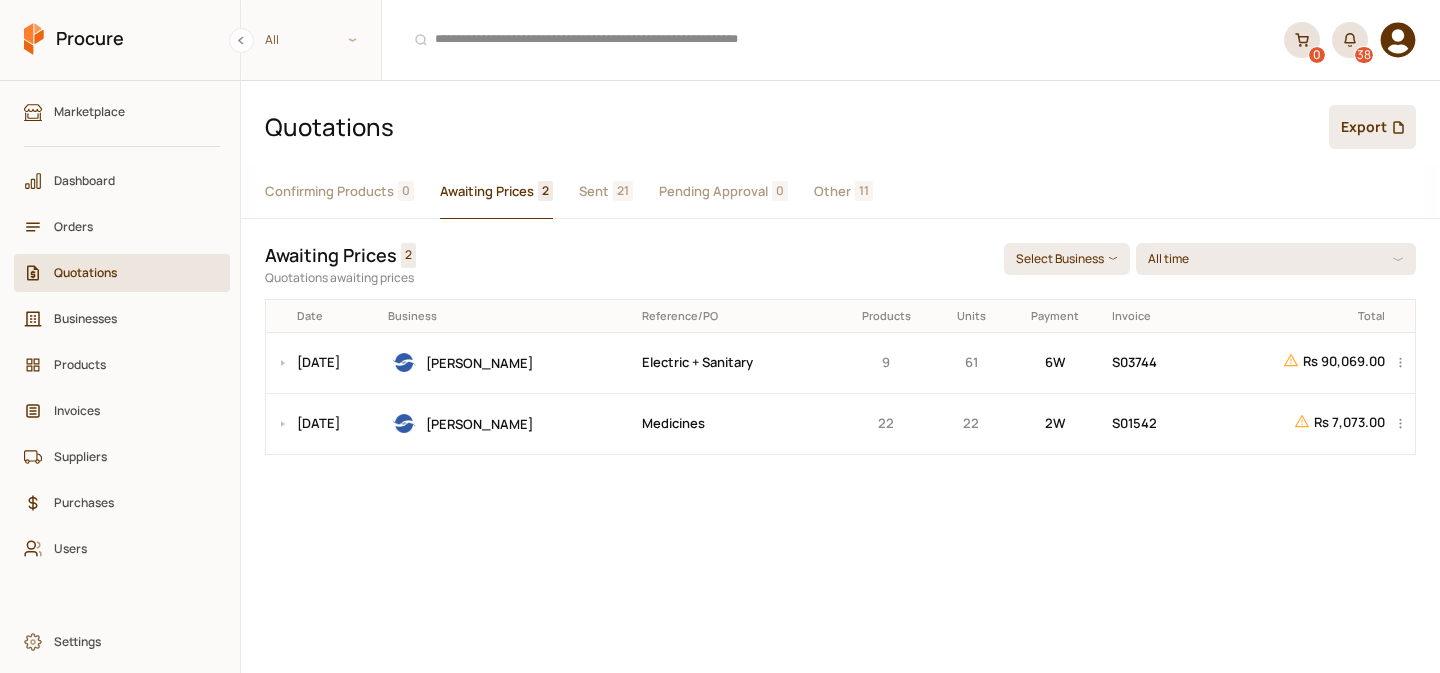 click on "Confirming Products" at bounding box center (329, 191) 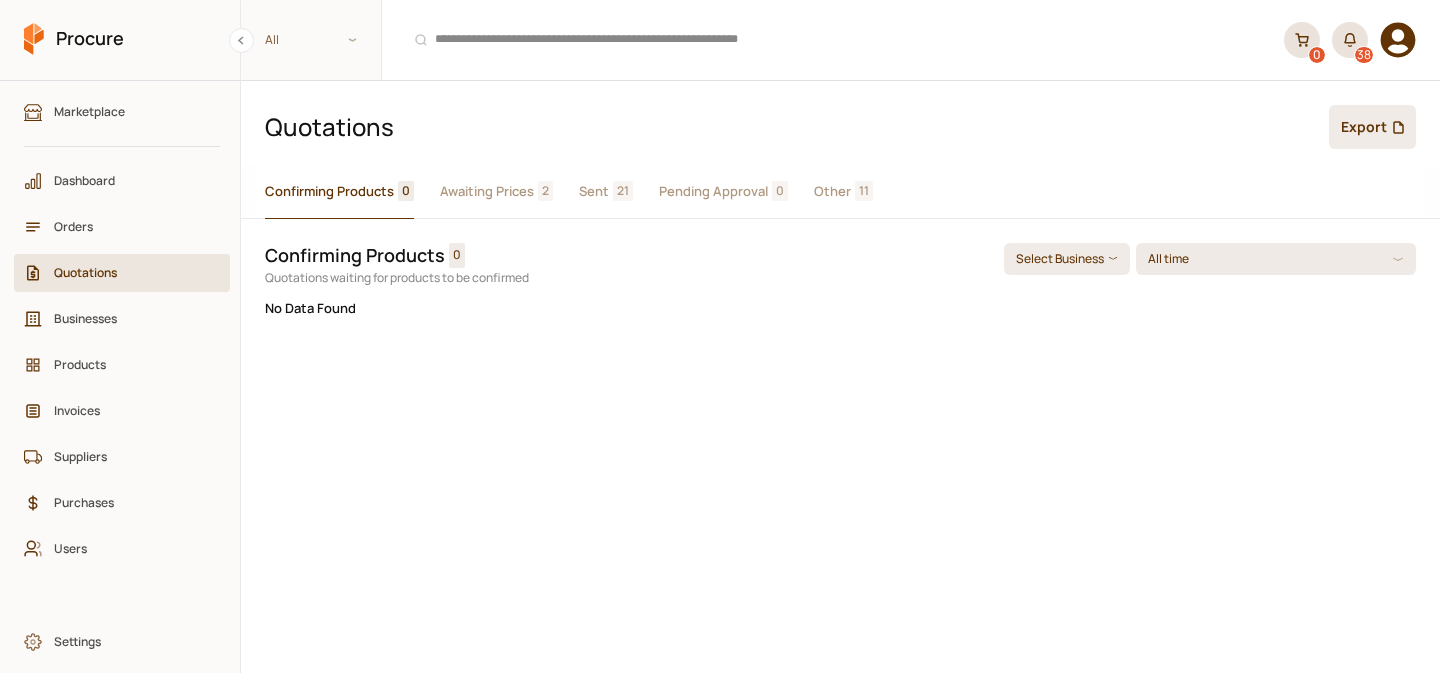 click on "Sent 21" at bounding box center (606, 192) 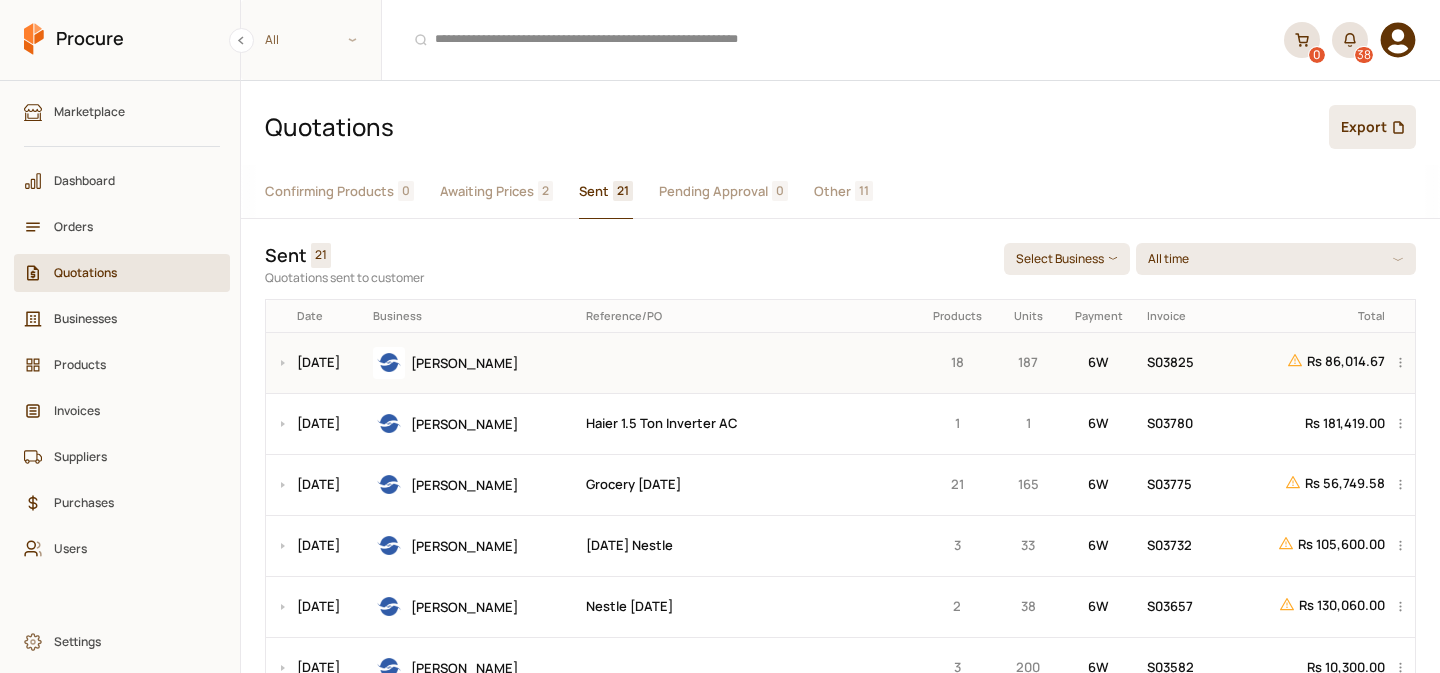 click at bounding box center (747, 362) 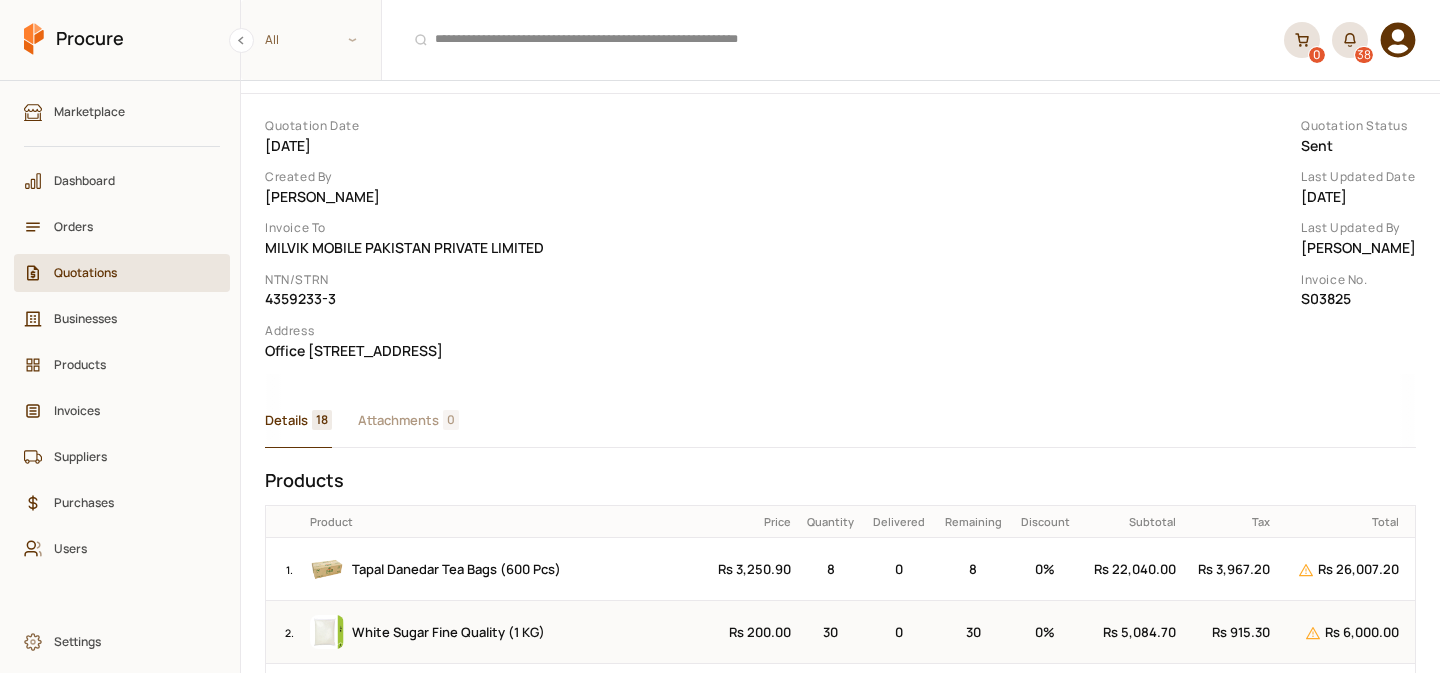 scroll, scrollTop: 0, scrollLeft: 0, axis: both 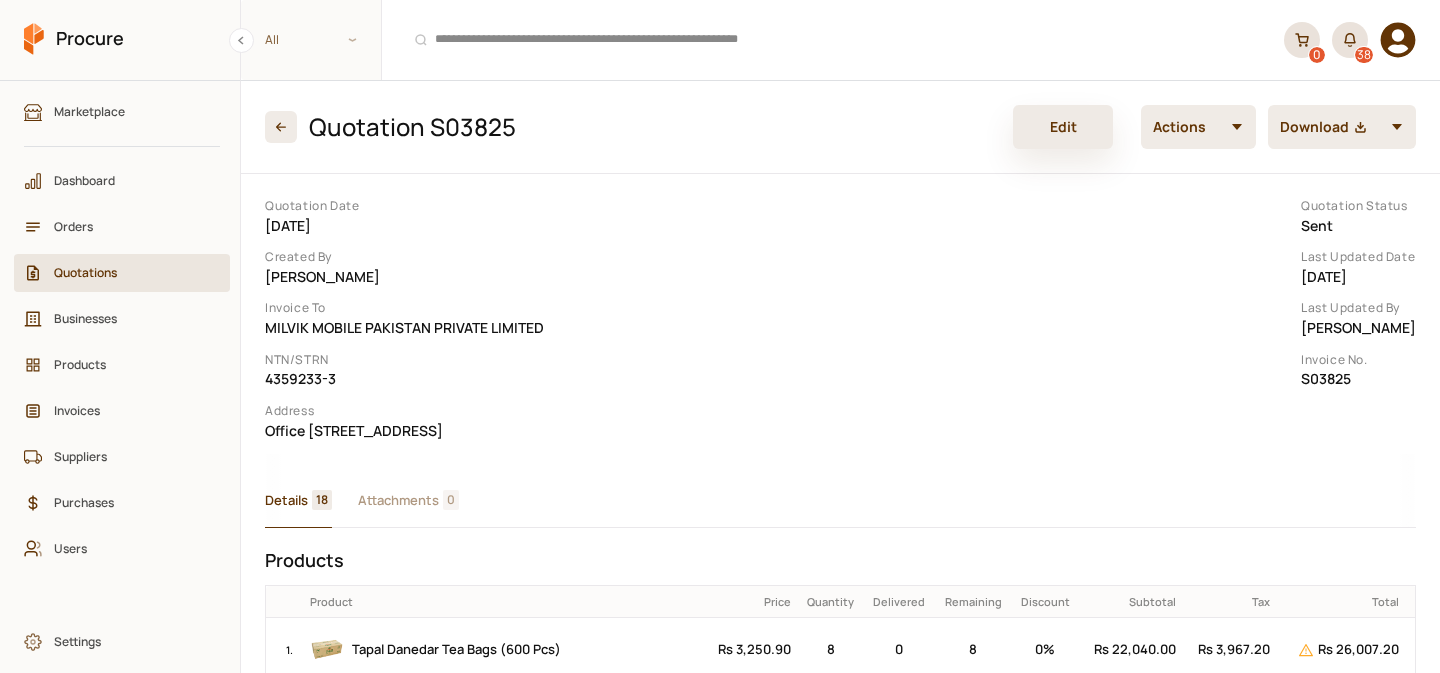 click on "Edit" at bounding box center (1063, 127) 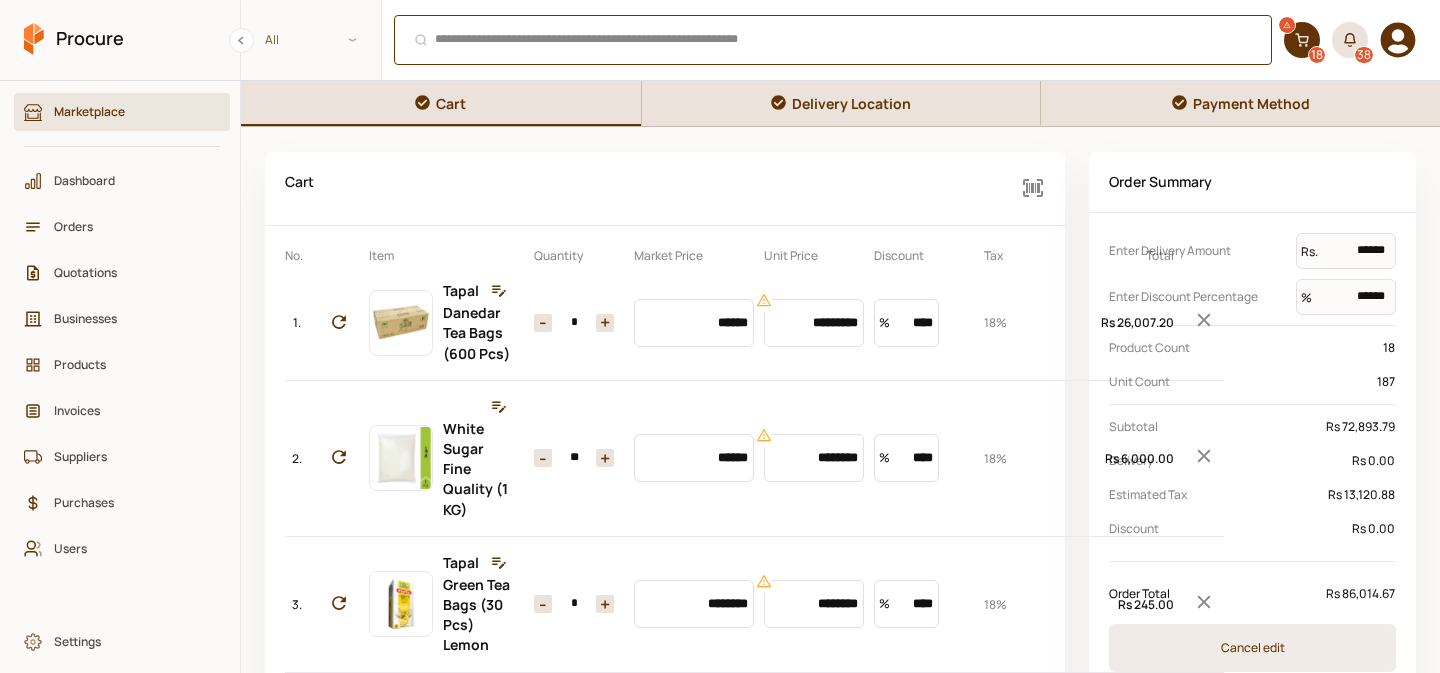 click on "⌘  + K" at bounding box center [833, 40] 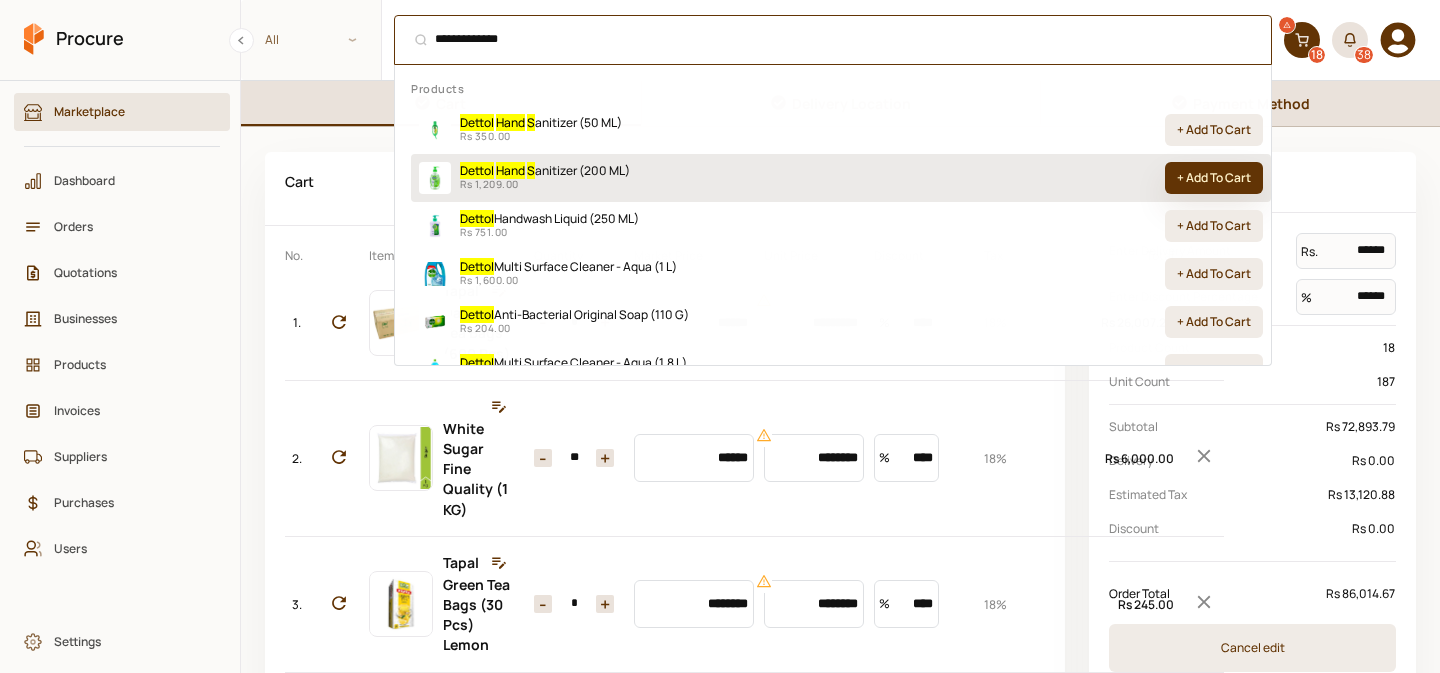 type on "**********" 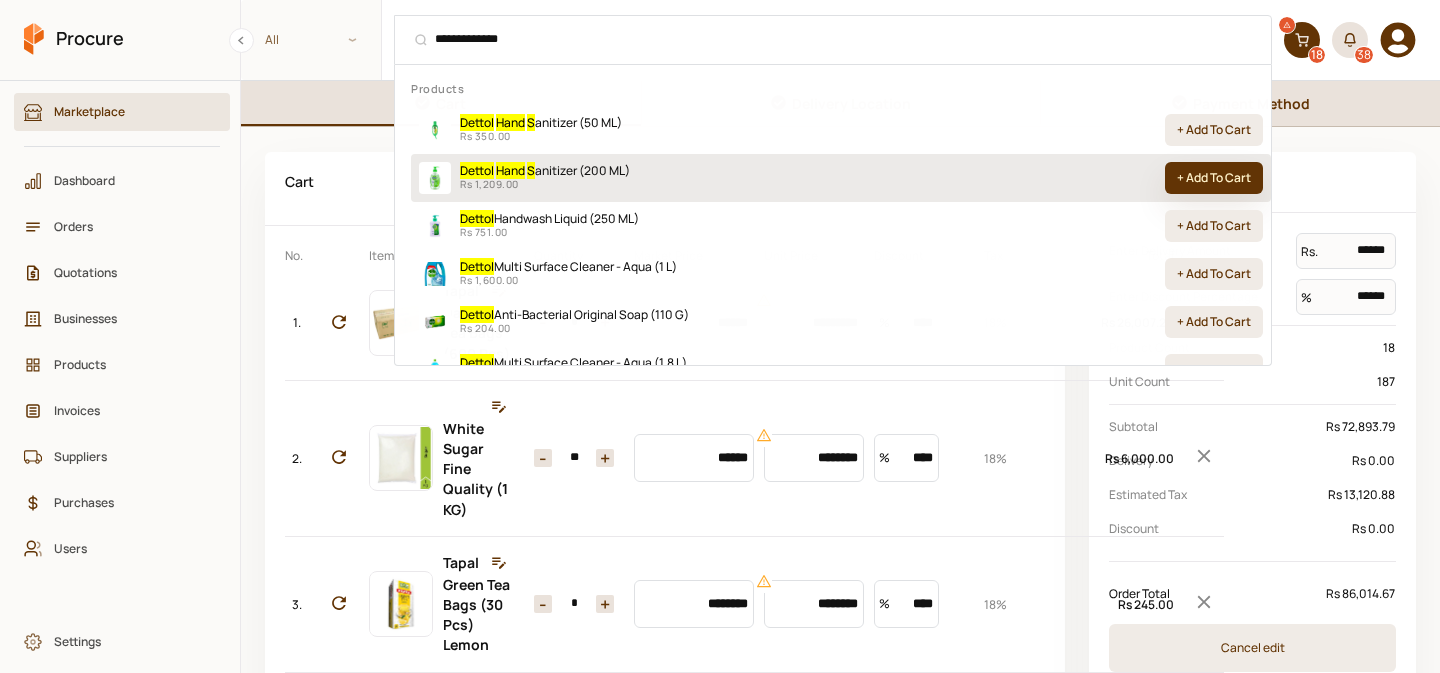 click on "+ Add To Cart" at bounding box center (1214, 178) 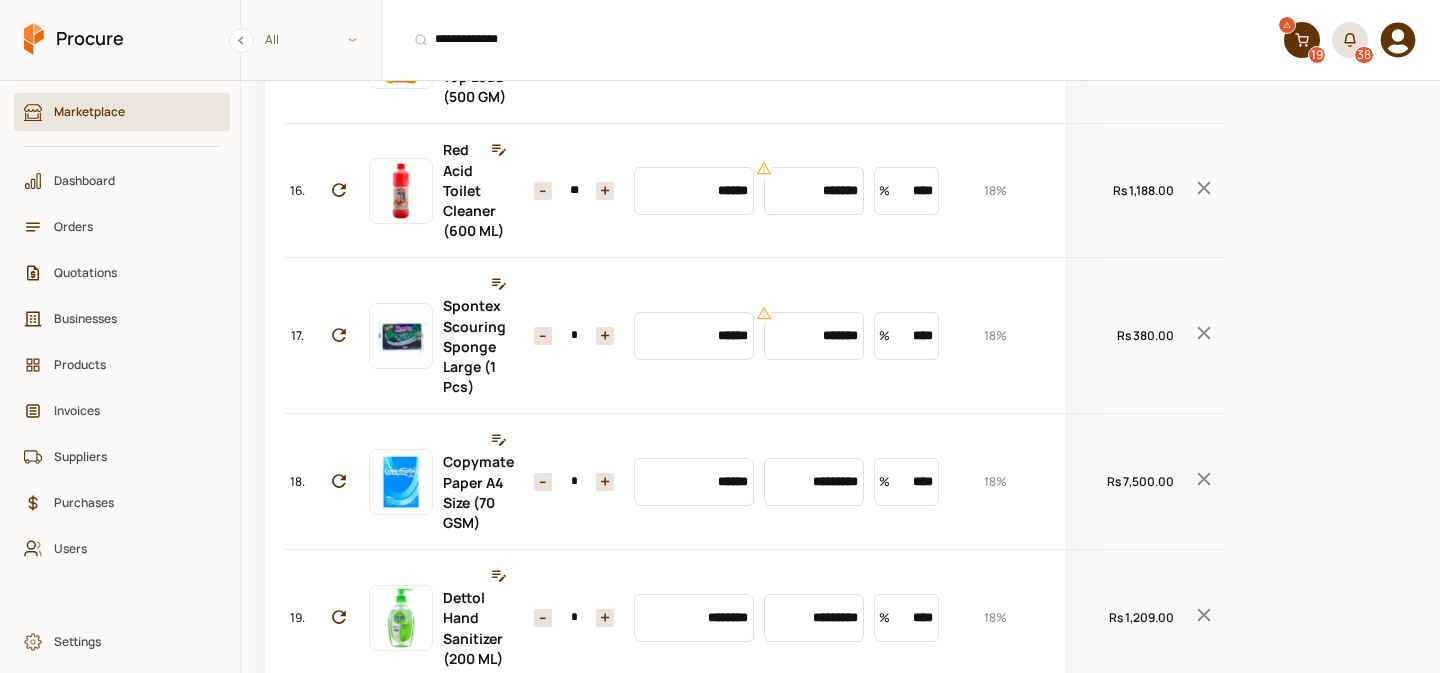 scroll, scrollTop: 2819, scrollLeft: 0, axis: vertical 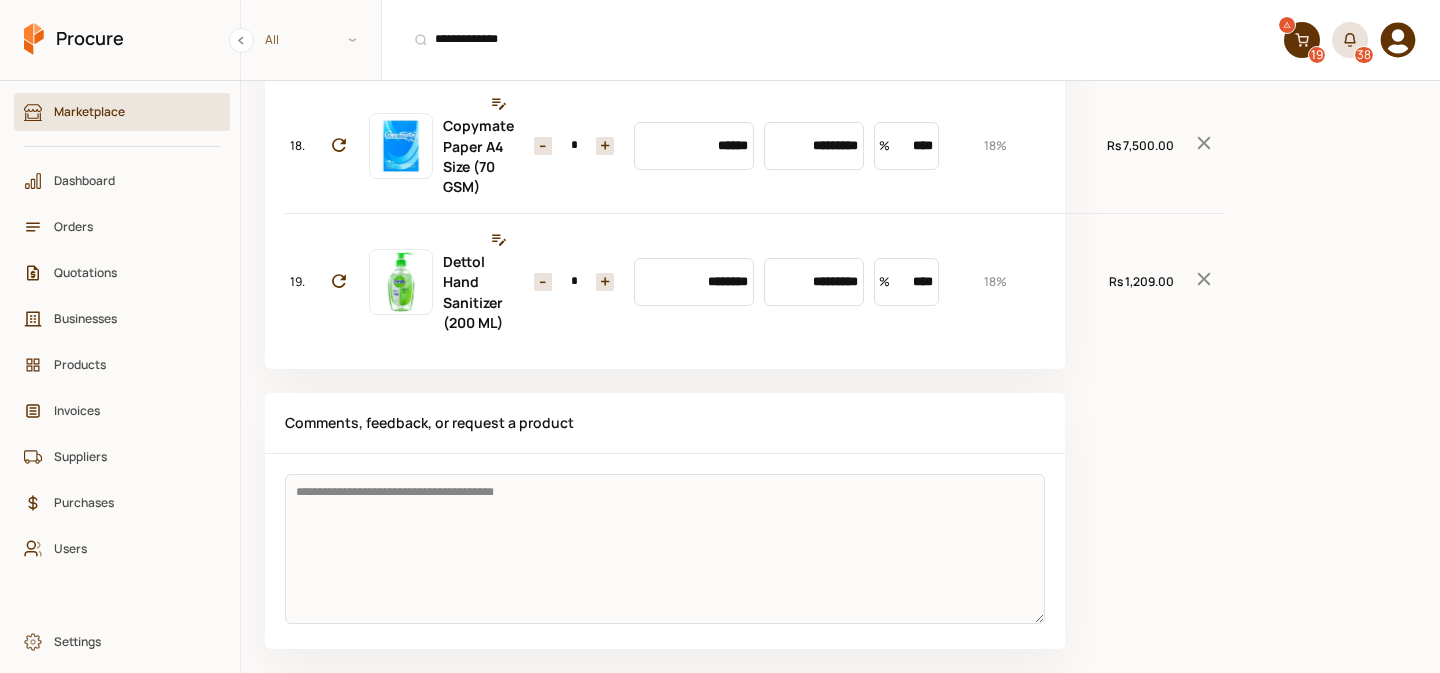 click 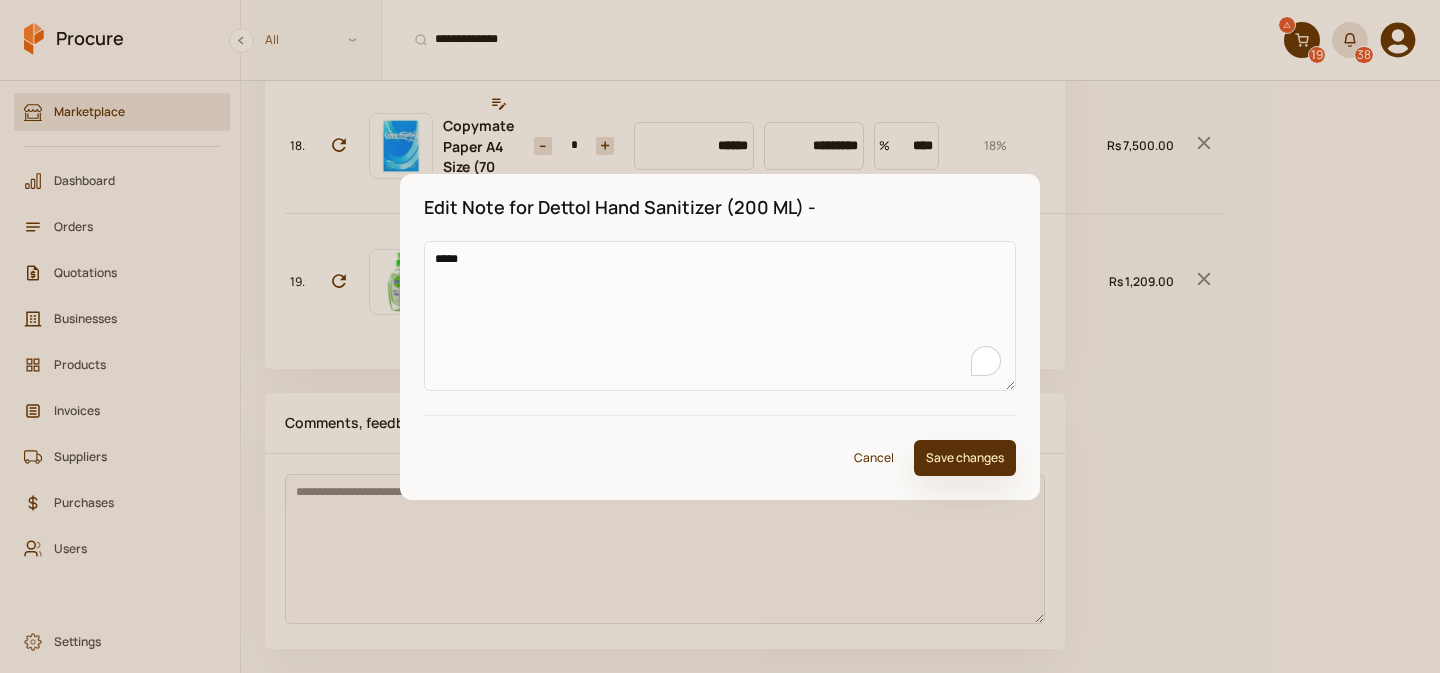 type on "*****" 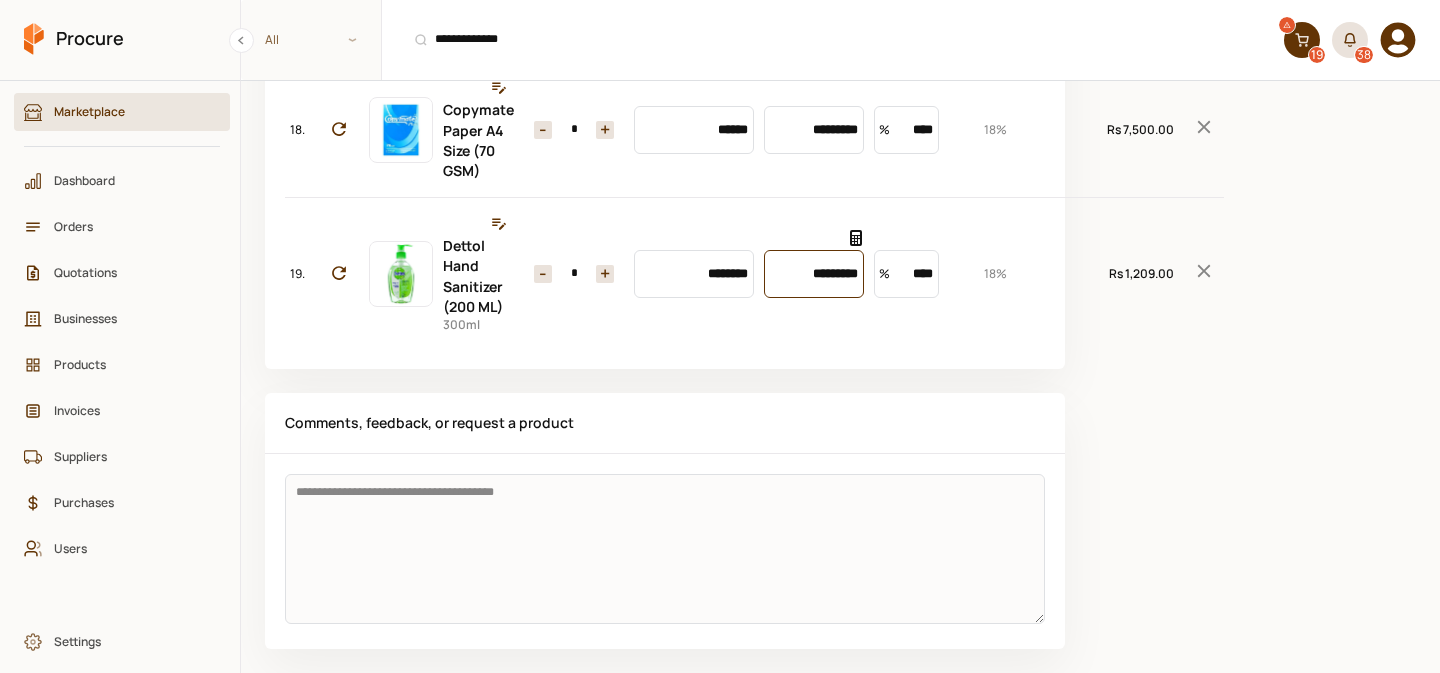 click on "*********" at bounding box center (814, 274) 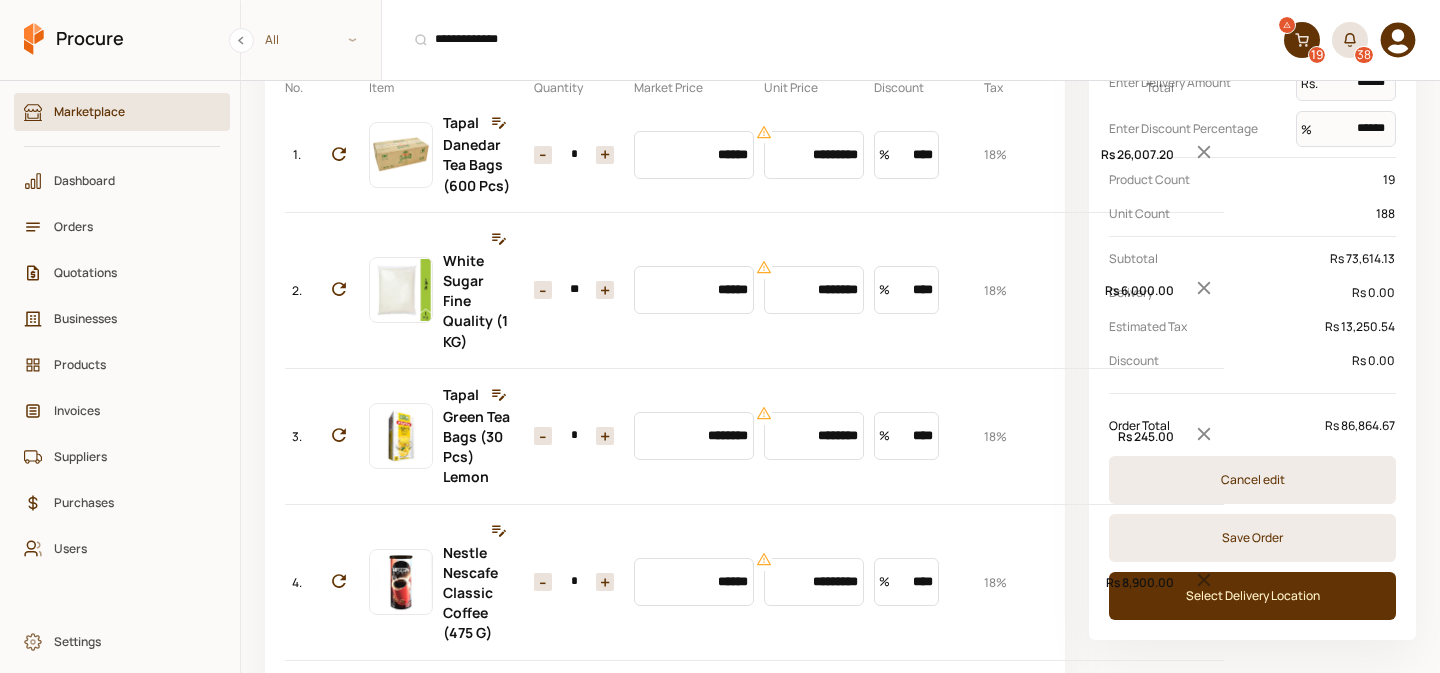 scroll, scrollTop: 247, scrollLeft: 0, axis: vertical 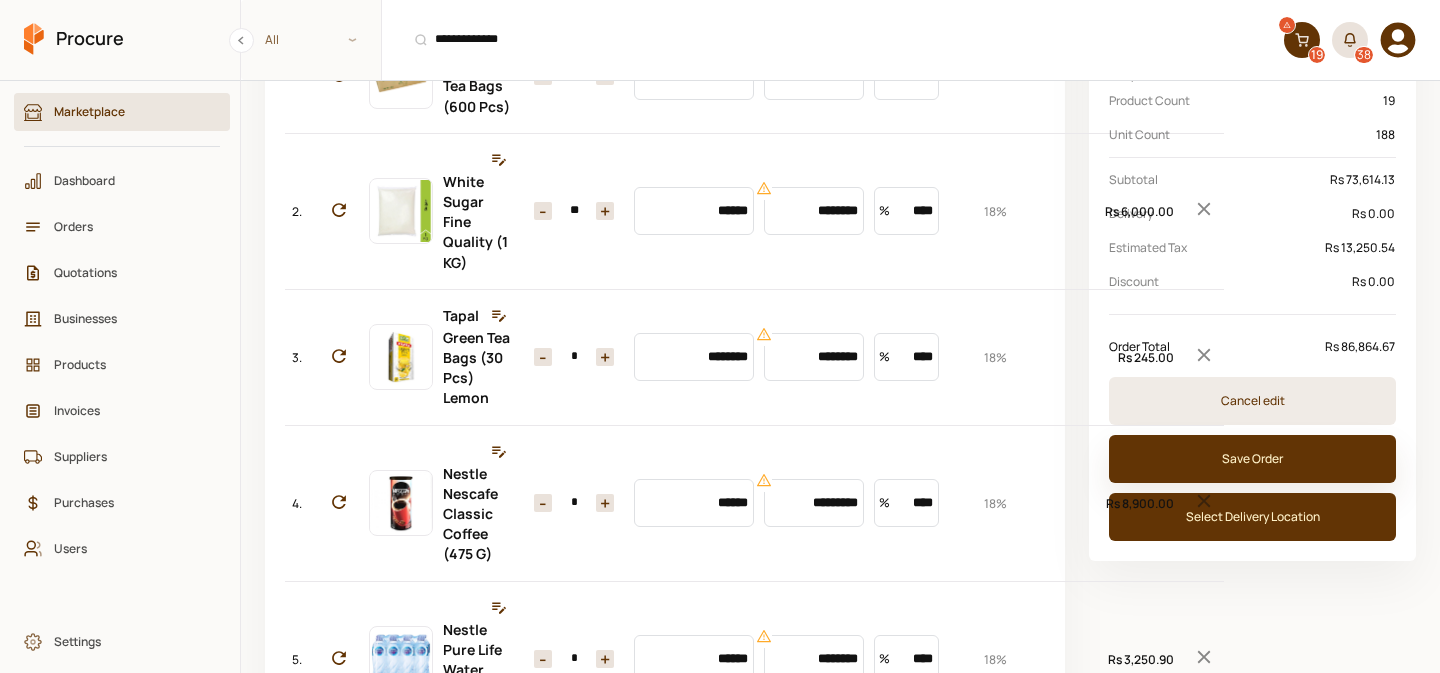 click on "Save Order" at bounding box center (1252, 459) 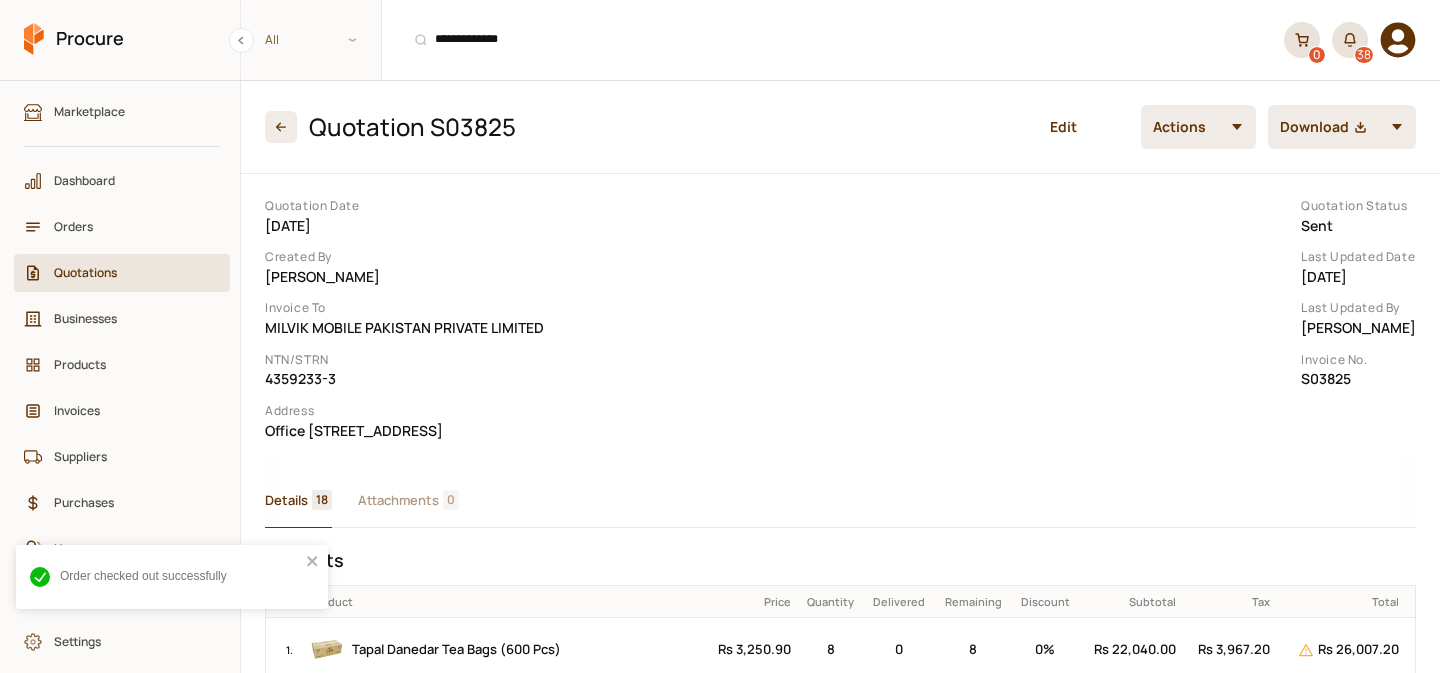 scroll, scrollTop: 0, scrollLeft: 0, axis: both 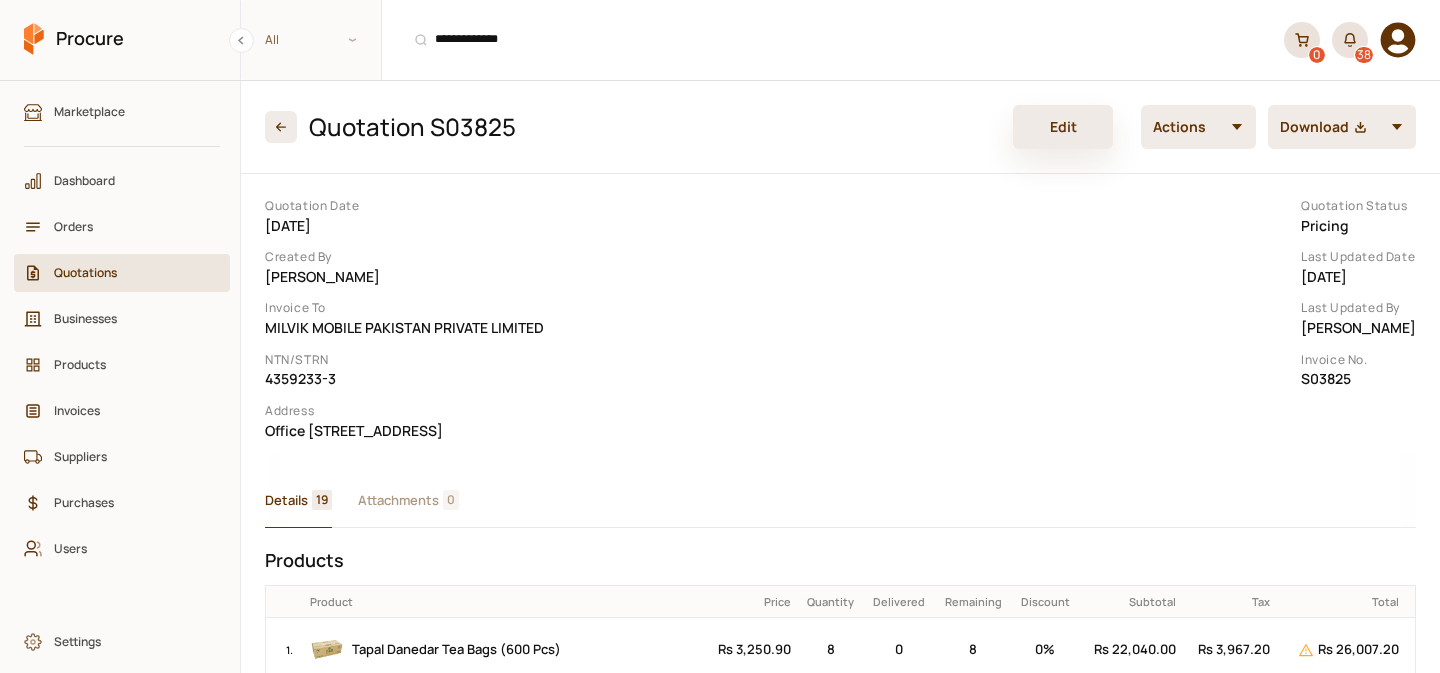click on "Edit" at bounding box center (1063, 127) 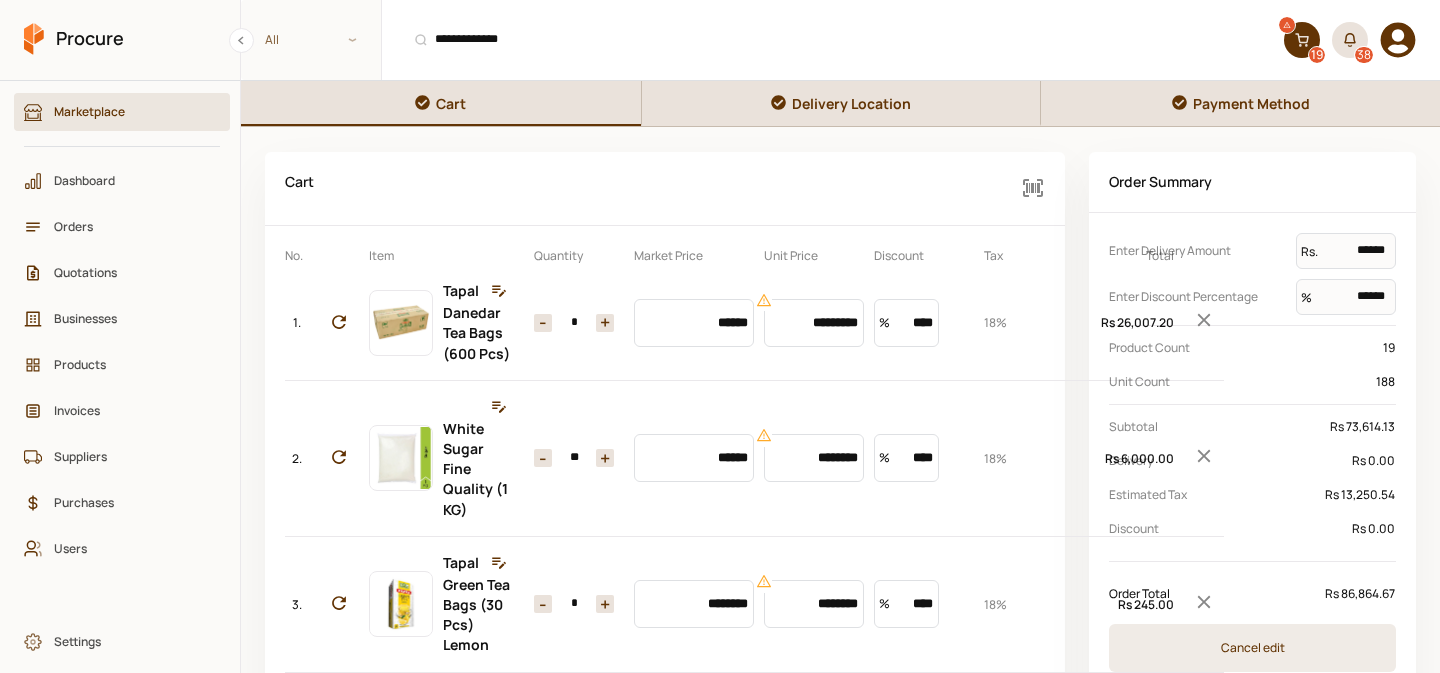 scroll, scrollTop: 2835, scrollLeft: 0, axis: vertical 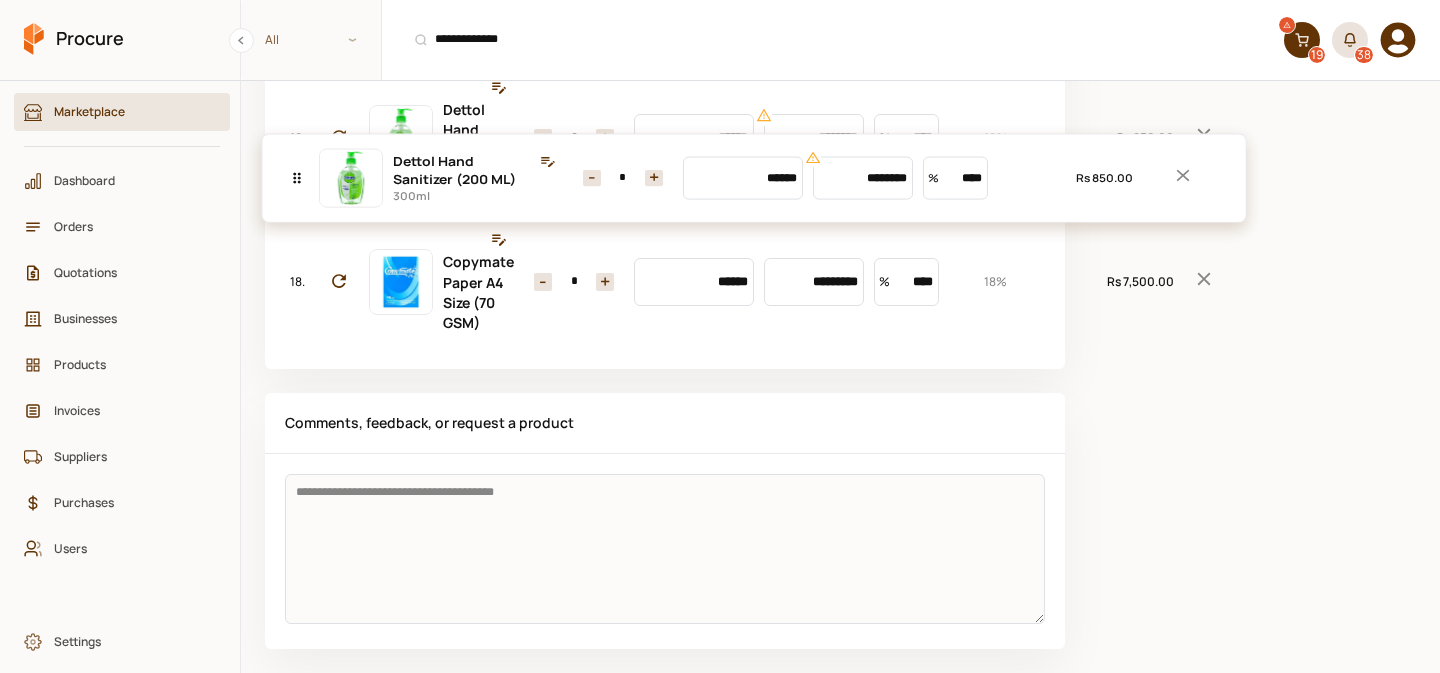 drag, startPoint x: 300, startPoint y: 275, endPoint x: 300, endPoint y: 202, distance: 73 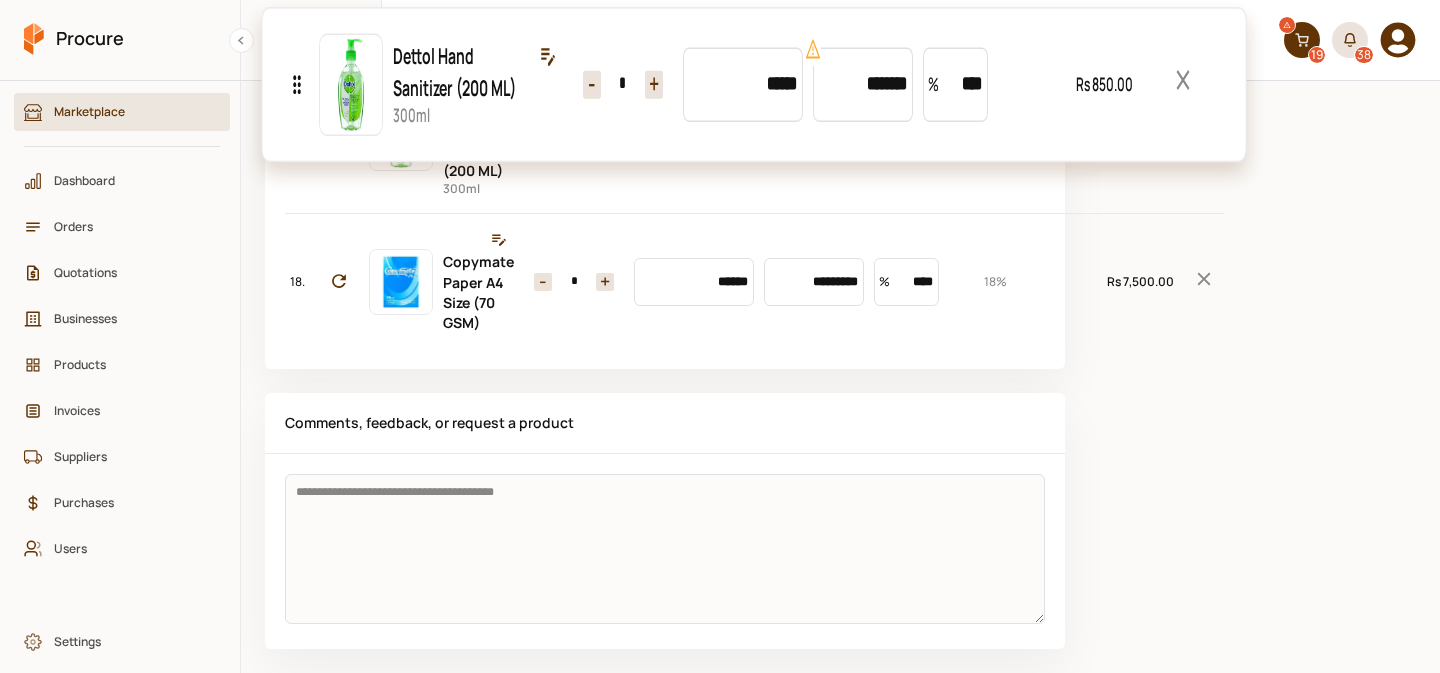 click on "No. Item Quantity Market Price Unit Price Discount  Tax Total 1. Tapal Danedar Tea Bags (600 Pcs) Quantity - * + Market ****** Price ********* Discount % **** Tax 18% Total Rs 26,007.20 2. White Sugar Fine Quality (1 KG) Quantity - ** + Market ****** Price ******** Discount % **** Tax 18% Total Rs 6,000.00 3. Tapal Green Tea Bags (30 Pcs) Lemon Quantity - * + Market ******** Price ******** Discount % **** Tax 18% Total Rs 245.00 4. Nestle Nescafe Classic Coffee (475 G) Quantity - * + Market ****** Price ********* Discount % **** Tax 18% Total Rs 8,900.00 5. Nestle Pure Life Water (500 ML) x12 Quantity - * + Market ****** Price ******** Discount % **** Tax 18% Total Rs 3,250.90 6. Dettol Multi Surface Cleaner - Lemon (500 ML) Quantity - * + Market ****** Price ******** Discount % **** Tax 18% Total Rs 2,369.99 7. Vim Liquid Soap Lemon (500 ML) Quantity - * + Market ****** Price ******** Discount % **** Tax 18% Total Rs 450.00 8. Fresco Air Freshener Refill Mix (300 ML) Quantity - * + Market ****** Price" at bounding box center [665, -1086] 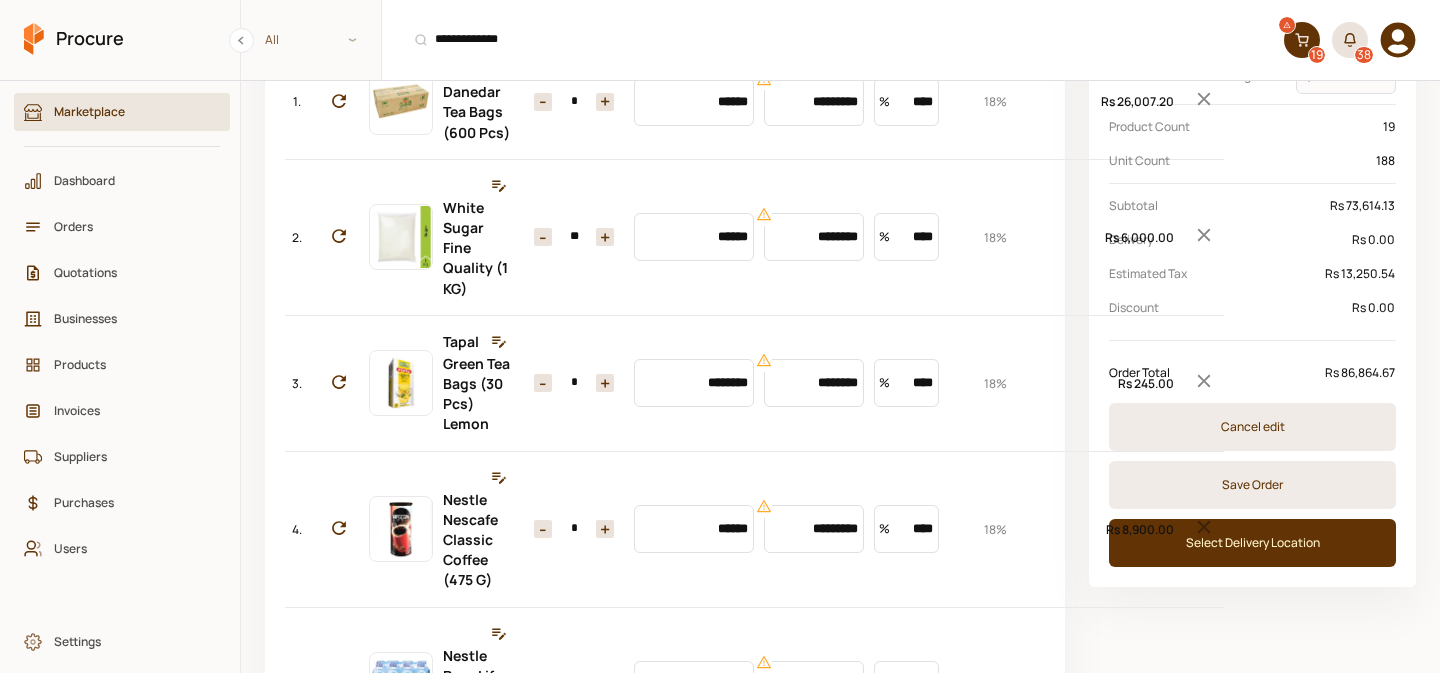 scroll, scrollTop: 226, scrollLeft: 0, axis: vertical 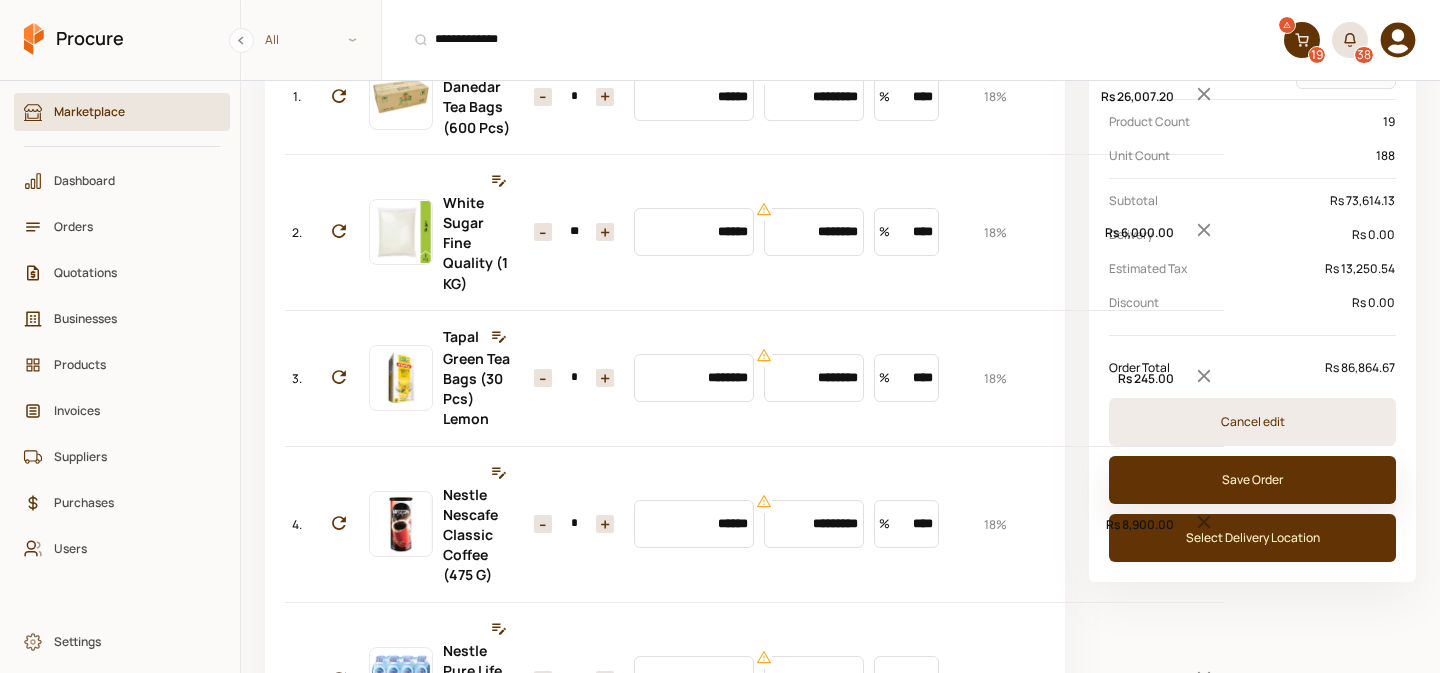click on "Save Order" at bounding box center (1252, 480) 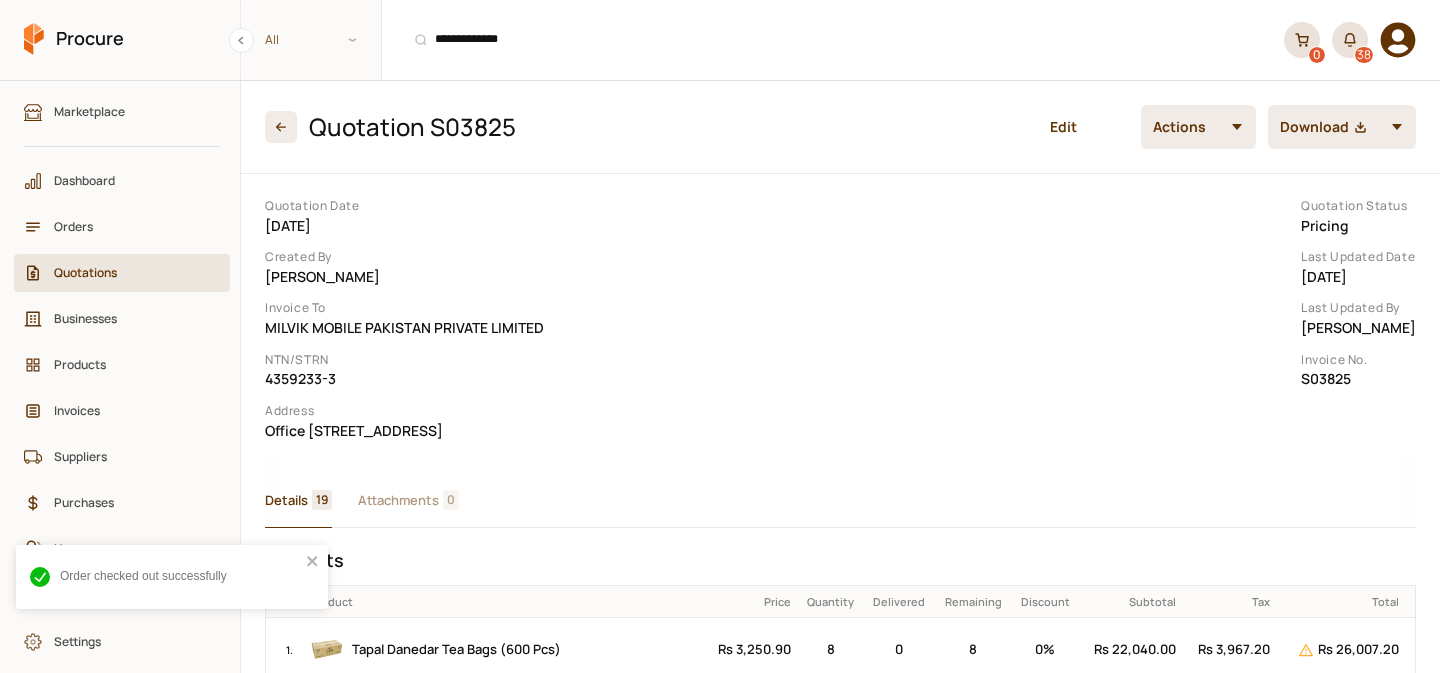 scroll, scrollTop: 0, scrollLeft: 0, axis: both 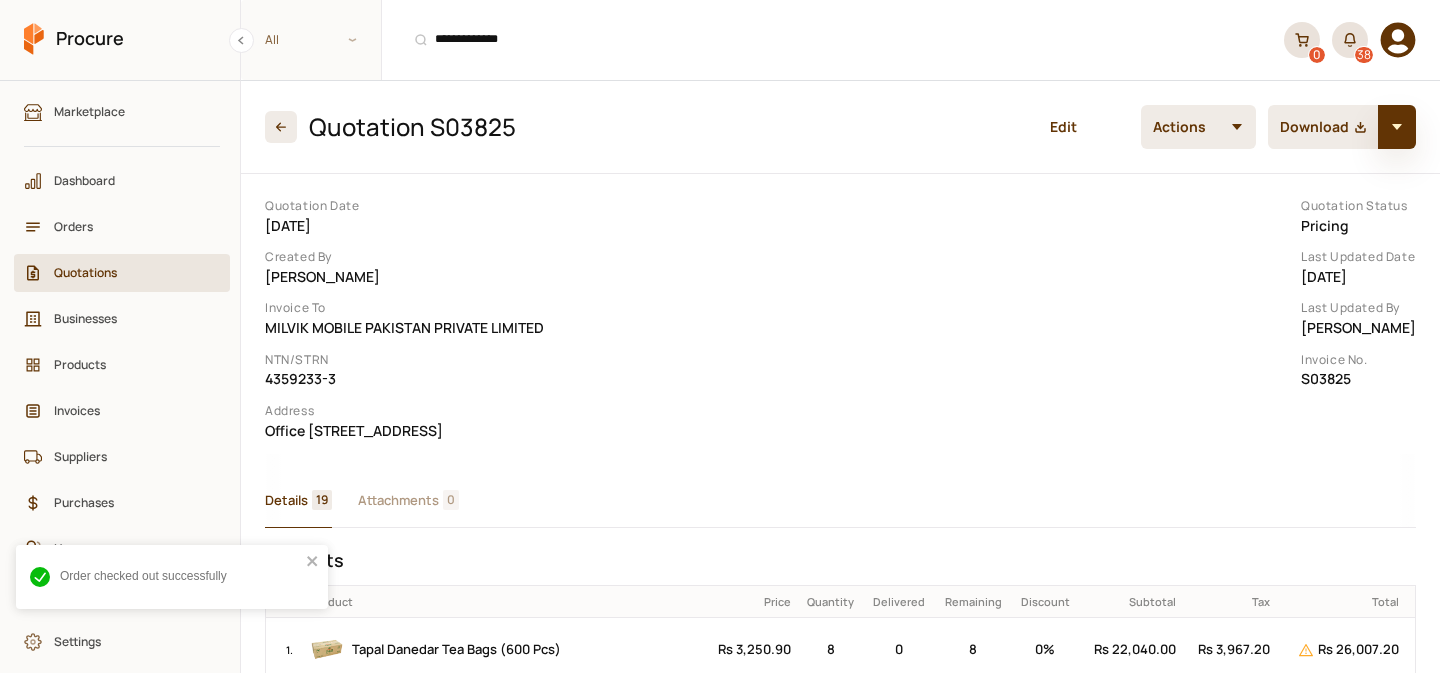 click 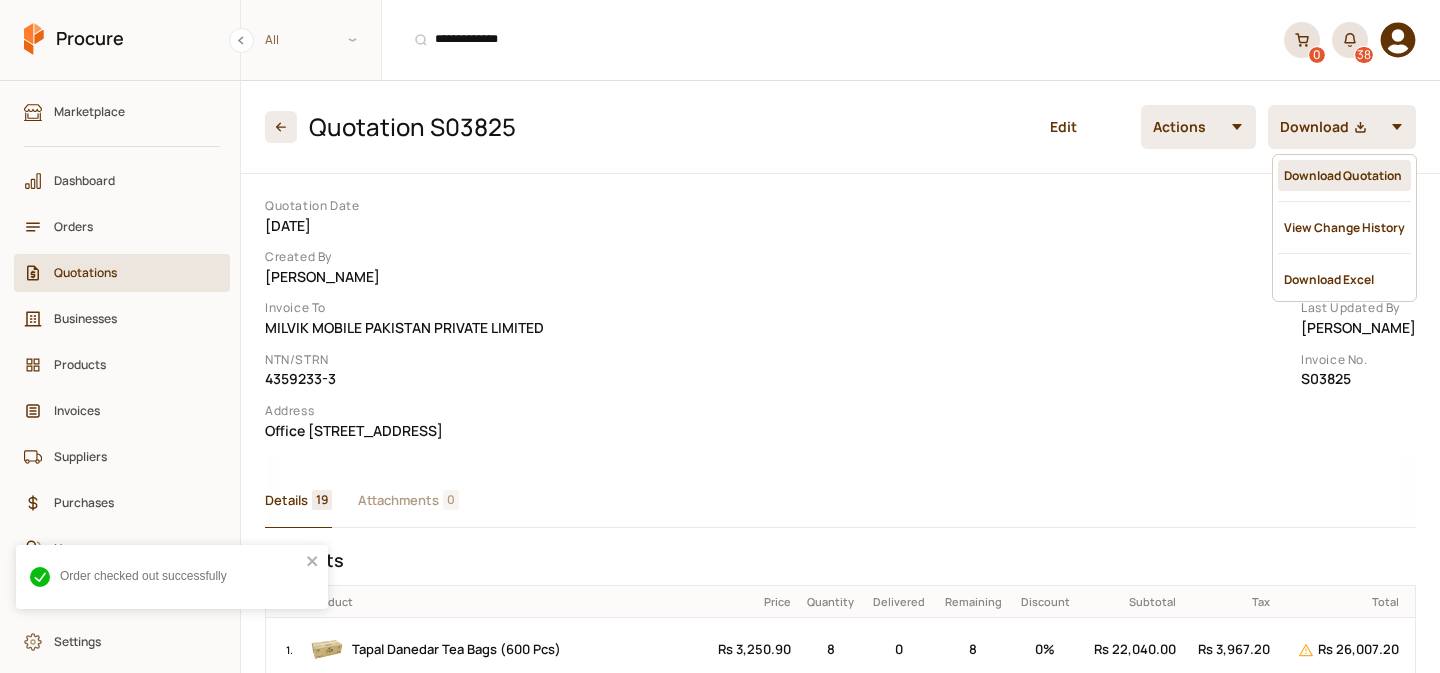 click on "Download Quotation" at bounding box center [1344, 175] 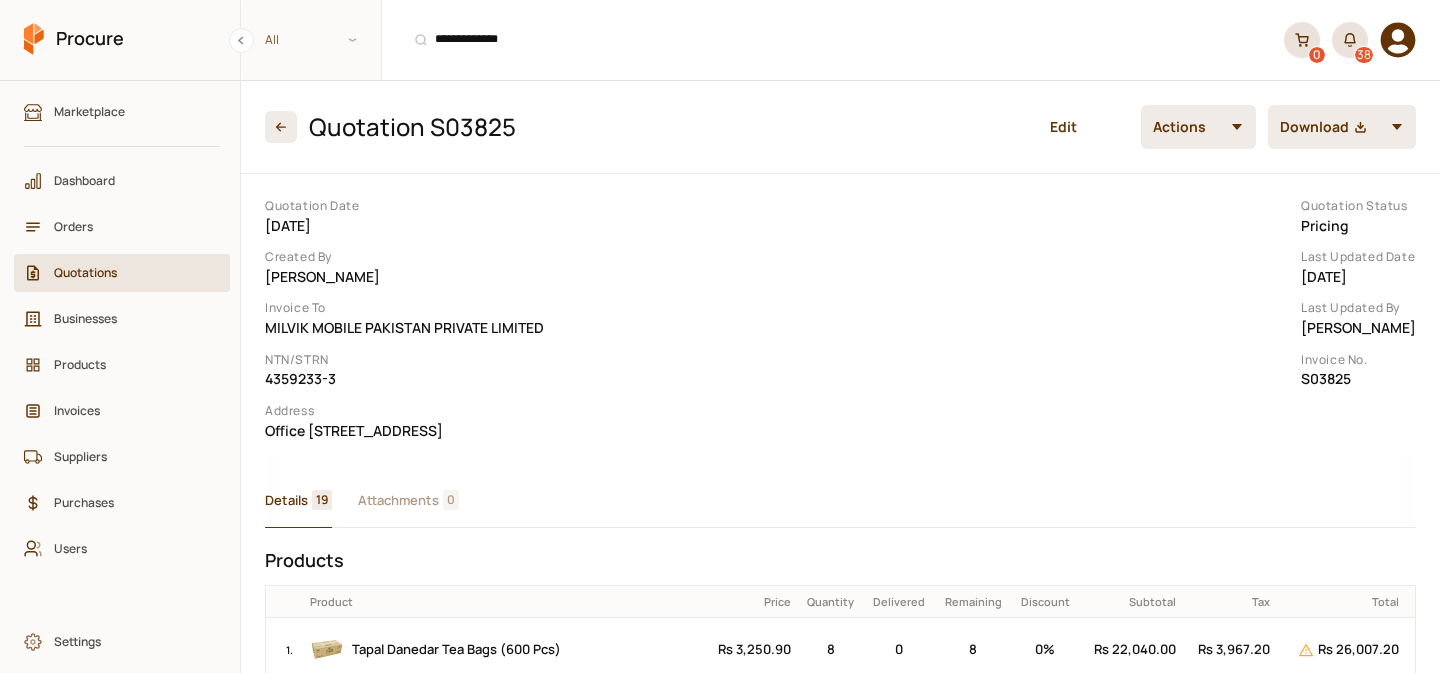 click on "Quotations" at bounding box center [129, 272] 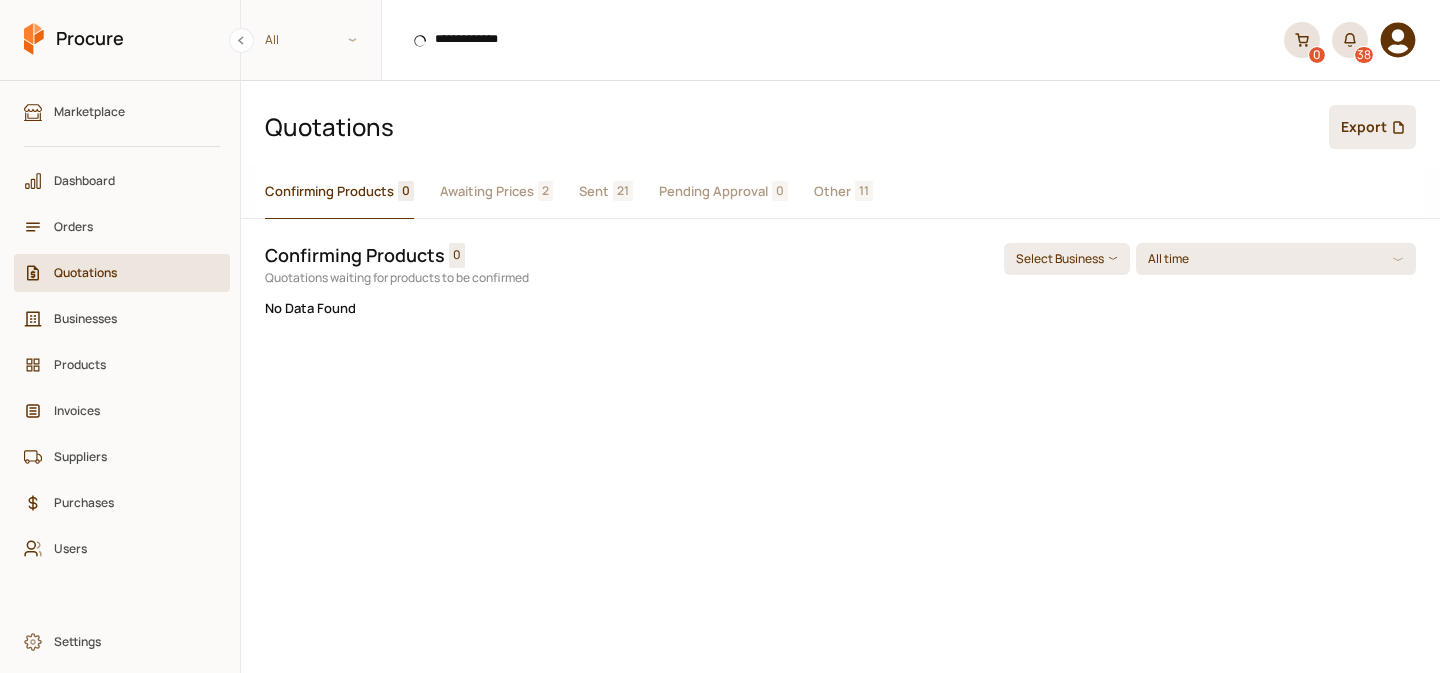 click on "Awaiting Prices" at bounding box center (487, 191) 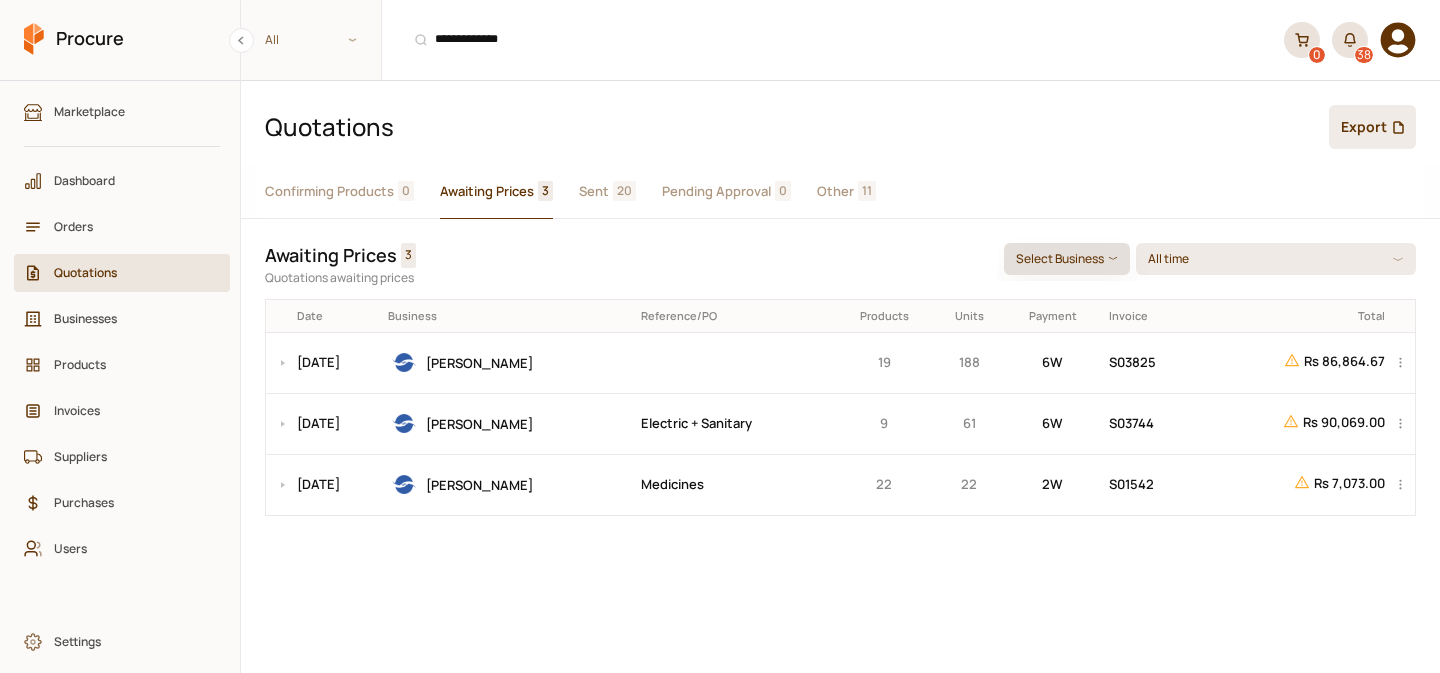 click on "Select Business" at bounding box center (1067, 259) 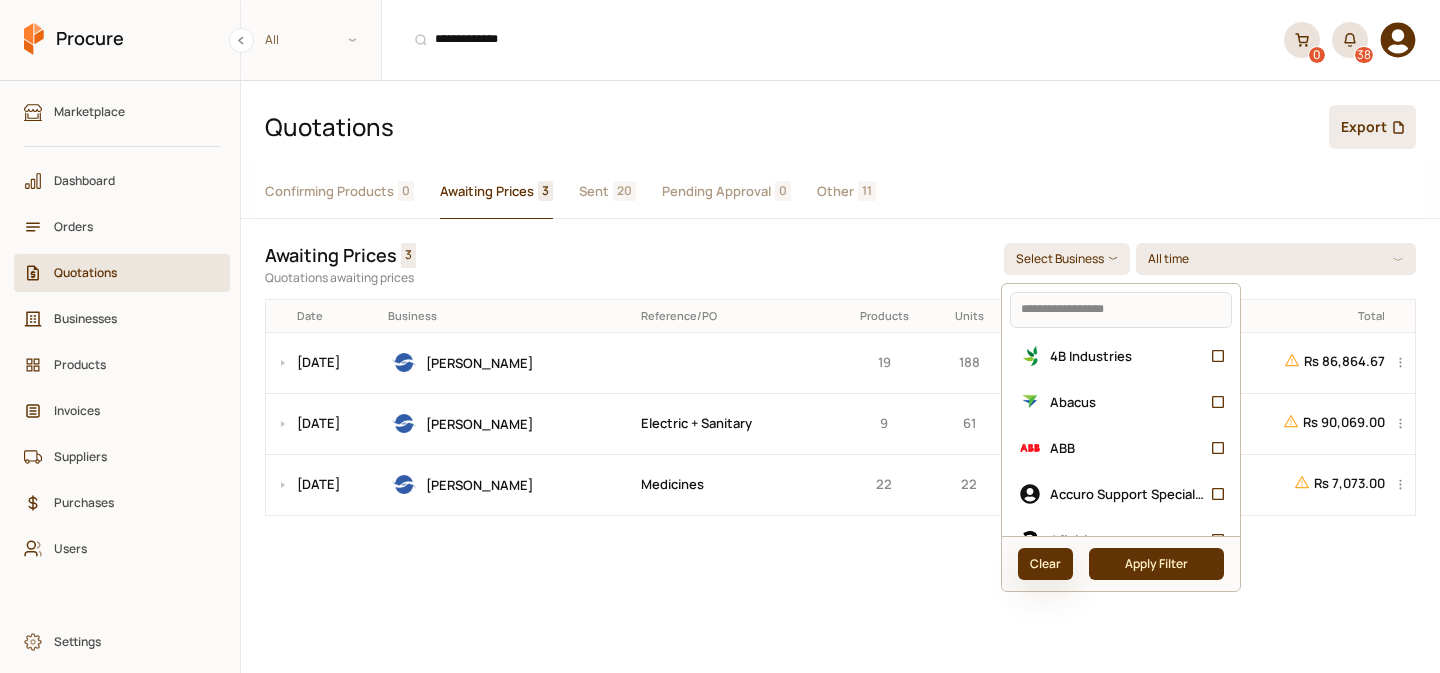 click on "Clear" 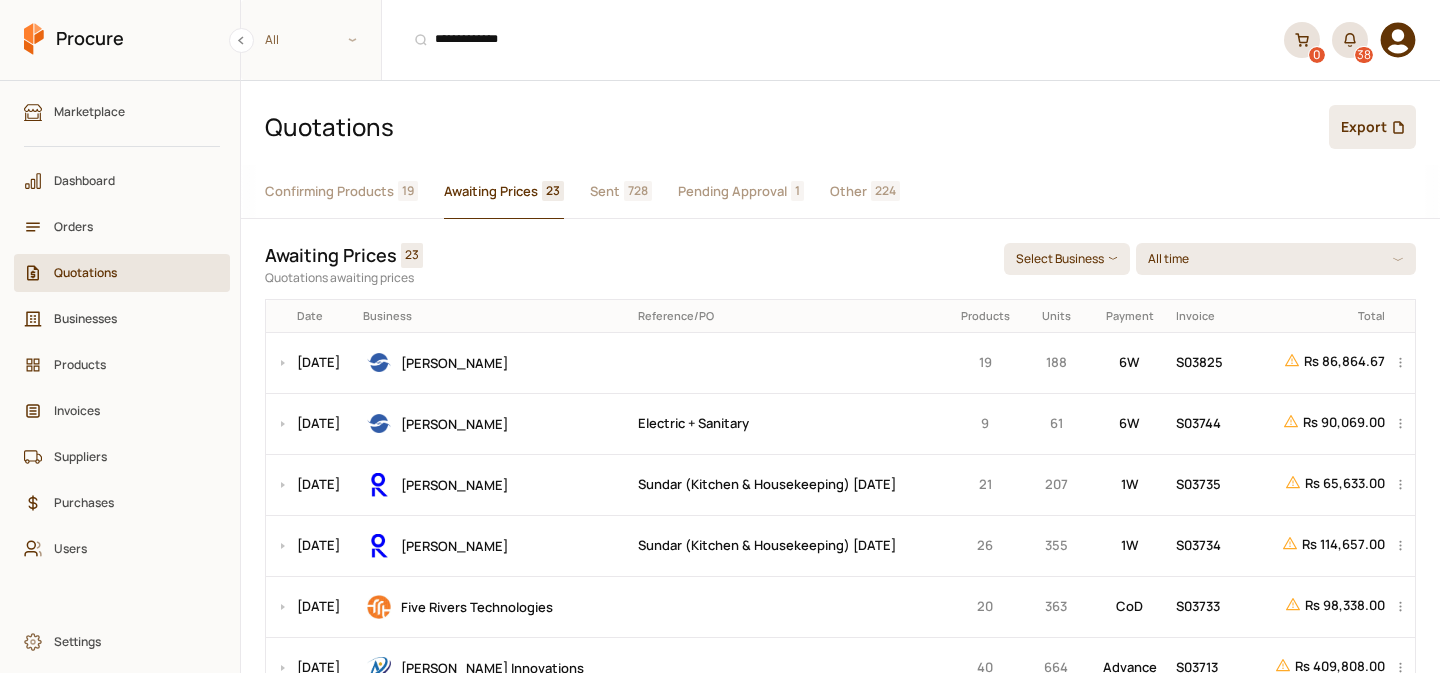 click on "Confirming Products 19" at bounding box center (341, 192) 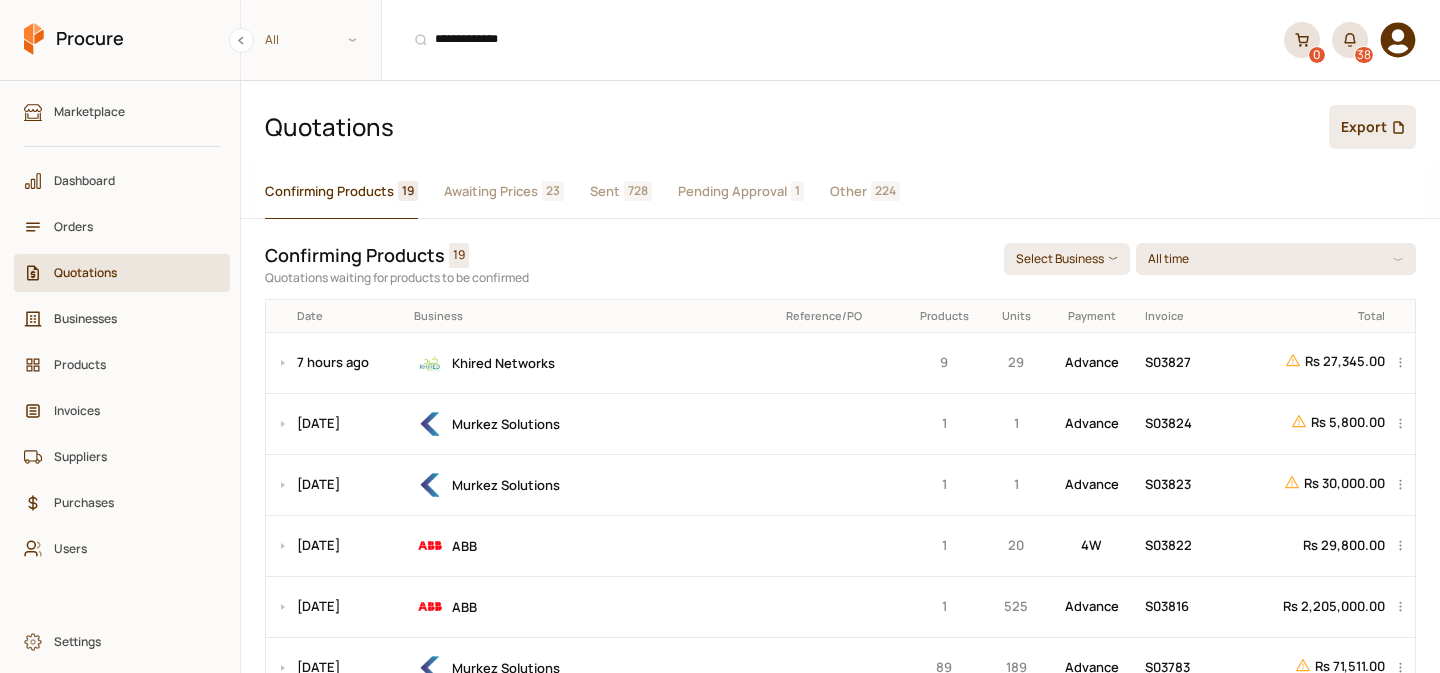 click on "Sent" at bounding box center [605, 191] 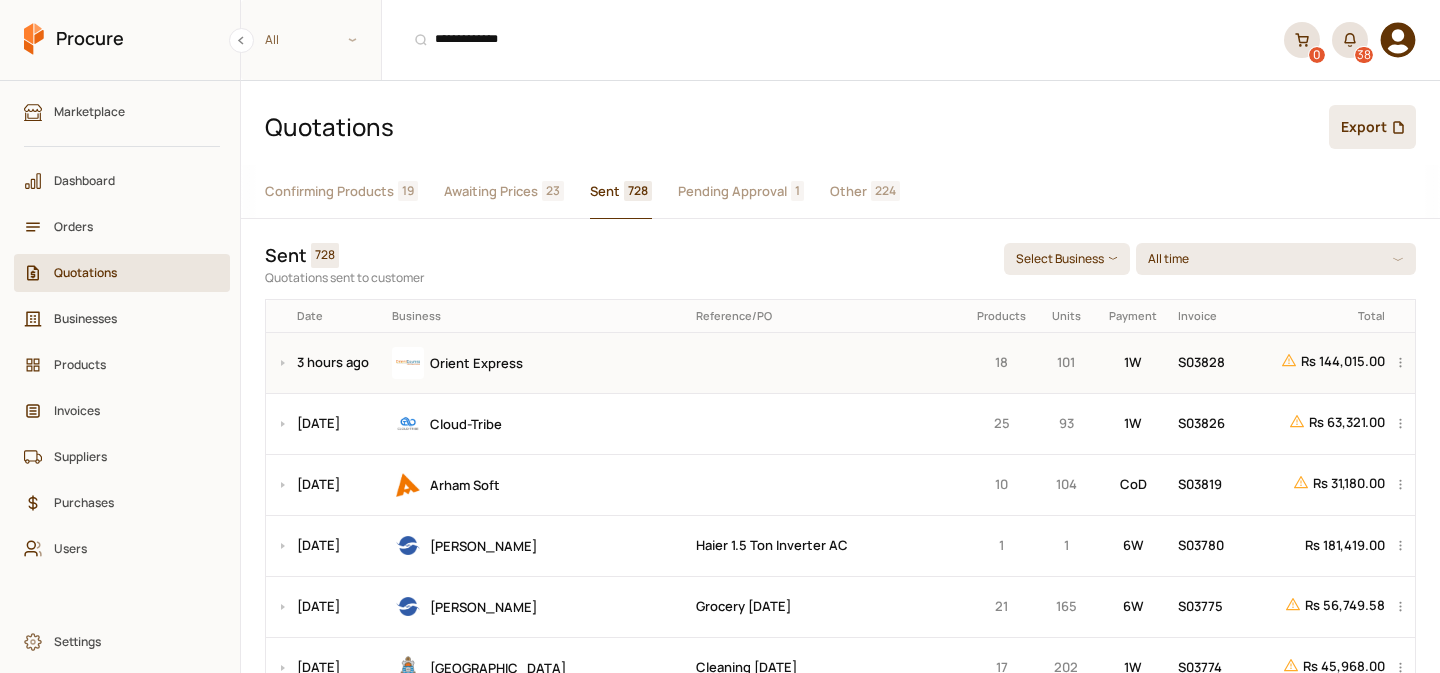 click on "Orient Express" at bounding box center (537, 363) 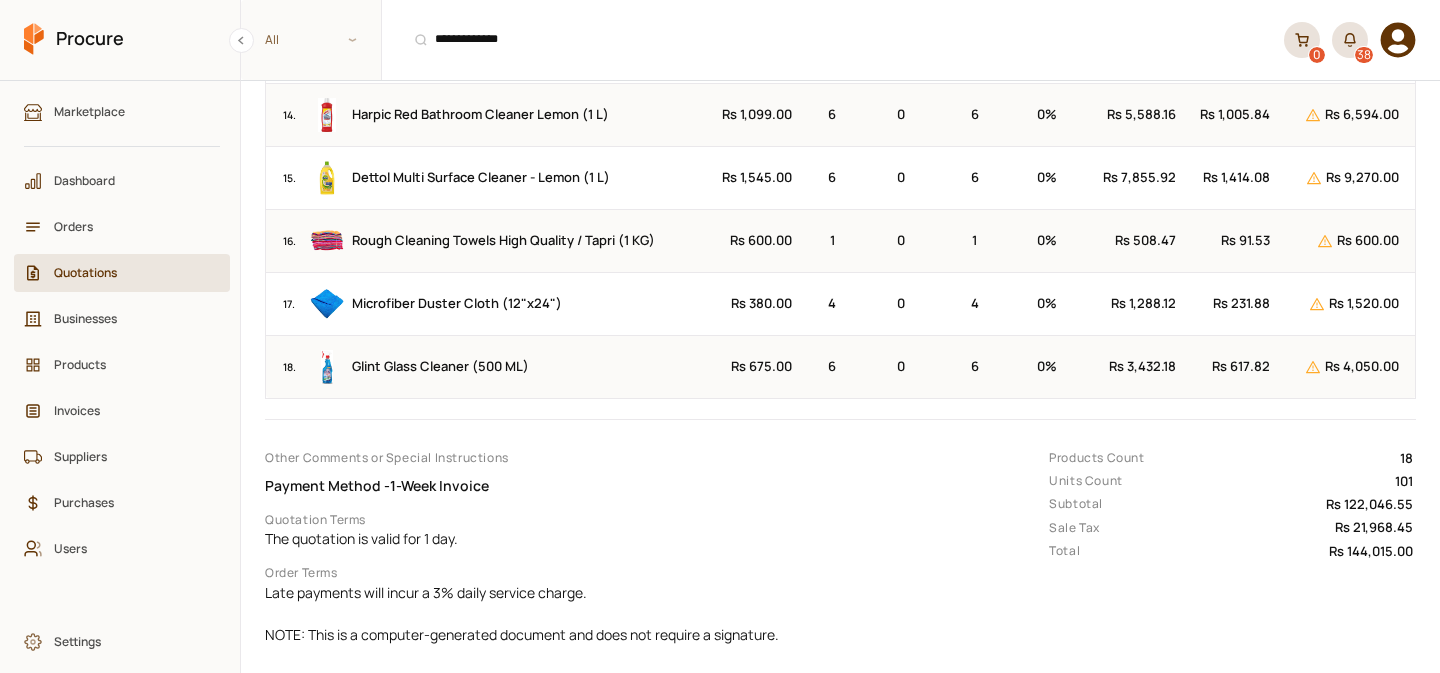scroll, scrollTop: 0, scrollLeft: 0, axis: both 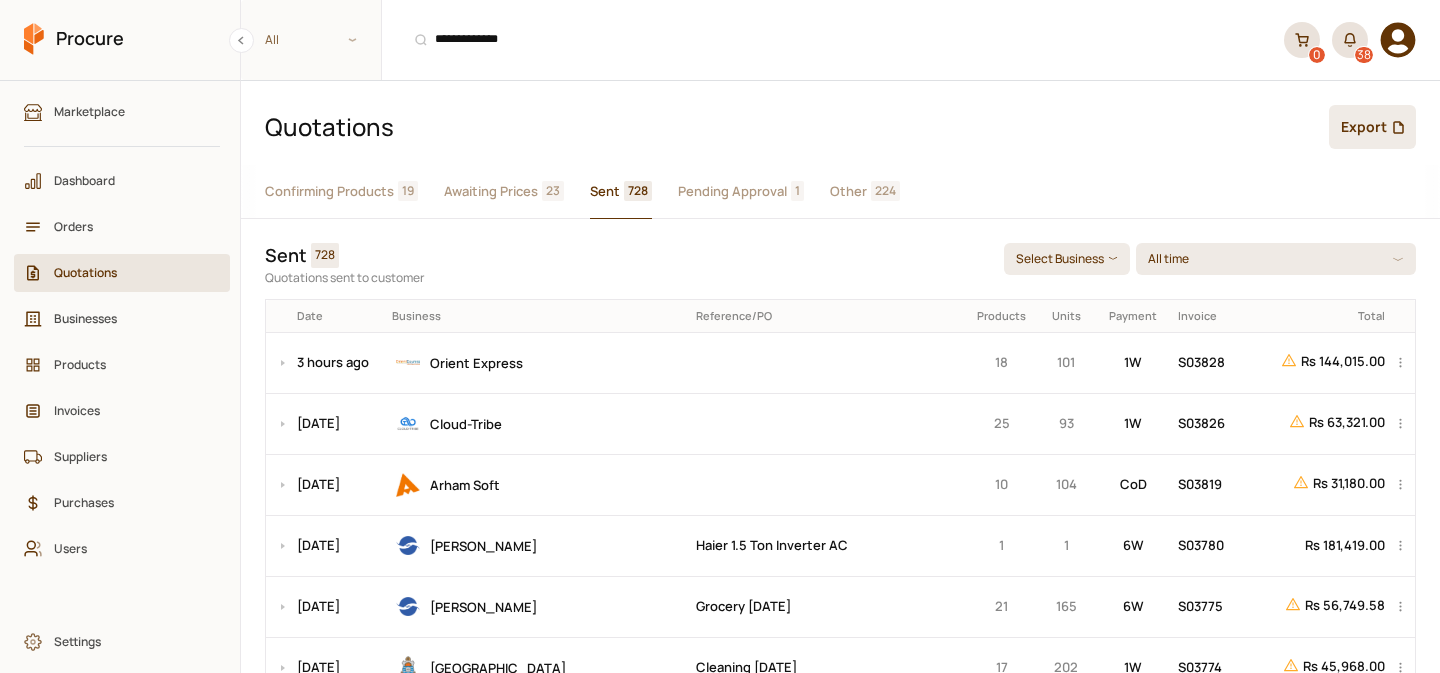 click on "Awaiting Prices" at bounding box center [491, 191] 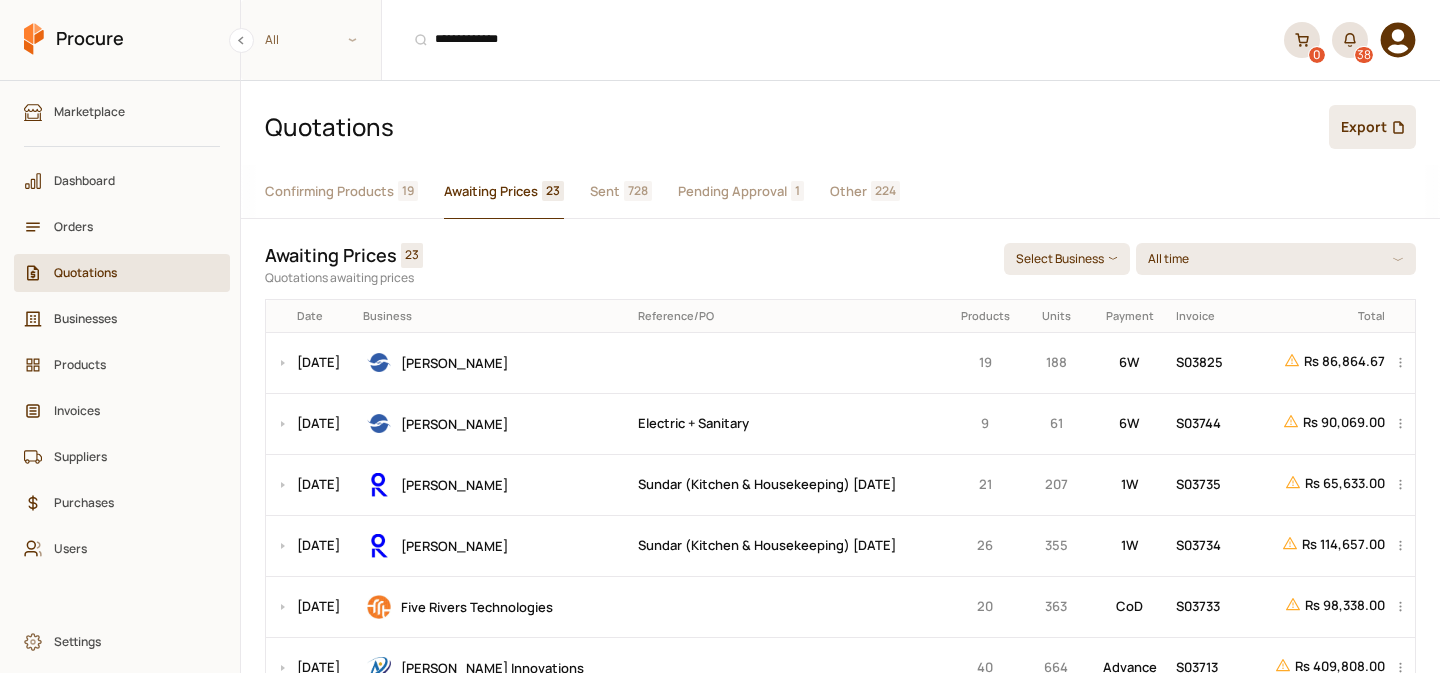 click on "Confirming Products" at bounding box center [329, 191] 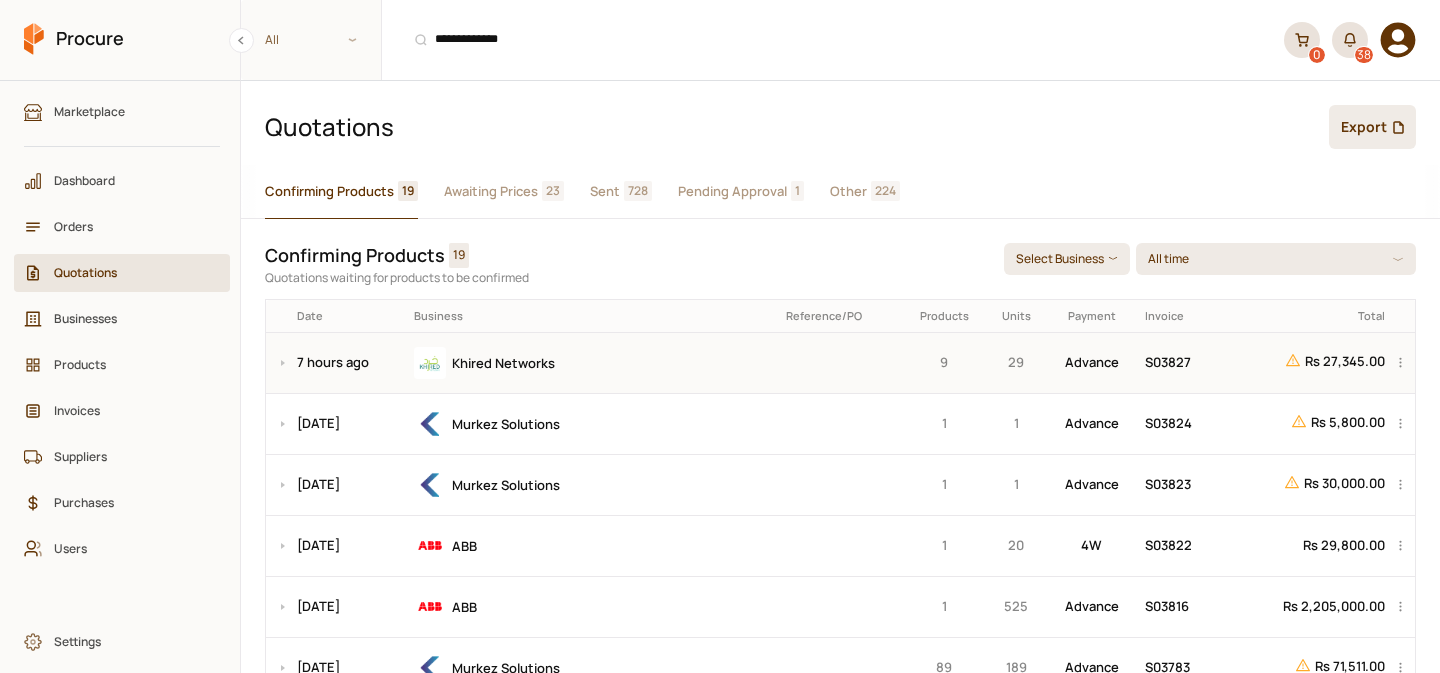 click on "Khired Networks" at bounding box center (593, 363) 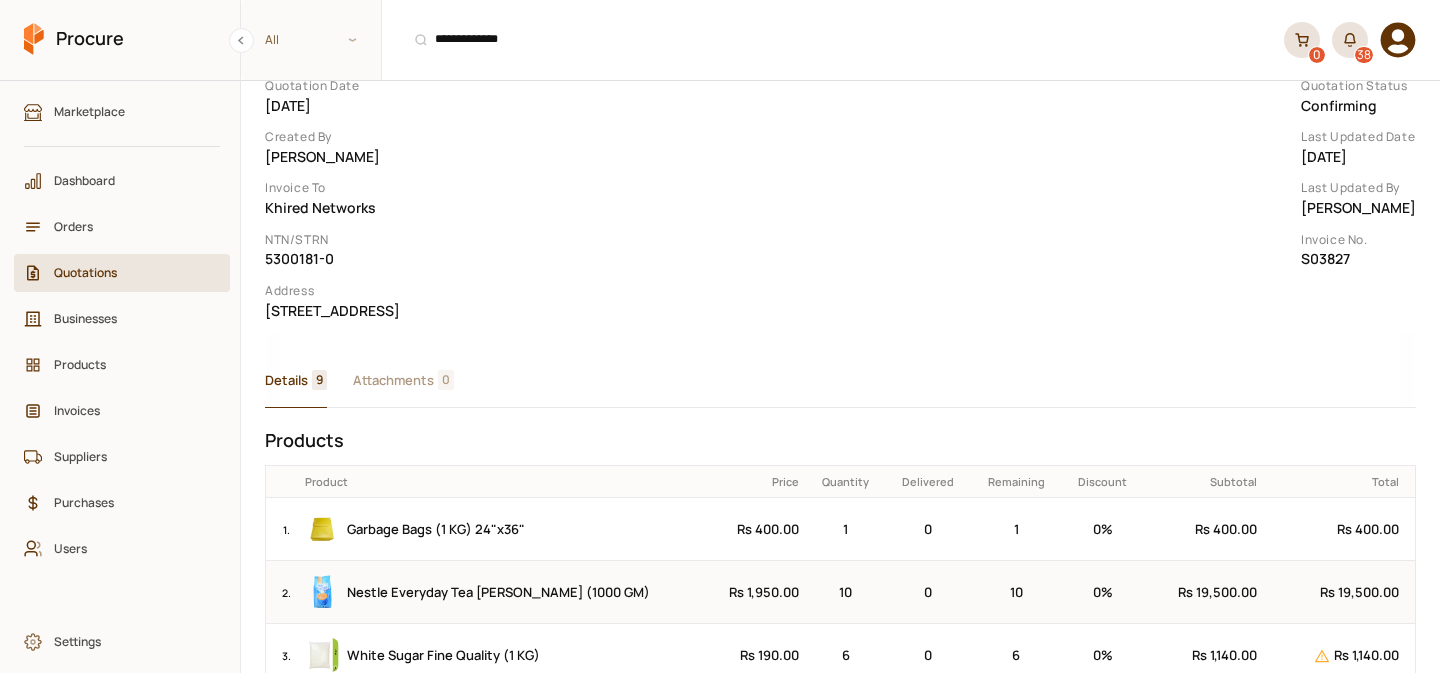 scroll, scrollTop: 0, scrollLeft: 0, axis: both 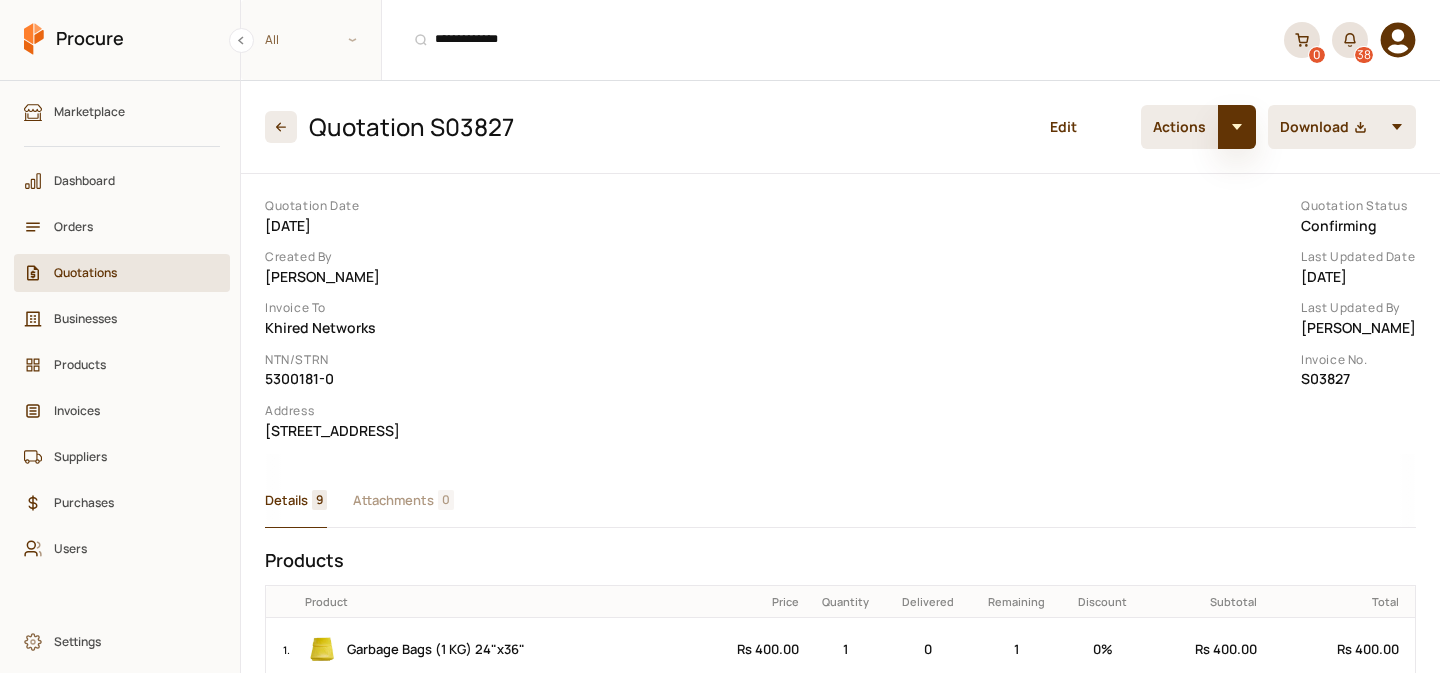 click at bounding box center (1237, 127) 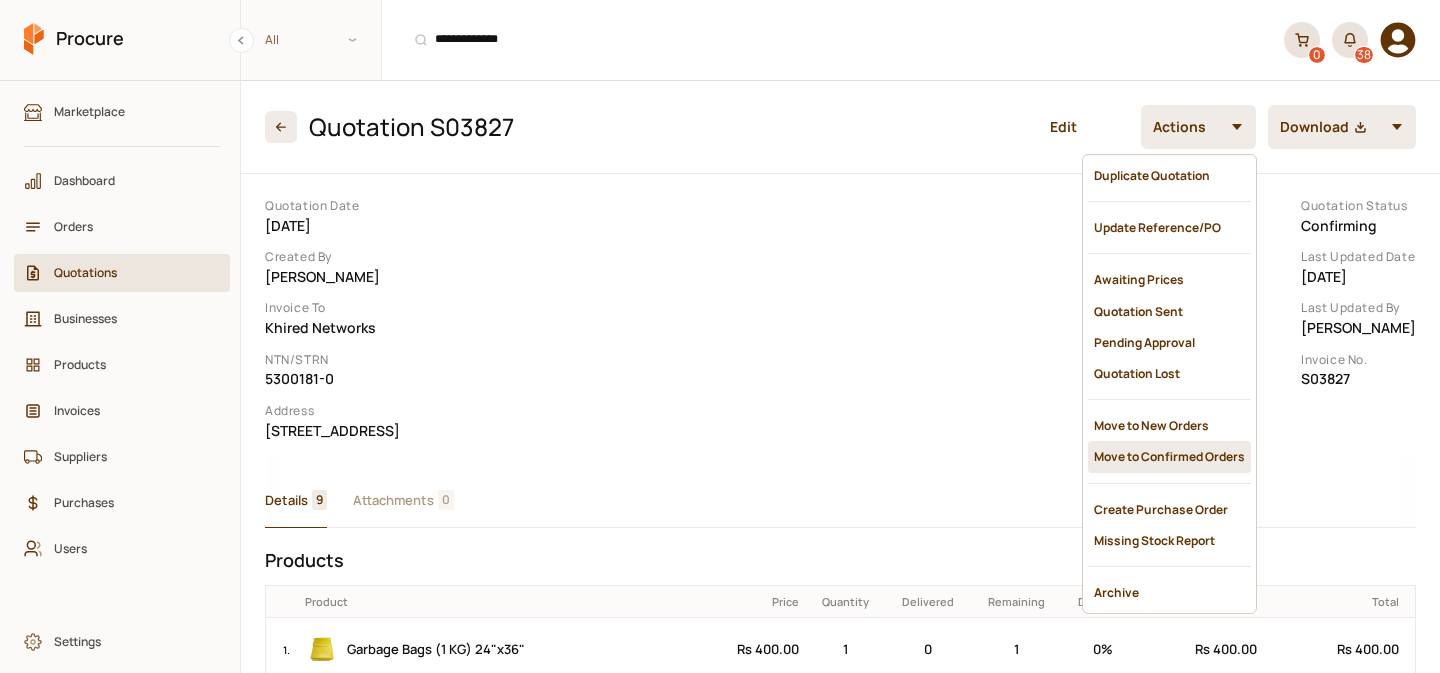 click on "Move to Confirmed Orders" at bounding box center (1169, 456) 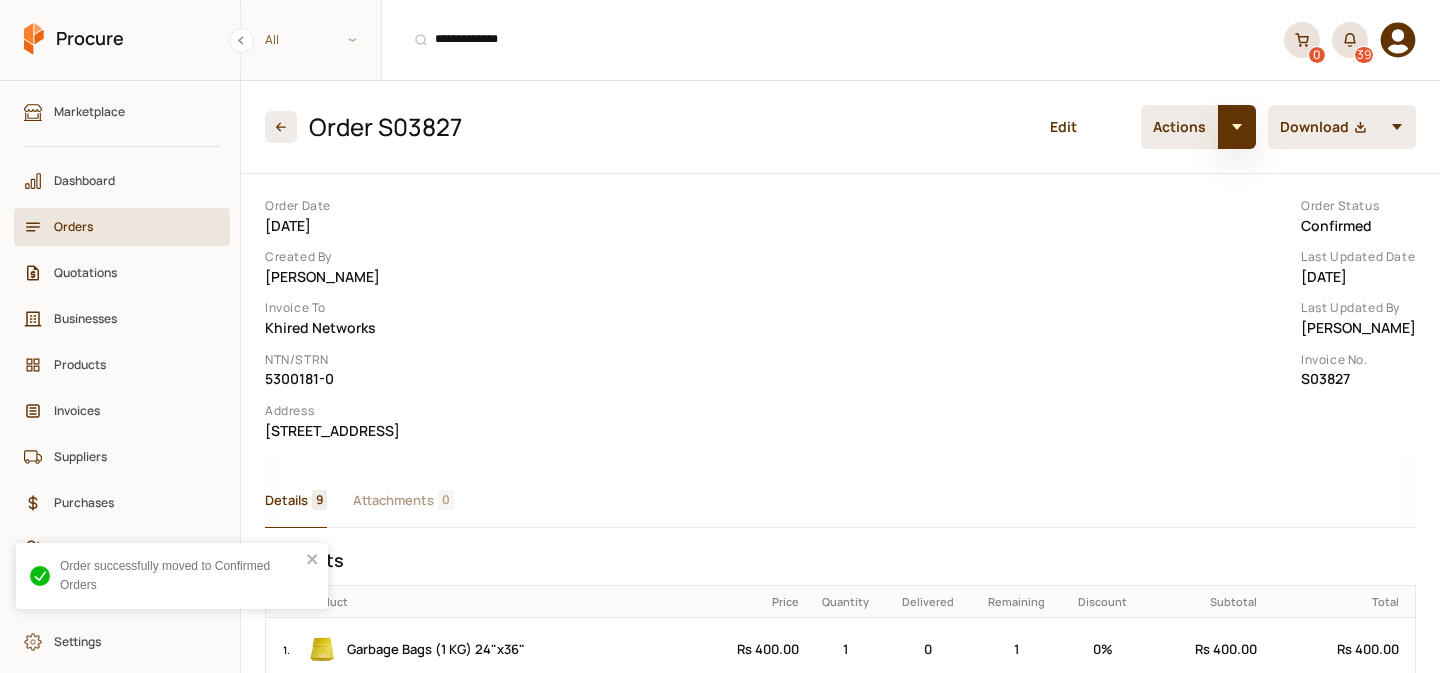 click at bounding box center (1237, 127) 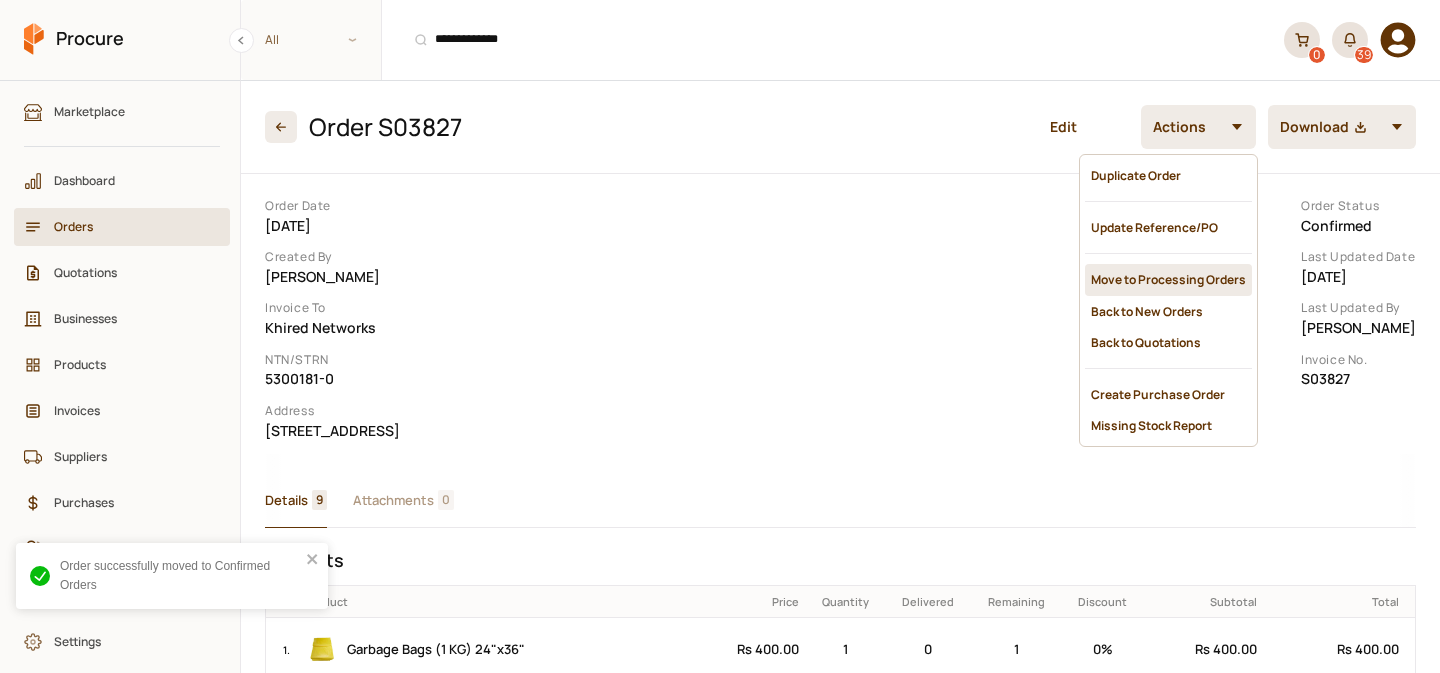 click on "Move to Processing Orders" at bounding box center (1168, 279) 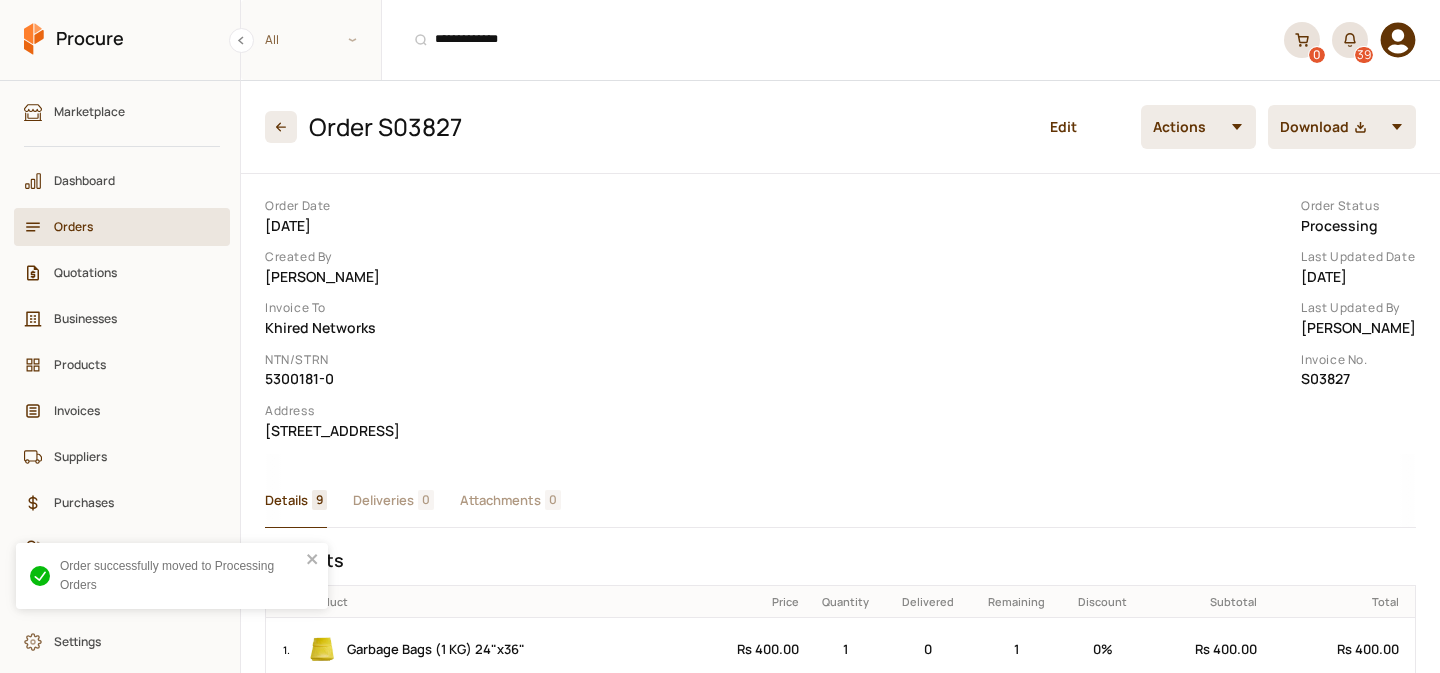 click on "Deliveries" at bounding box center (383, 500) 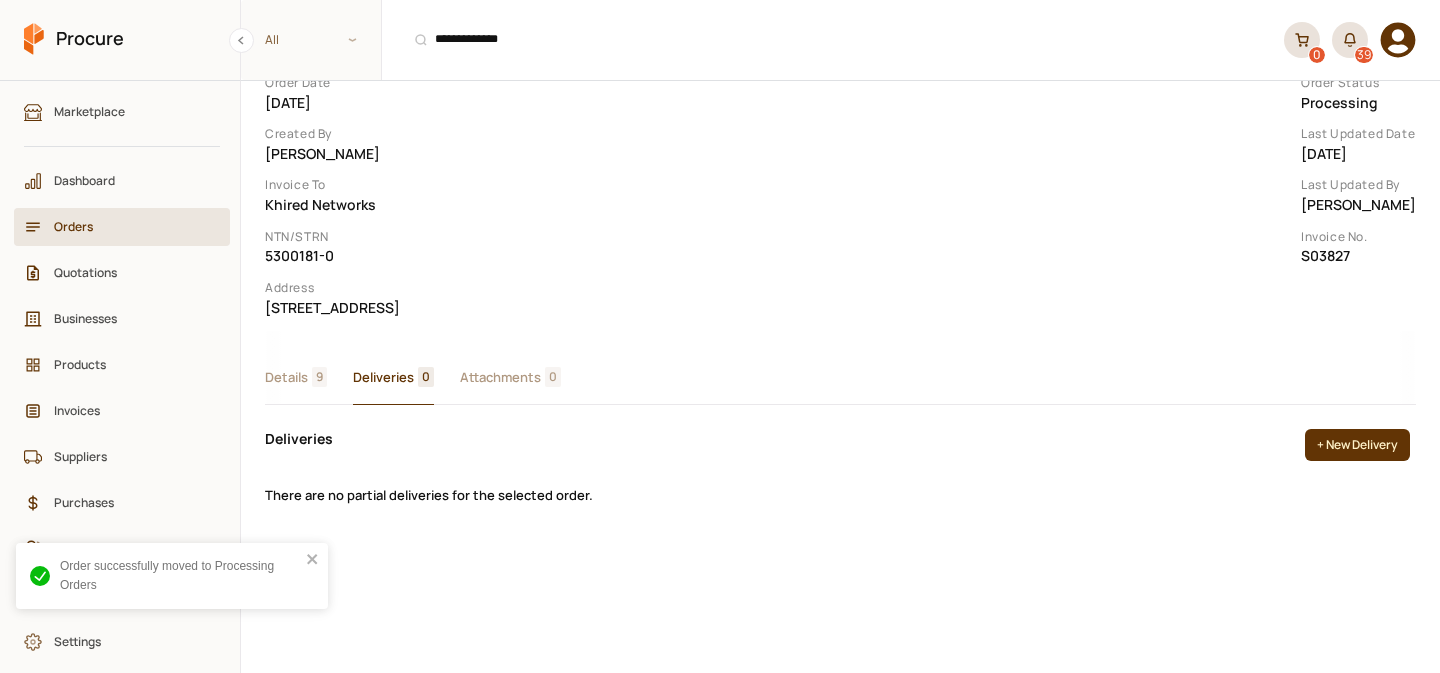 scroll, scrollTop: 151, scrollLeft: 0, axis: vertical 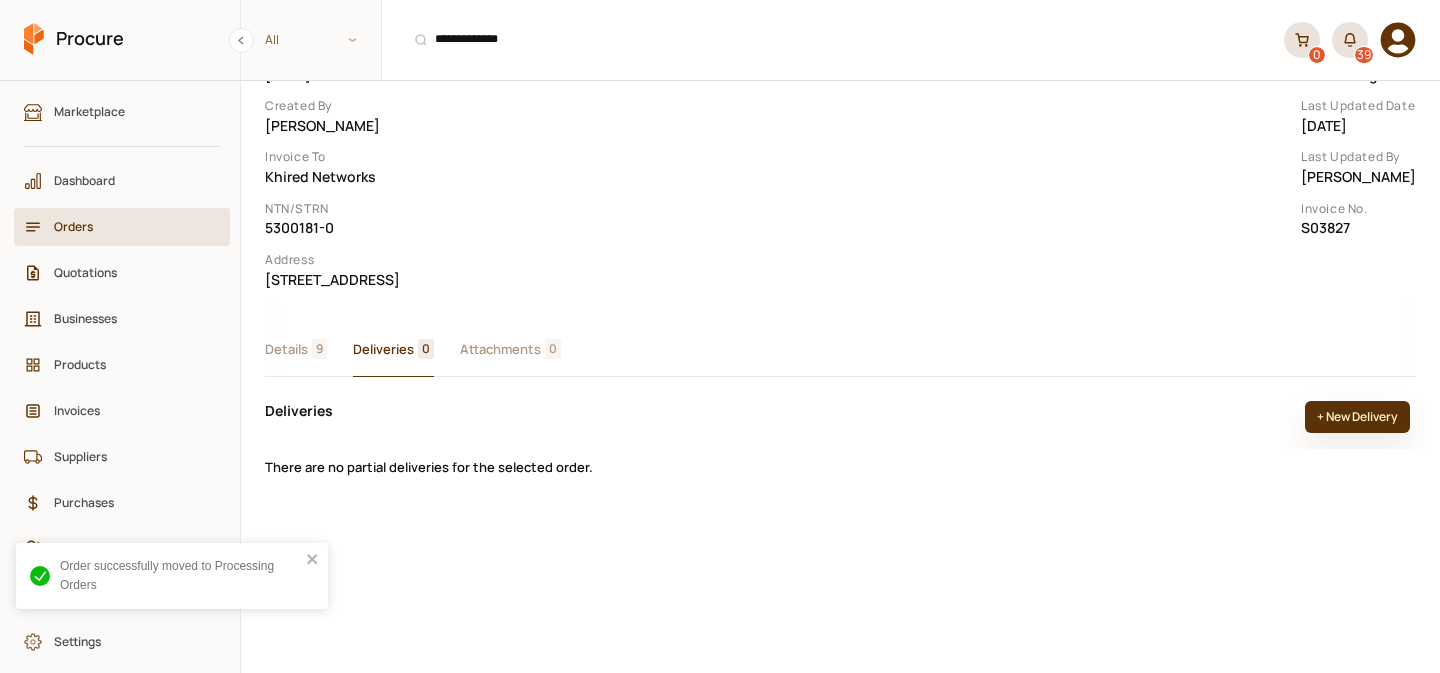click on "+ New Delivery" at bounding box center (1357, 417) 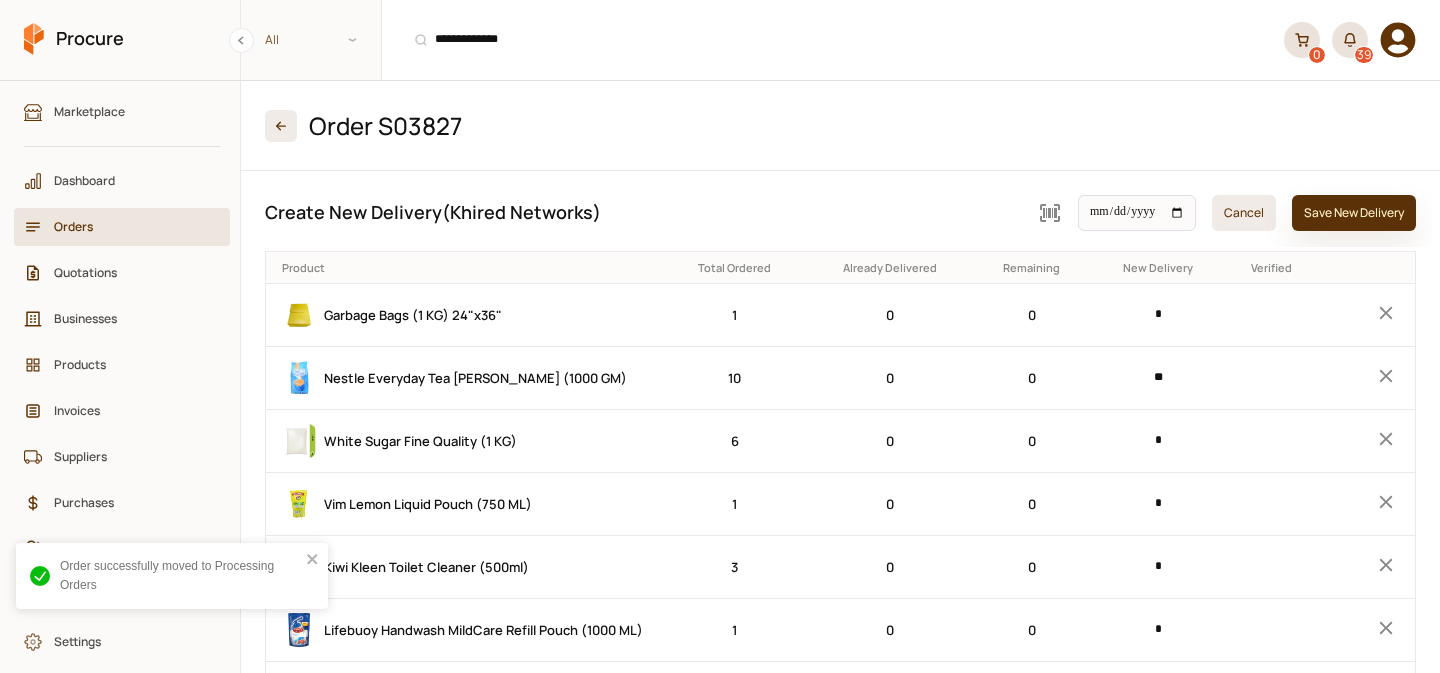 click on "Save New Delivery" at bounding box center (1354, 213) 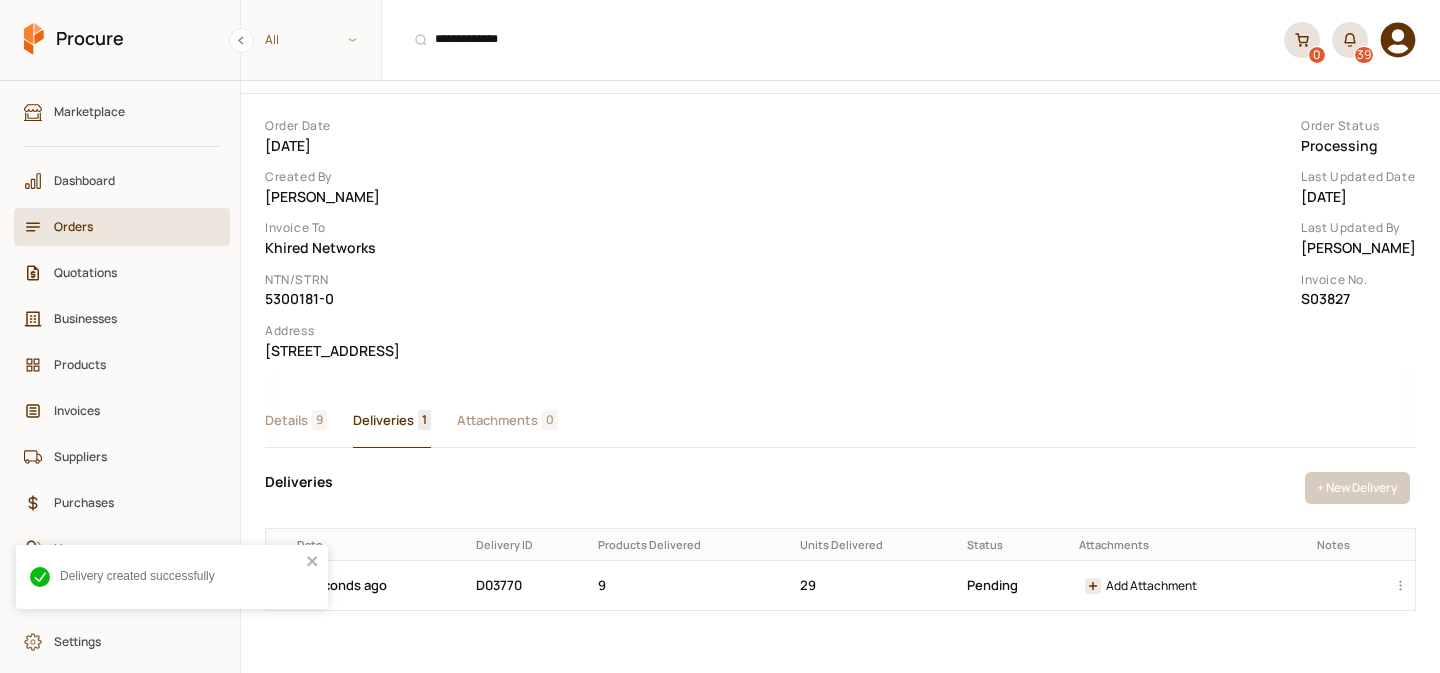 scroll, scrollTop: 151, scrollLeft: 0, axis: vertical 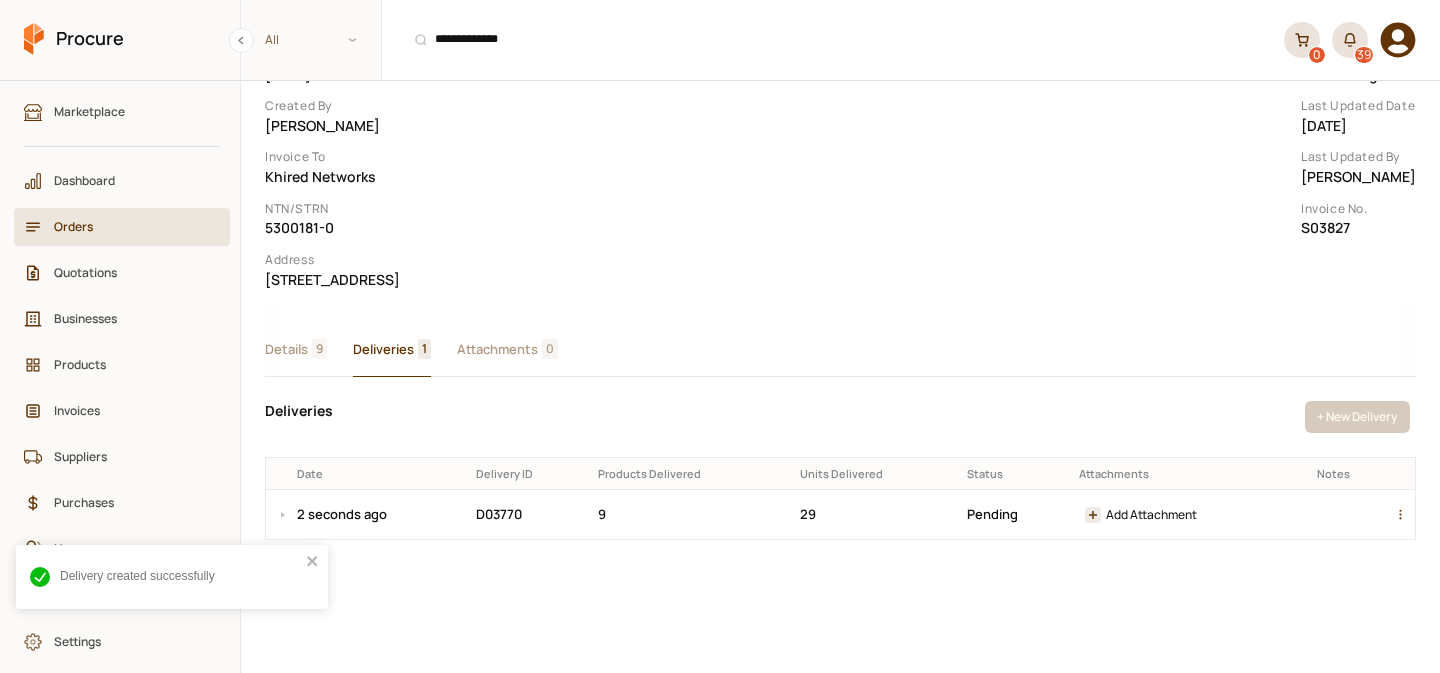 click at bounding box center [1404, 514] 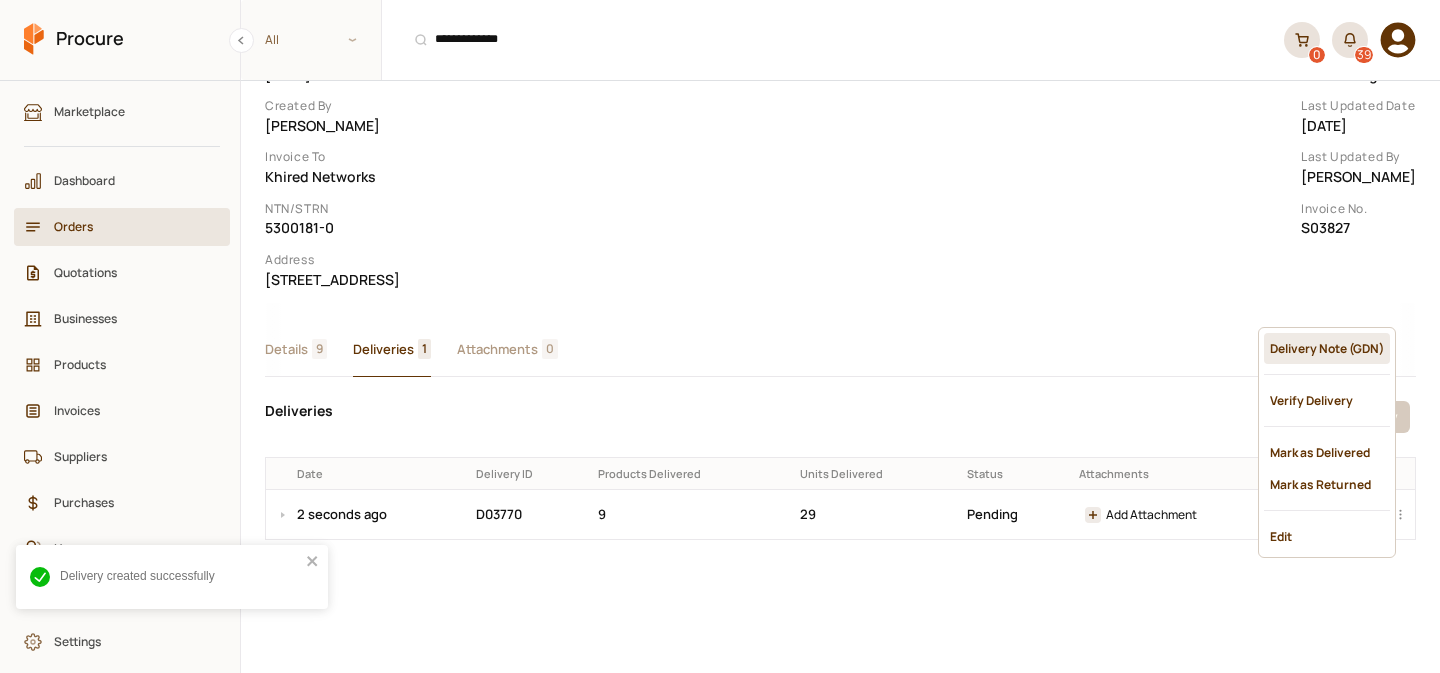 click on "Delivery Note (GDN)" at bounding box center [1327, 348] 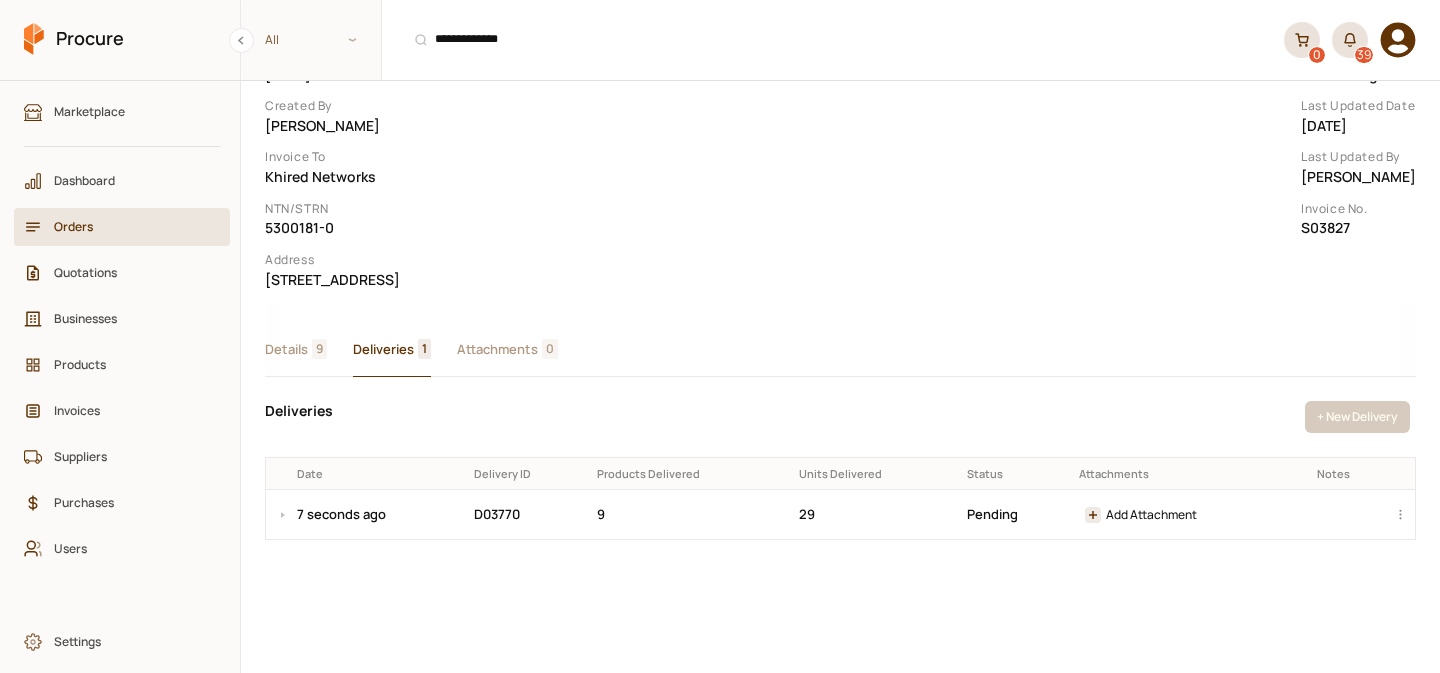 click on "Details 9" at bounding box center [296, 350] 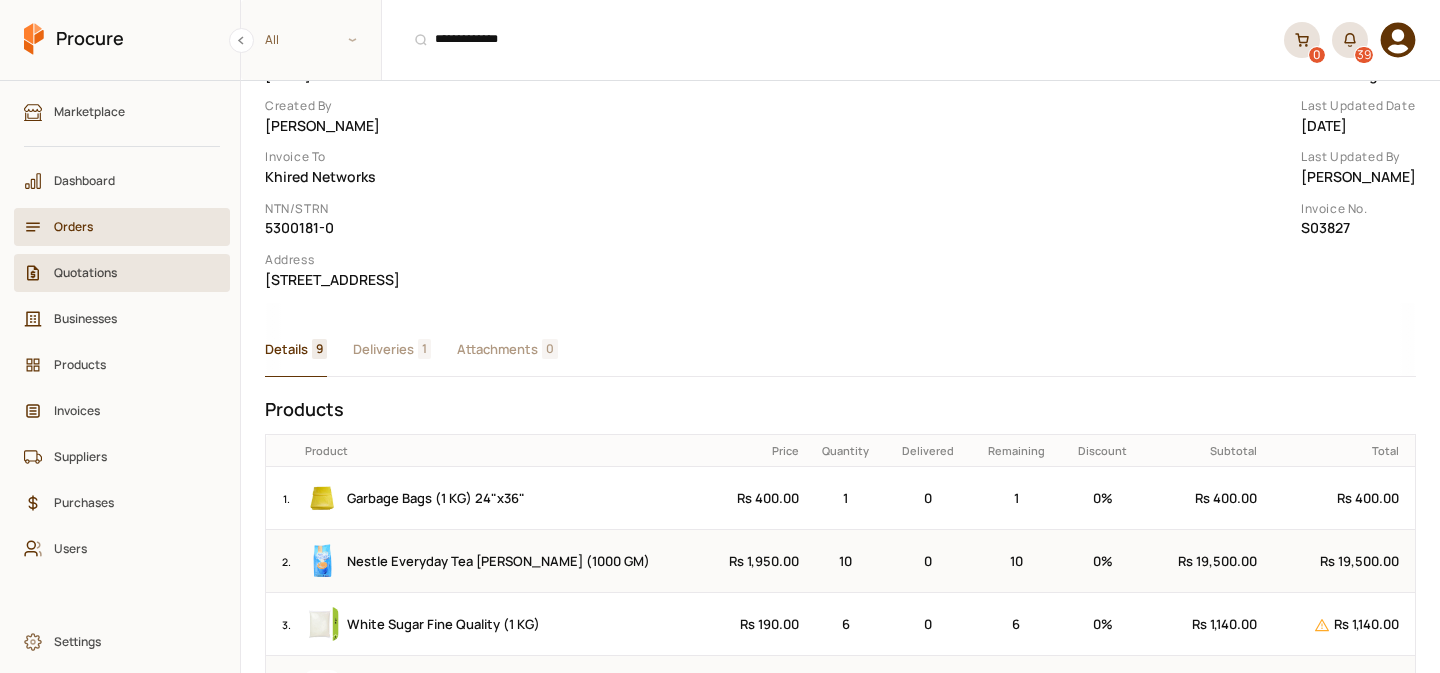 click on "Quotations" at bounding box center (129, 272) 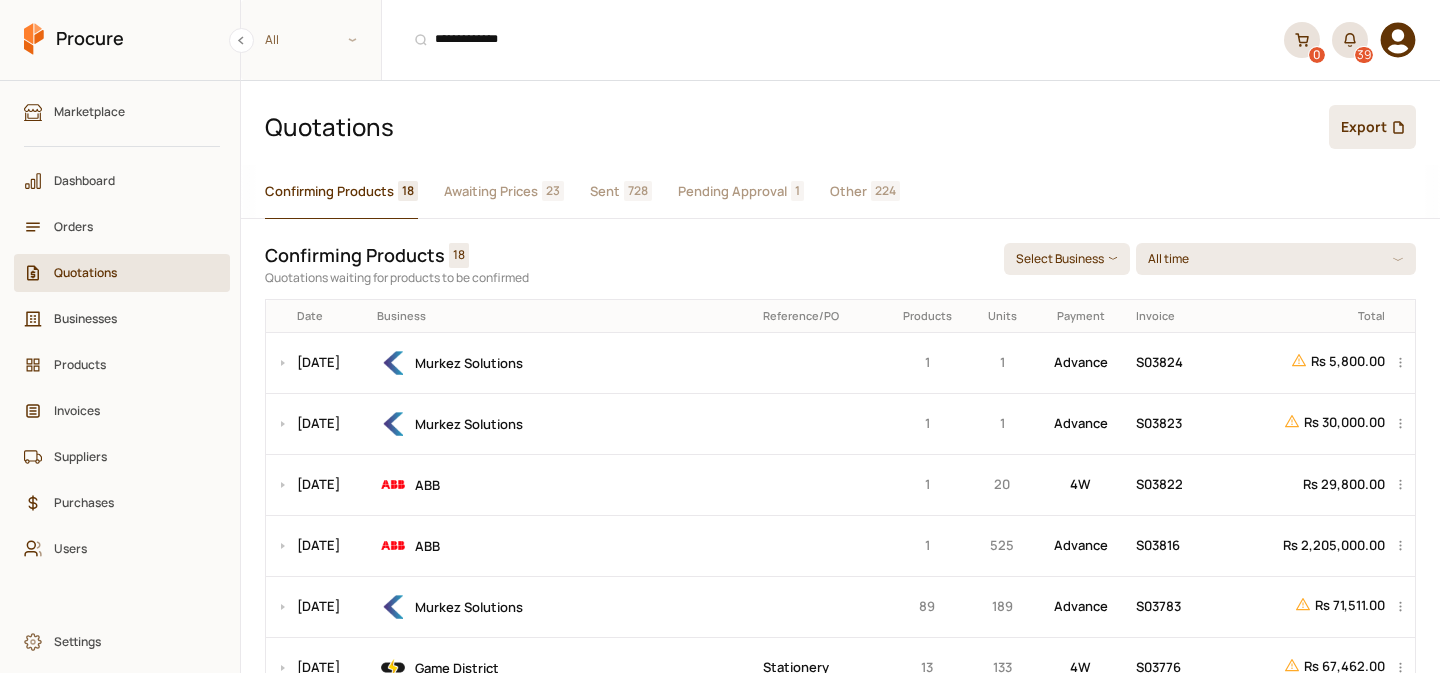 click on "Awaiting Prices" at bounding box center (491, 191) 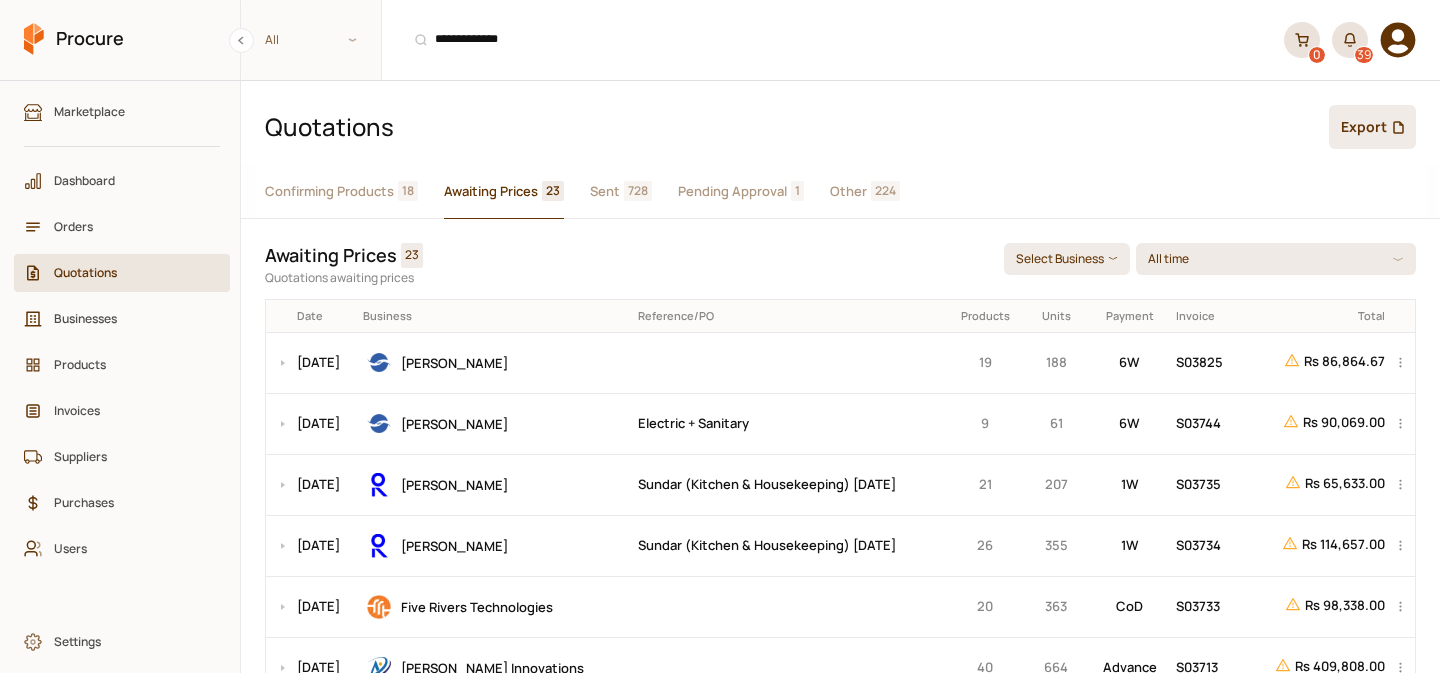 click on "Sent" at bounding box center [605, 191] 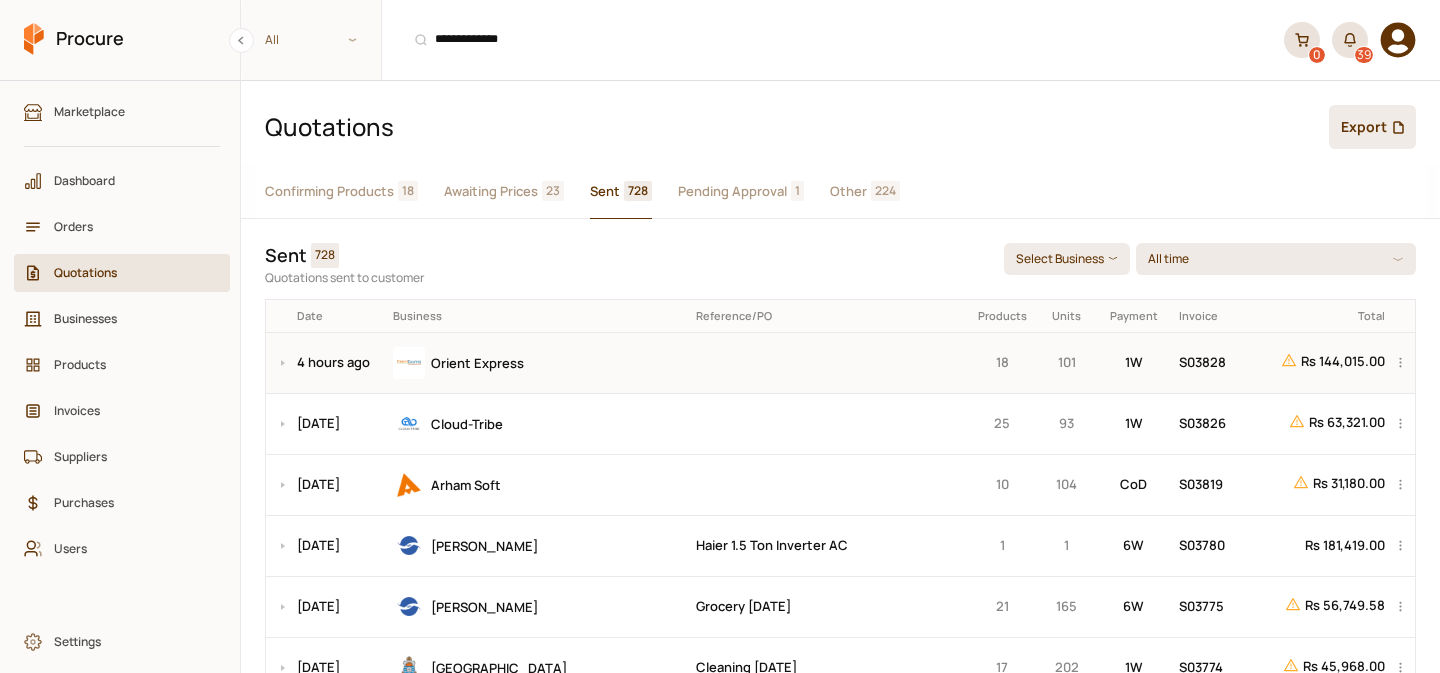 click on "Orient Express" at bounding box center [537, 363] 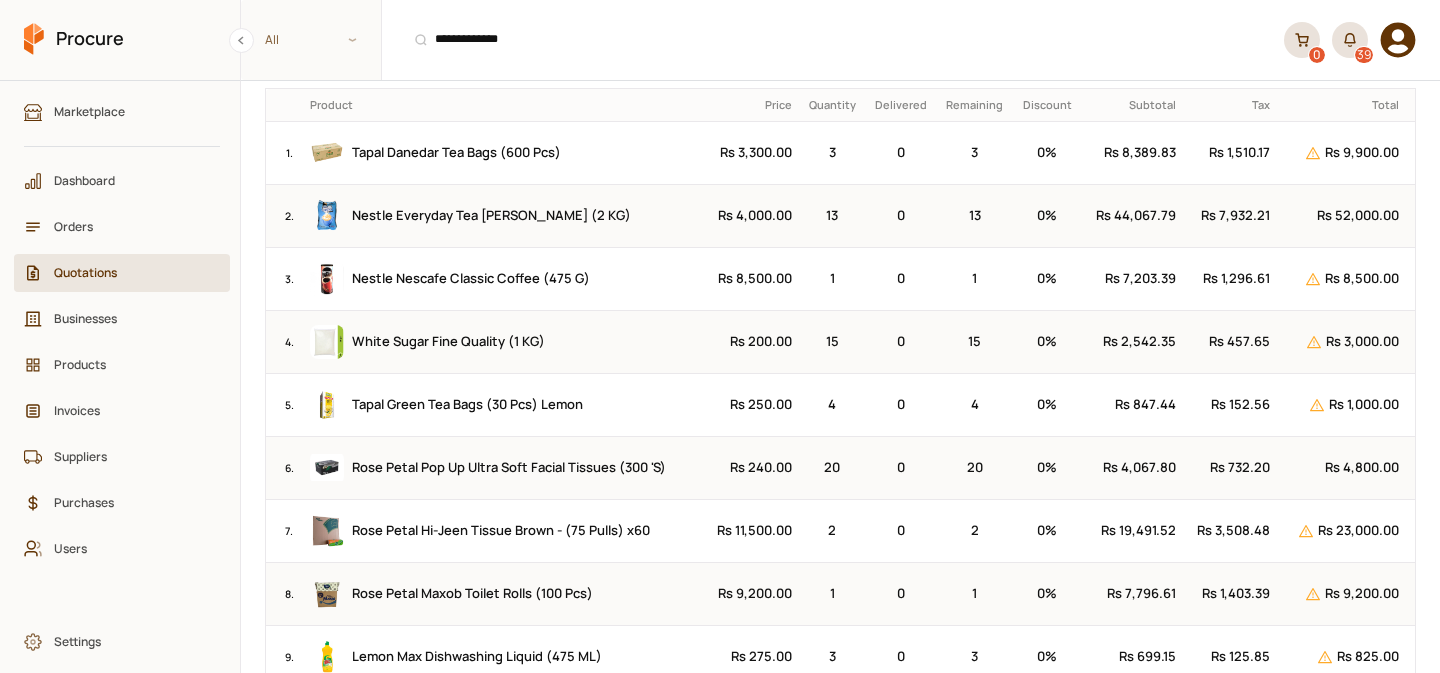 scroll, scrollTop: 528, scrollLeft: 0, axis: vertical 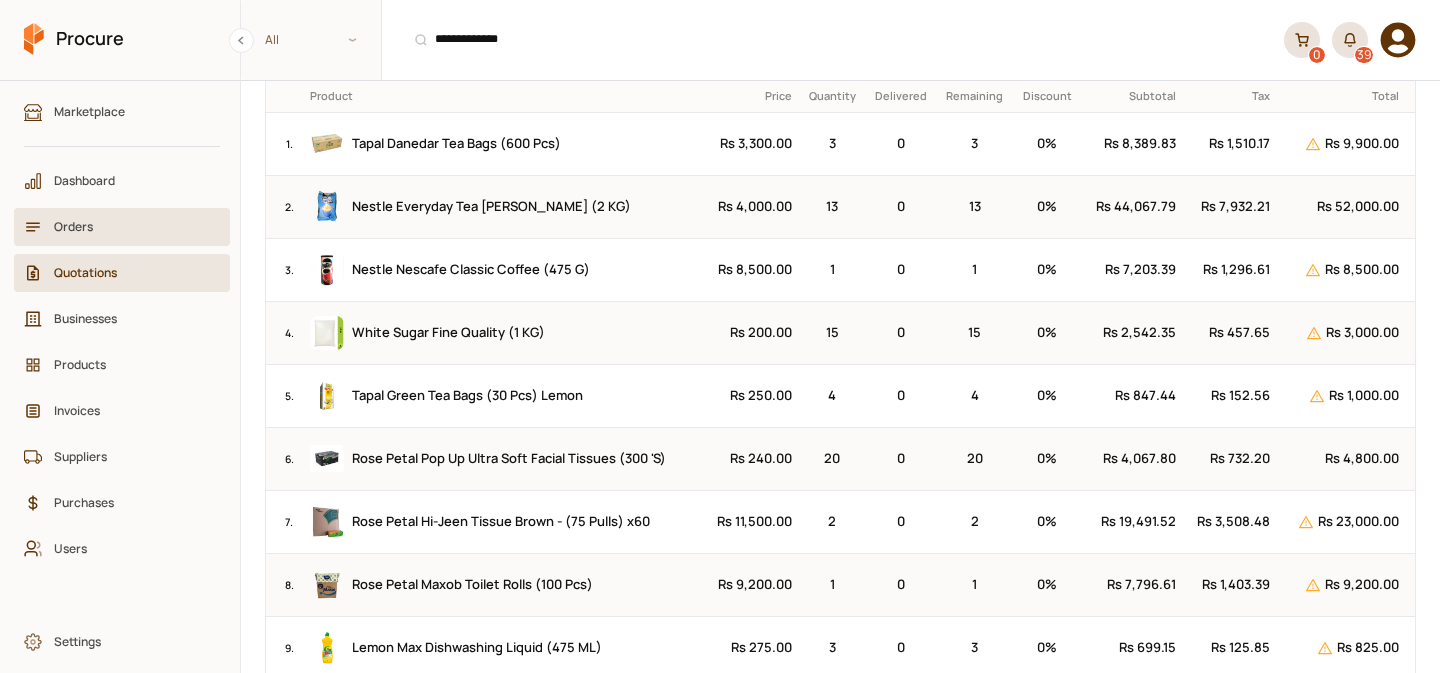 click on "Orders" at bounding box center [122, 227] 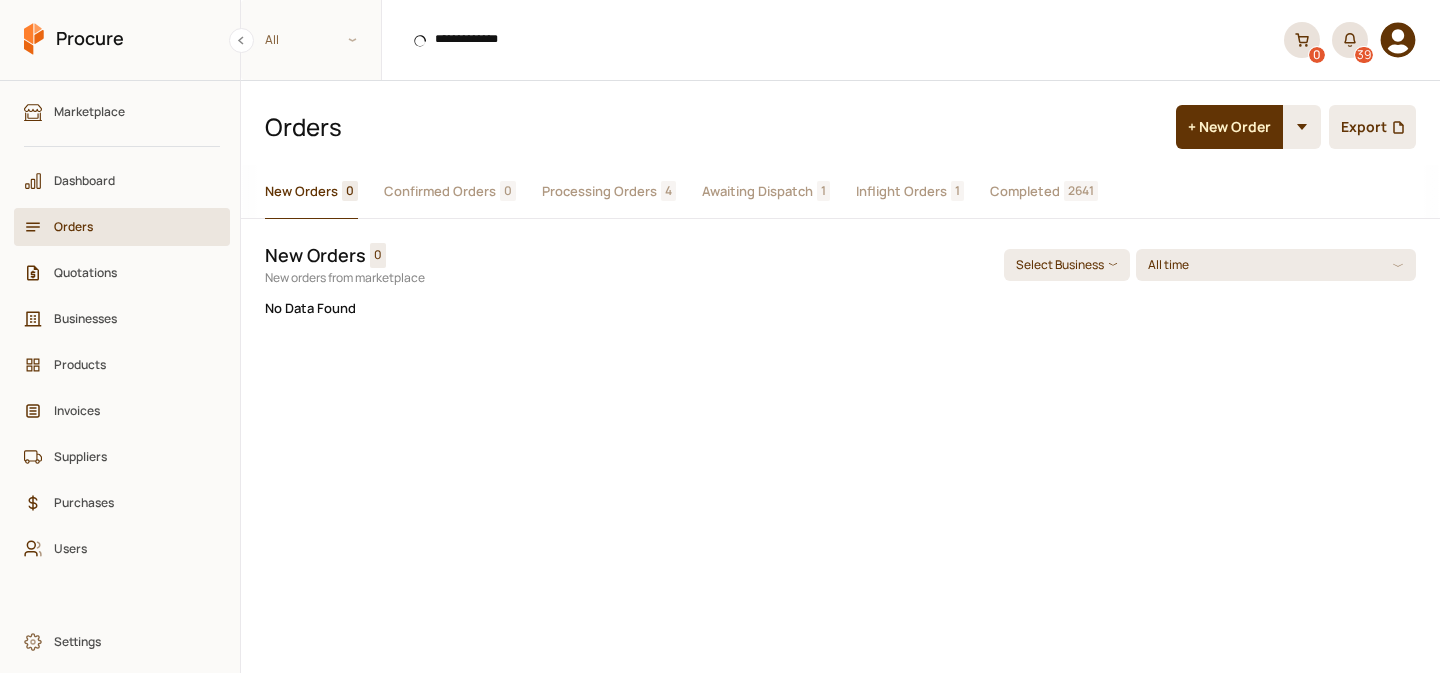 click on "Marketplace Dashboard Orders Quotations Businesses Products Invoices Suppliers Purchases Users Settings" at bounding box center [122, 377] 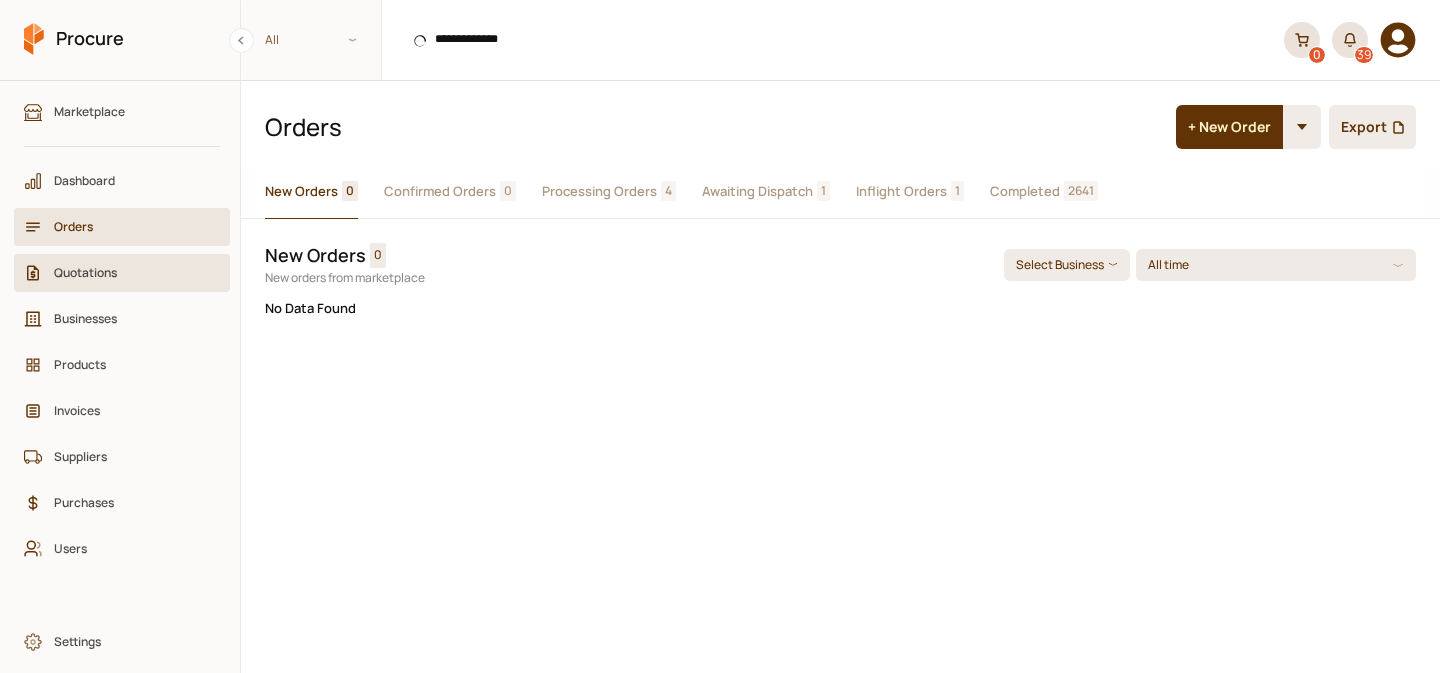 click on "Quotations" at bounding box center (129, 272) 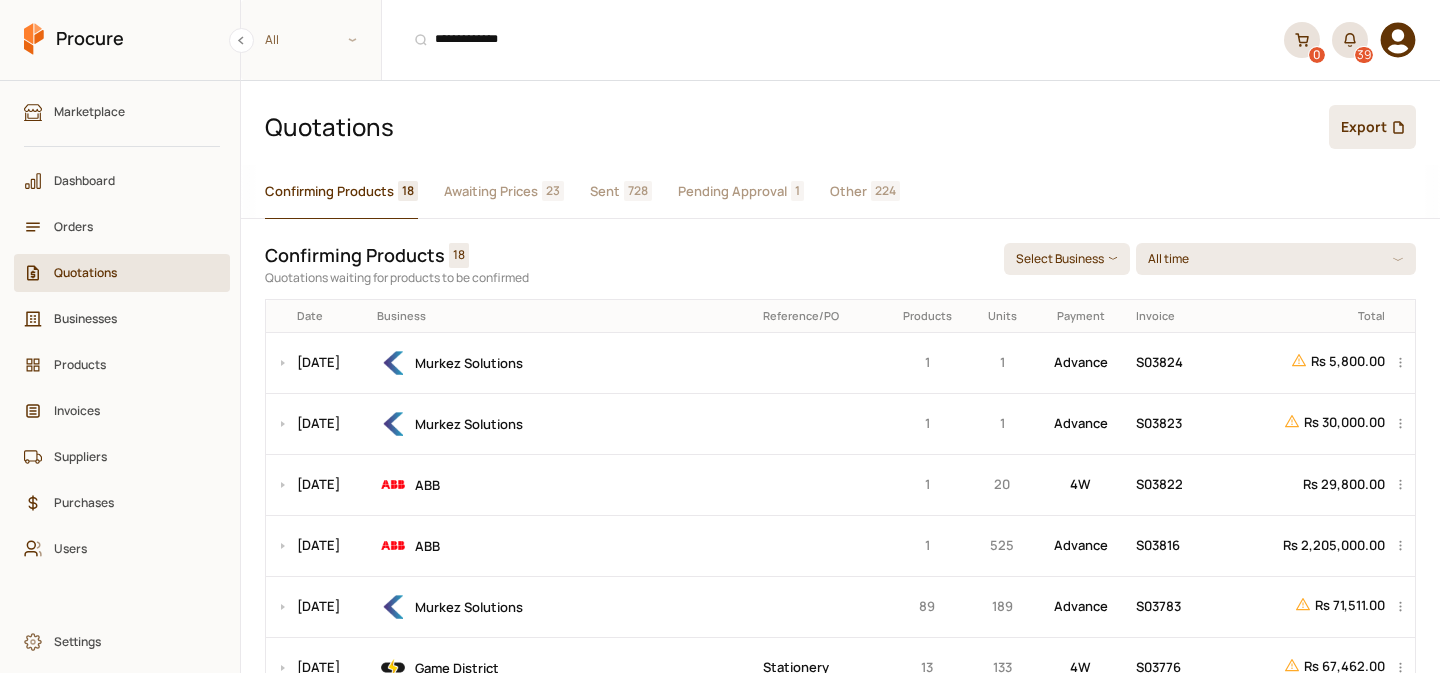 click on "Awaiting Prices" at bounding box center (491, 191) 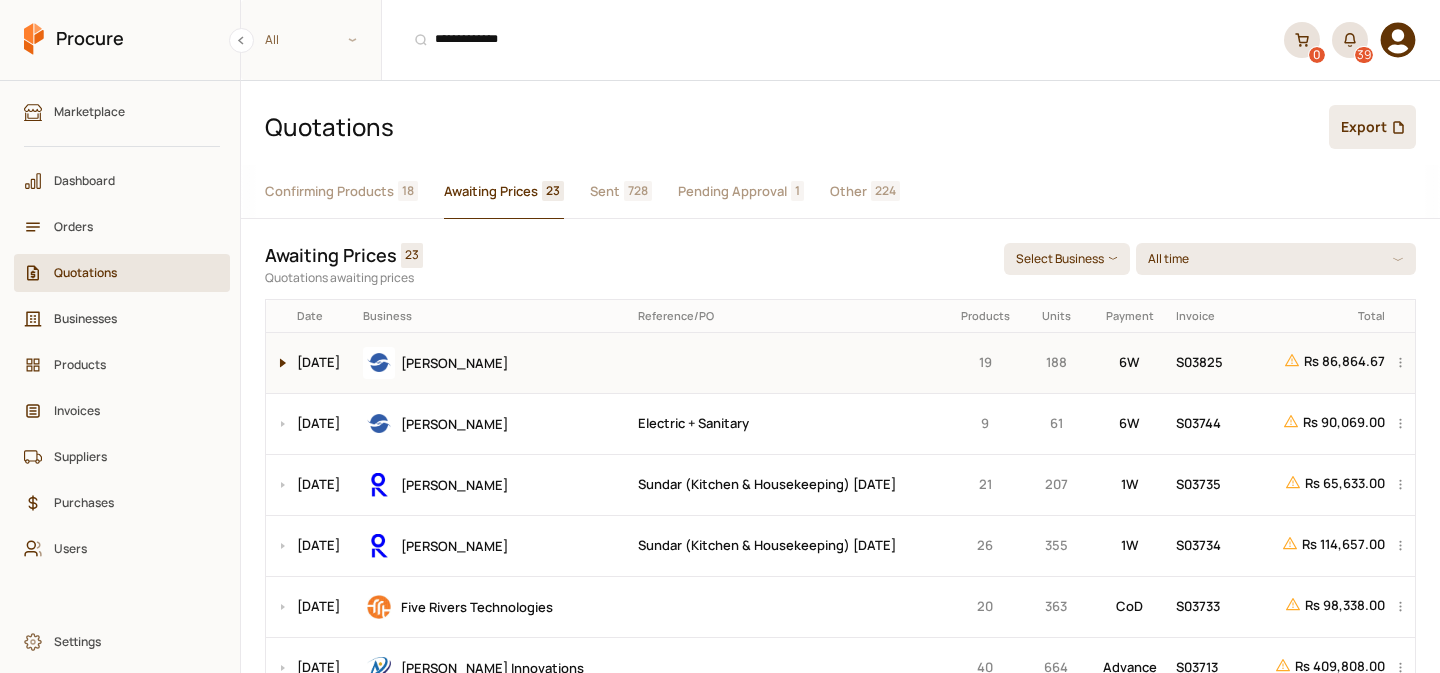 click at bounding box center (278, 363) 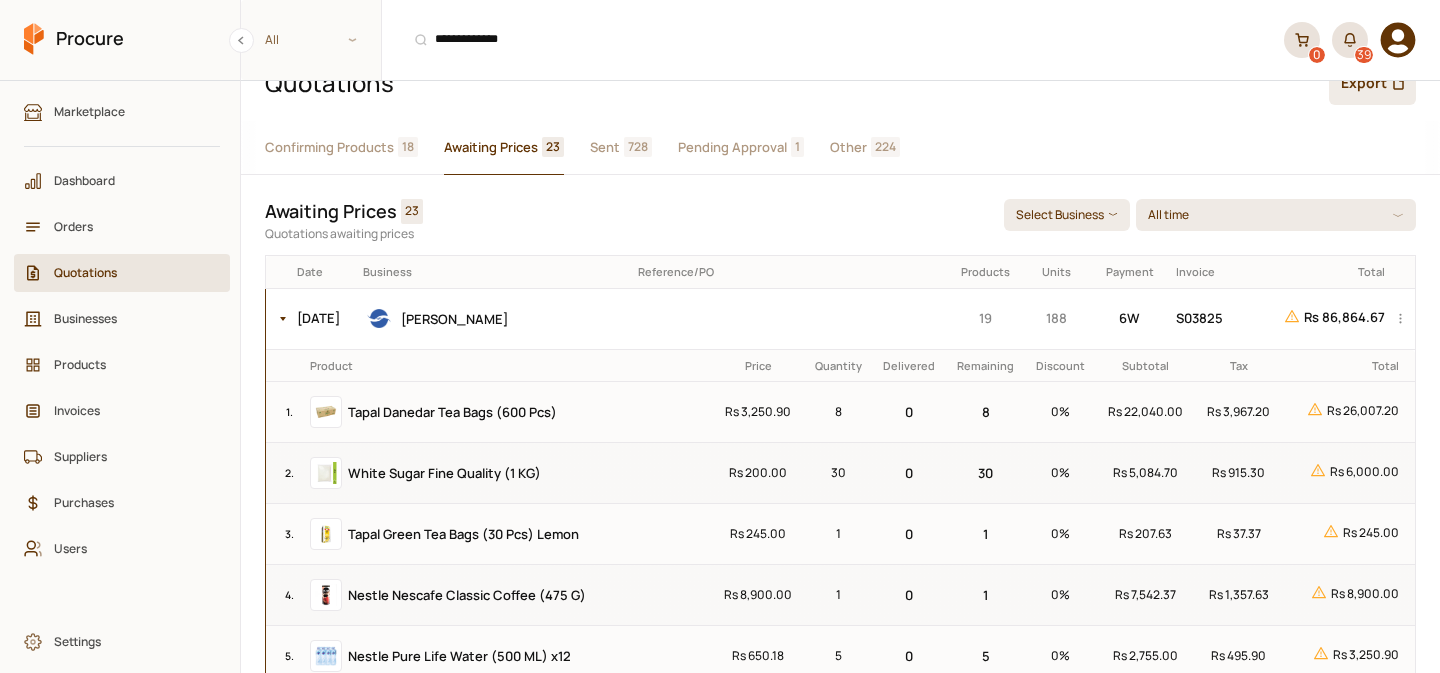 scroll, scrollTop: 41, scrollLeft: 0, axis: vertical 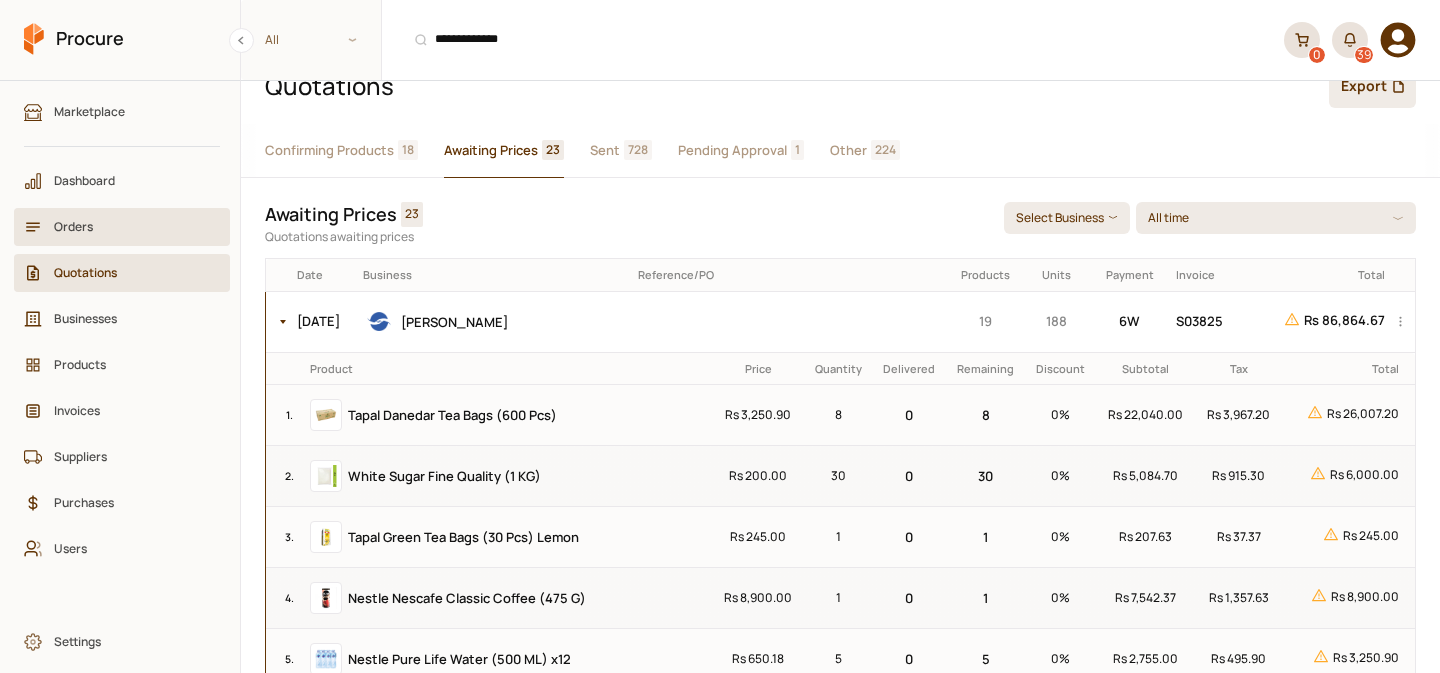 click on "Orders" at bounding box center (122, 227) 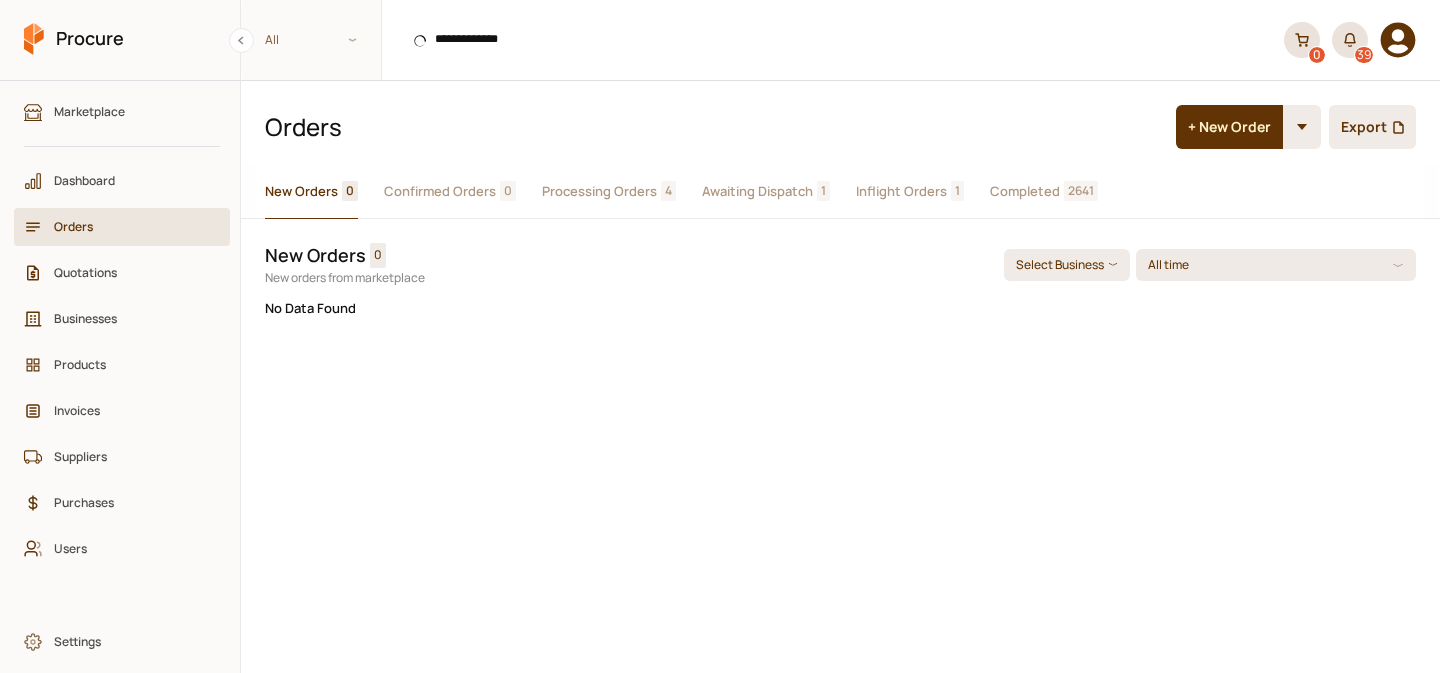 scroll, scrollTop: 0, scrollLeft: 0, axis: both 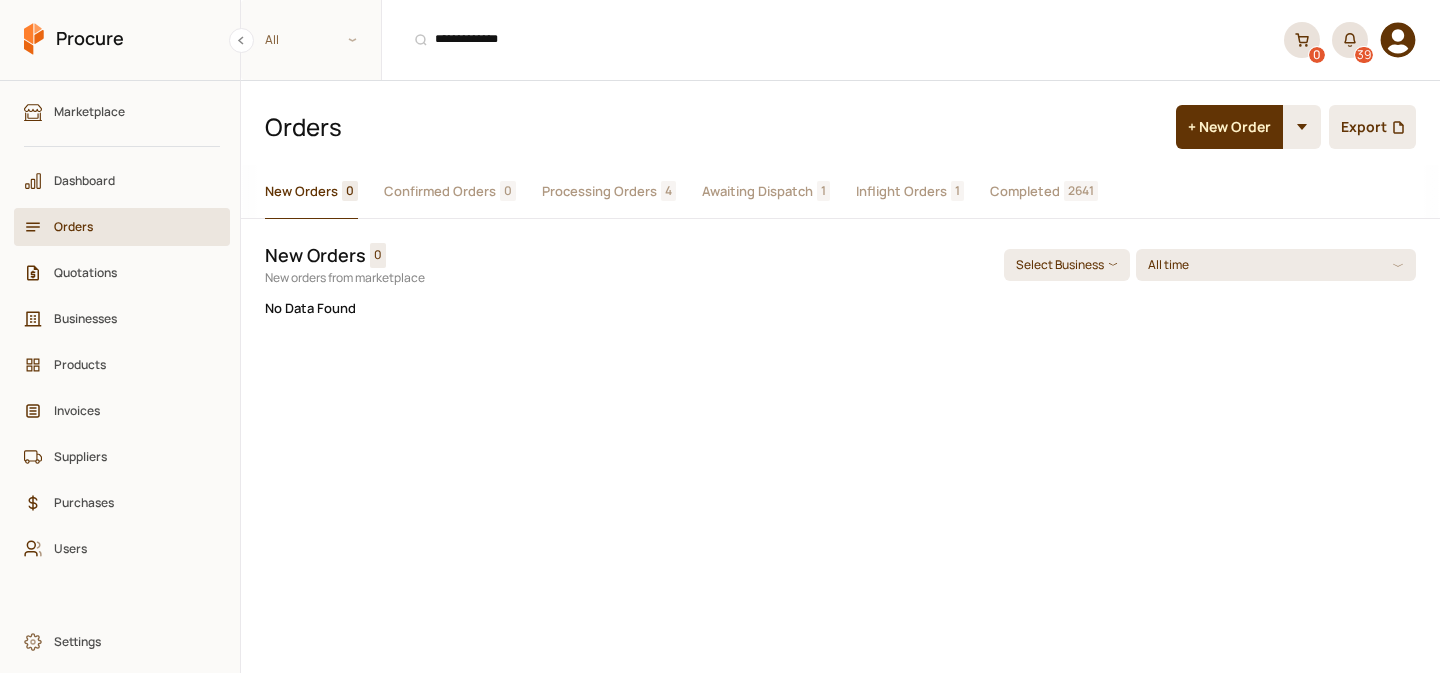 click on "Processing Orders 4" at bounding box center [609, 192] 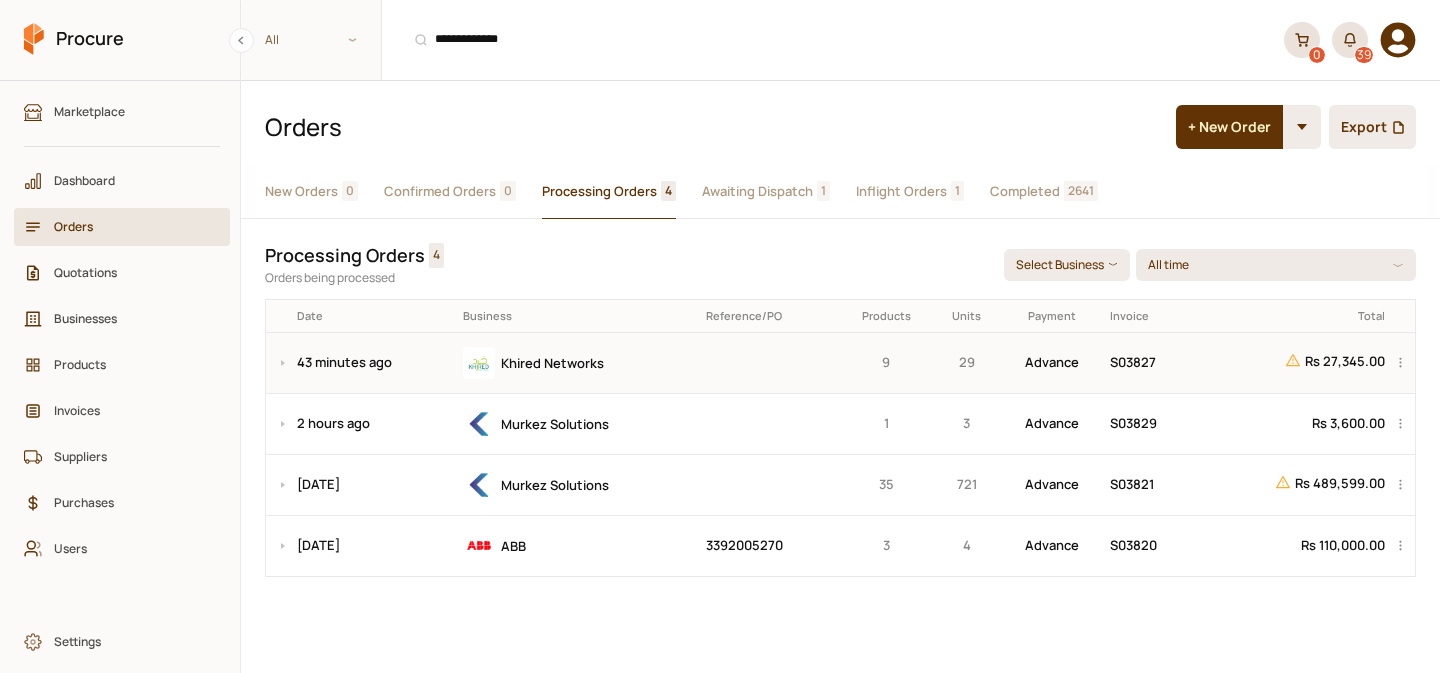 click on "Khired Networks" at bounding box center (578, 363) 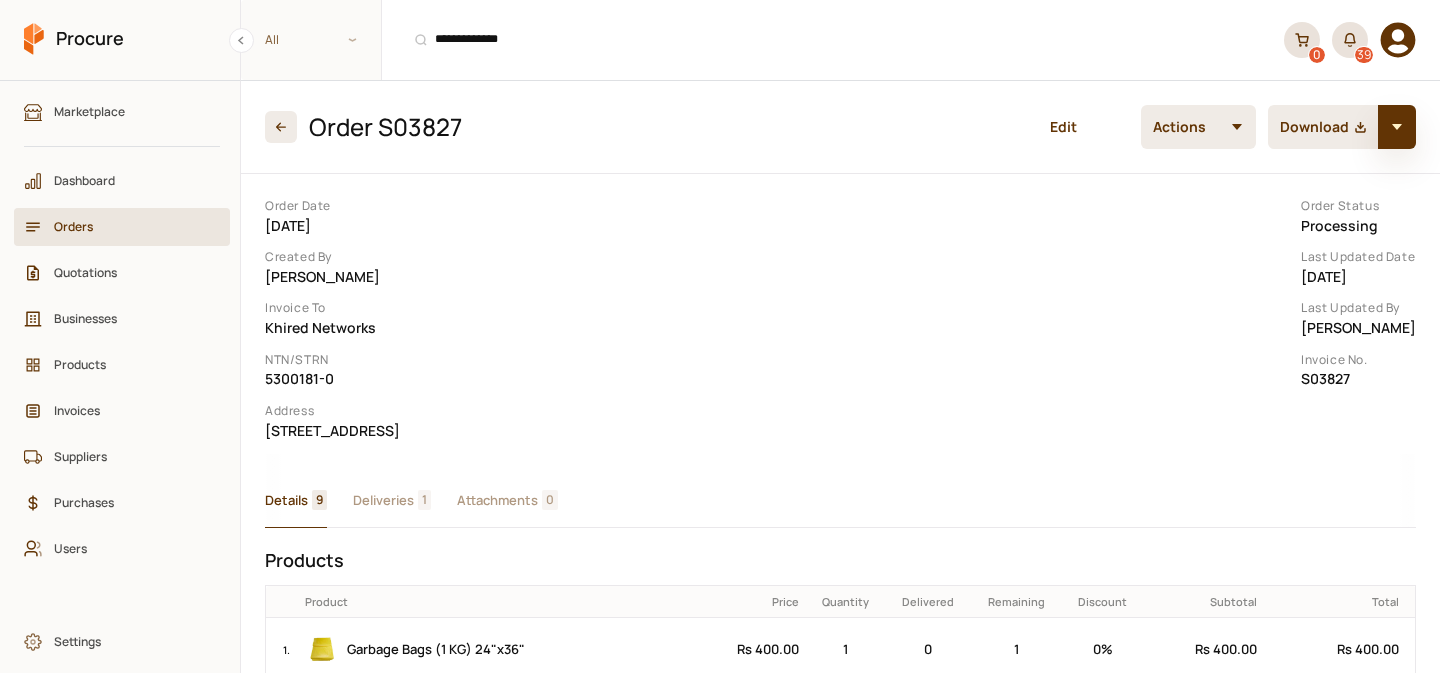 click 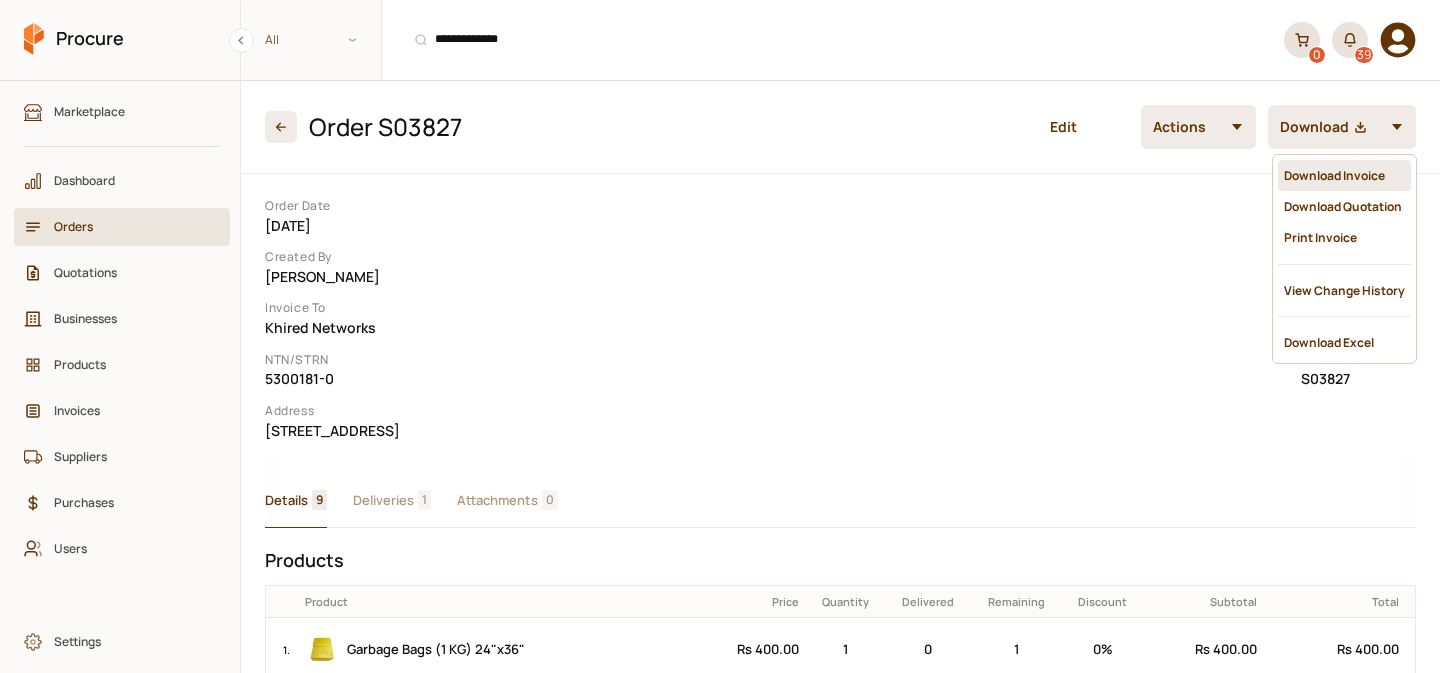 click on "Download Invoice" at bounding box center [1344, 175] 